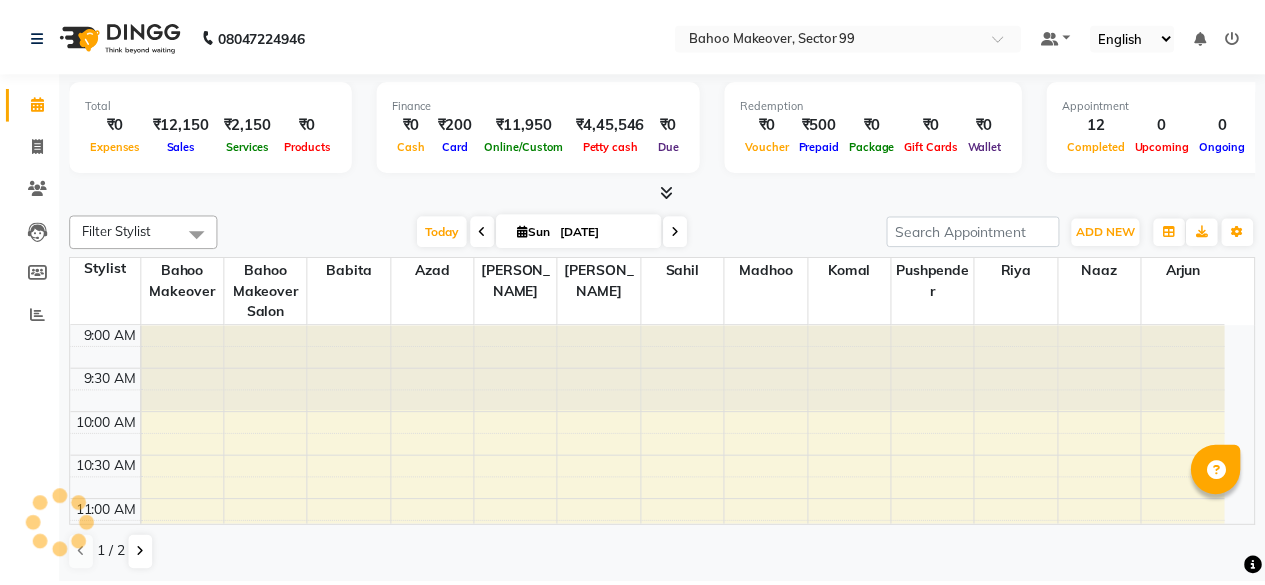 scroll, scrollTop: 0, scrollLeft: 0, axis: both 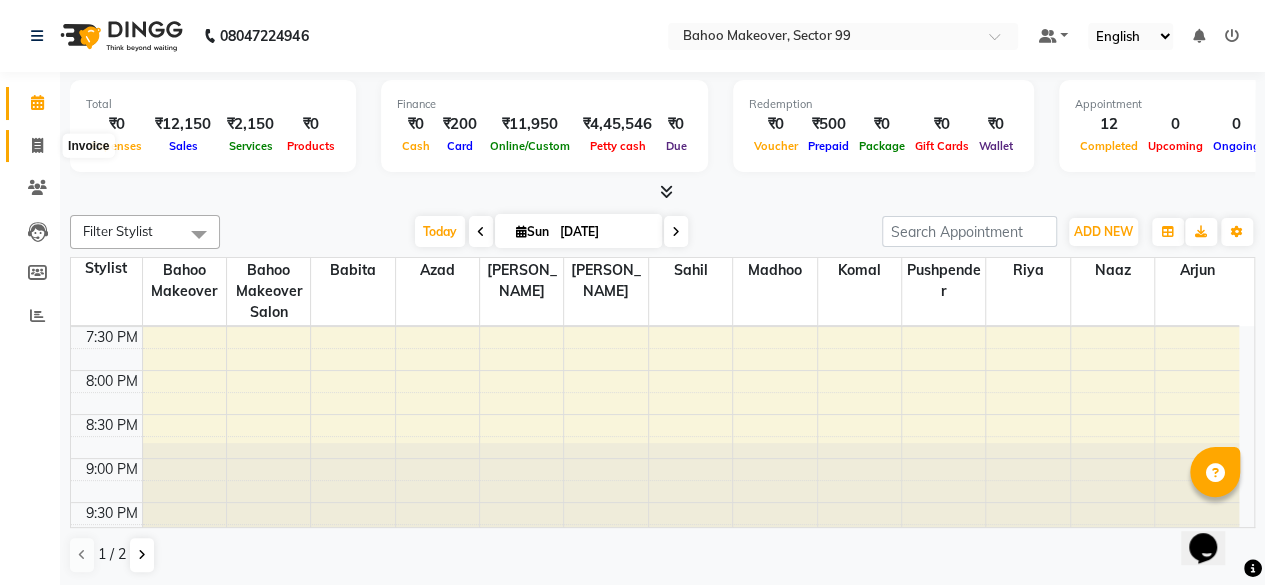 click 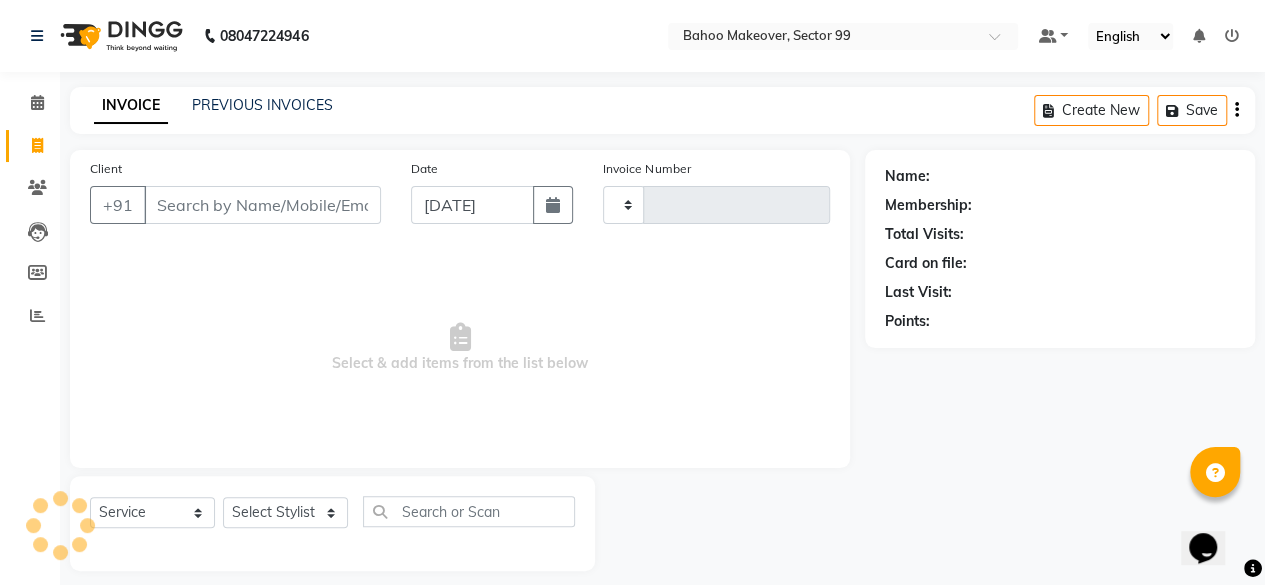 type on "1966" 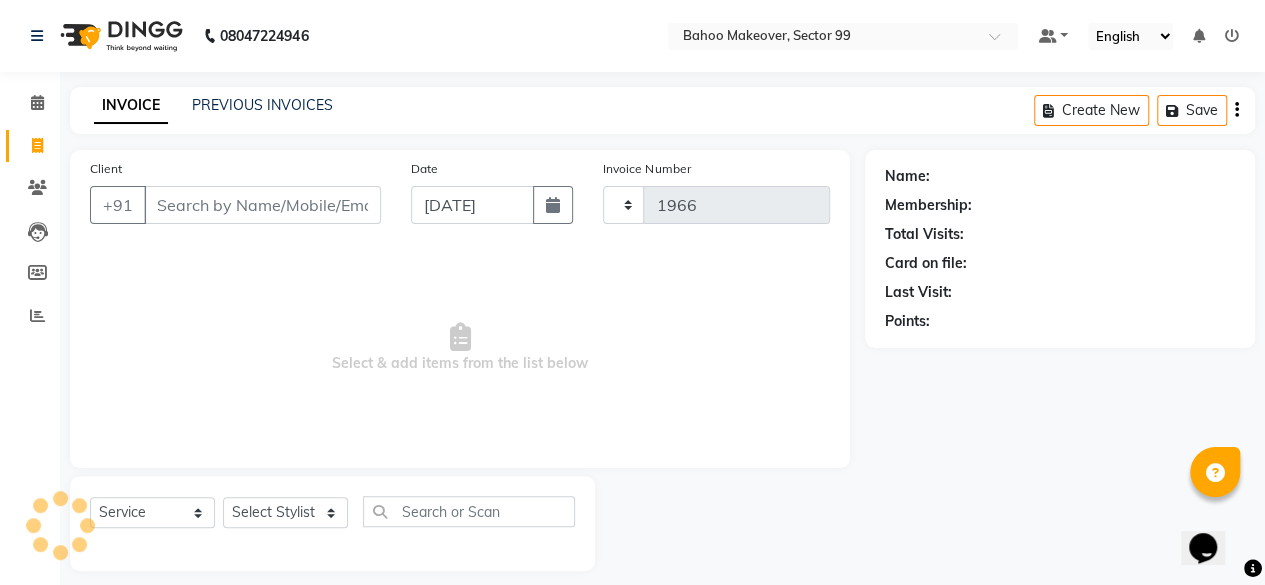 select on "6856" 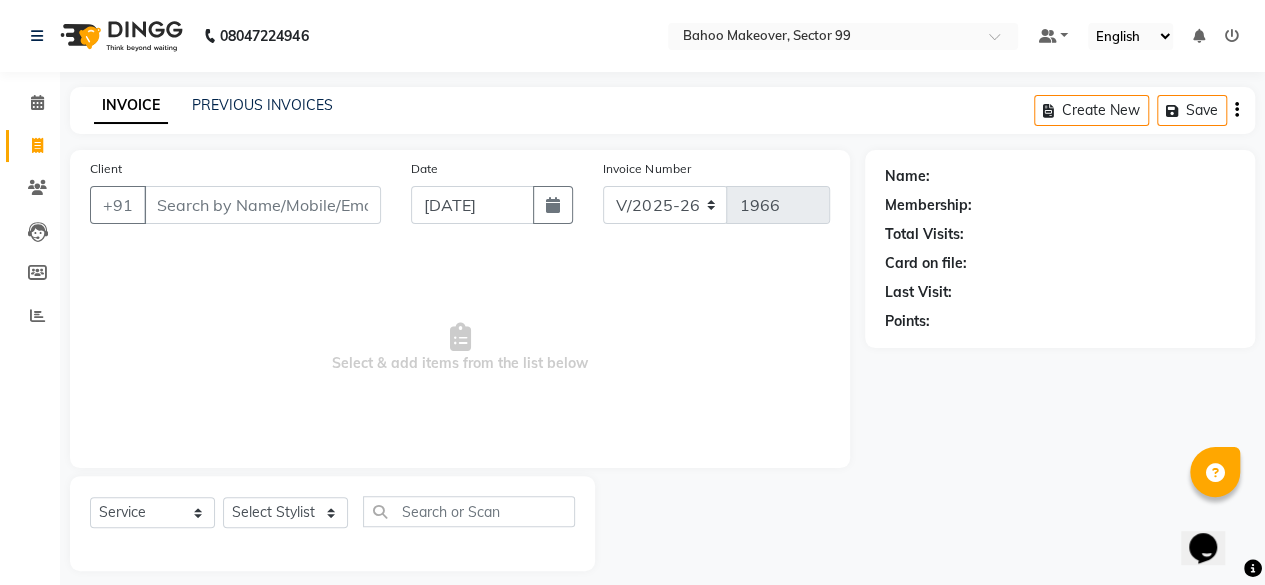click on "PREVIOUS INVOICES" 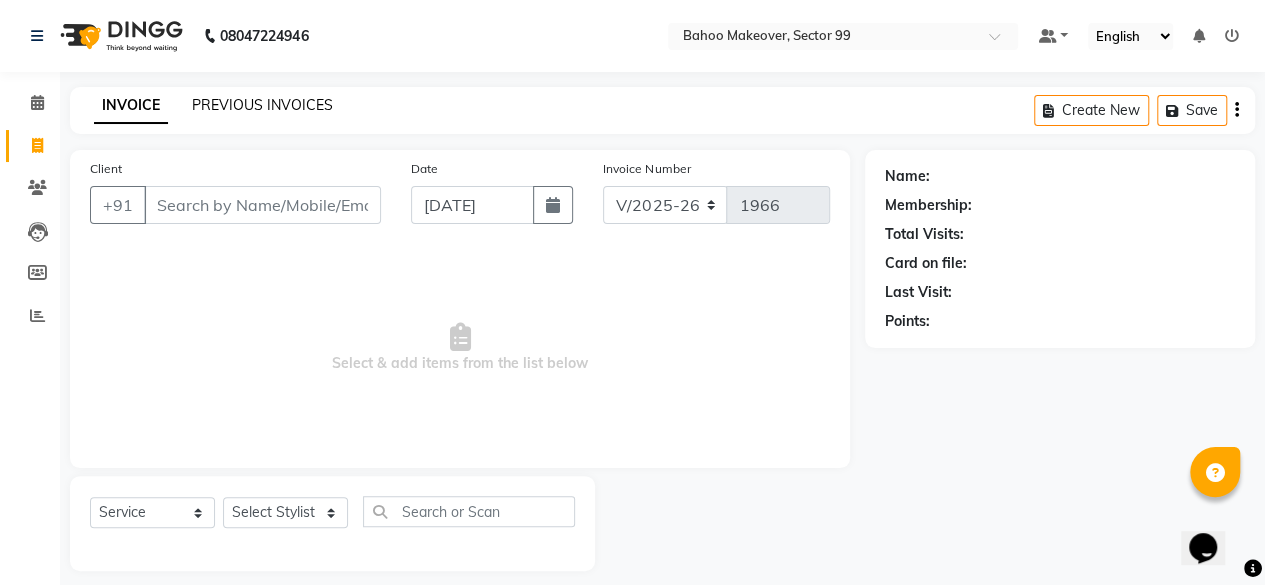 click on "PREVIOUS INVOICES" 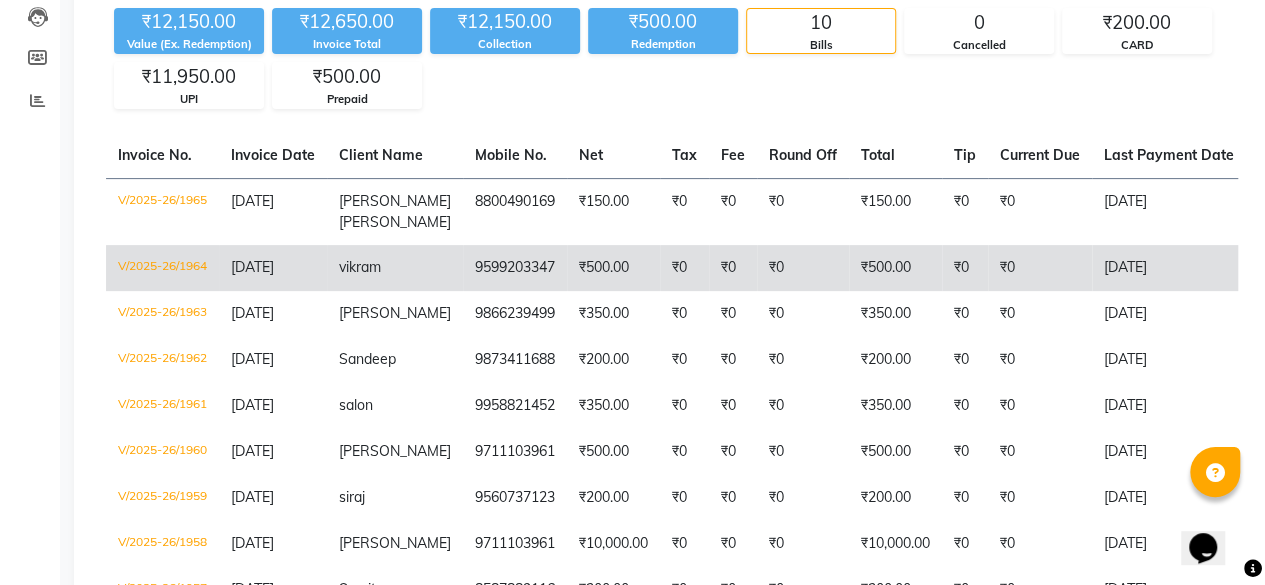 scroll, scrollTop: 216, scrollLeft: 0, axis: vertical 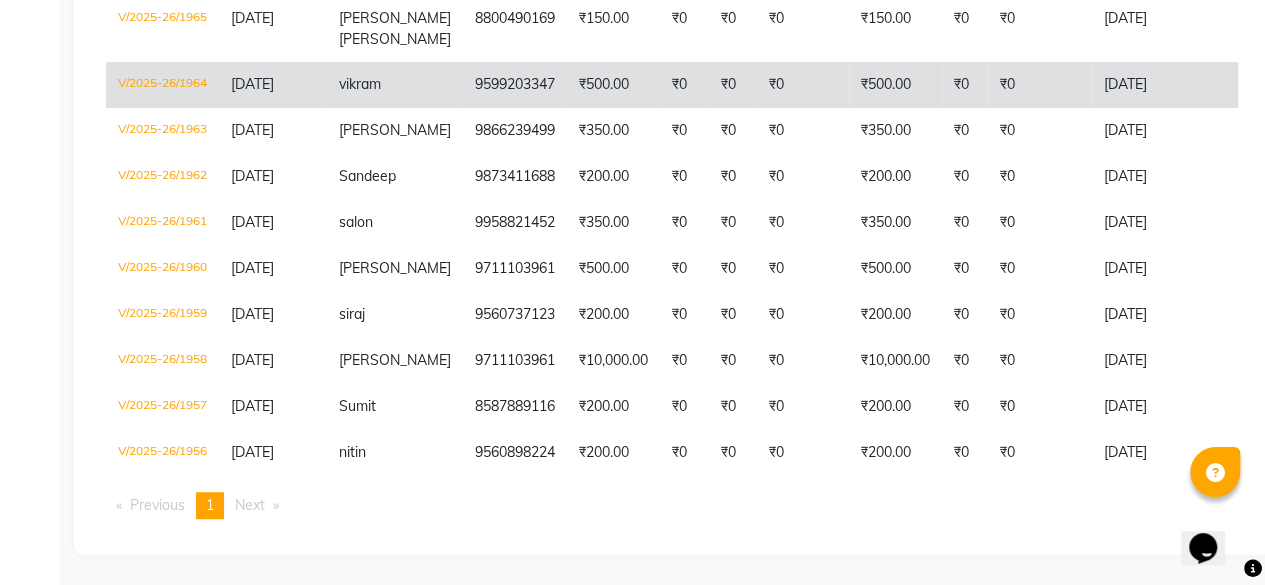 click on "Invoice No.   Invoice Date   Client Name   Mobile No.   Net   Tax   Fee   Round Off   Total   Tip   Current Due   Last Payment Date   Payment Amount   Payment Methods   Cancel Reason   Status   V/2025-26/1965  13-07-2025 Sangeeta  Gupta 8800490169 ₹150.00 ₹0  ₹0  ₹0 ₹150.00 ₹0 ₹0 13-07-2025 ₹150.00  UPI - PAID  V/2025-26/1964  13-07-2025 vikram   9599203347 ₹500.00 ₹0  ₹0  ₹0 ₹500.00 ₹0 ₹0 13-07-2025 ₹500.00  UPI - PAID  V/2025-26/1963  13-07-2025 anubhav   9866239499 ₹350.00 ₹0  ₹0  ₹0 ₹350.00 ₹0 ₹0 13-07-2025 ₹350.00  UPI - PAID  V/2025-26/1962  13-07-2025 Sandeep   9873411688 ₹200.00 ₹0  ₹0  ₹0 ₹200.00 ₹0 ₹0 13-07-2025 ₹200.00  CARD - PAID  V/2025-26/1961  13-07-2025 salon   9958821452 ₹350.00 ₹0  ₹0  ₹0 ₹350.00 ₹0 ₹0 13-07-2025 ₹350.00  UPI - PAID  V/2025-26/1960  13-07-2025 Monika   9711103961 ₹500.00 ₹0  ₹0  ₹0 ₹500.00 ₹0 ₹0 13-07-2025 ₹500.00  Prepaid - PAID  V/2025-26/1959  13-07-2025 siraj   9560737123 -" 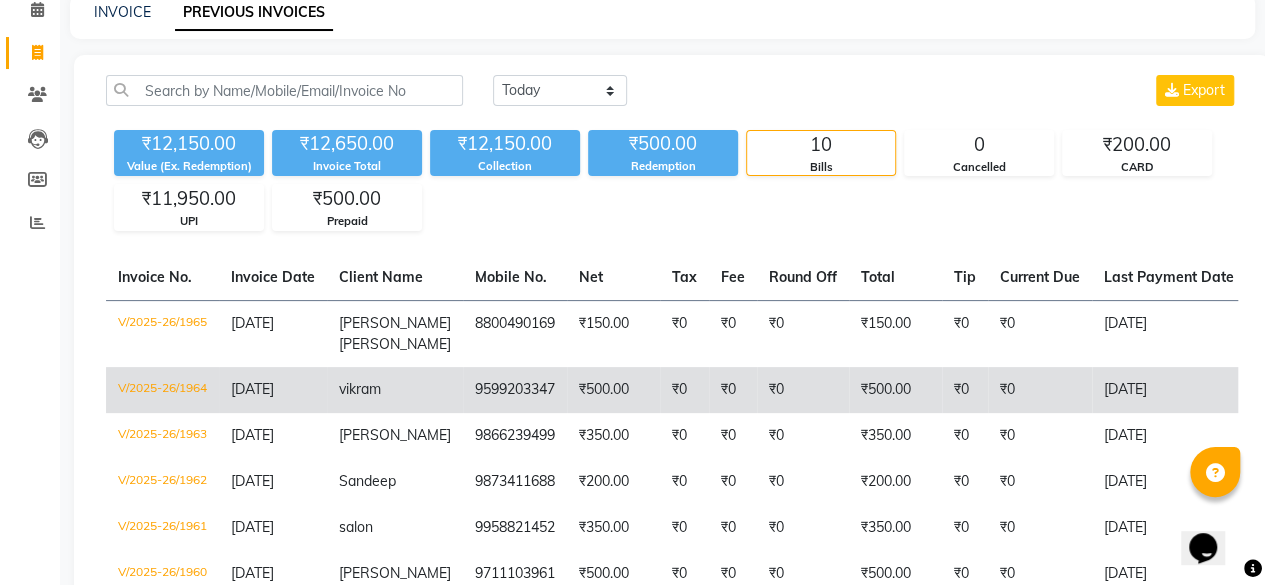 scroll, scrollTop: 75, scrollLeft: 0, axis: vertical 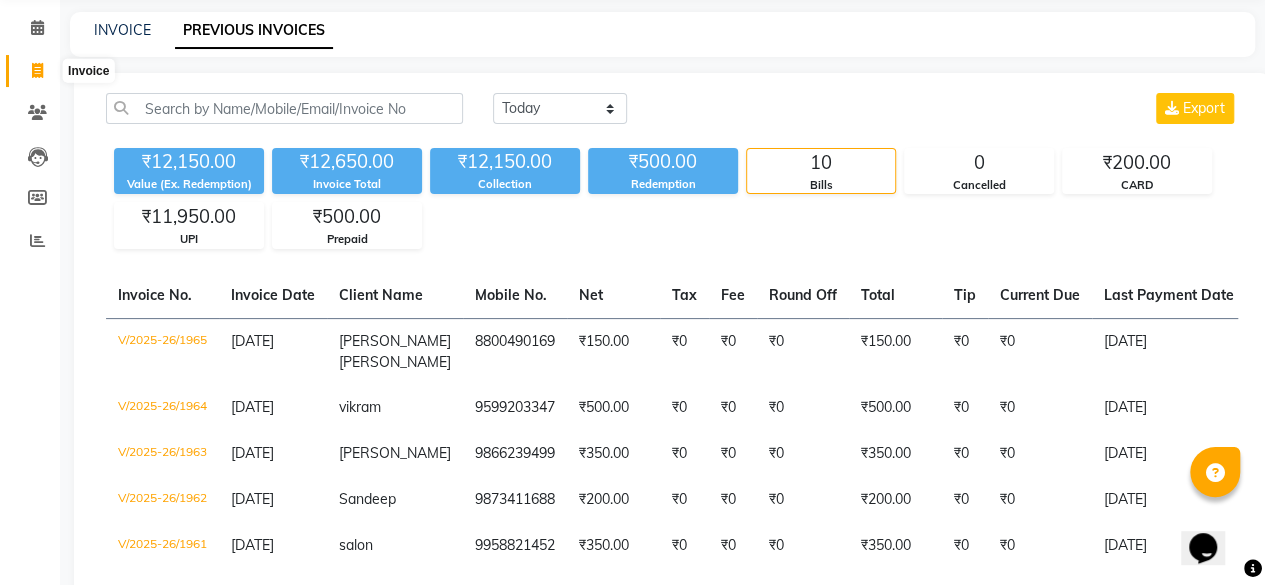 click 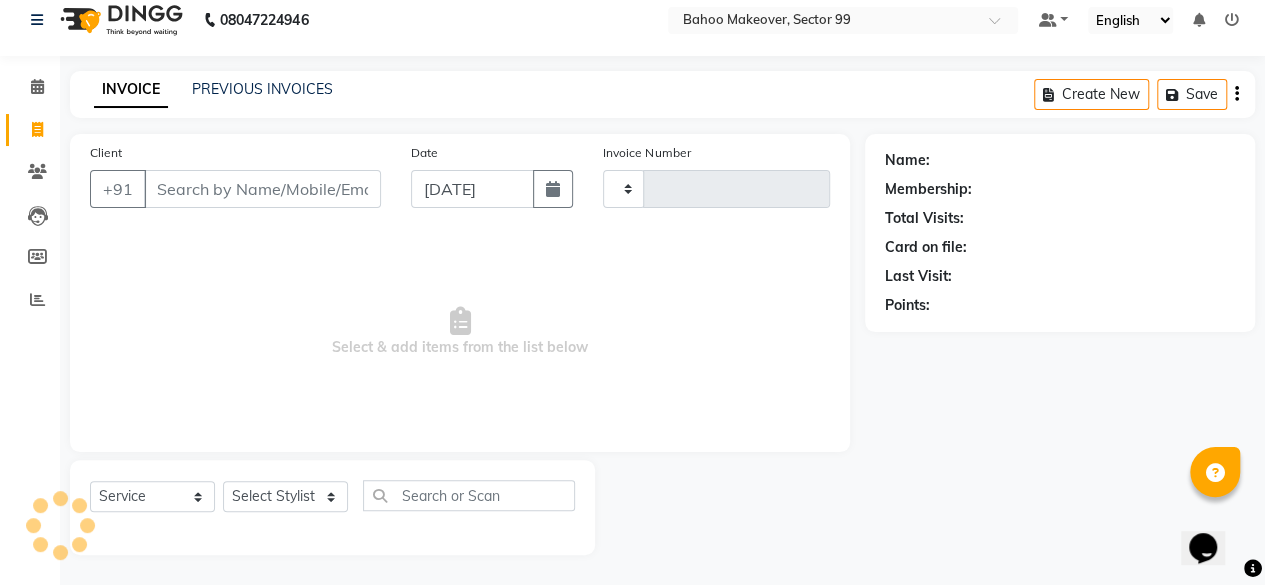 scroll, scrollTop: 15, scrollLeft: 0, axis: vertical 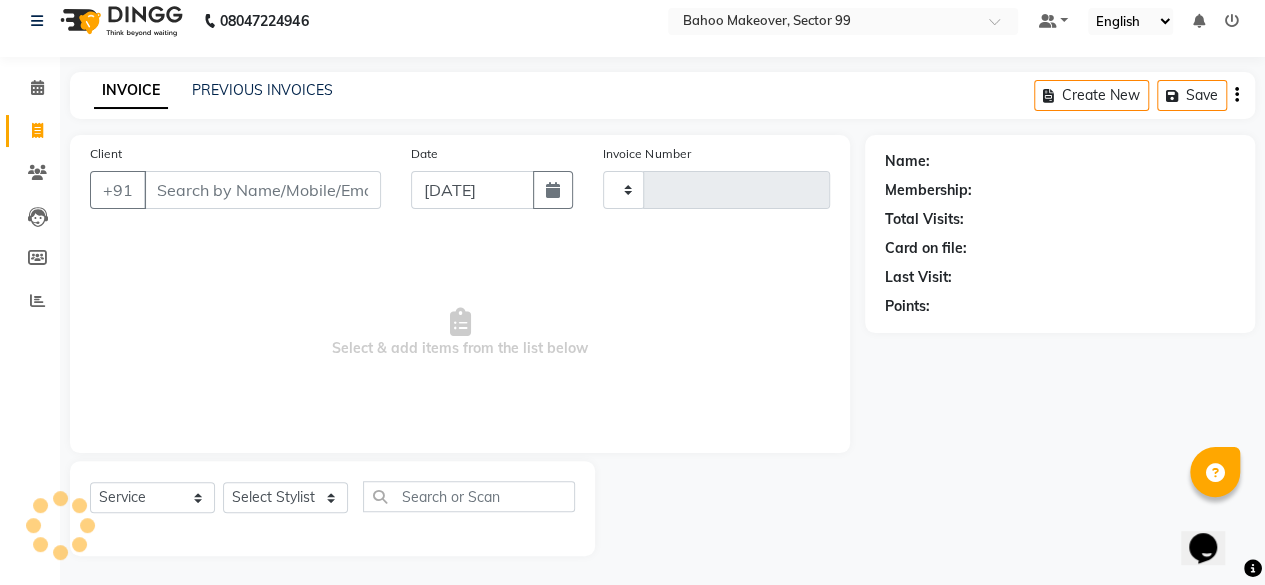 type on "1966" 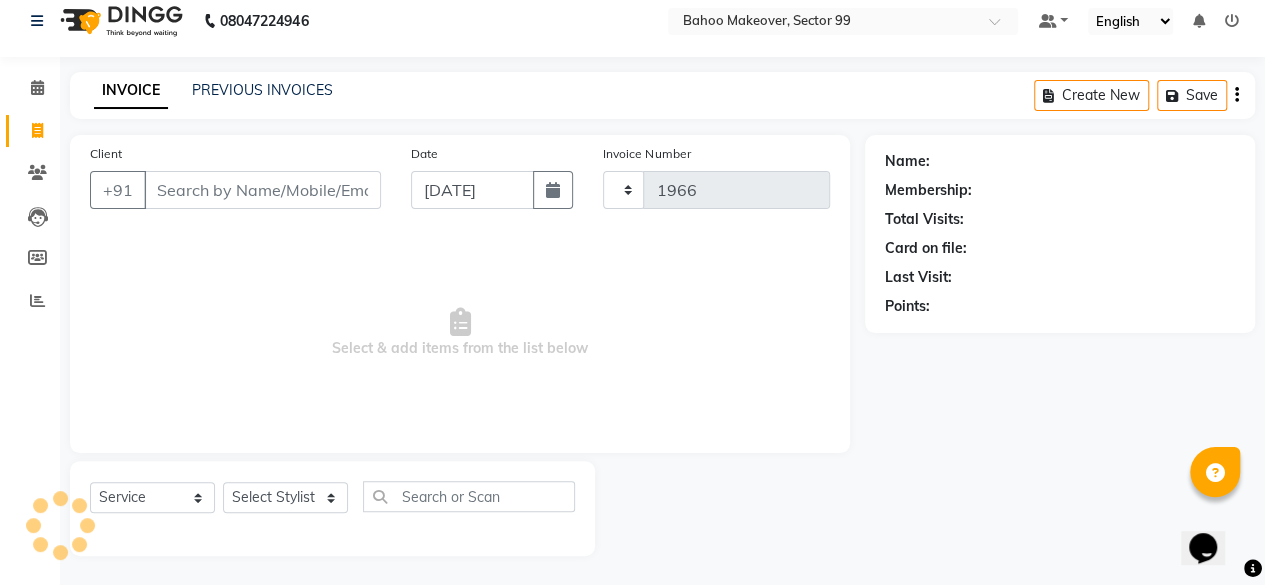 select on "6856" 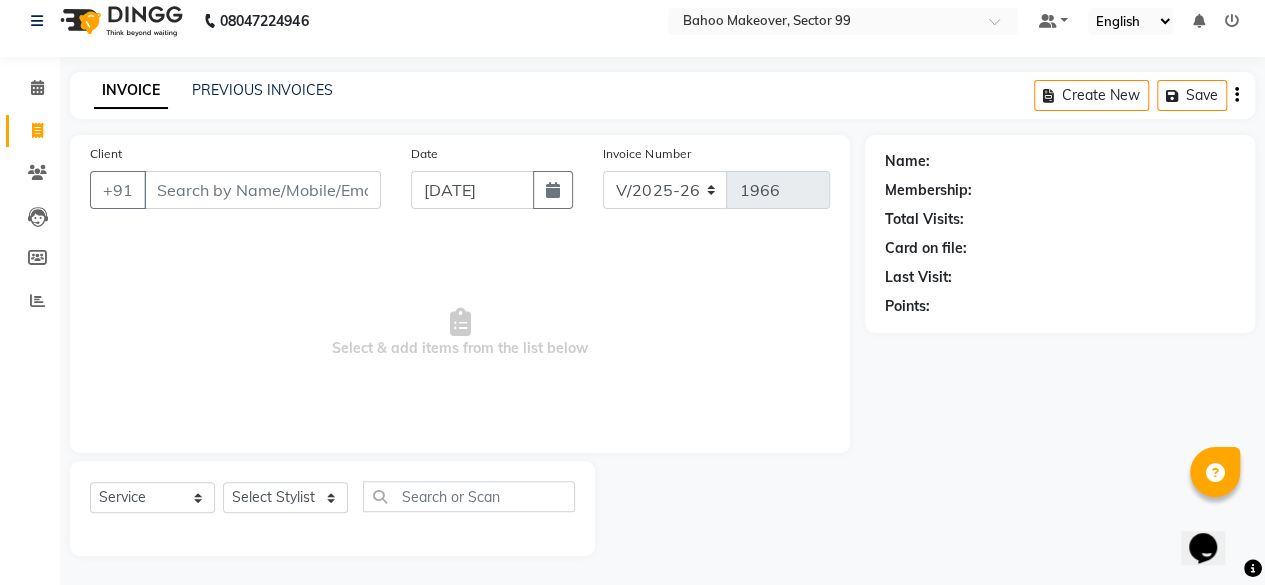 click on "Client" at bounding box center (262, 190) 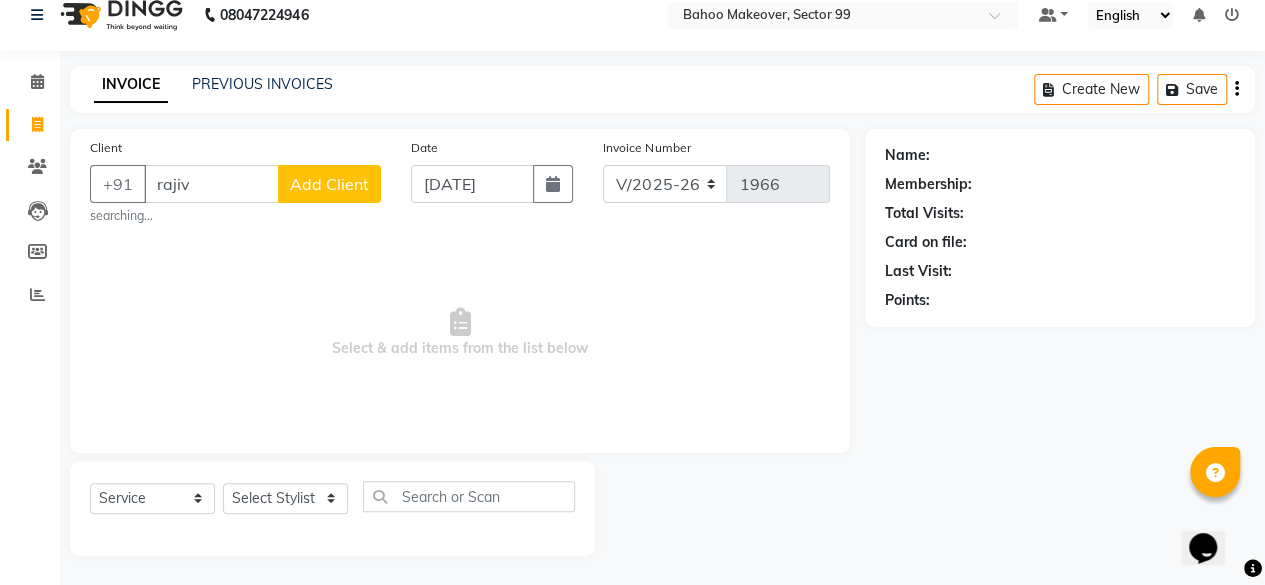 scroll, scrollTop: 15, scrollLeft: 0, axis: vertical 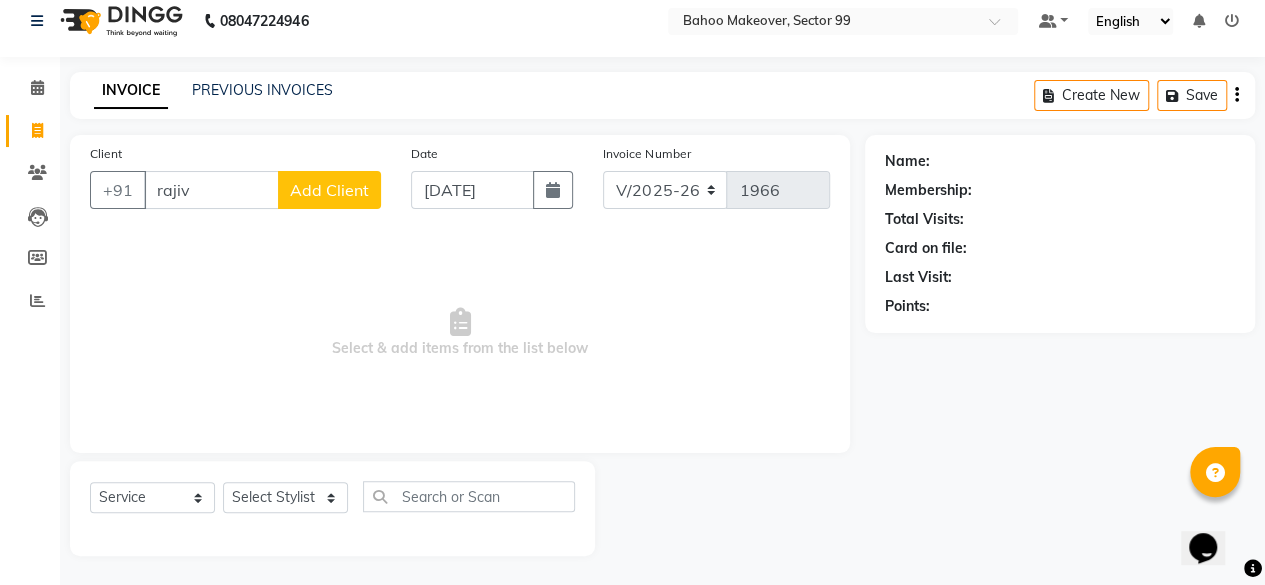 click on "rajiv" at bounding box center (211, 190) 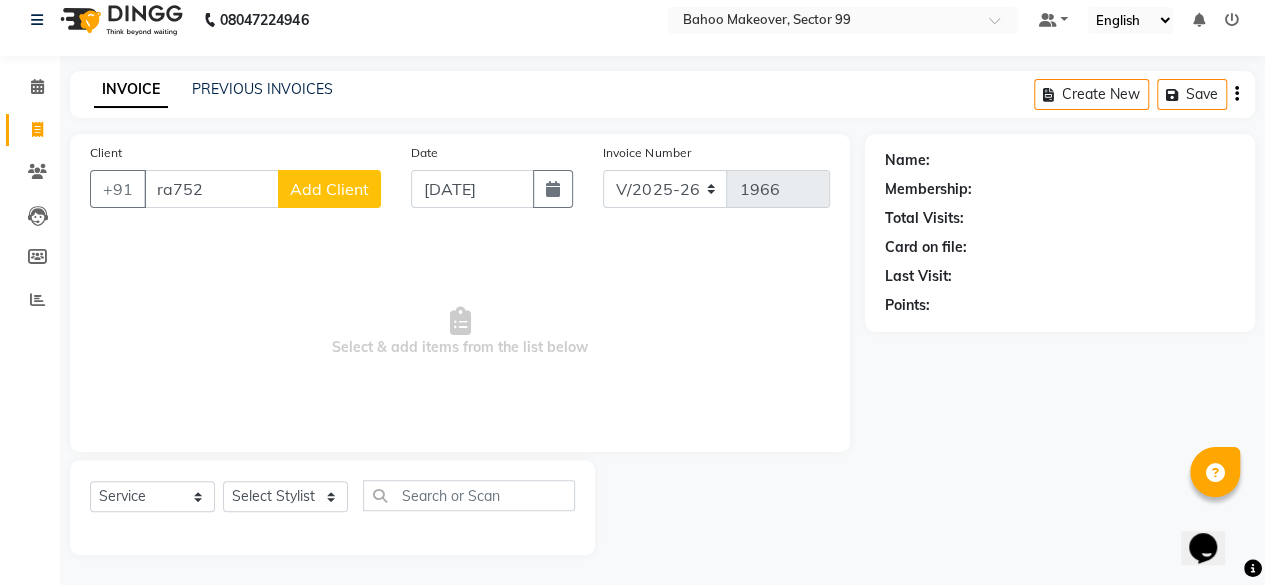 scroll, scrollTop: 15, scrollLeft: 0, axis: vertical 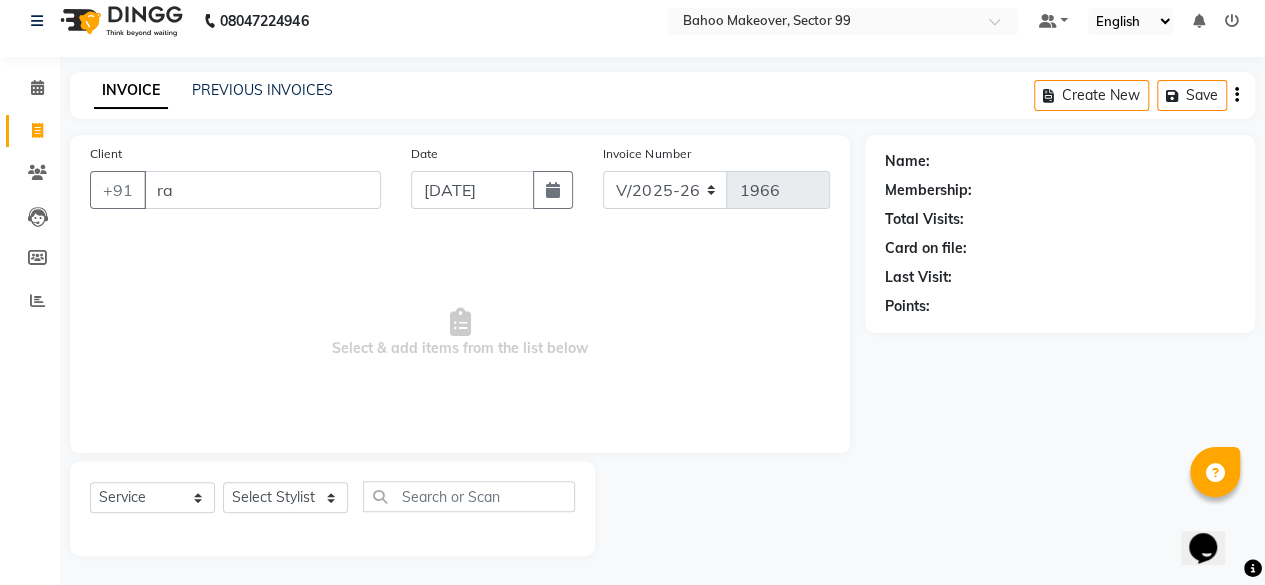 type on "r" 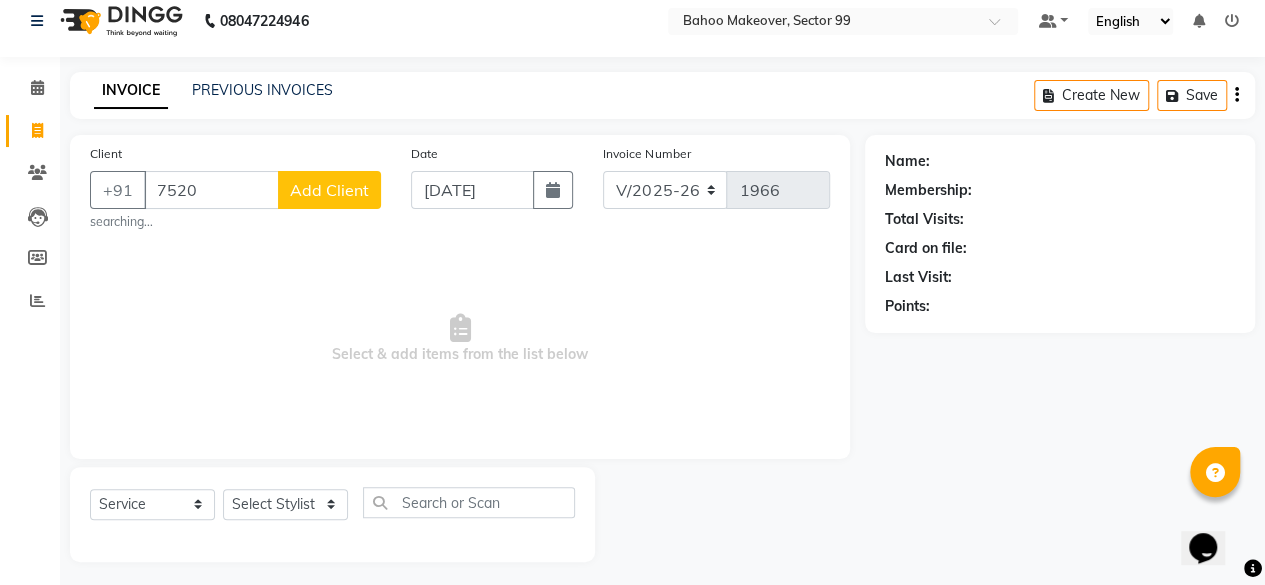 scroll, scrollTop: 15, scrollLeft: 0, axis: vertical 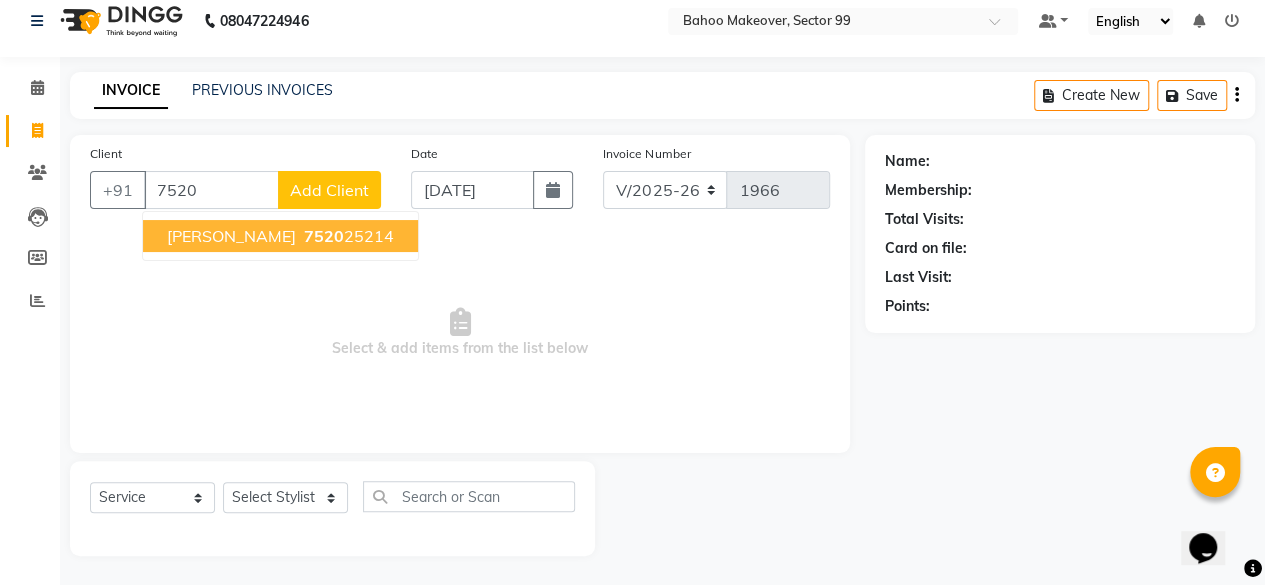 click on "7520" at bounding box center [324, 236] 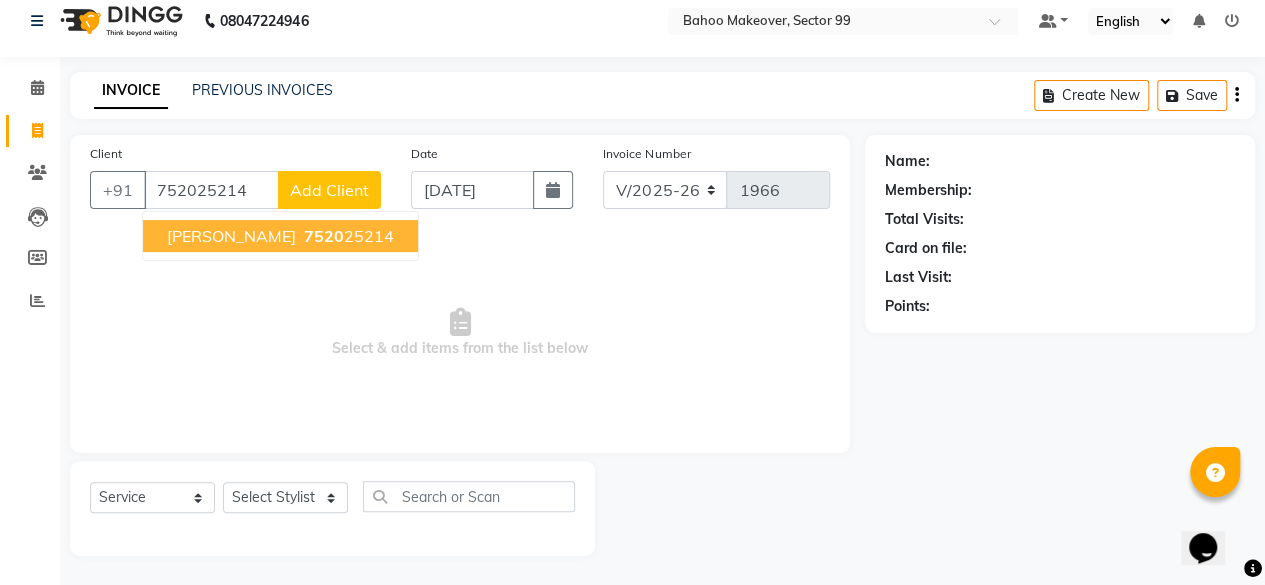 type on "752025214" 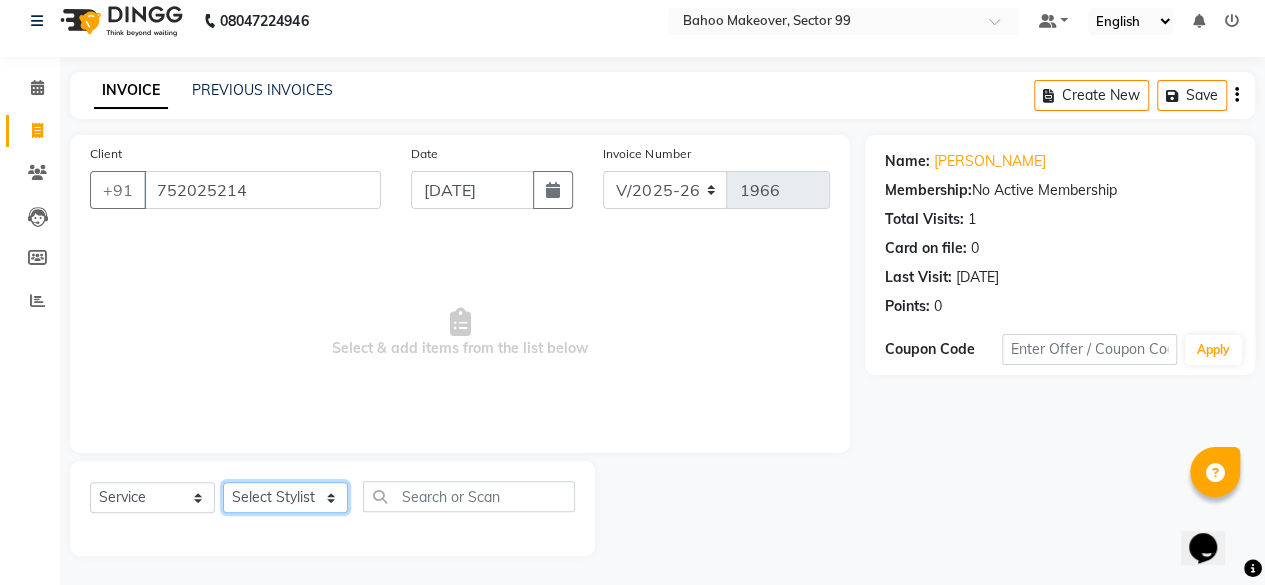 click on "Select Stylist Arjun [PERSON_NAME]  Bahoo Makeover Bahoo Makeover Salon [PERSON_NAME] [PERSON_NAME] [PERSON_NAME] [PERSON_NAME] [PERSON_NAME] [PERSON_NAME]  [PERSON_NAME] Vikas" 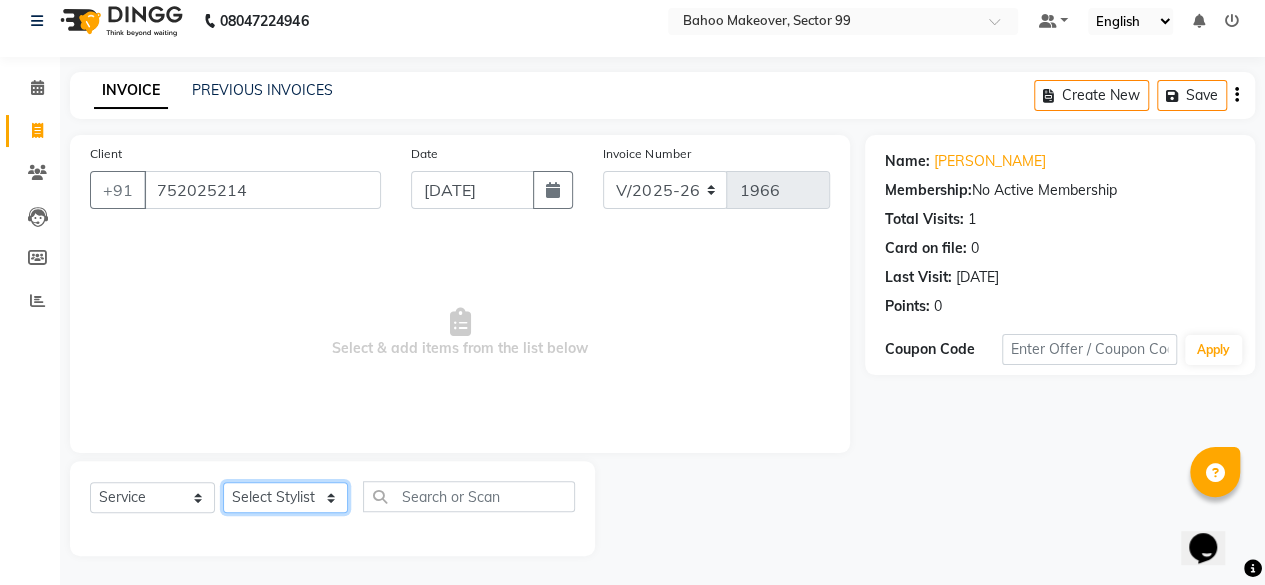 select on "85852" 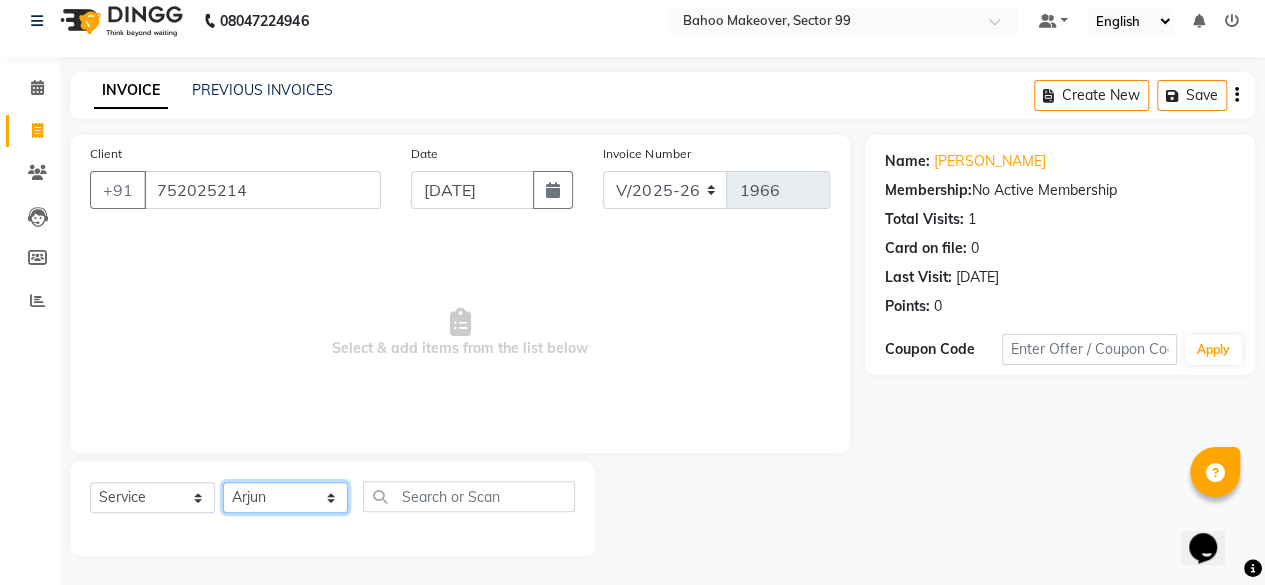 click on "Select Stylist Arjun [PERSON_NAME]  Bahoo Makeover Bahoo Makeover Salon [PERSON_NAME] [PERSON_NAME] [PERSON_NAME] [PERSON_NAME] [PERSON_NAME] [PERSON_NAME]  [PERSON_NAME] Vikas" 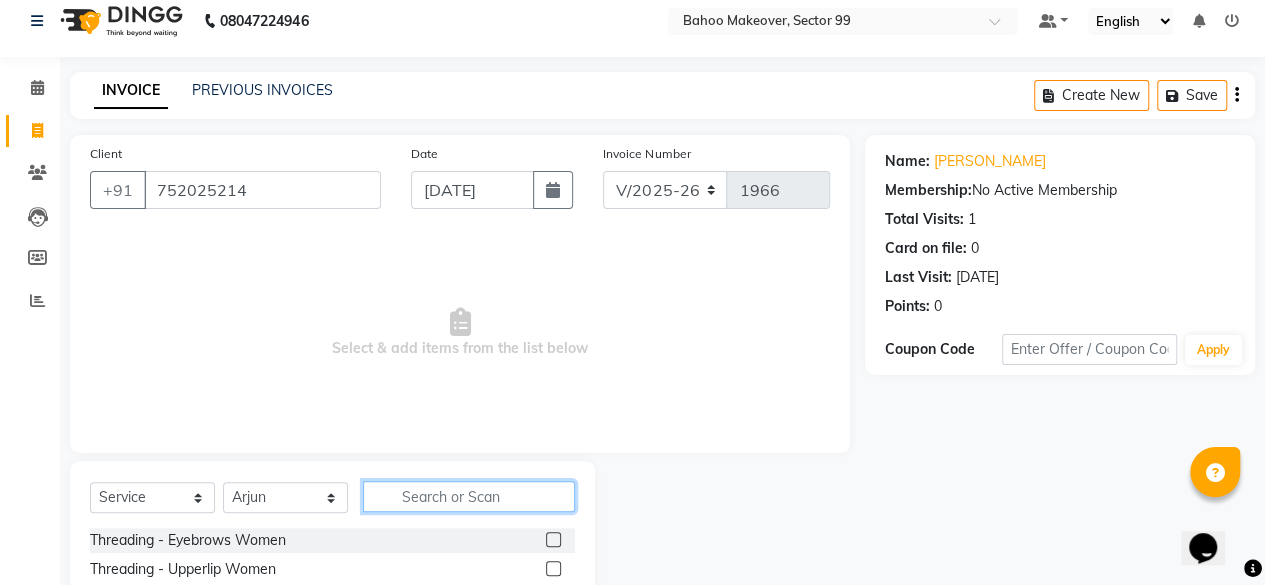 click 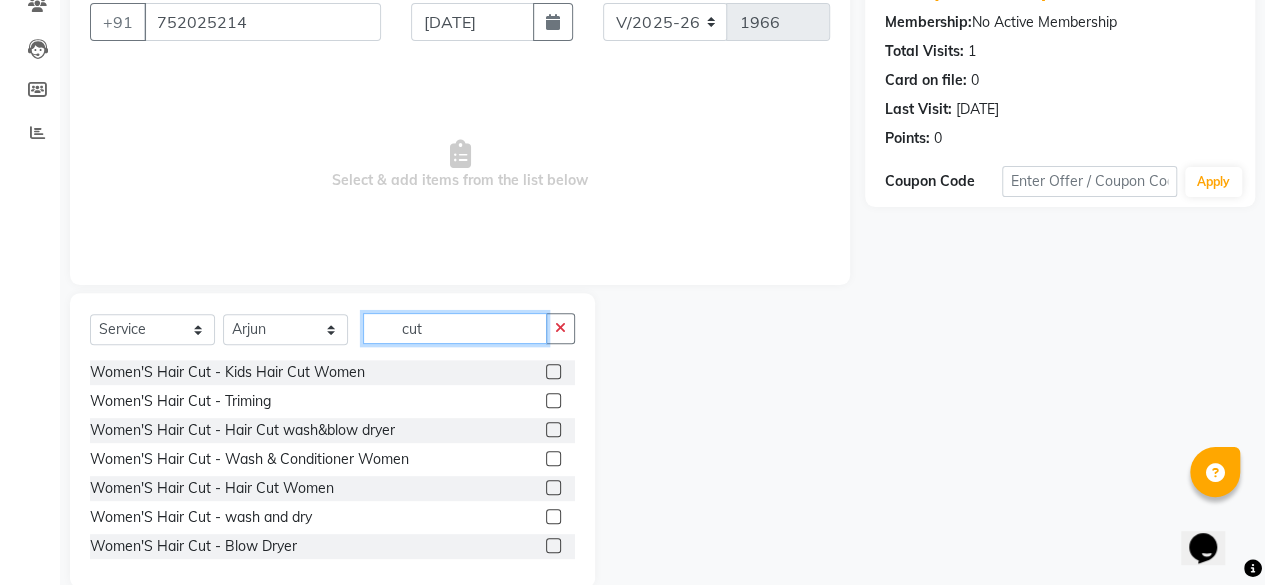 scroll, scrollTop: 185, scrollLeft: 0, axis: vertical 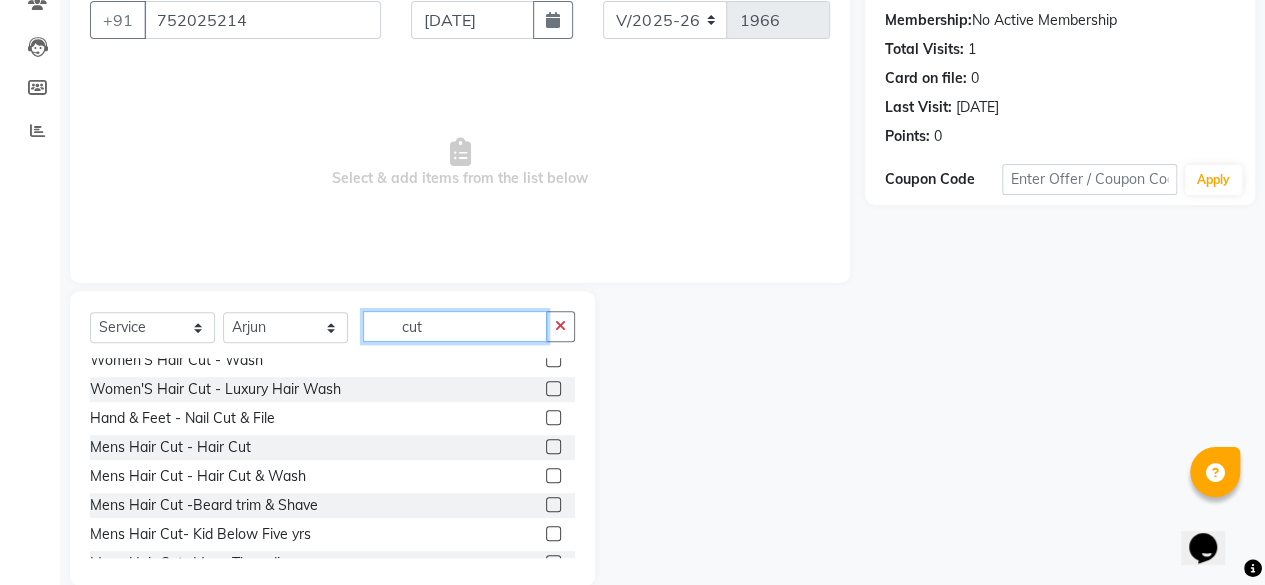 type on "cut" 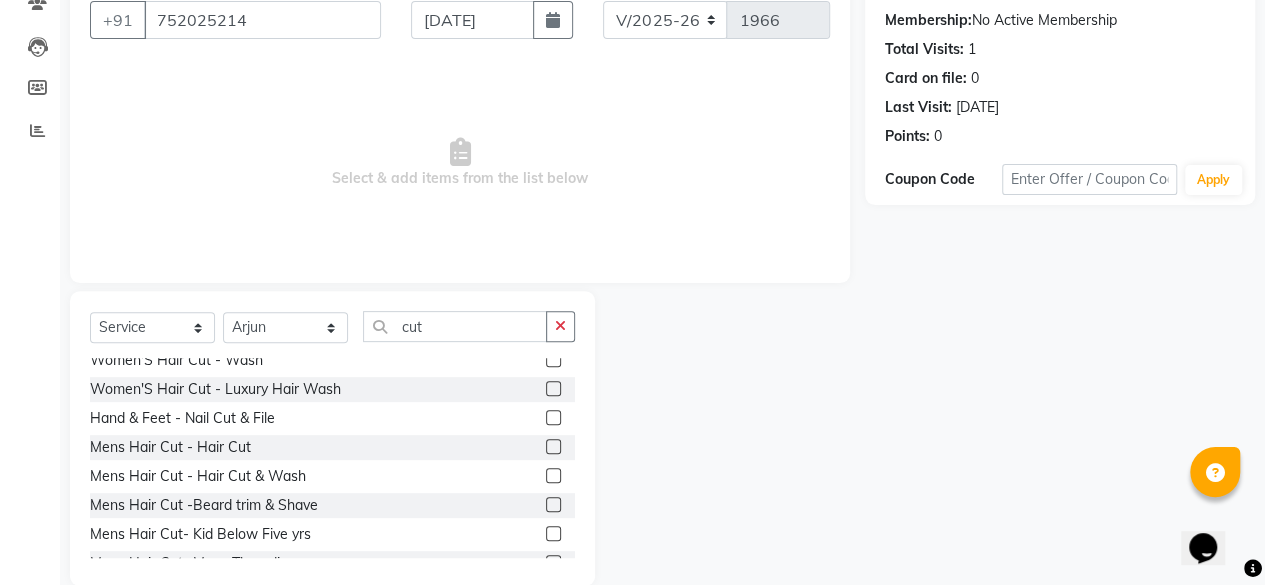 click 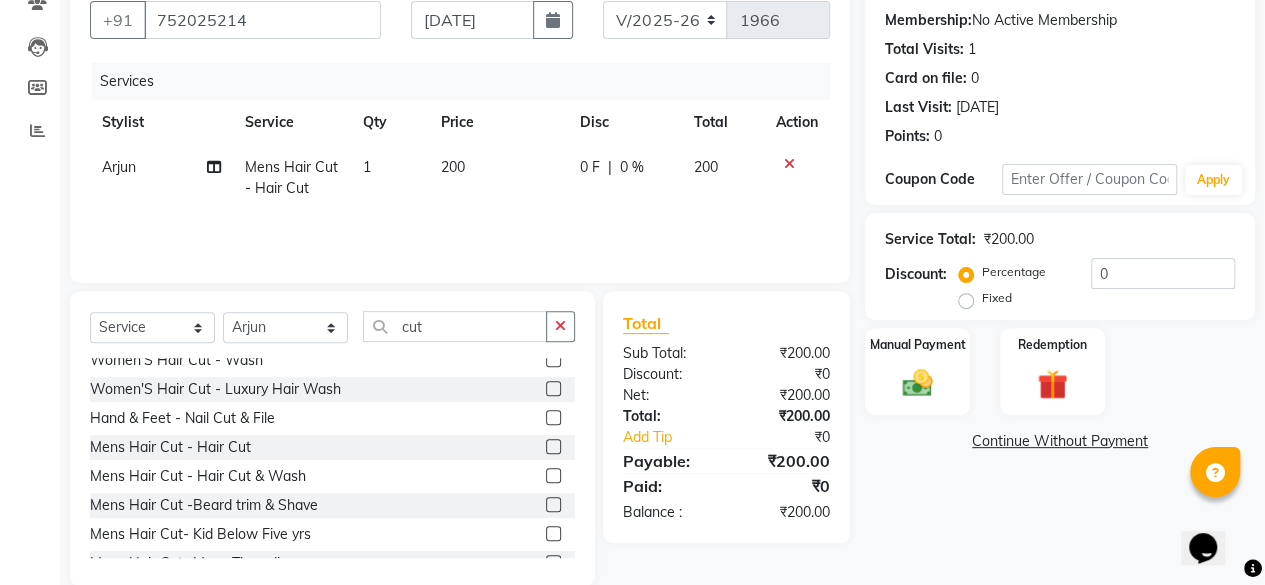 scroll, scrollTop: 0, scrollLeft: 10, axis: horizontal 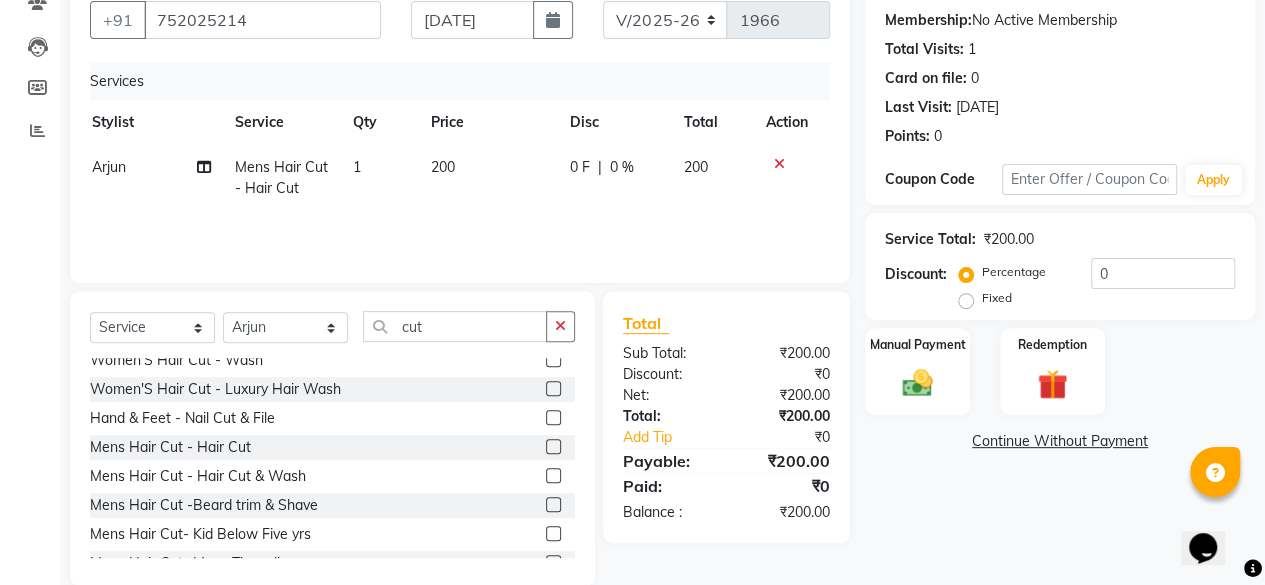 click 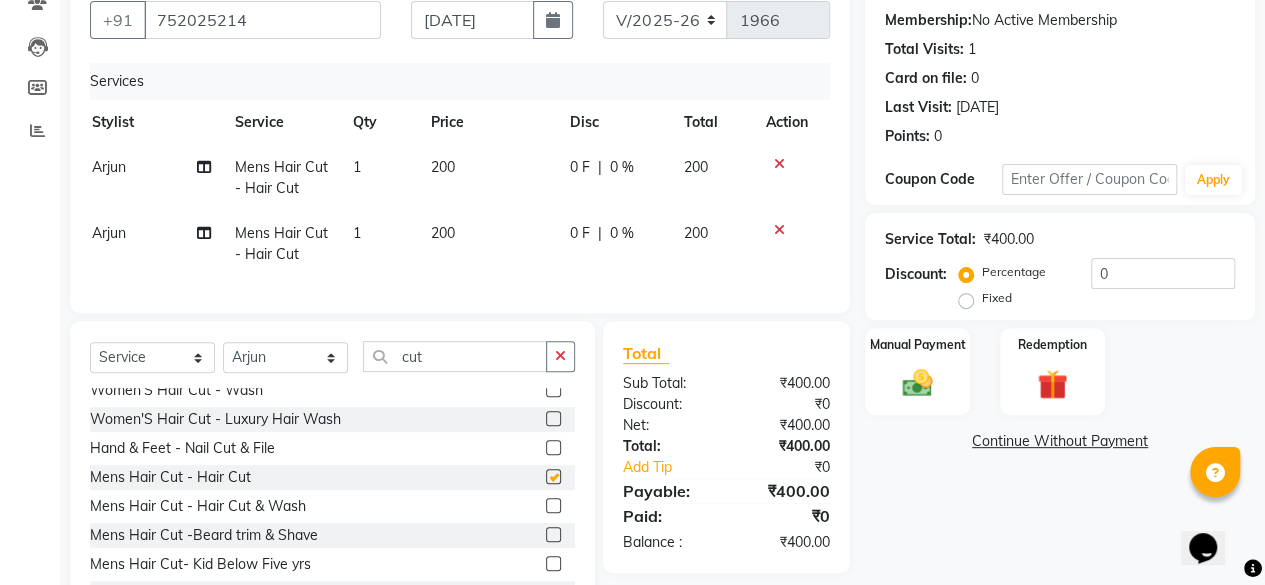 checkbox on "false" 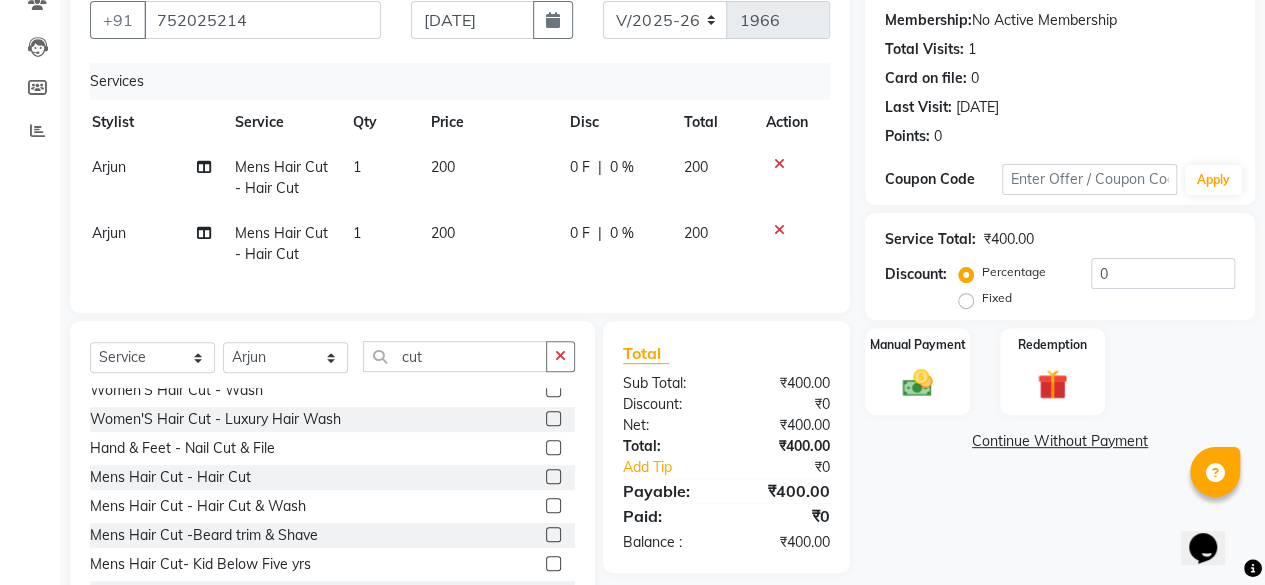 click 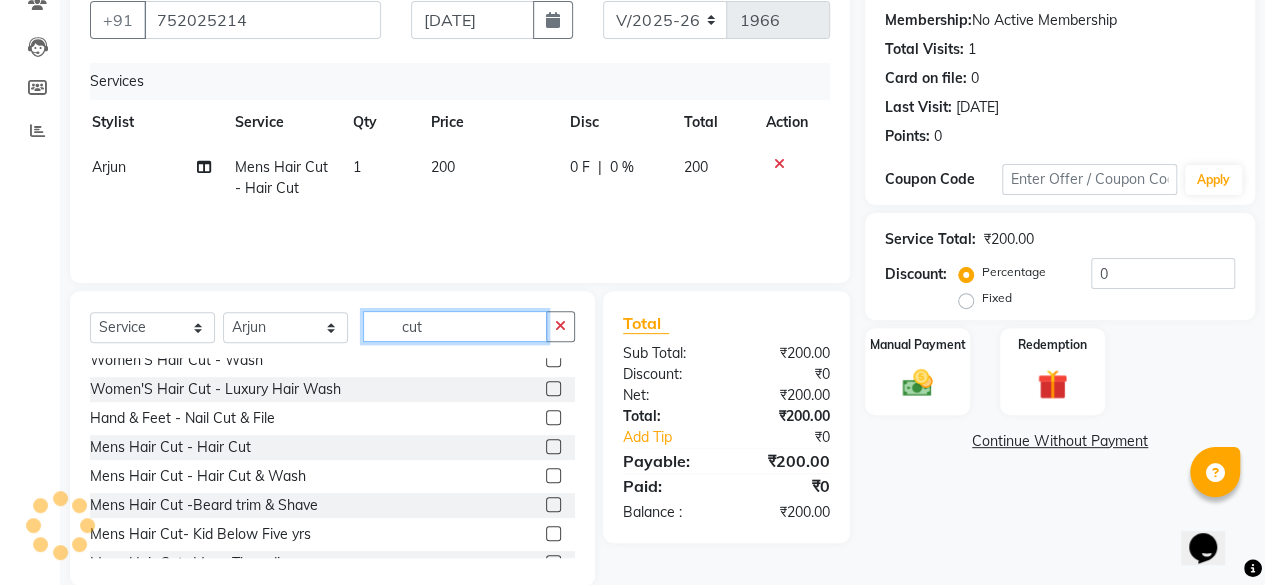 click on "cut" 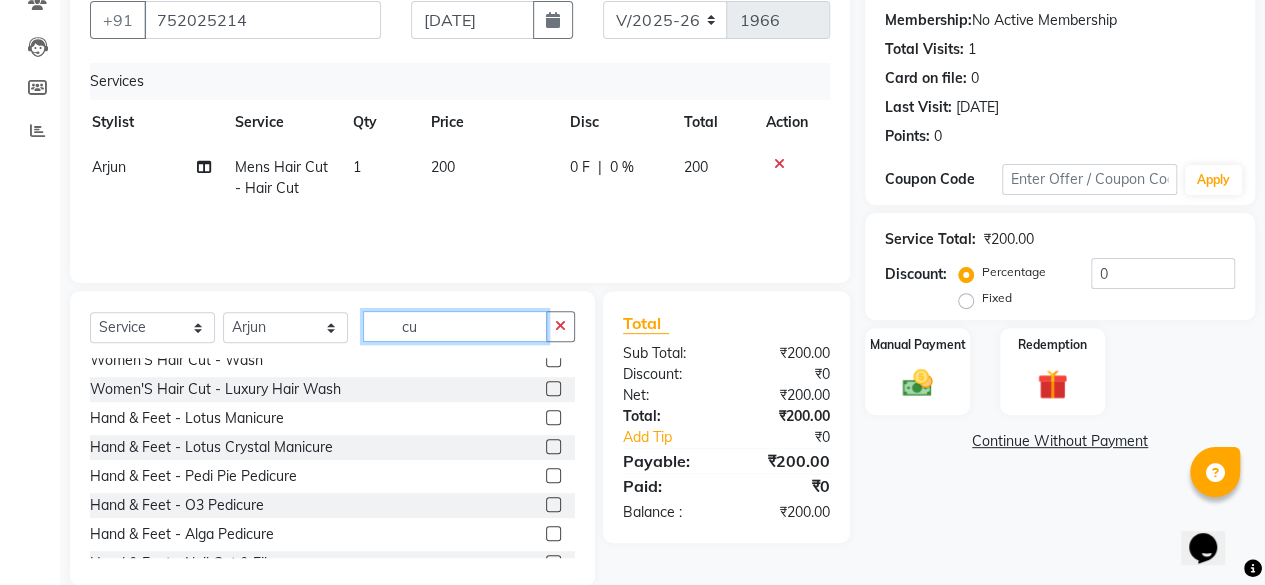 type on "c" 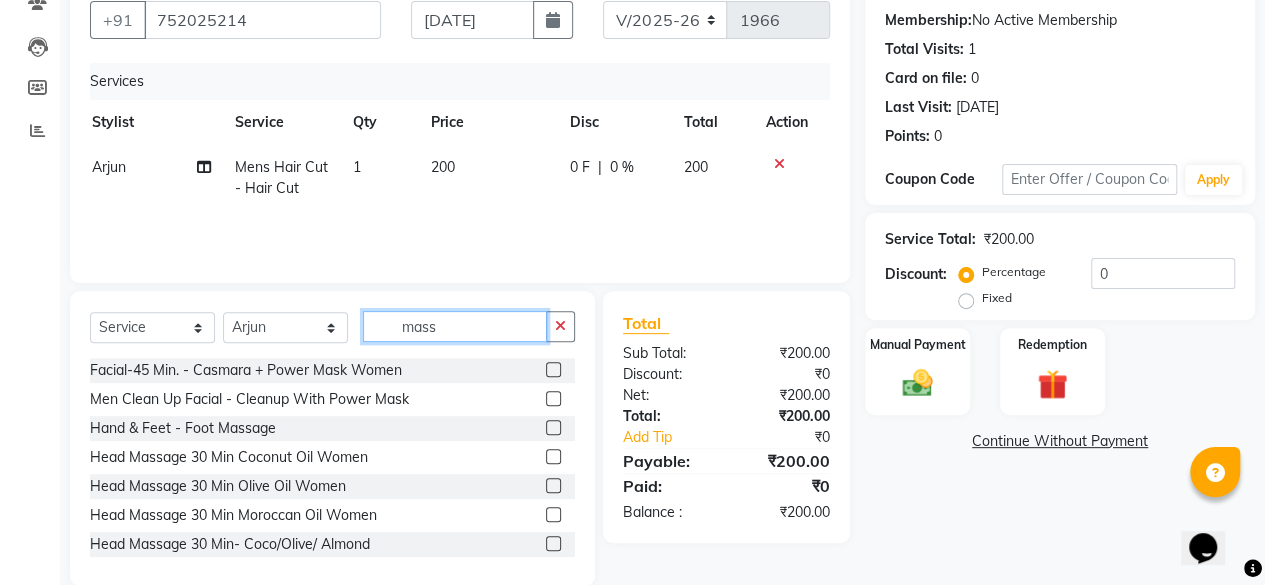 scroll, scrollTop: 0, scrollLeft: 0, axis: both 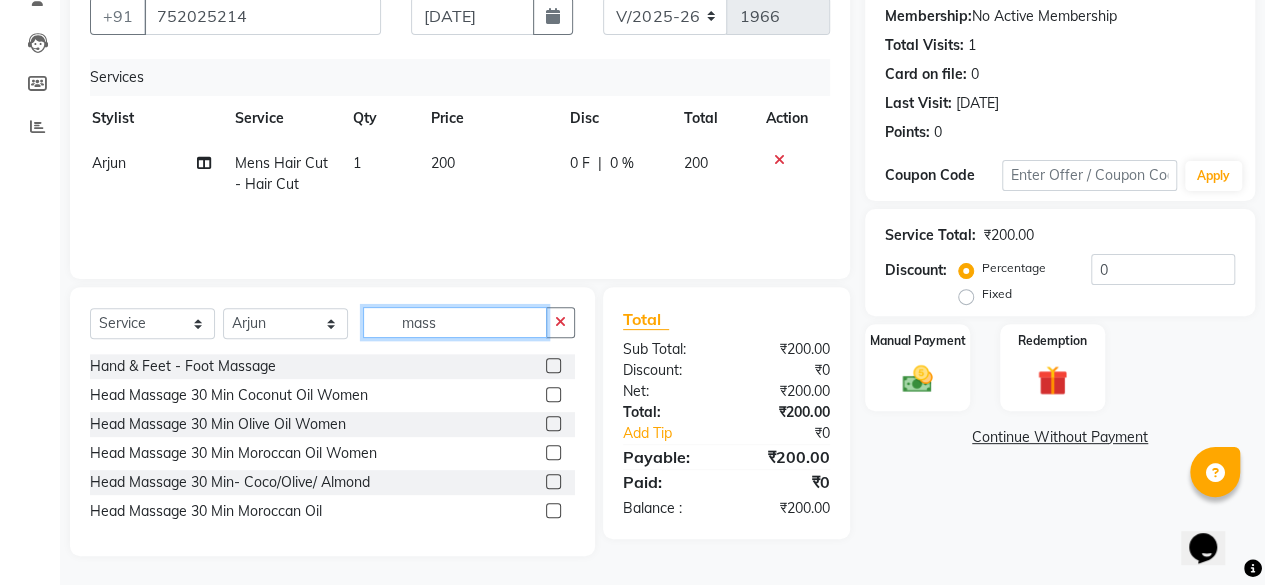 type on "mass" 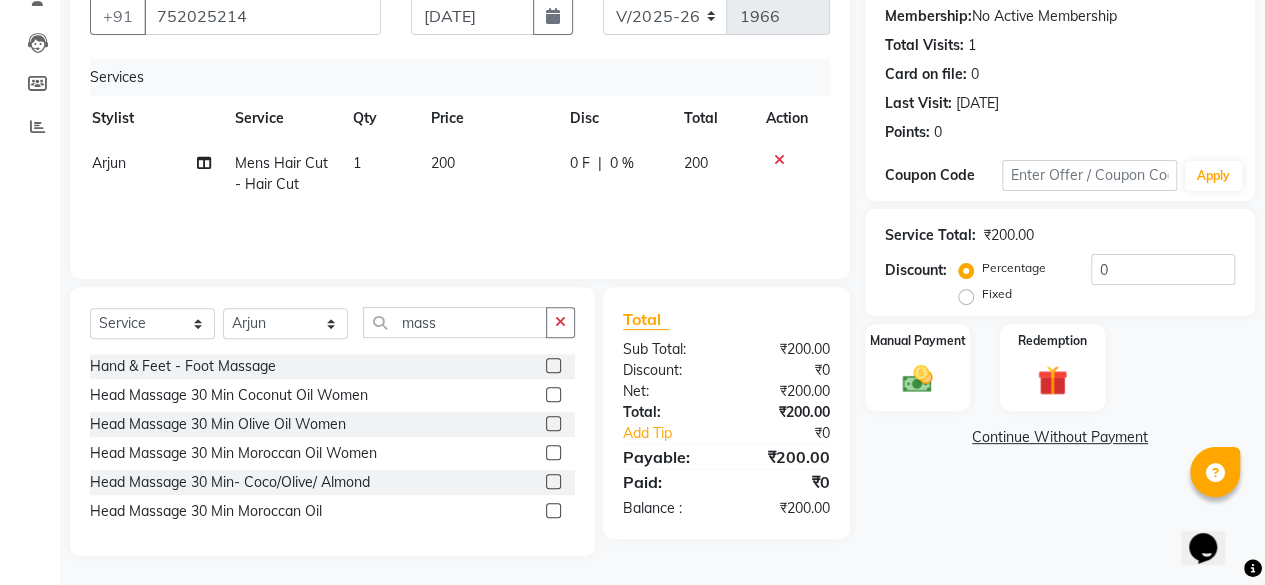 click 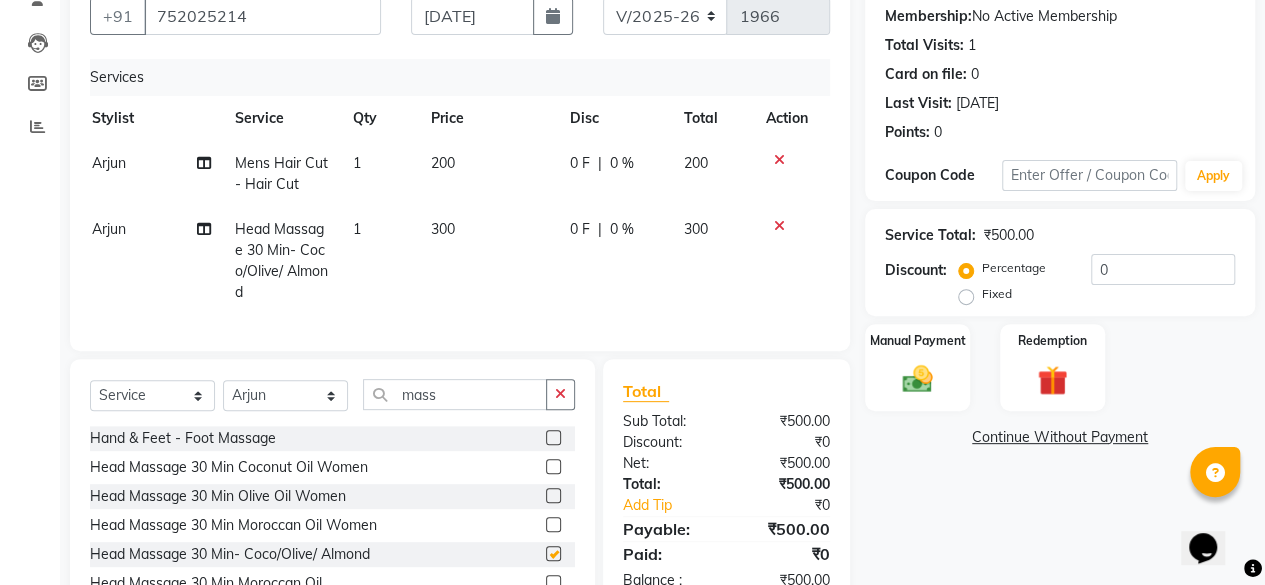 checkbox on "false" 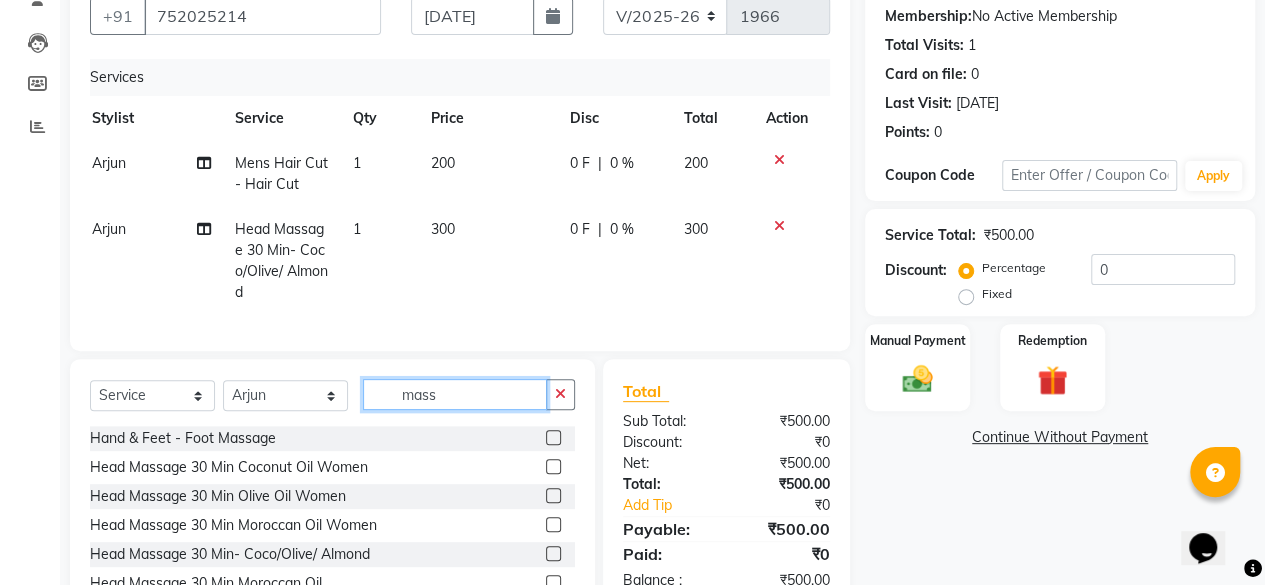 click on "mass" 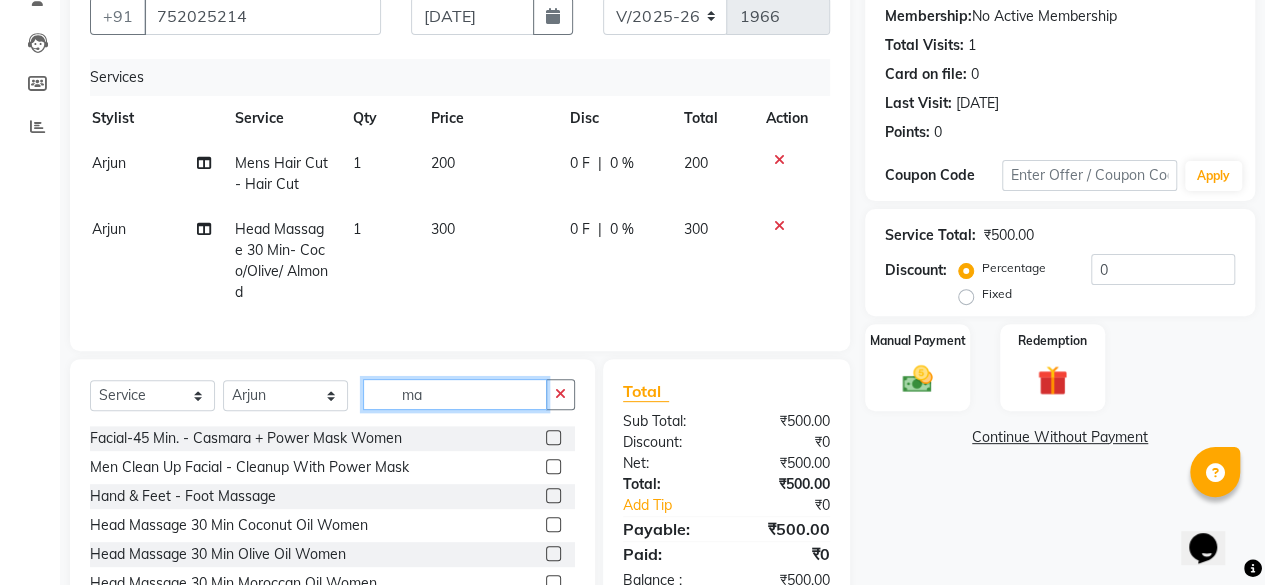 type on "m" 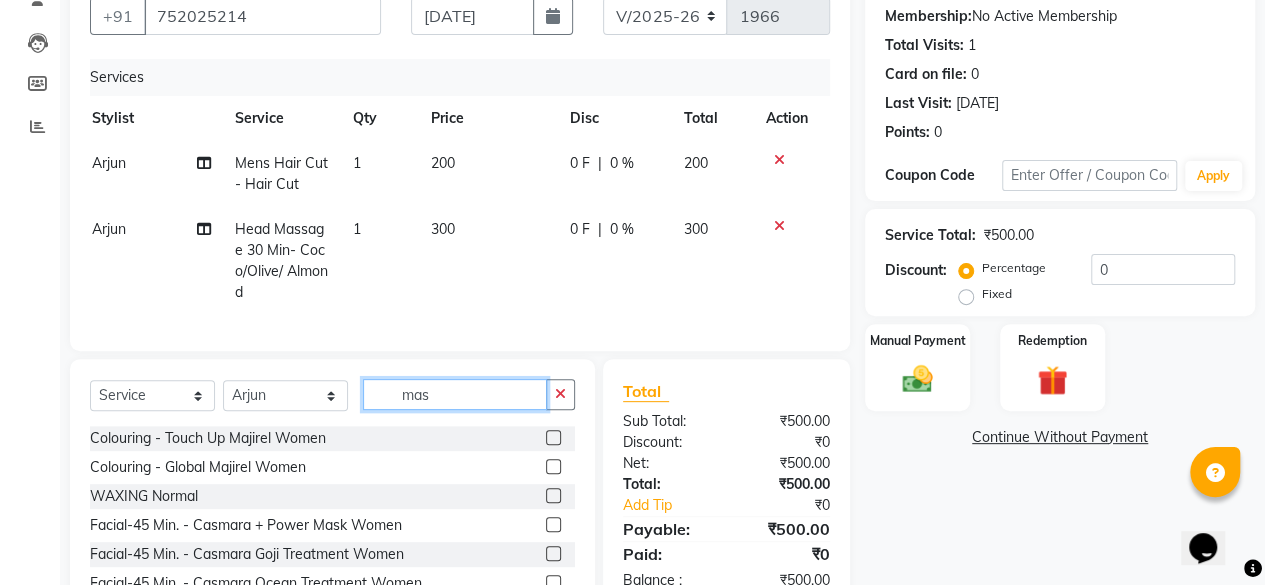 type on "mass" 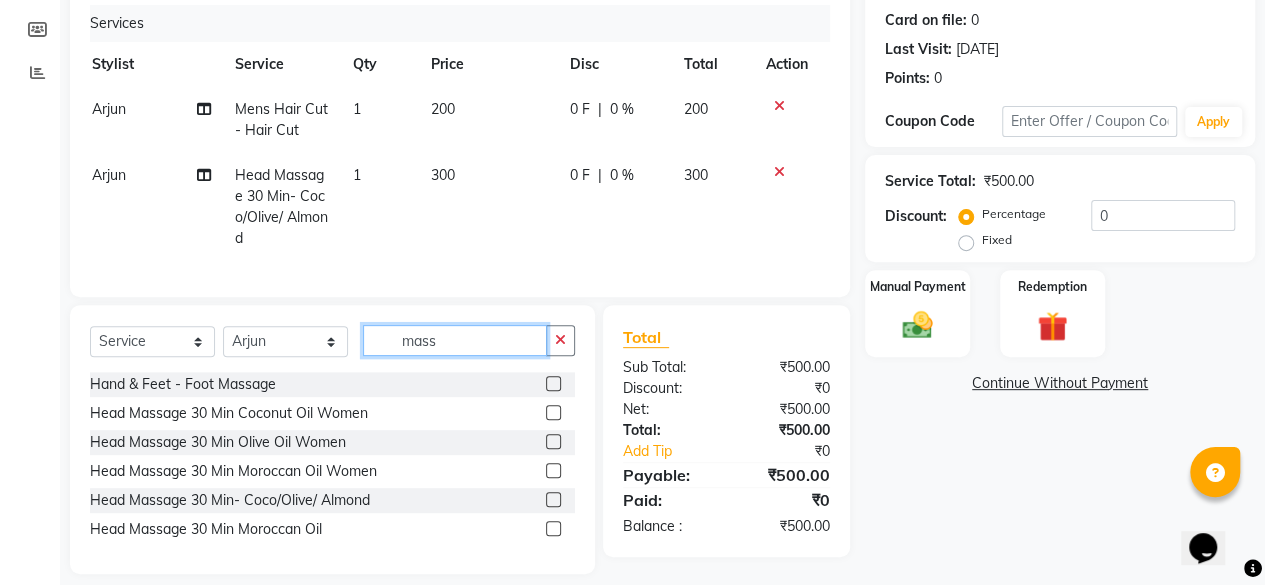 scroll, scrollTop: 276, scrollLeft: 0, axis: vertical 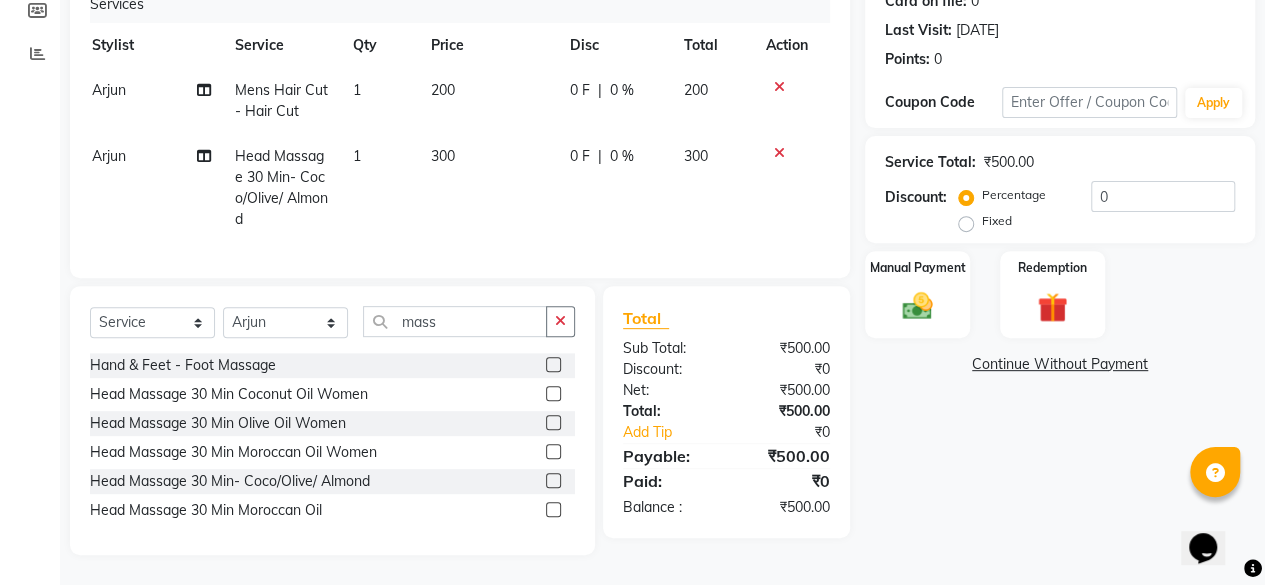 click 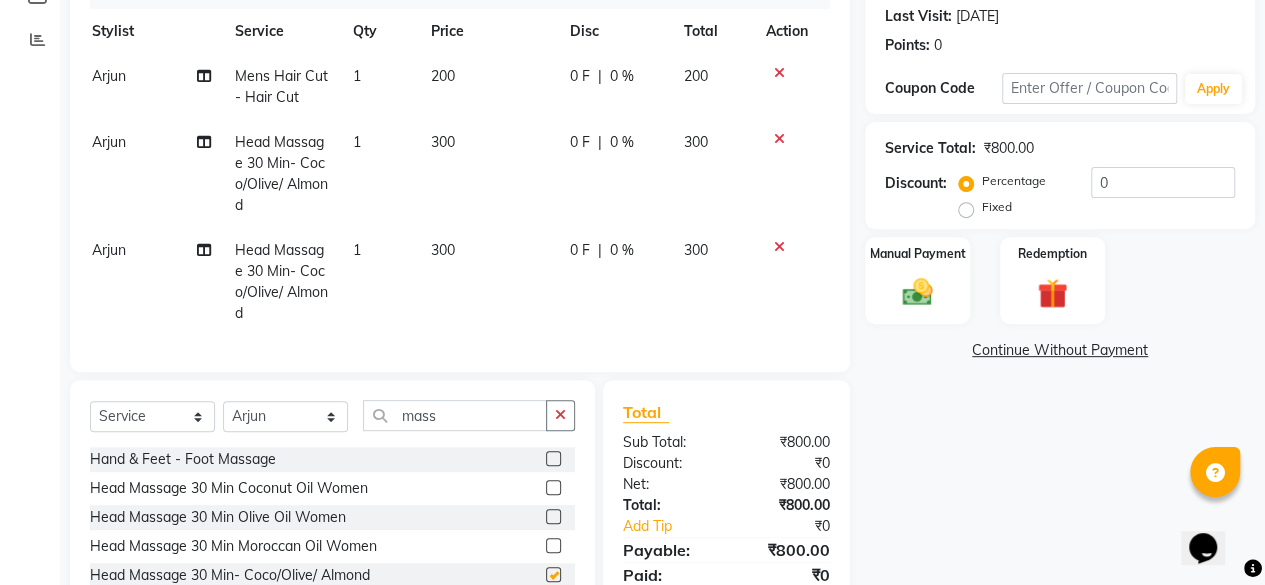 checkbox on "false" 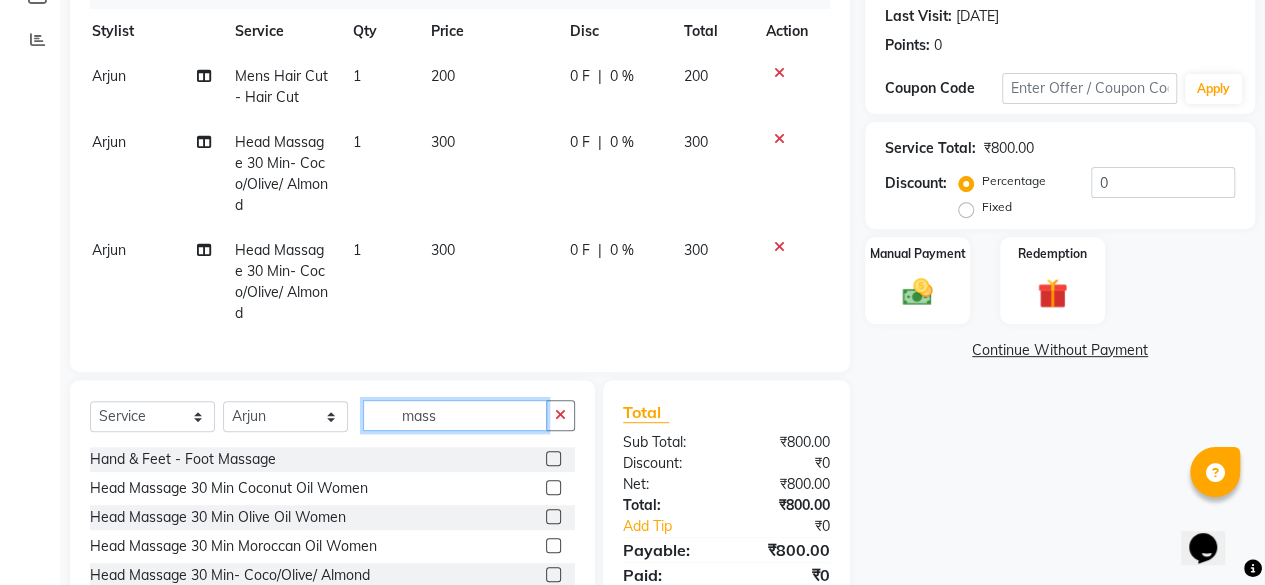 click on "mass" 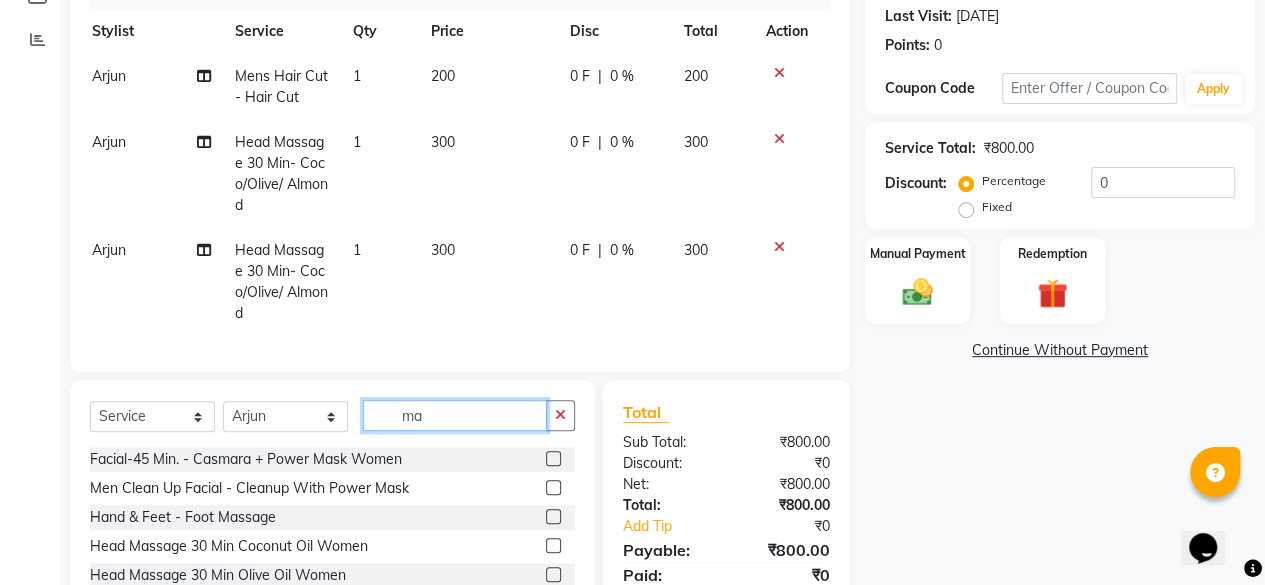 type on "m" 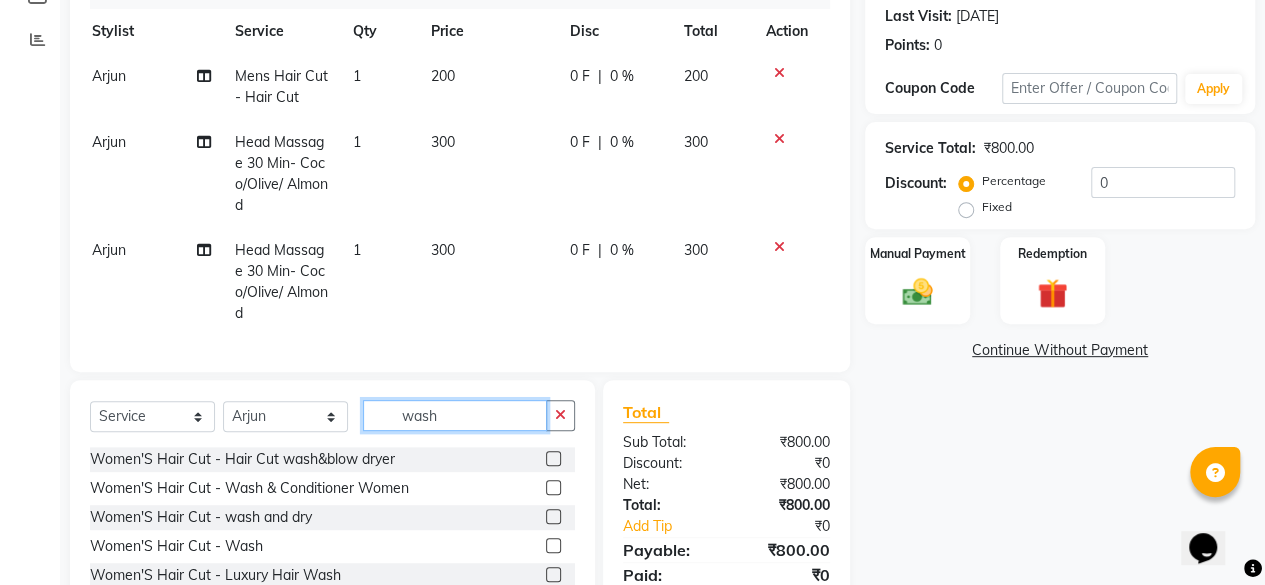 scroll, scrollTop: 2, scrollLeft: 0, axis: vertical 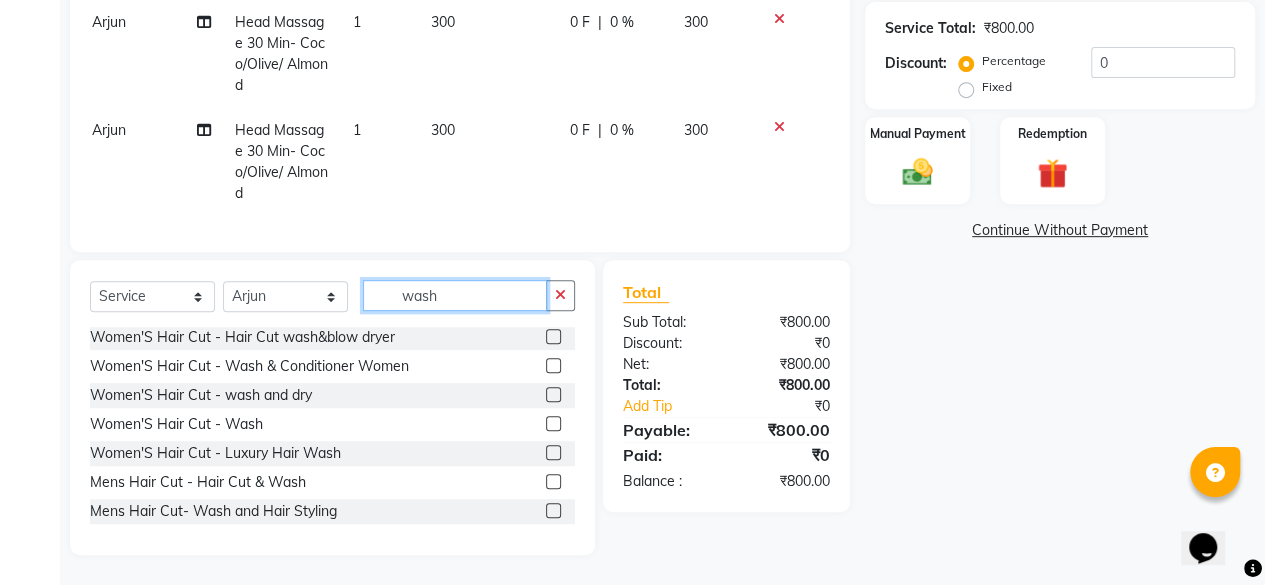 type on "wash" 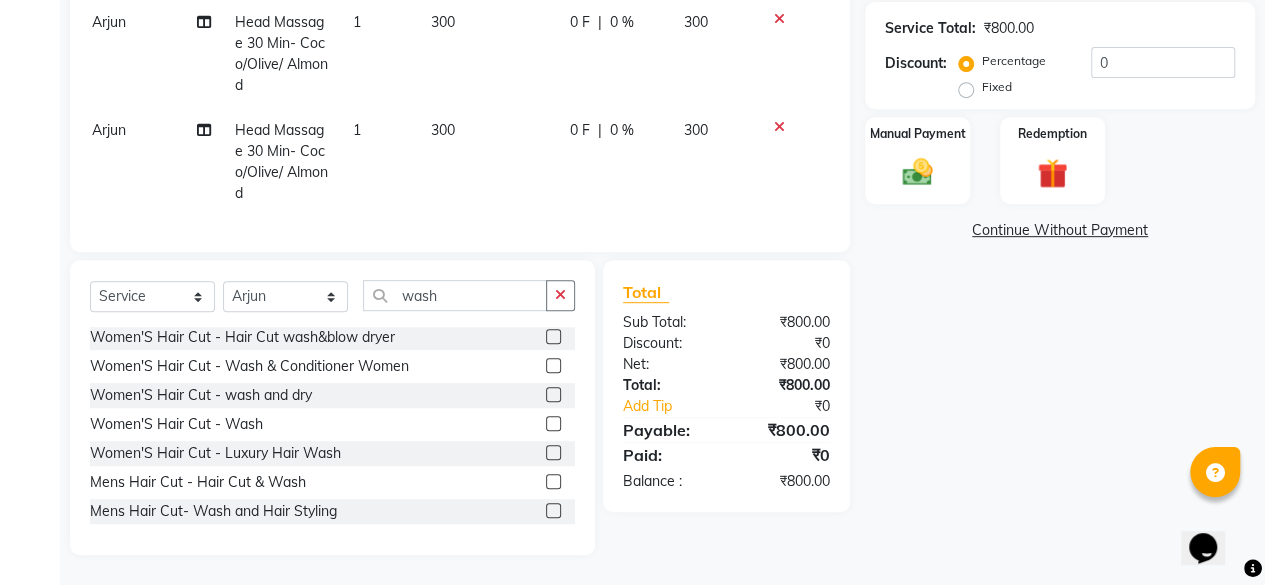 click 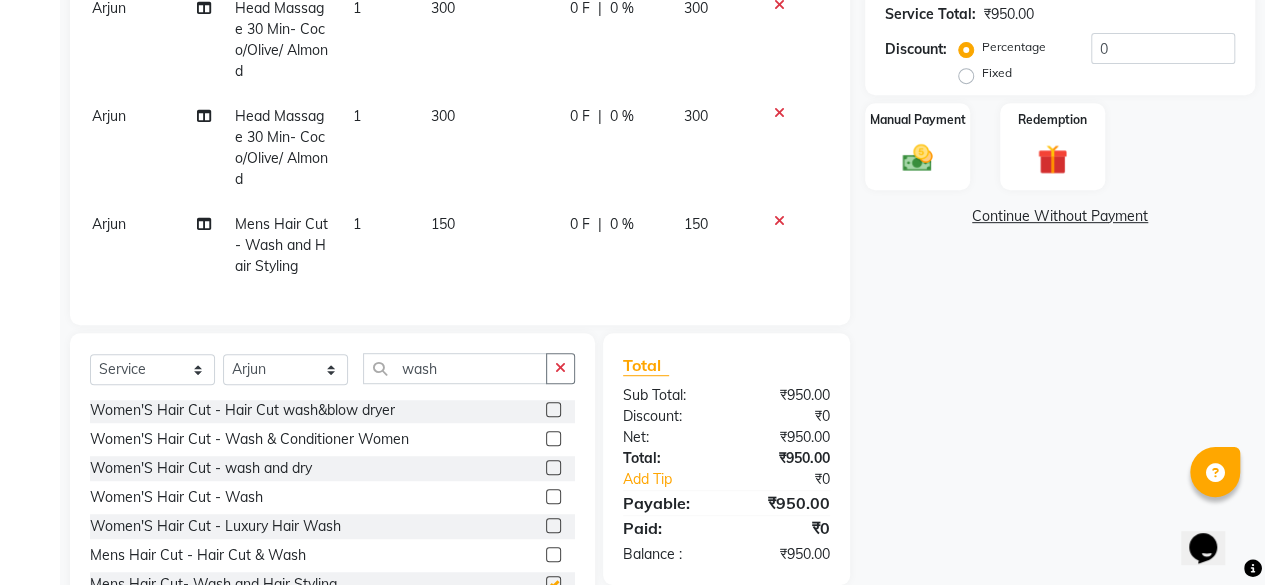 checkbox on "false" 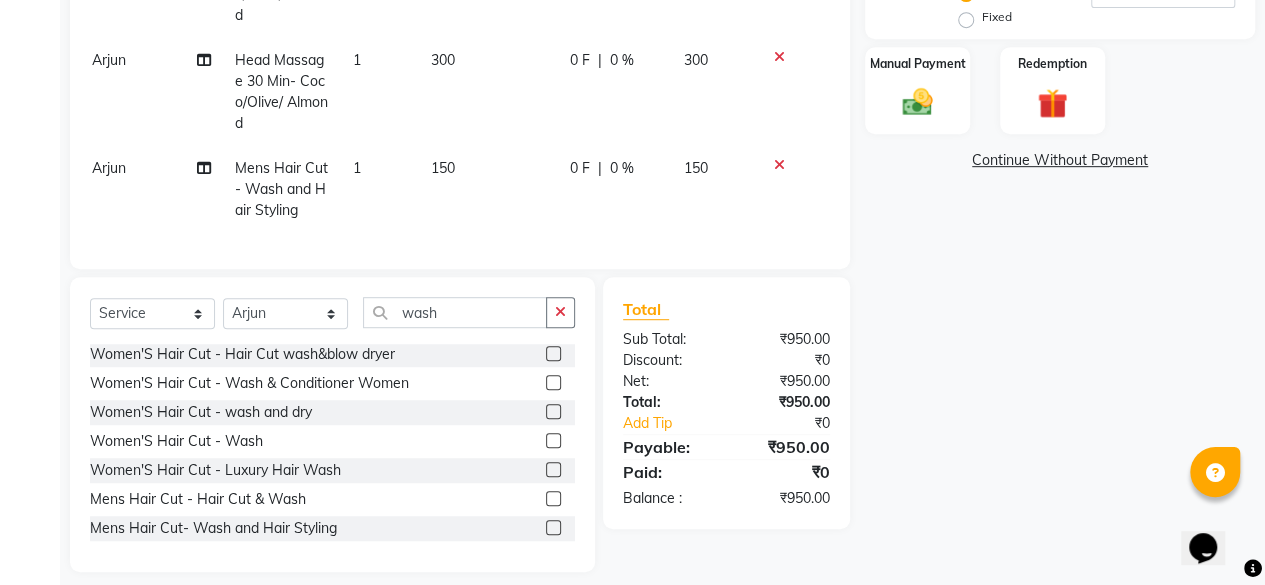 scroll, scrollTop: 467, scrollLeft: 0, axis: vertical 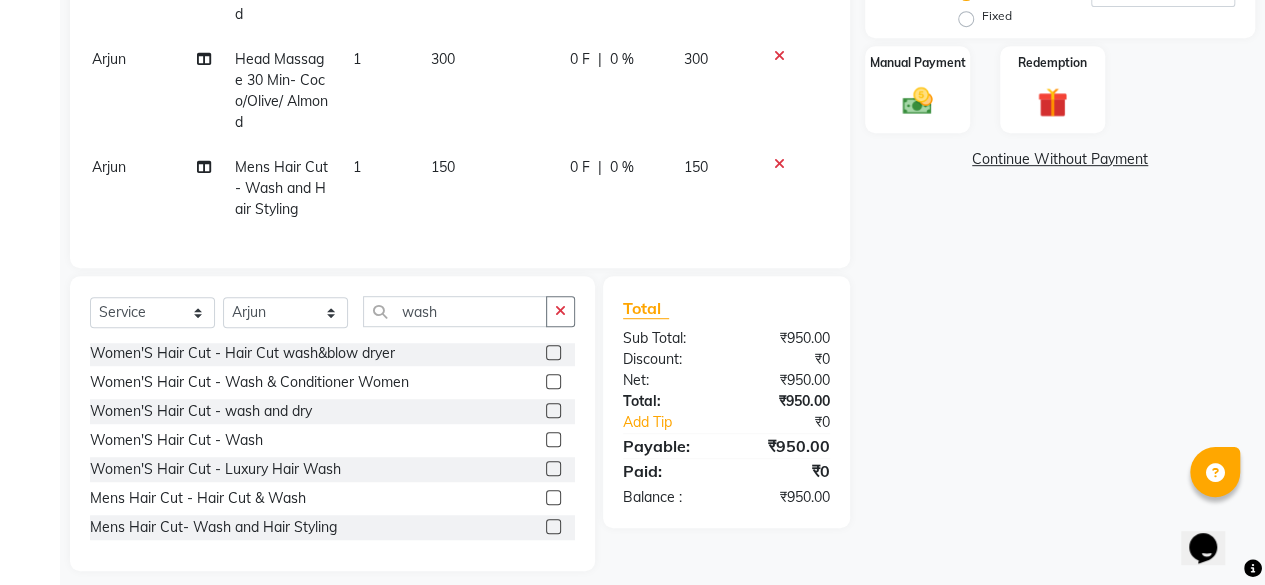 click 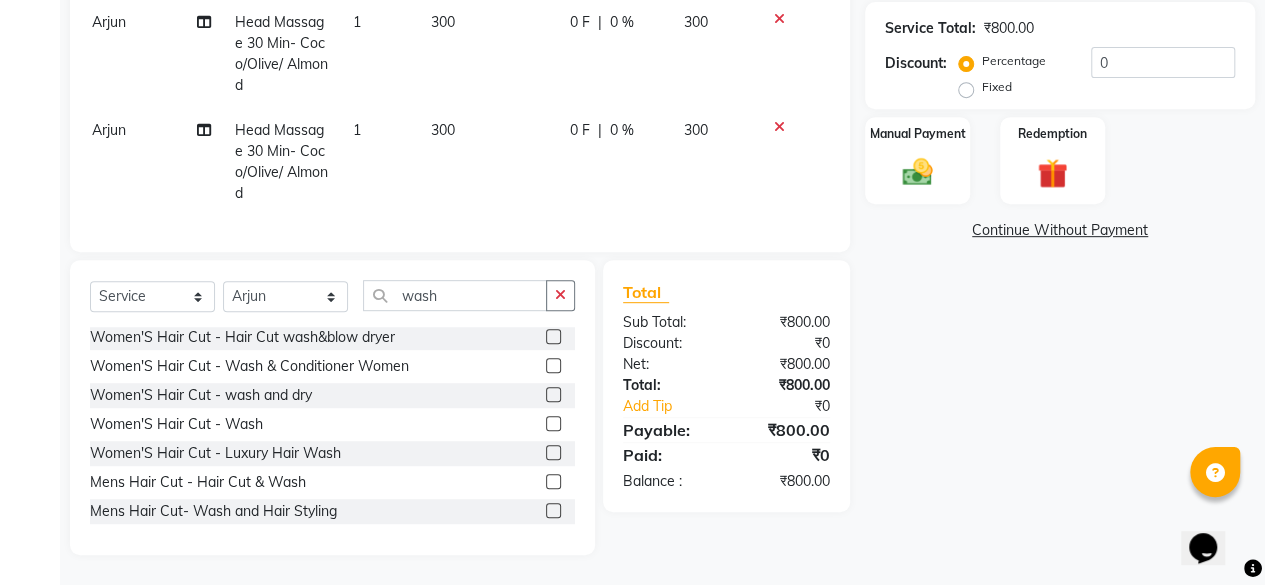 click 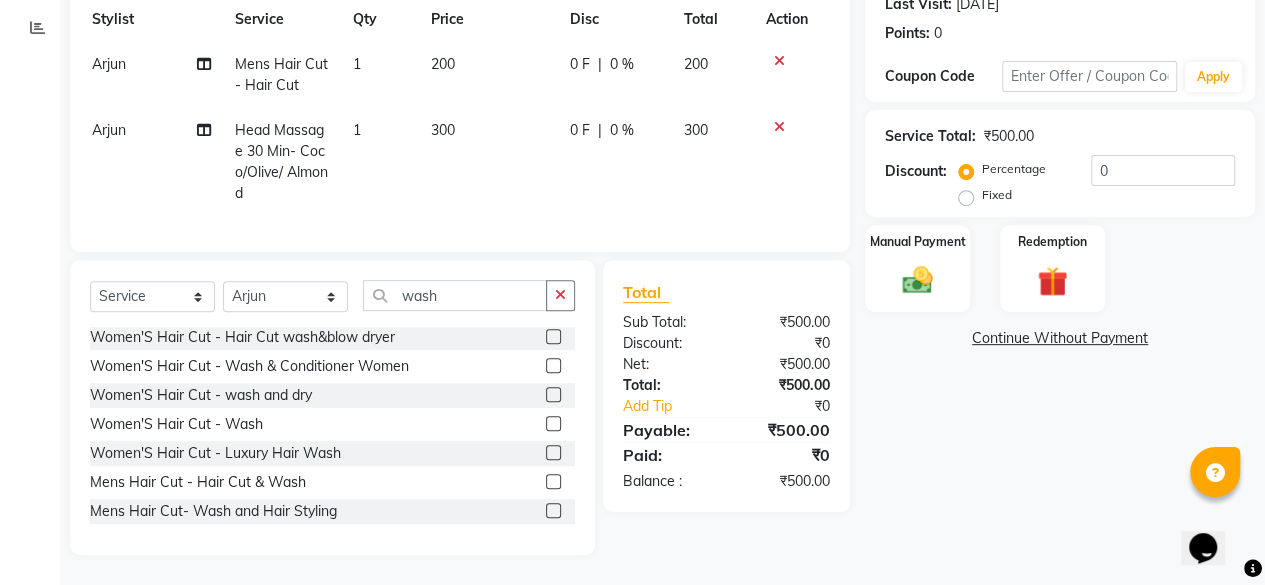 scroll, scrollTop: 0, scrollLeft: 0, axis: both 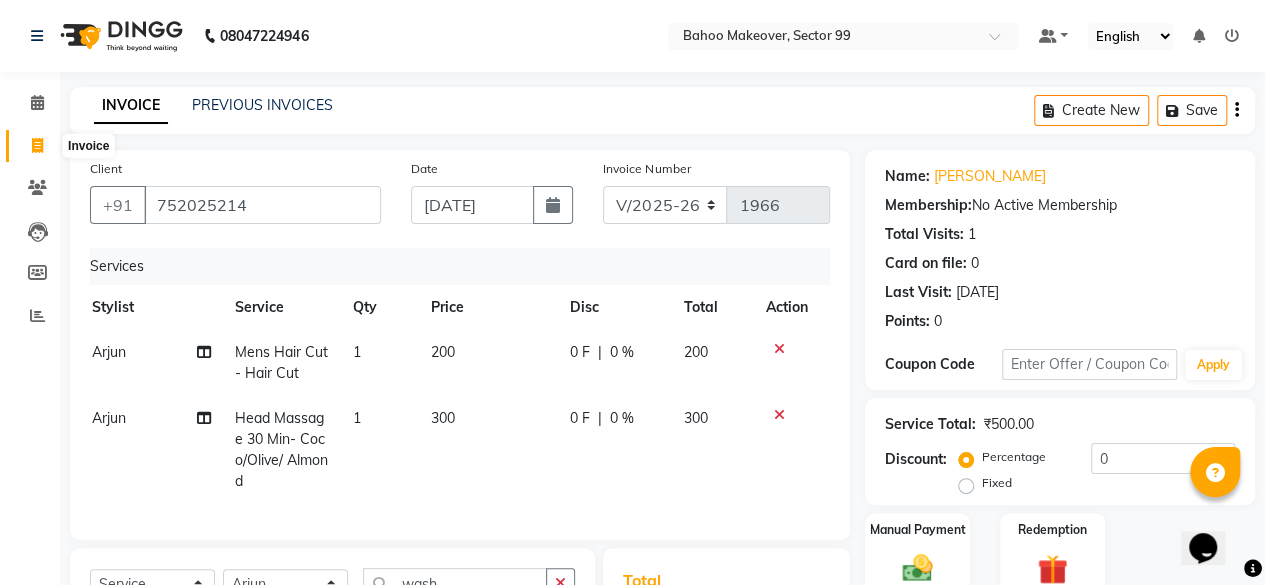 click 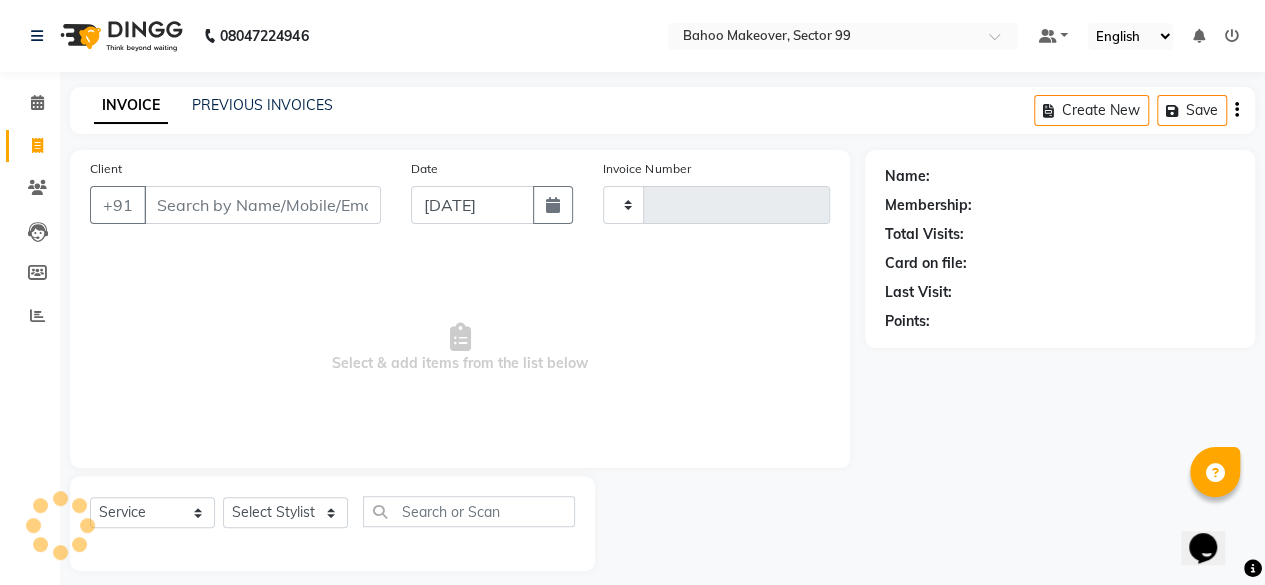 scroll, scrollTop: 15, scrollLeft: 0, axis: vertical 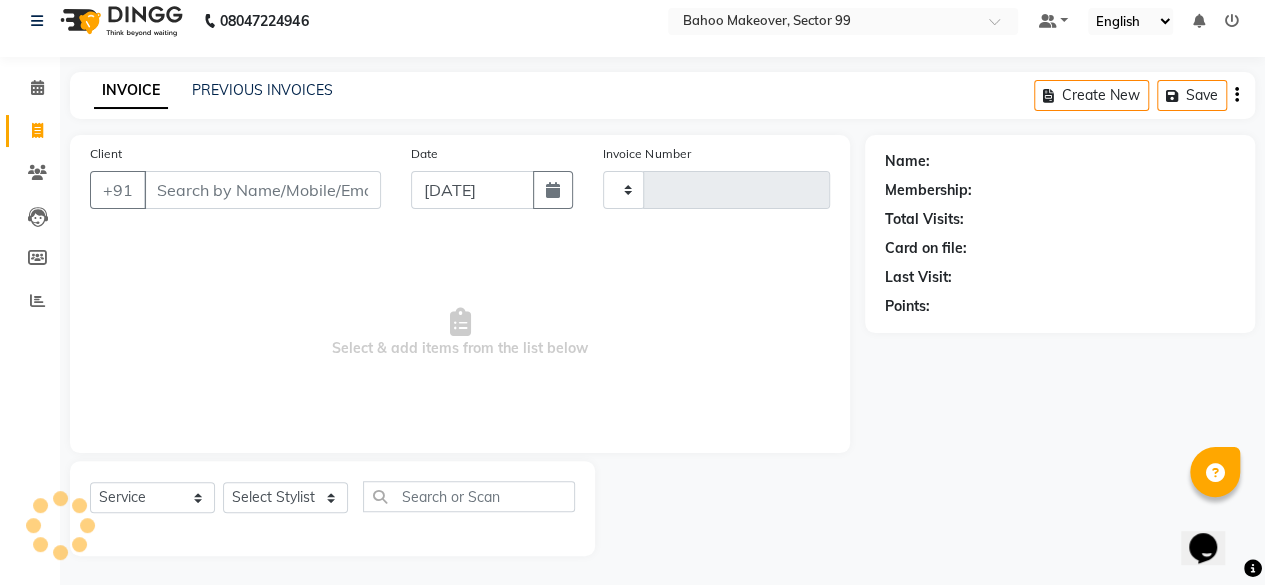 type on "1966" 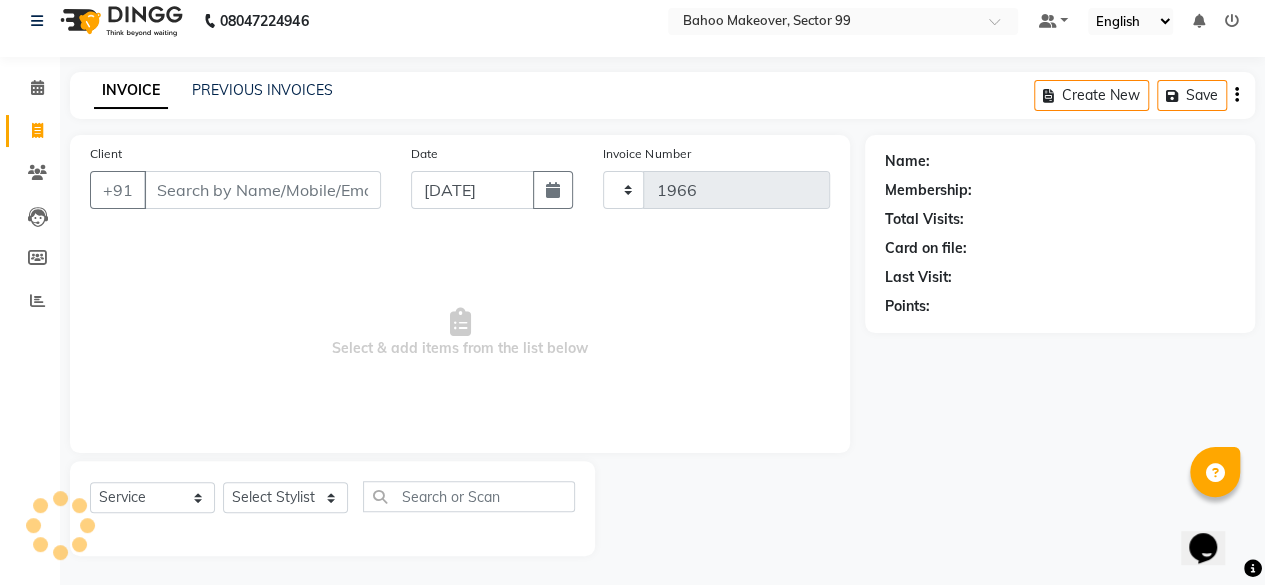 select on "6856" 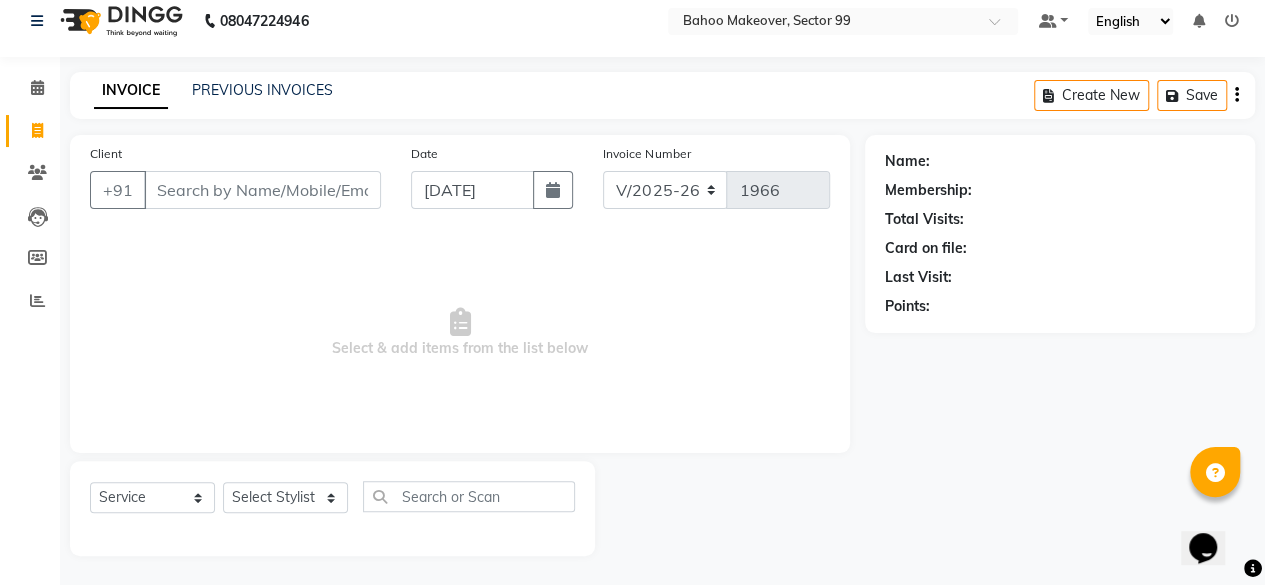 click on "Client" at bounding box center [262, 190] 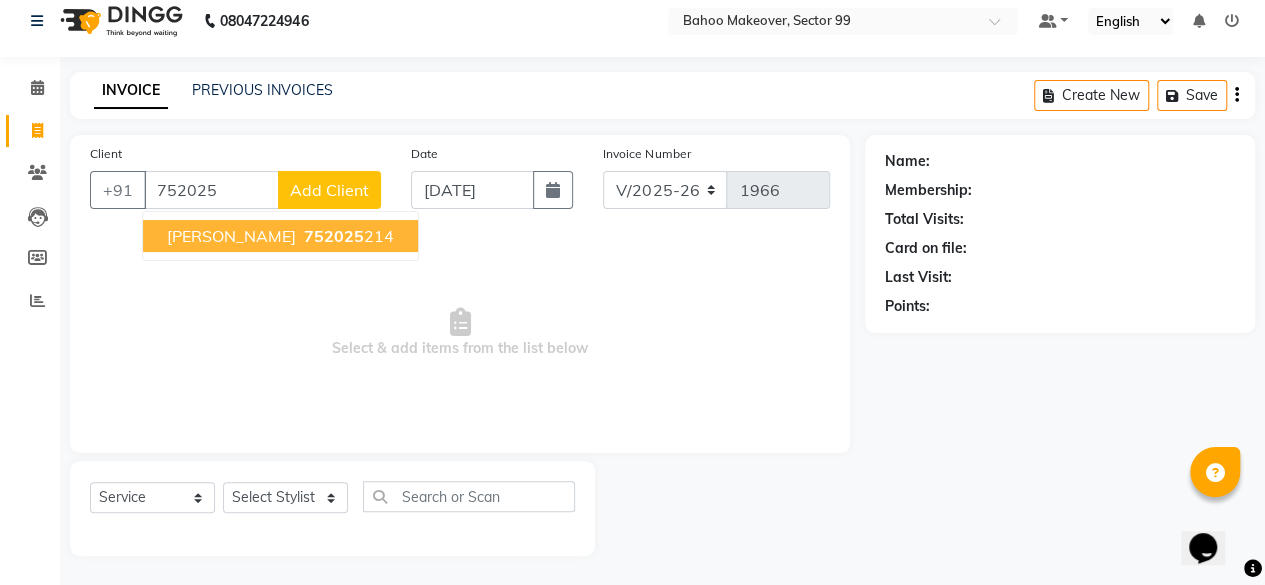 click on "RAJEEV KUMAR   752025 214" at bounding box center [280, 236] 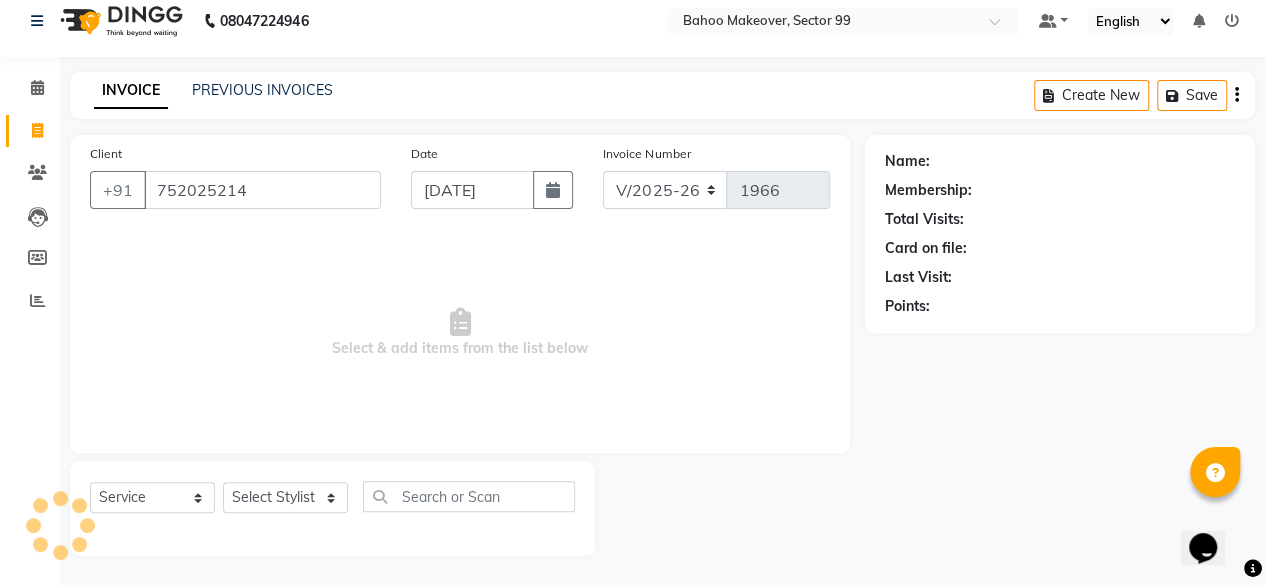 type on "752025214" 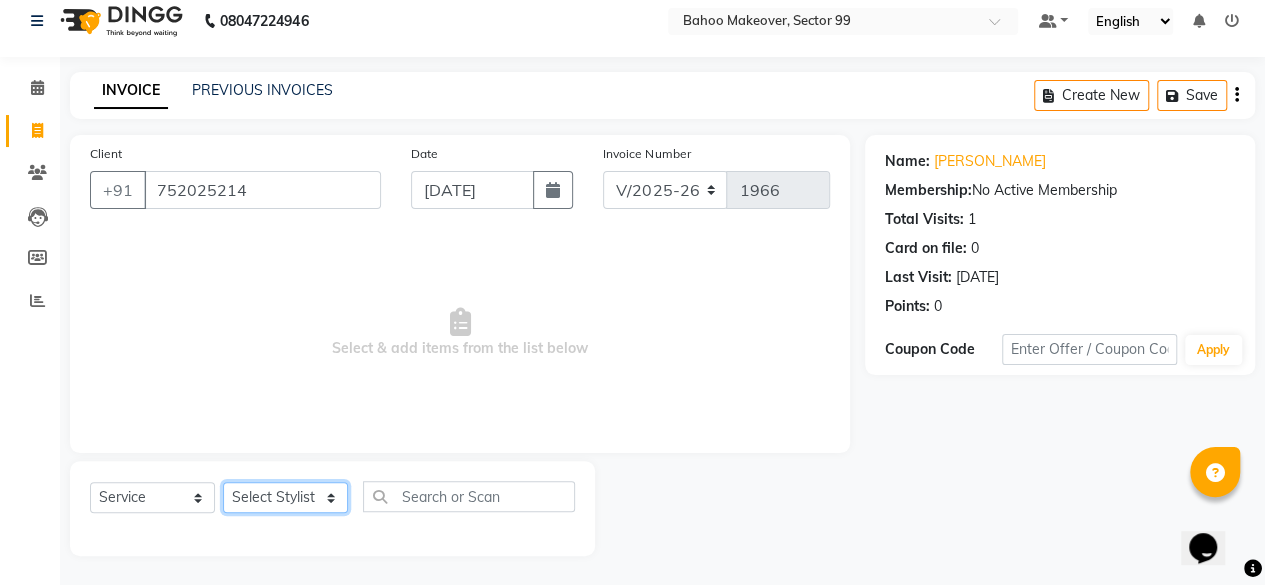 click on "Select Stylist Arjun [PERSON_NAME]  Bahoo Makeover Bahoo Makeover Salon [PERSON_NAME] [PERSON_NAME] [PERSON_NAME] [PERSON_NAME] [PERSON_NAME] [PERSON_NAME]  [PERSON_NAME] Vikas" 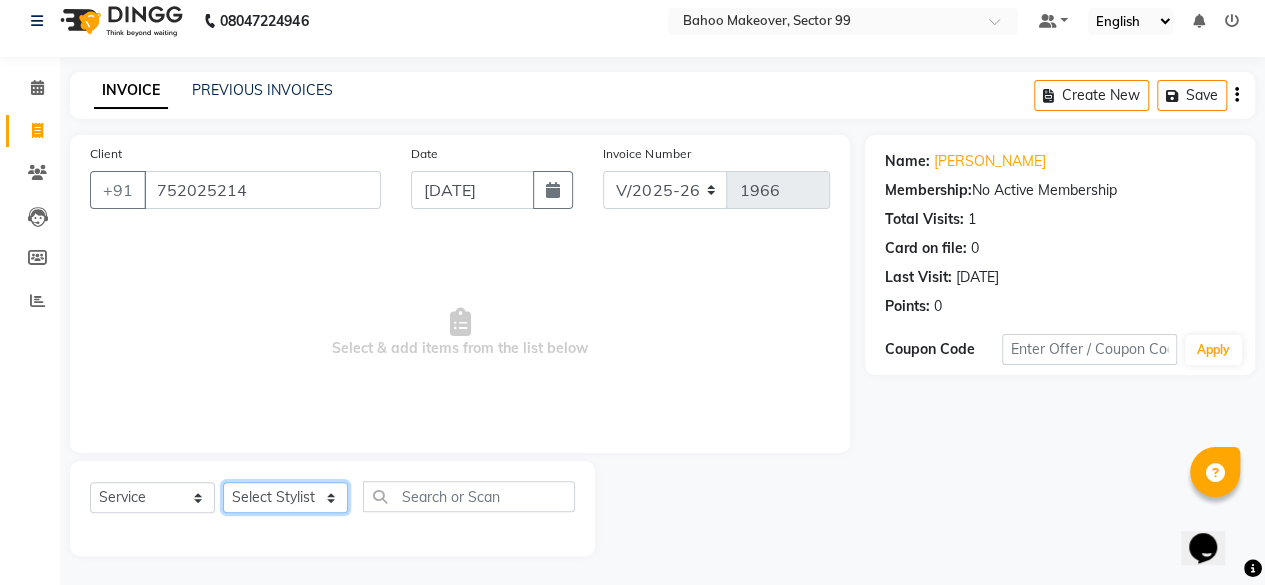 select on "85852" 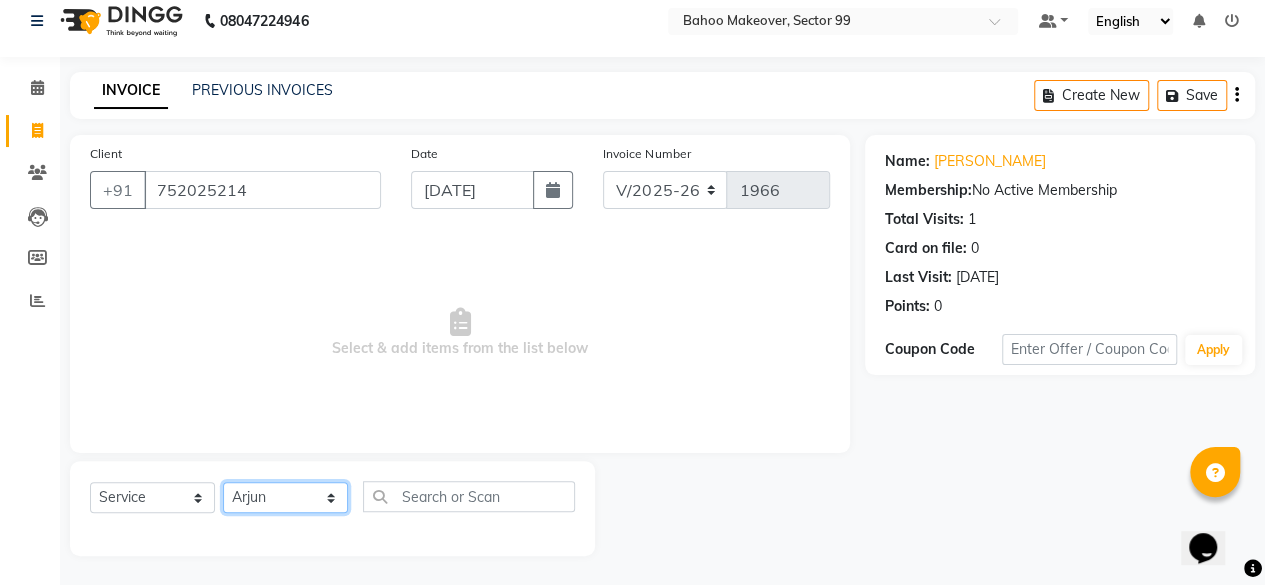 click on "Select Stylist Arjun [PERSON_NAME]  Bahoo Makeover Bahoo Makeover Salon [PERSON_NAME] [PERSON_NAME] [PERSON_NAME] [PERSON_NAME] [PERSON_NAME] [PERSON_NAME]  [PERSON_NAME] Vikas" 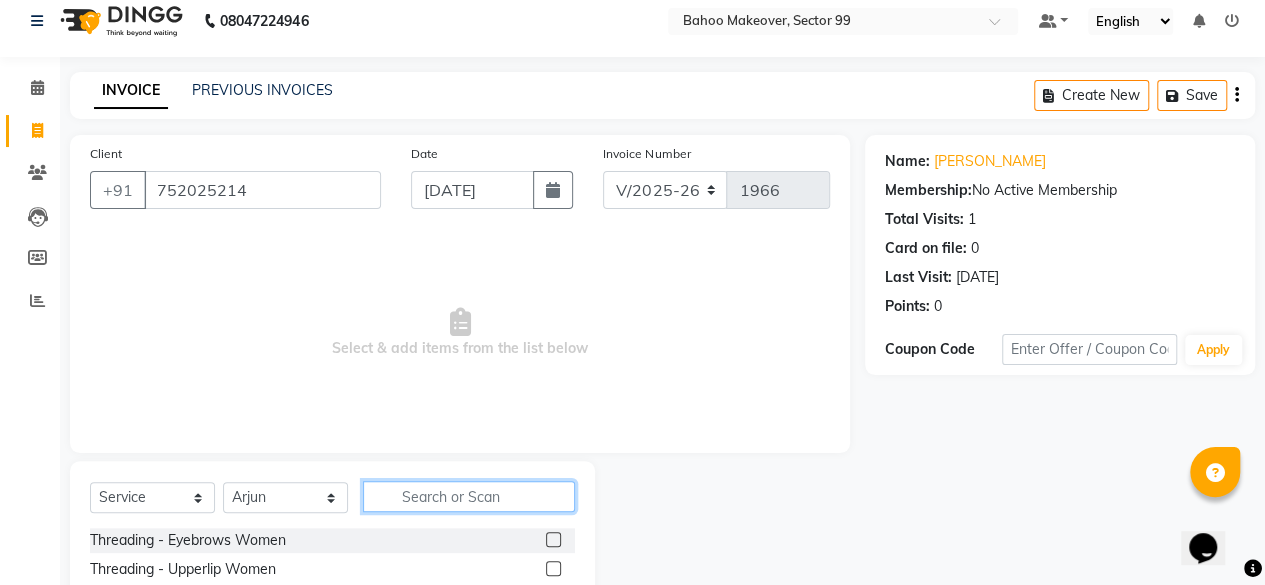 click 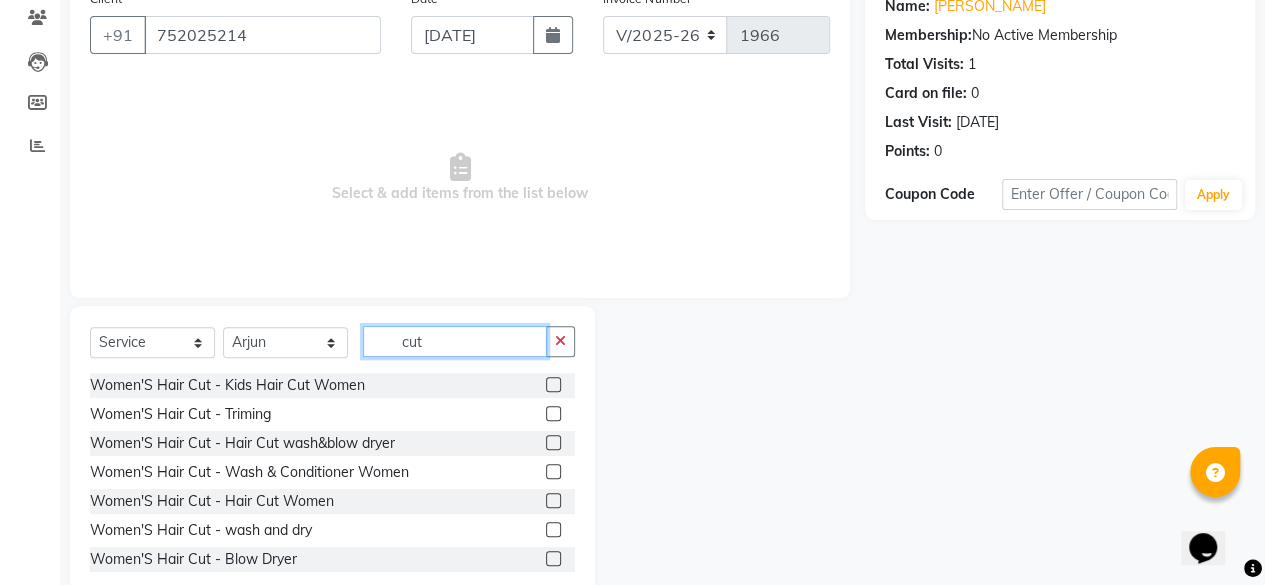 scroll, scrollTop: 181, scrollLeft: 0, axis: vertical 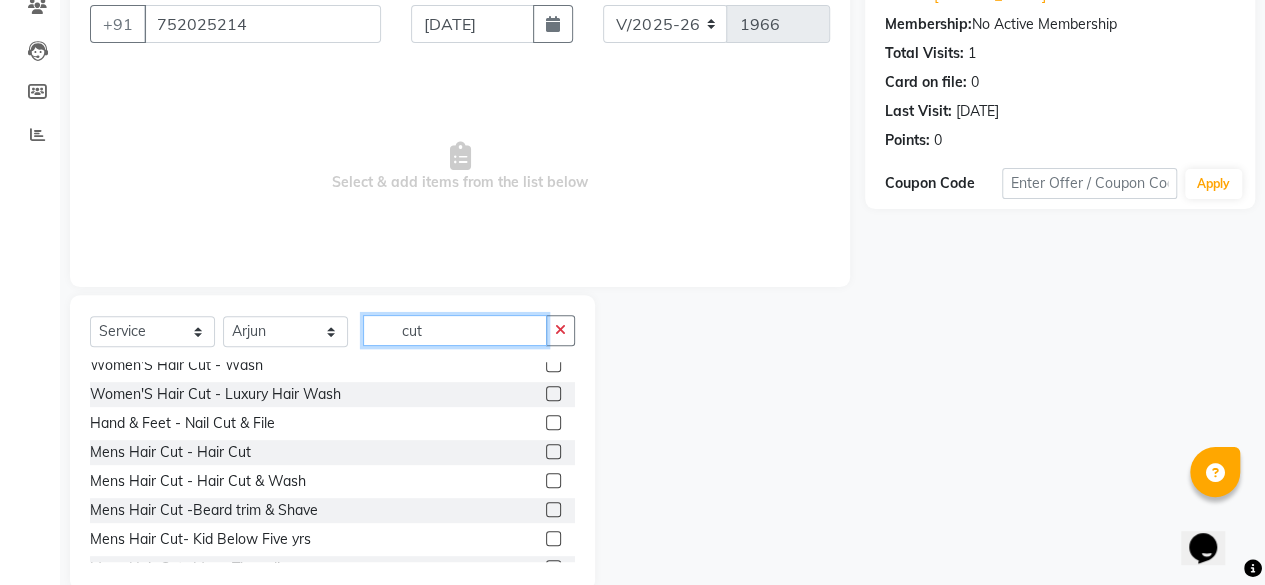 type on "cut" 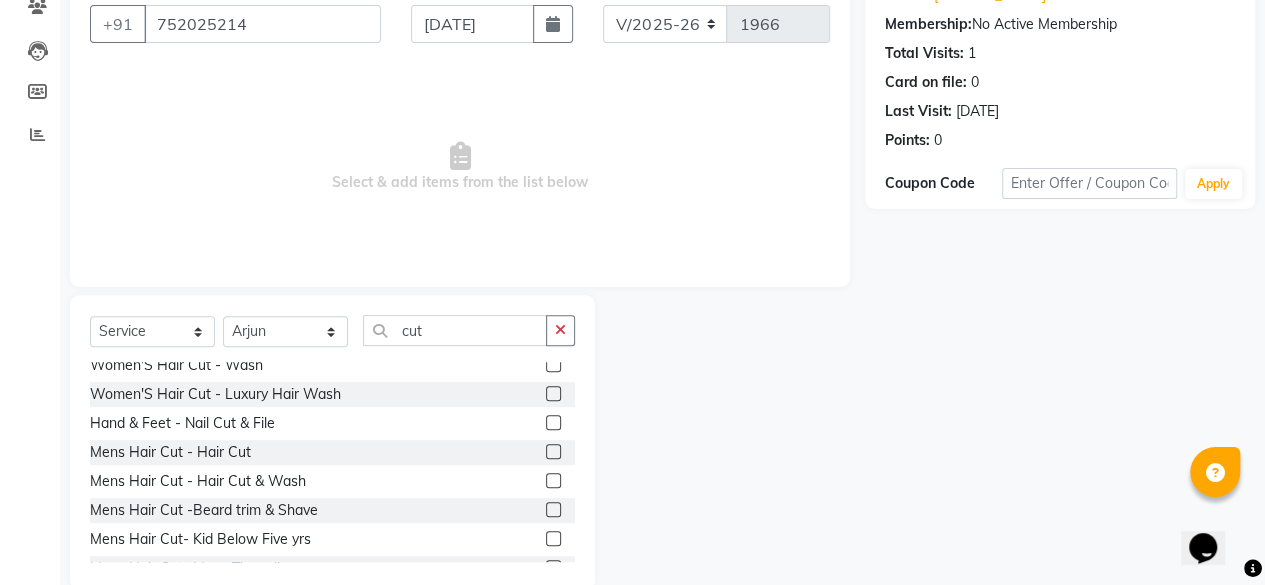 click 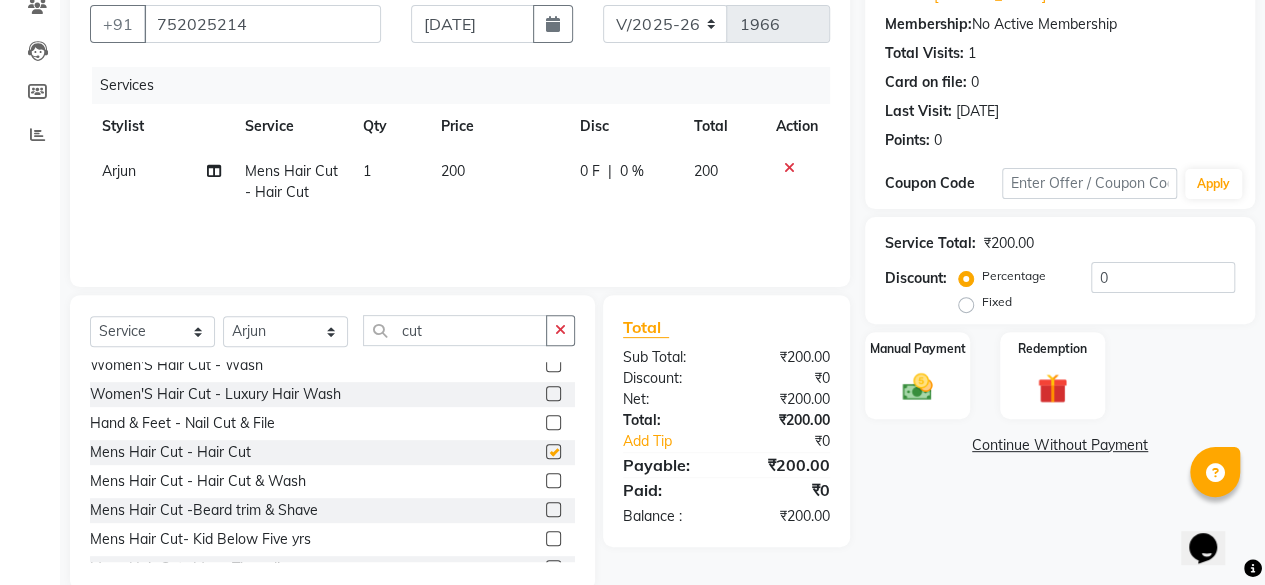 checkbox on "false" 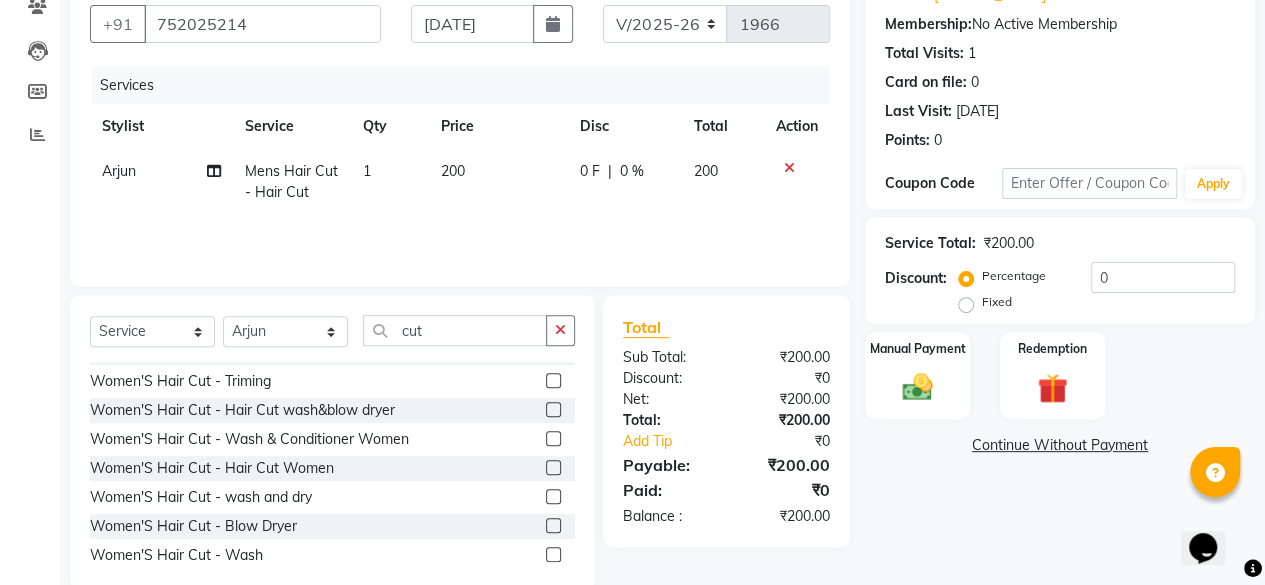 scroll, scrollTop: 14, scrollLeft: 0, axis: vertical 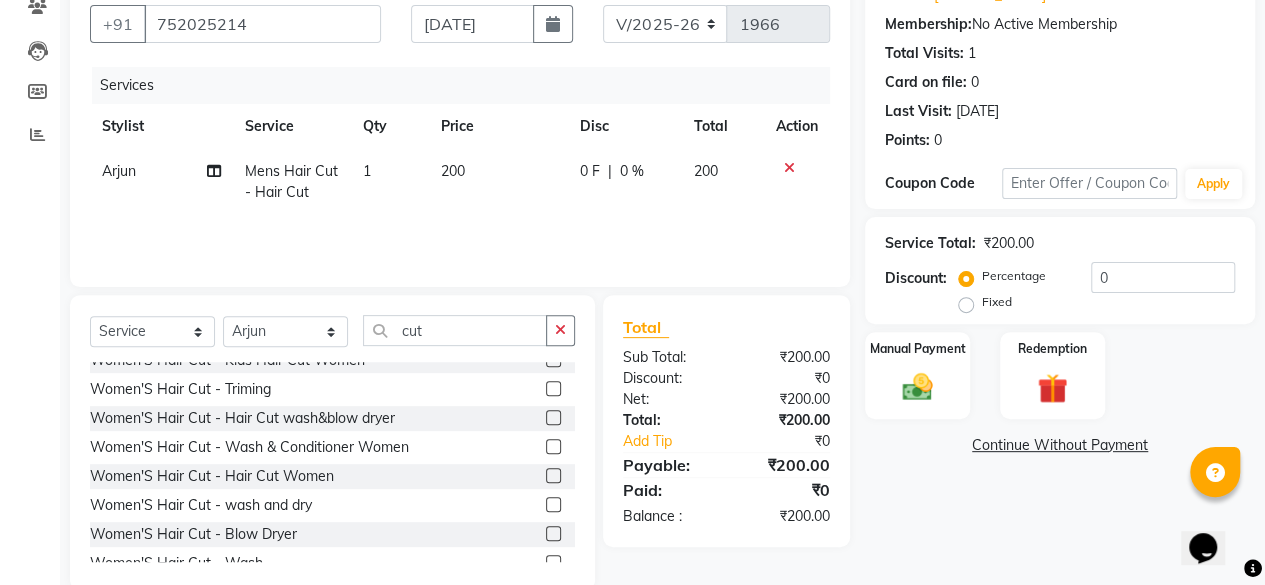 click on "Name: Rajeev Kumar Membership:  No Active Membership  Total Visits:  1 Card on file:  0 Last Visit:   04-06-2025 Points:   0  Coupon Code Apply Service Total:  ₹200.00  Discount:  Percentage   Fixed  0 Manual Payment Redemption  Continue Without Payment" 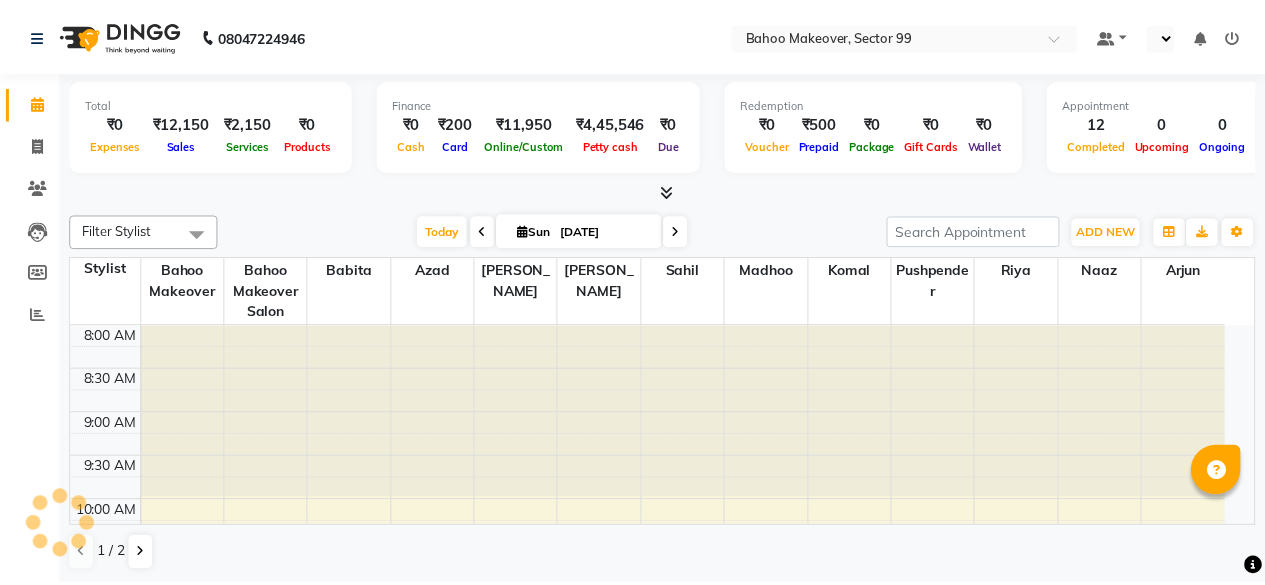 scroll, scrollTop: 0, scrollLeft: 0, axis: both 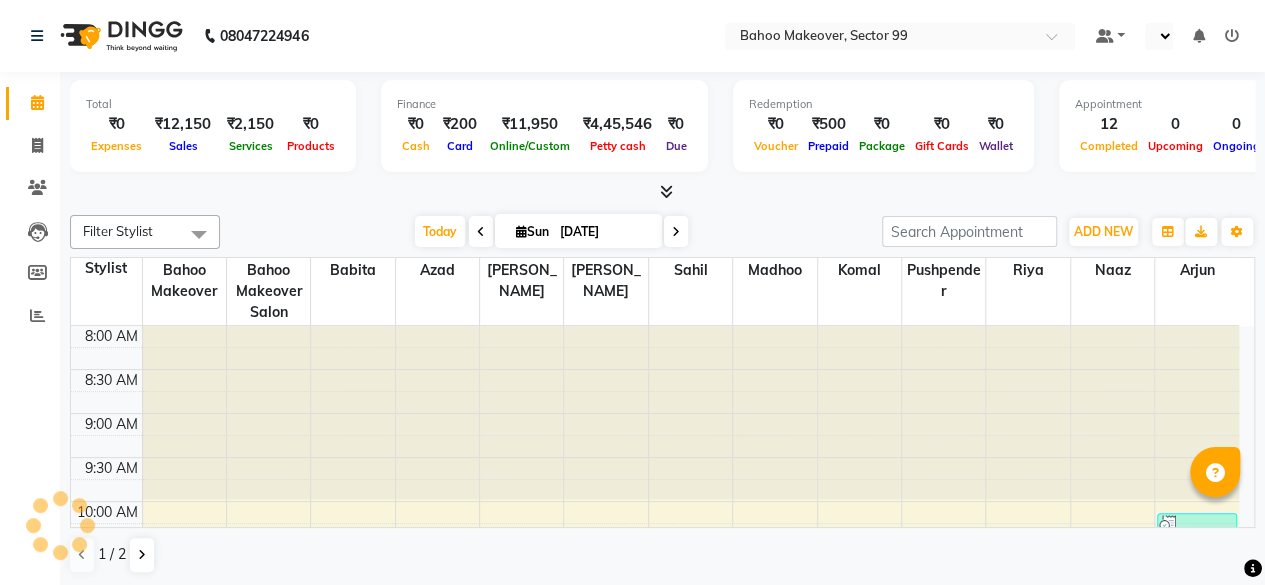 select on "en" 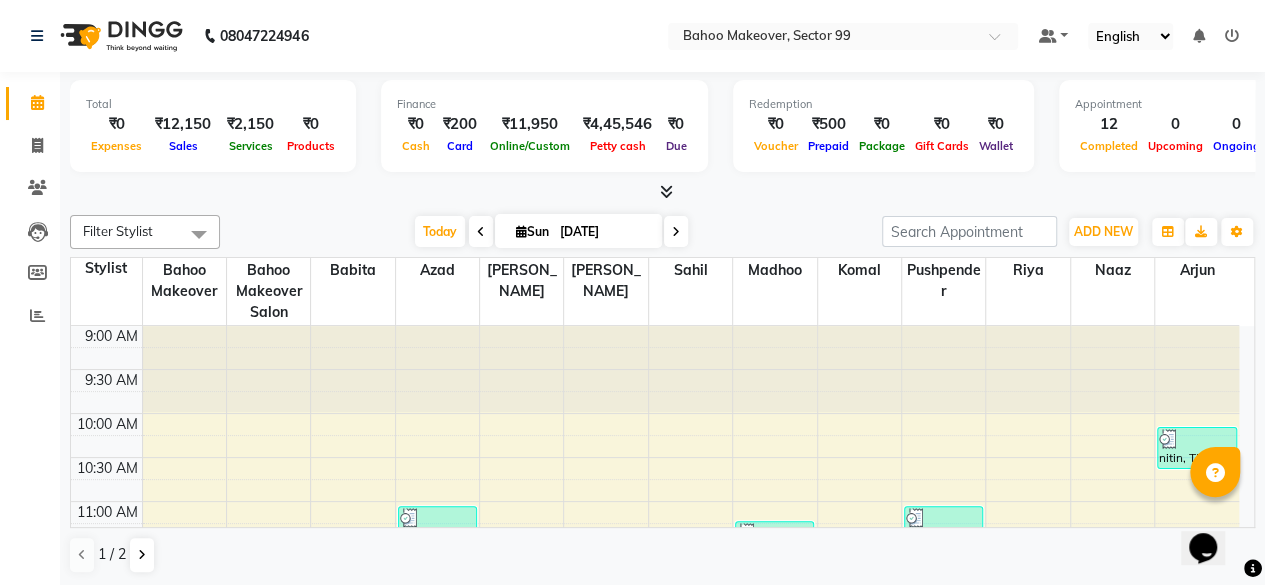 scroll, scrollTop: 0, scrollLeft: 0, axis: both 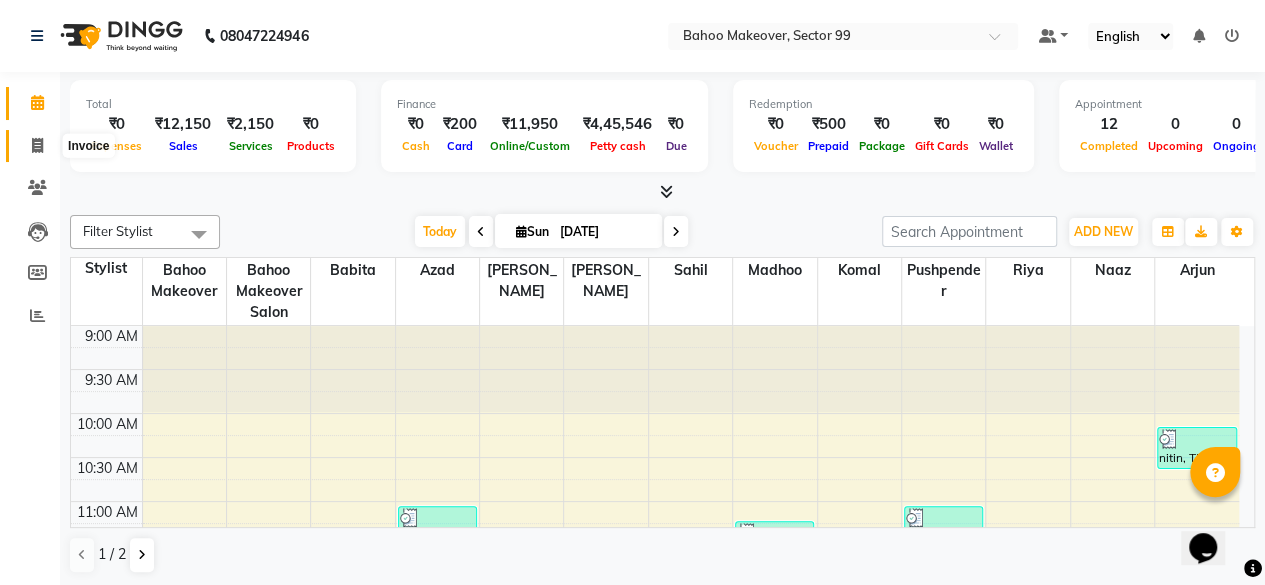 click 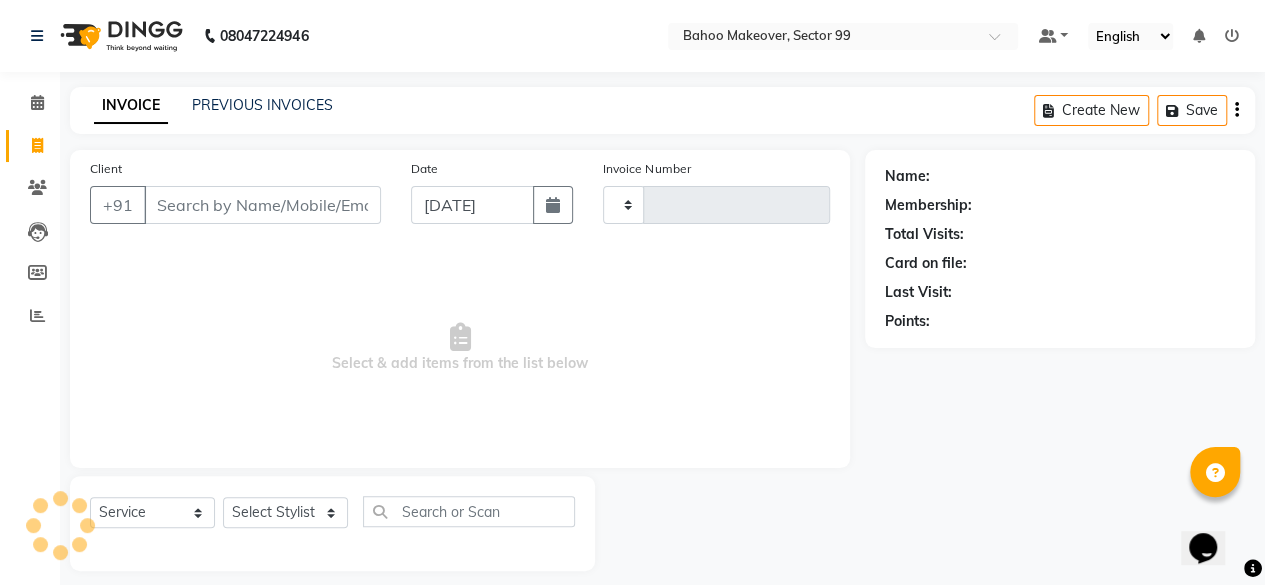 type on "1966" 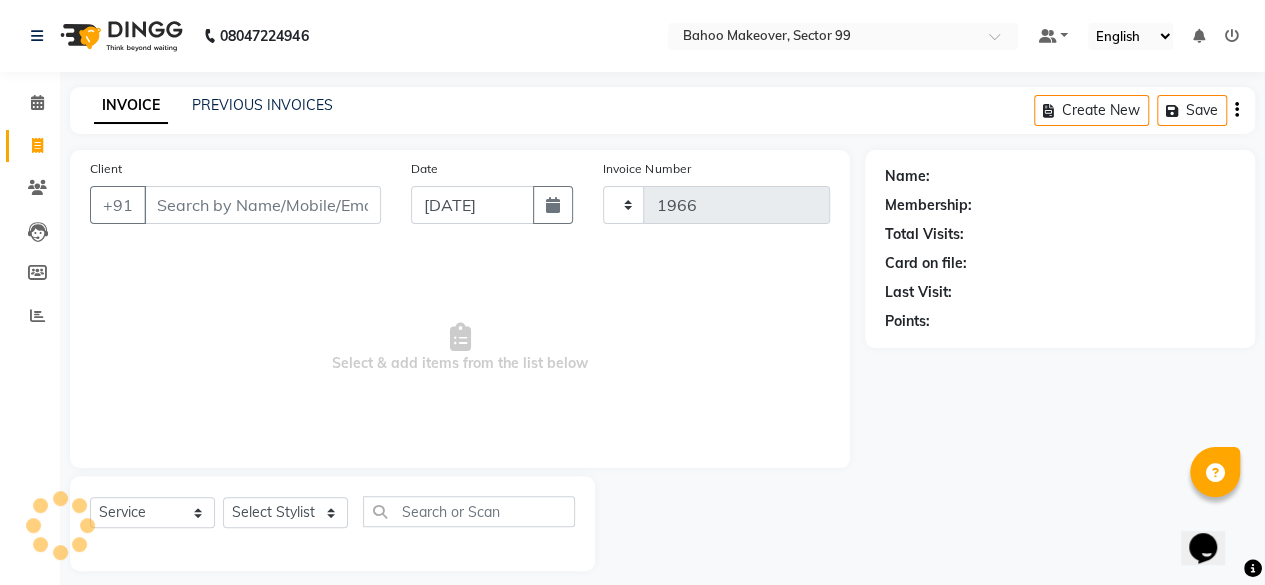 select on "6856" 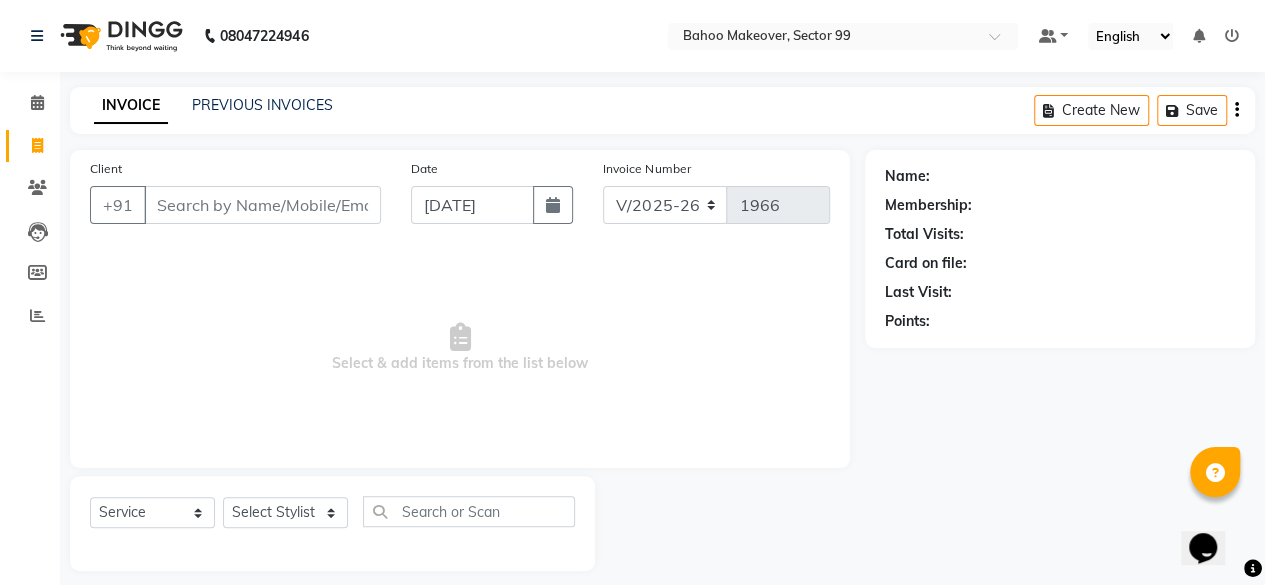 click on "Client" at bounding box center (262, 205) 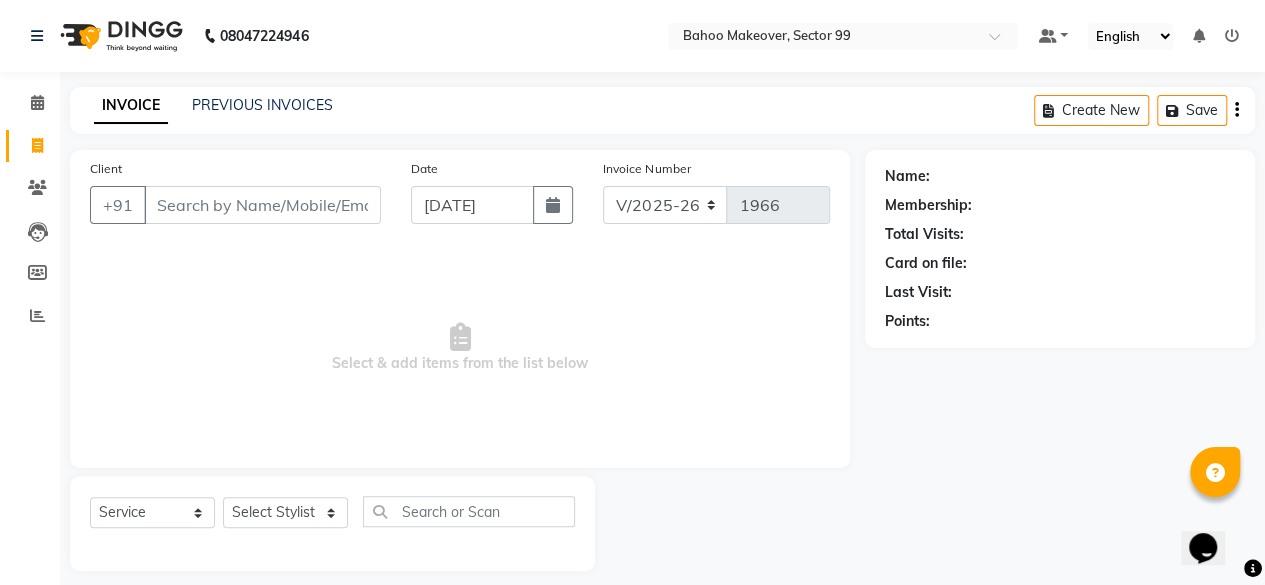 click on "Client" at bounding box center [262, 205] 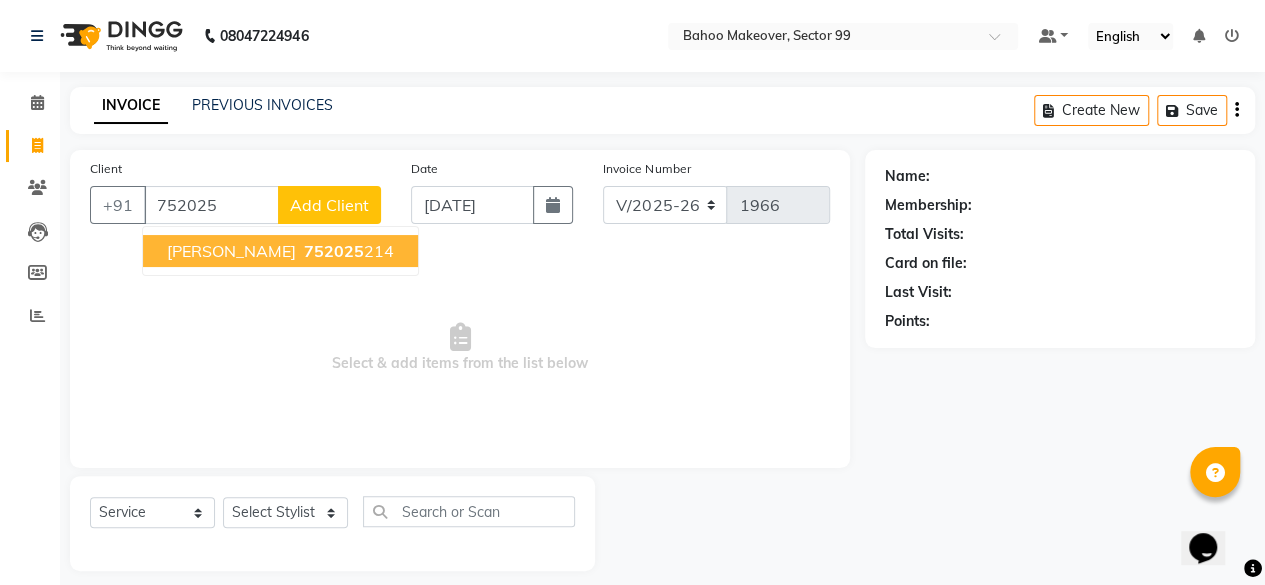 click on "752025" at bounding box center [334, 251] 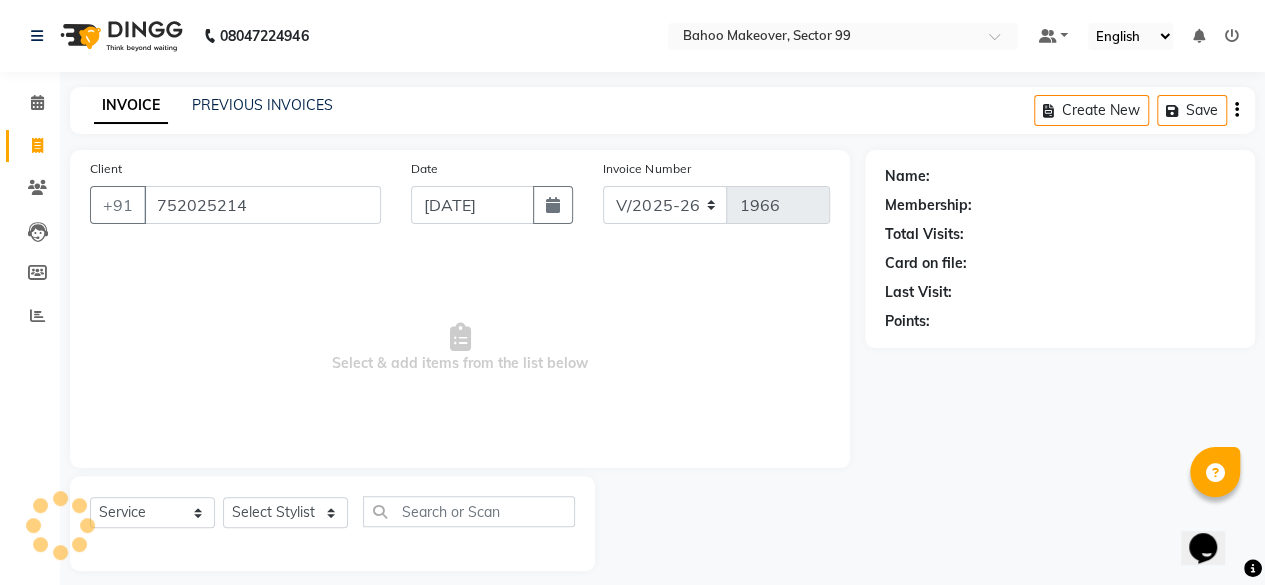 type on "752025214" 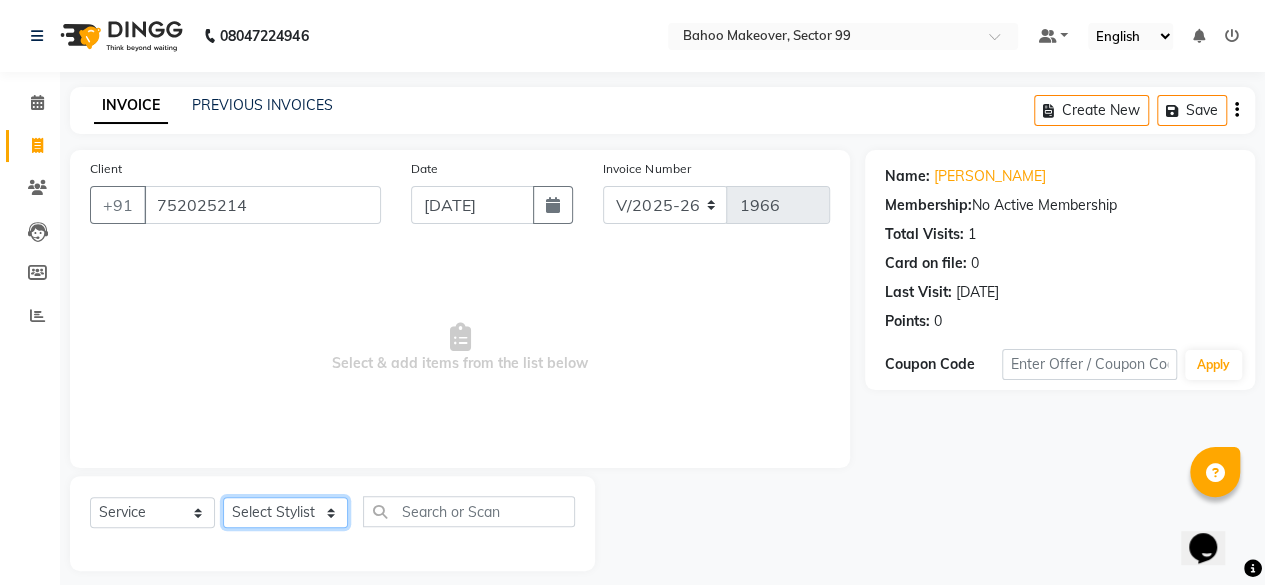 click on "Select Stylist Arjun [PERSON_NAME]  Bahoo Makeover Bahoo Makeover Salon [PERSON_NAME] [PERSON_NAME] [PERSON_NAME] [PERSON_NAME] [PERSON_NAME] [PERSON_NAME]  [PERSON_NAME] Vikas" 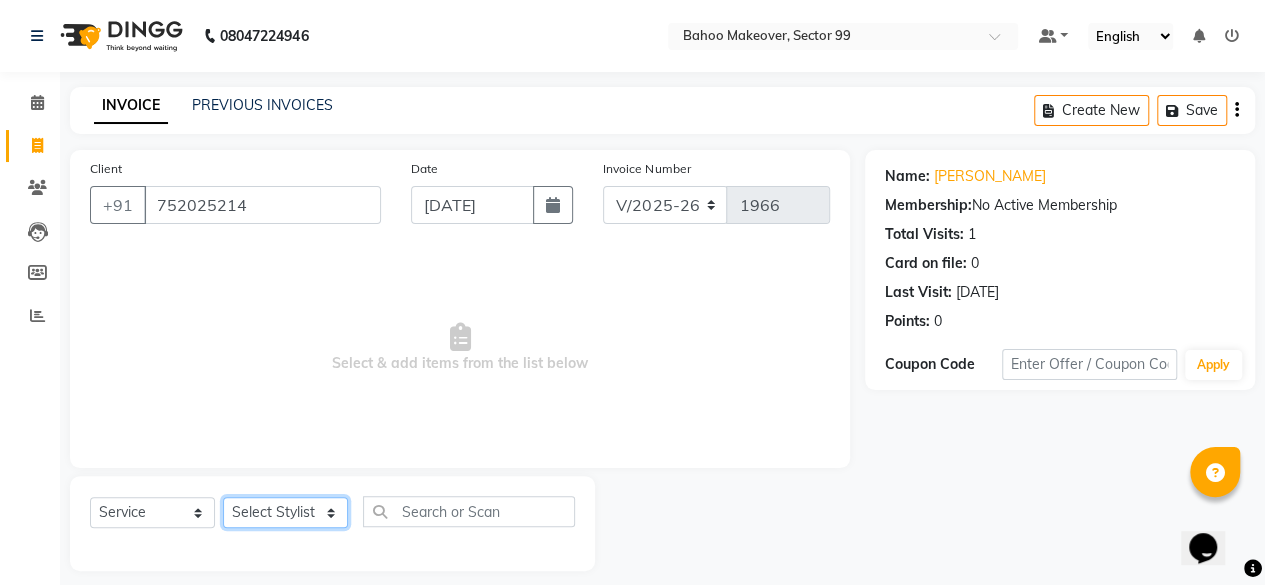 select on "85852" 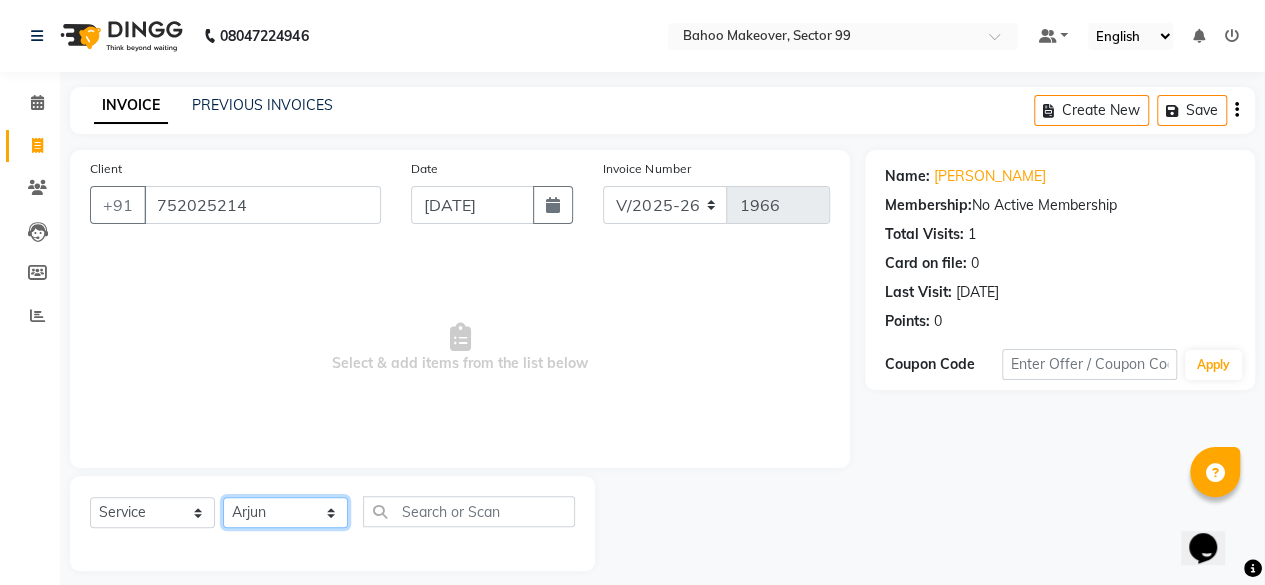 click on "Select Stylist Arjun [PERSON_NAME]  Bahoo Makeover Bahoo Makeover Salon [PERSON_NAME] [PERSON_NAME] [PERSON_NAME] [PERSON_NAME] [PERSON_NAME] [PERSON_NAME]  [PERSON_NAME] Vikas" 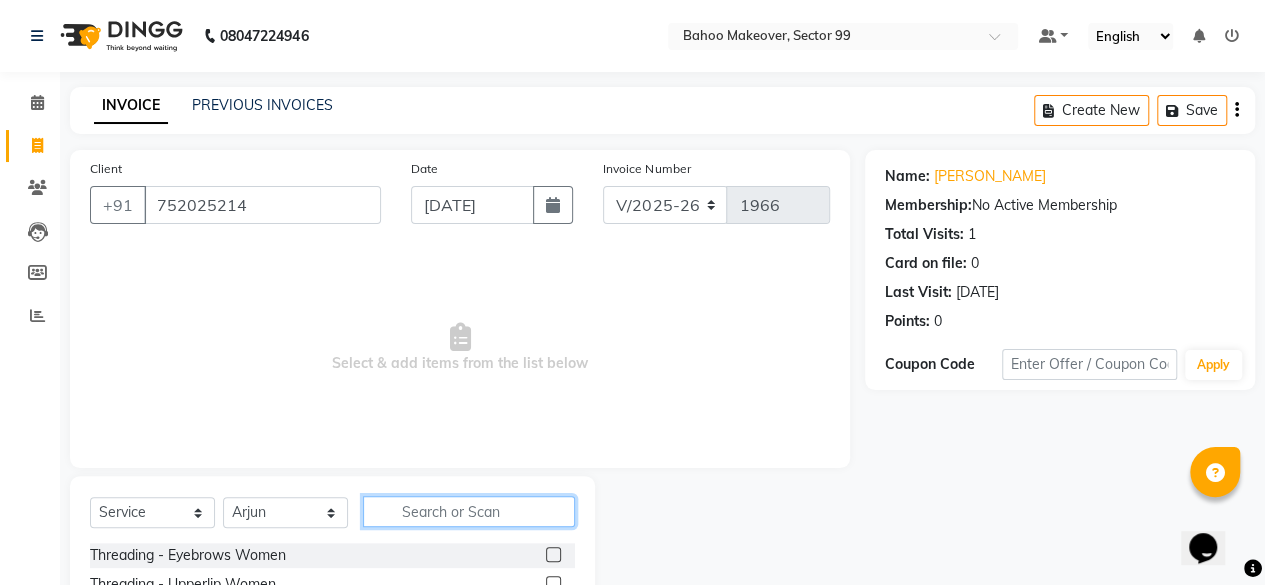 click 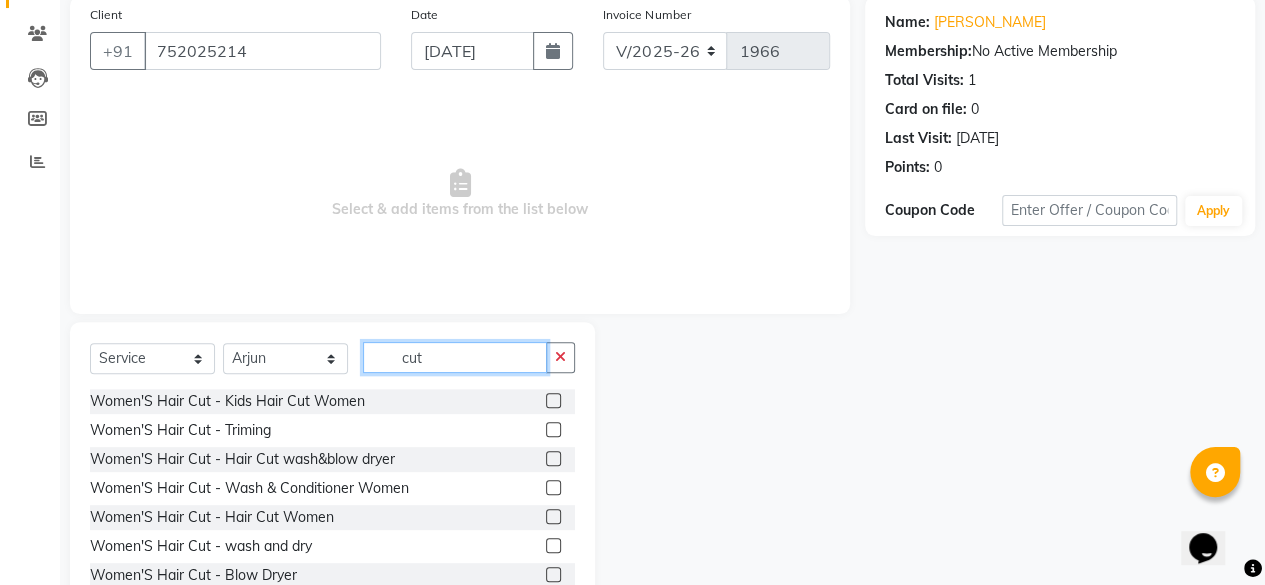 scroll, scrollTop: 155, scrollLeft: 0, axis: vertical 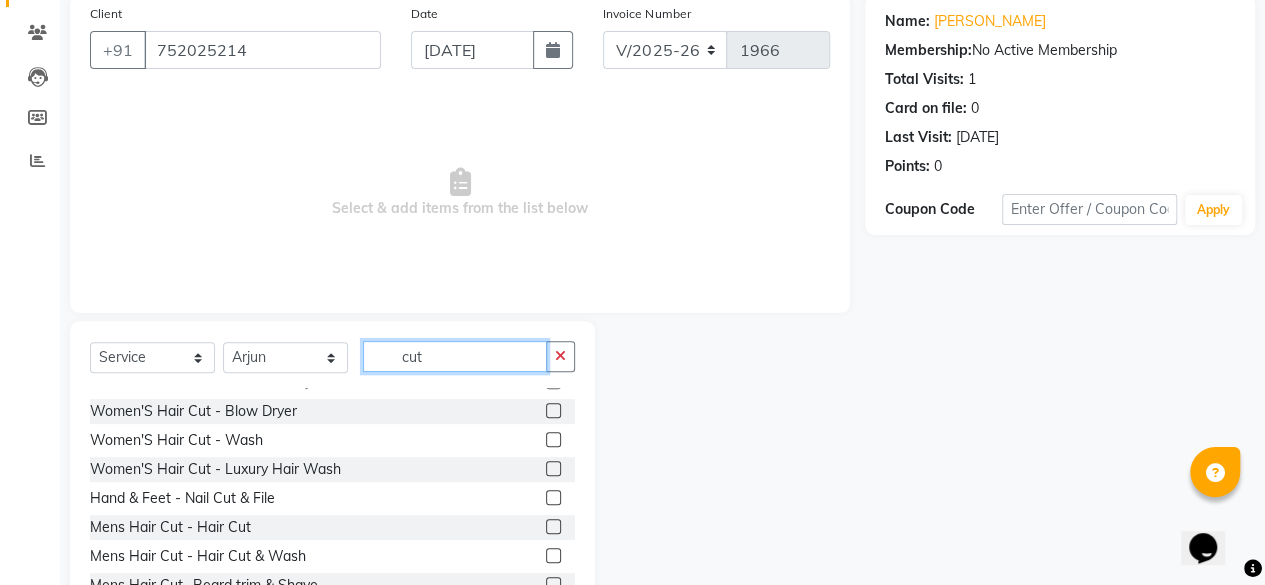 type on "cut" 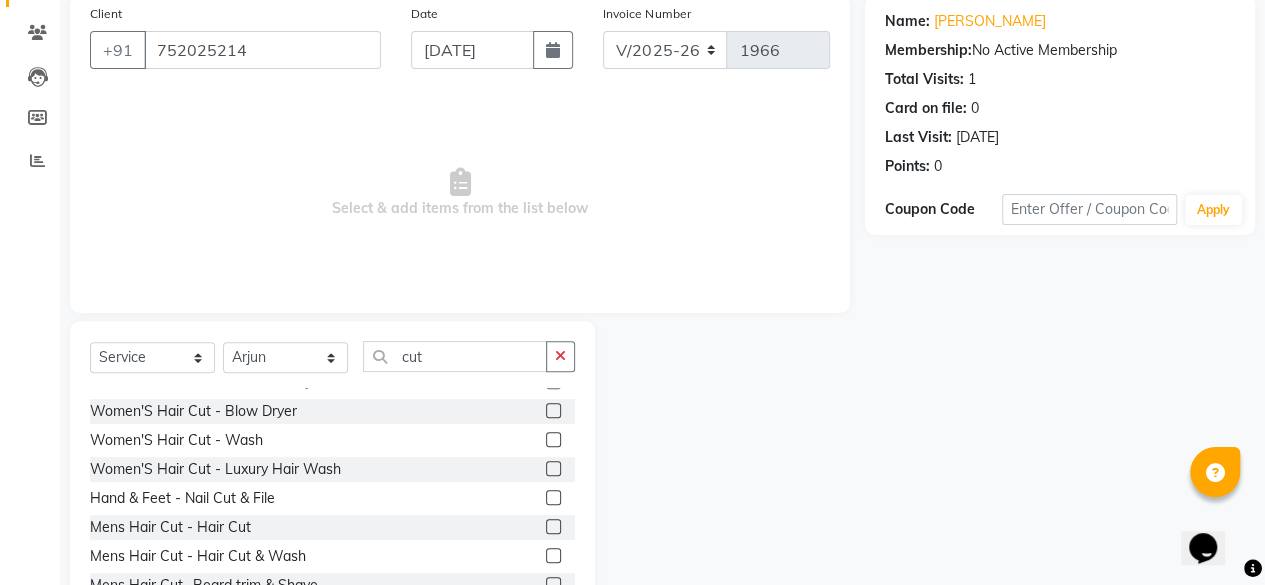 click 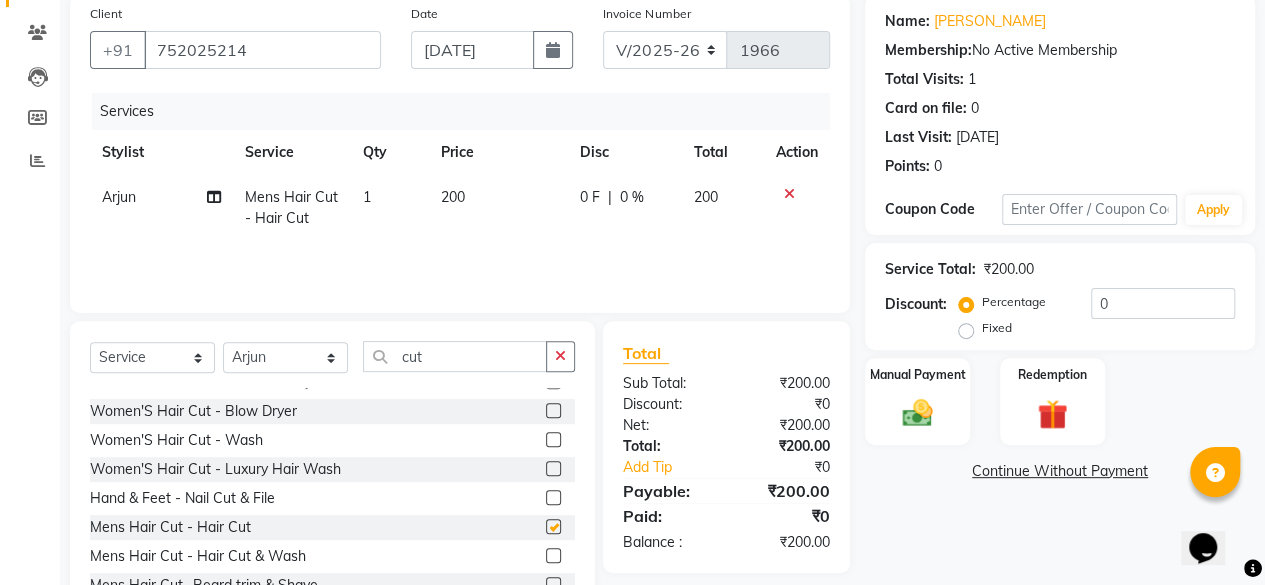checkbox on "false" 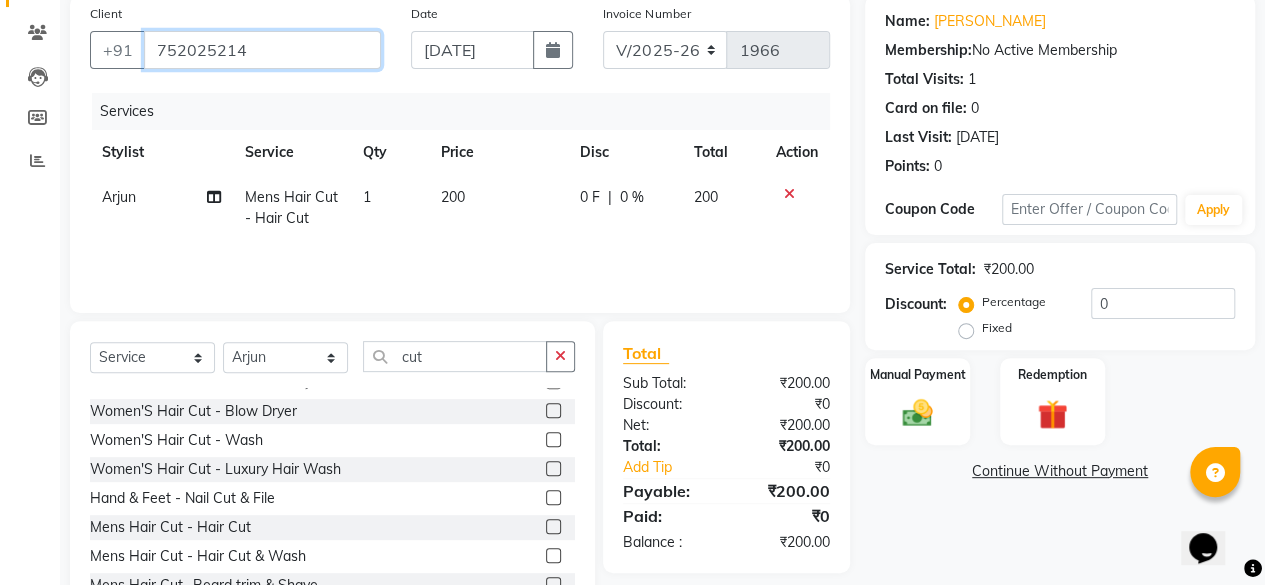 click on "752025214" at bounding box center (262, 50) 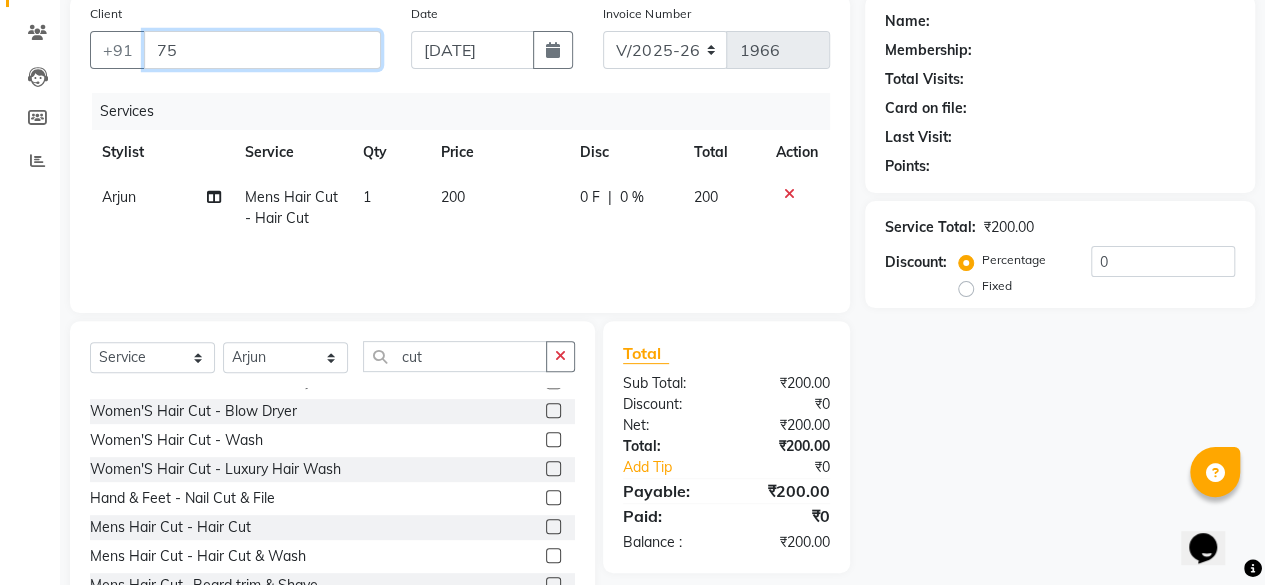 type on "7" 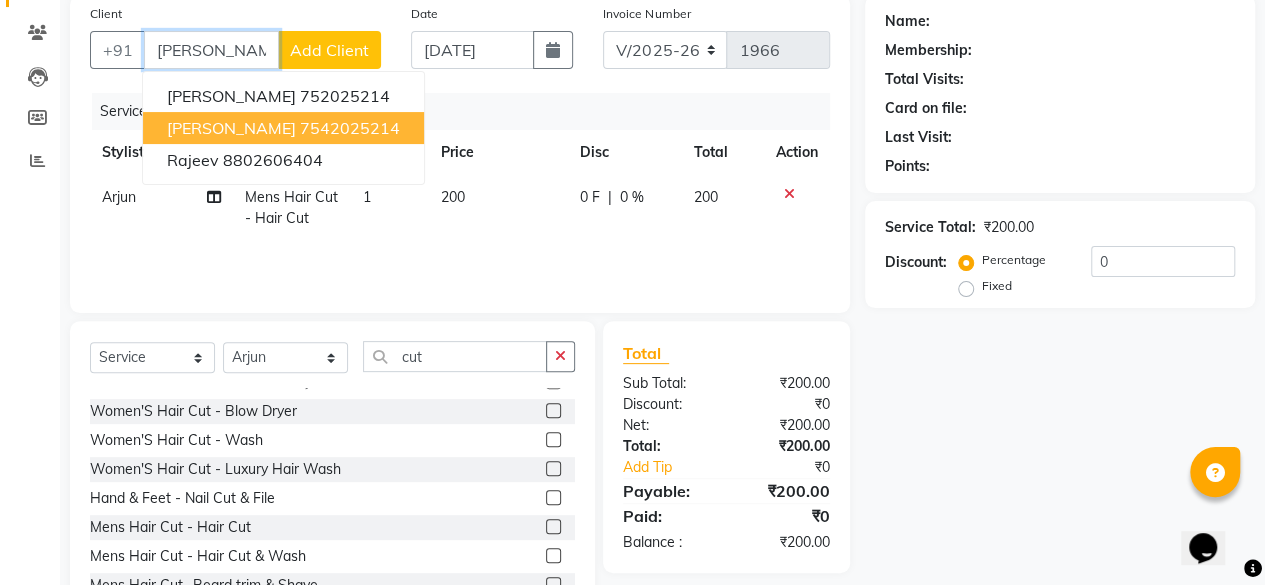 click on "7542025214" at bounding box center (350, 128) 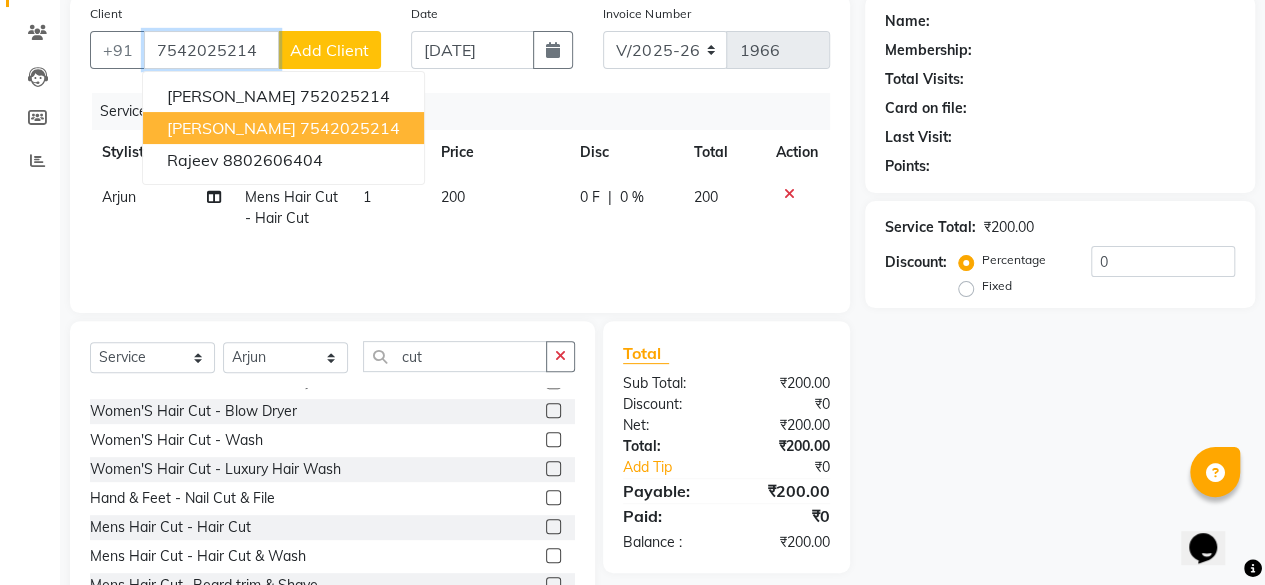 type on "7542025214" 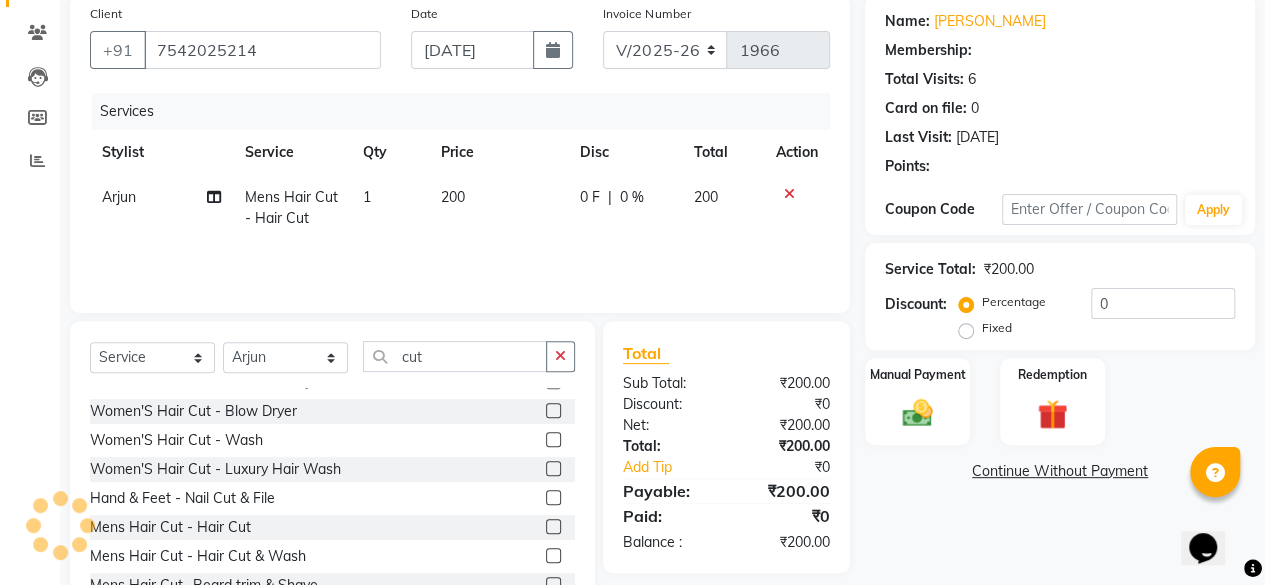 type on "50" 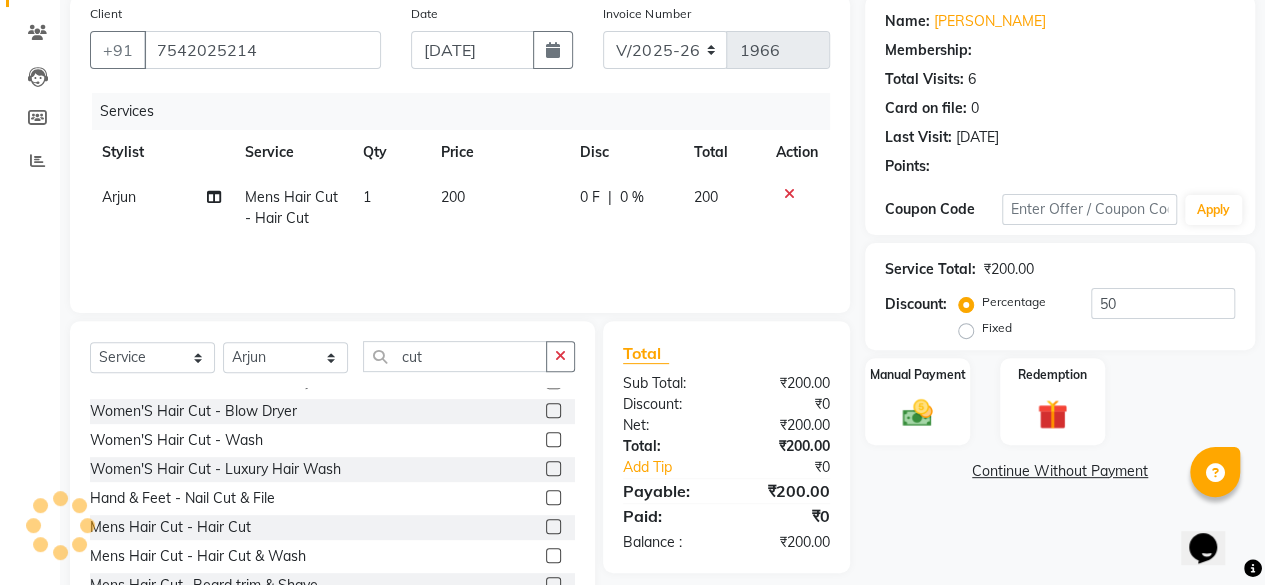 select on "1: Object" 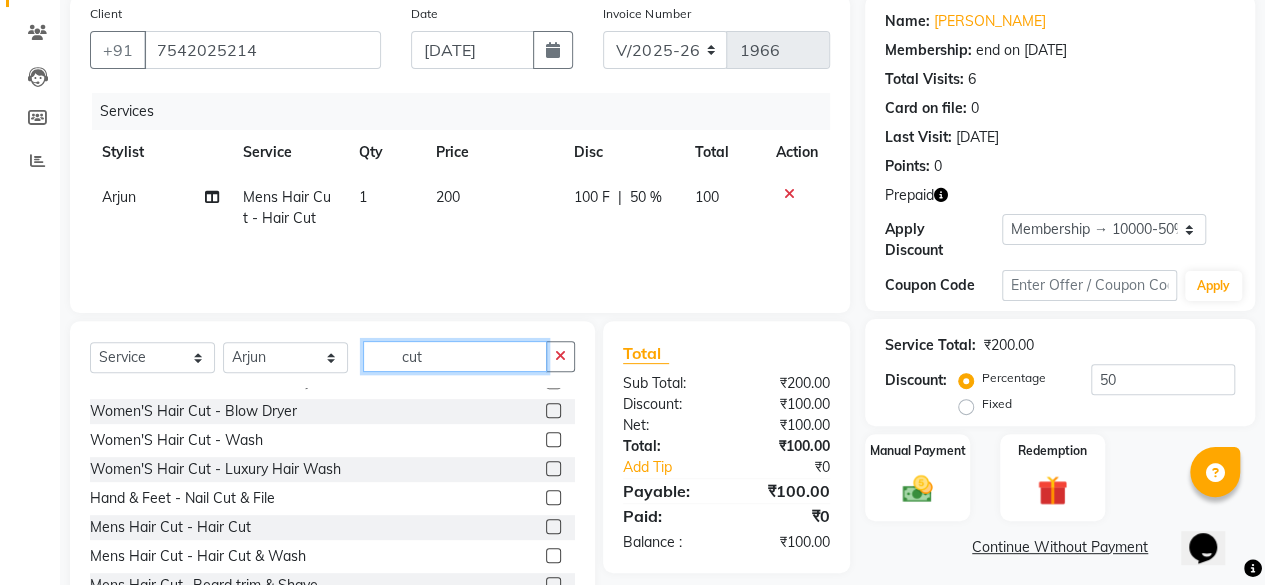 click on "cut" 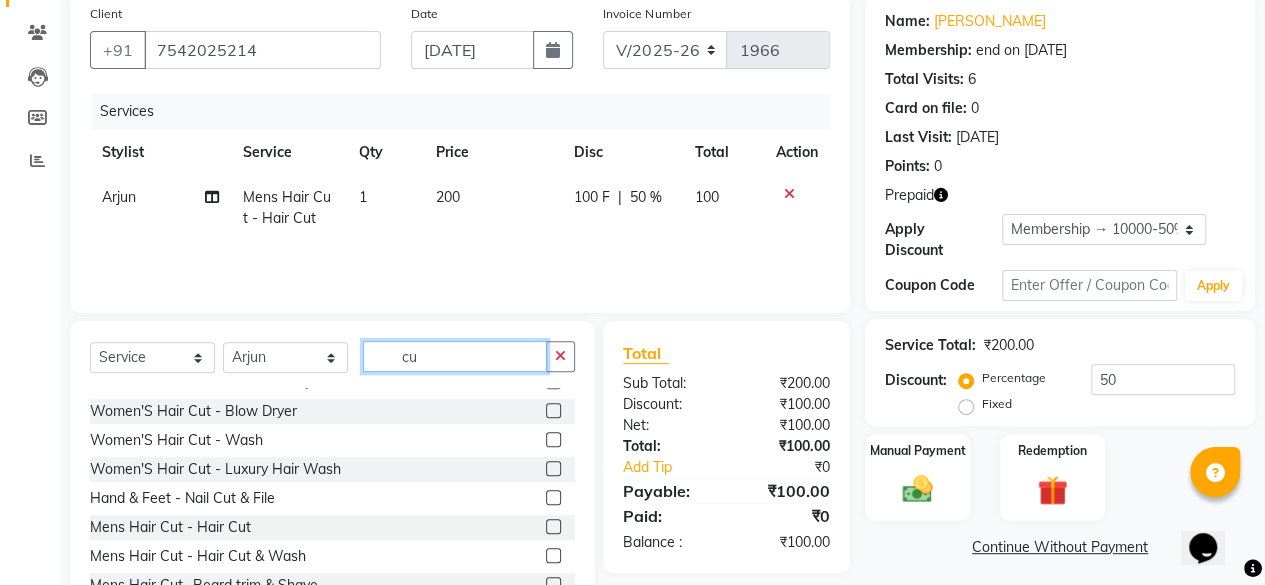 type on "c" 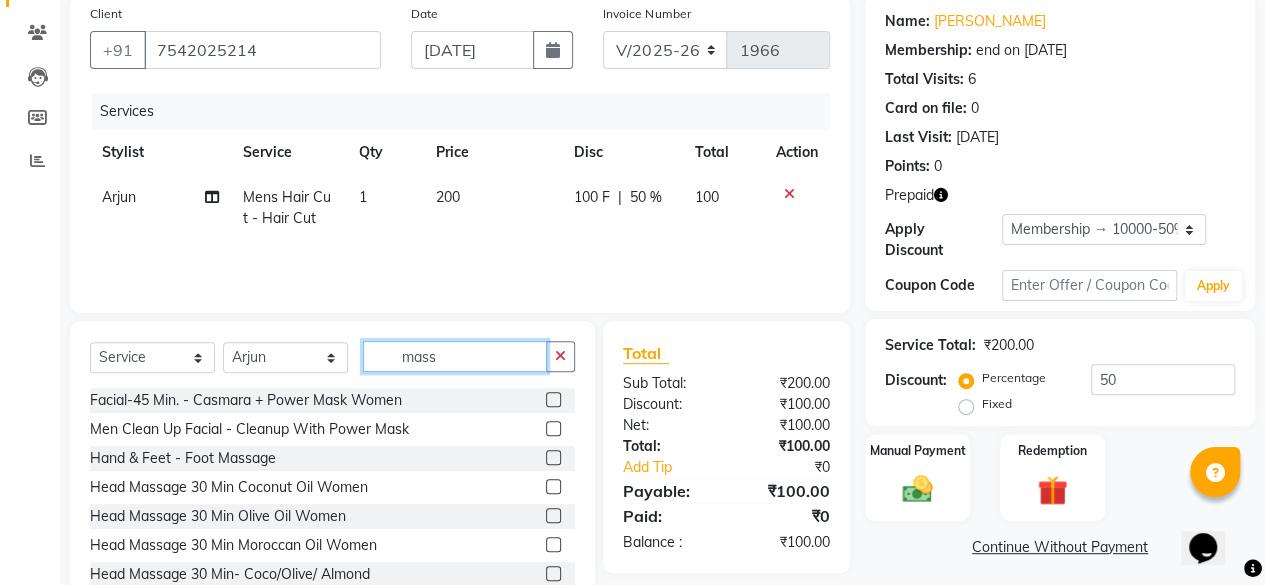 scroll, scrollTop: 0, scrollLeft: 0, axis: both 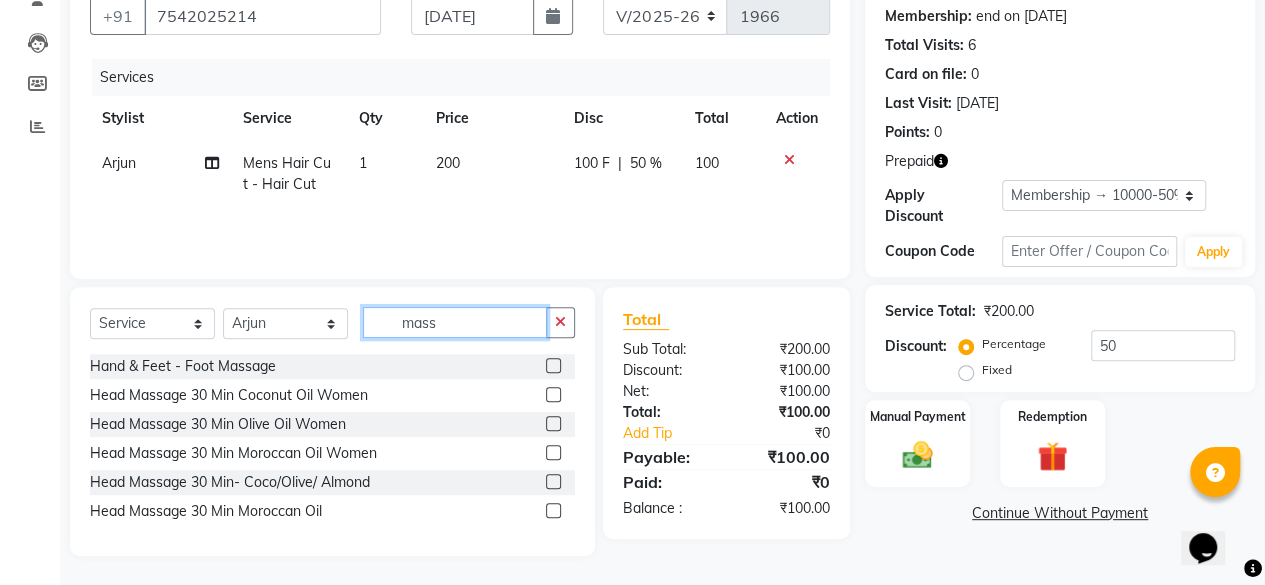 type on "mass" 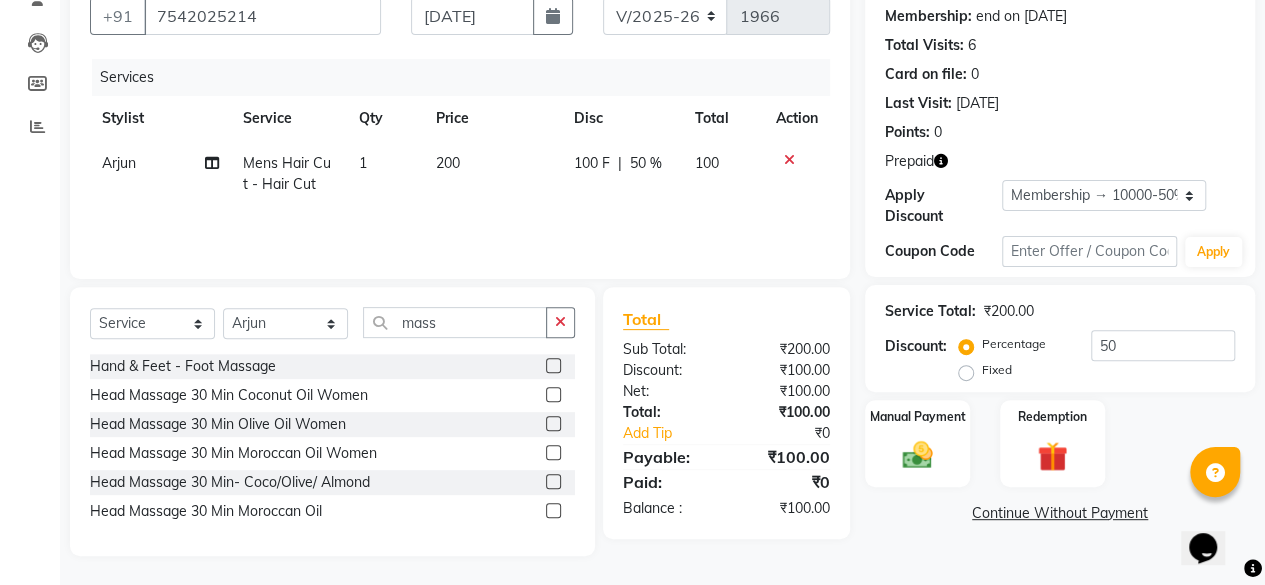 click 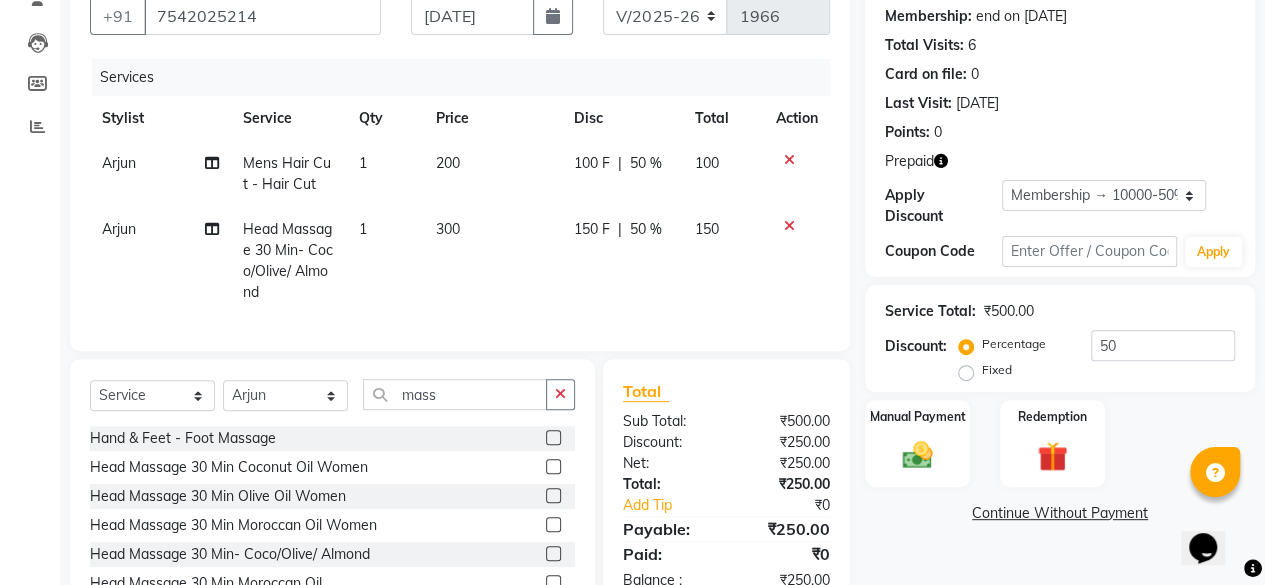 scroll, scrollTop: 276, scrollLeft: 0, axis: vertical 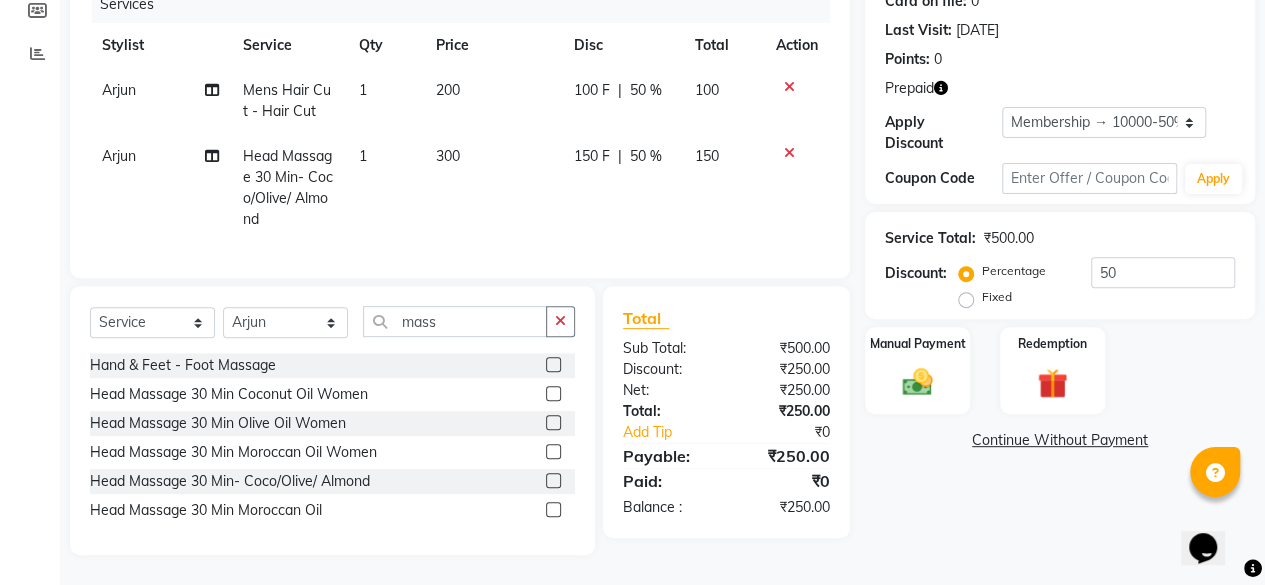 click 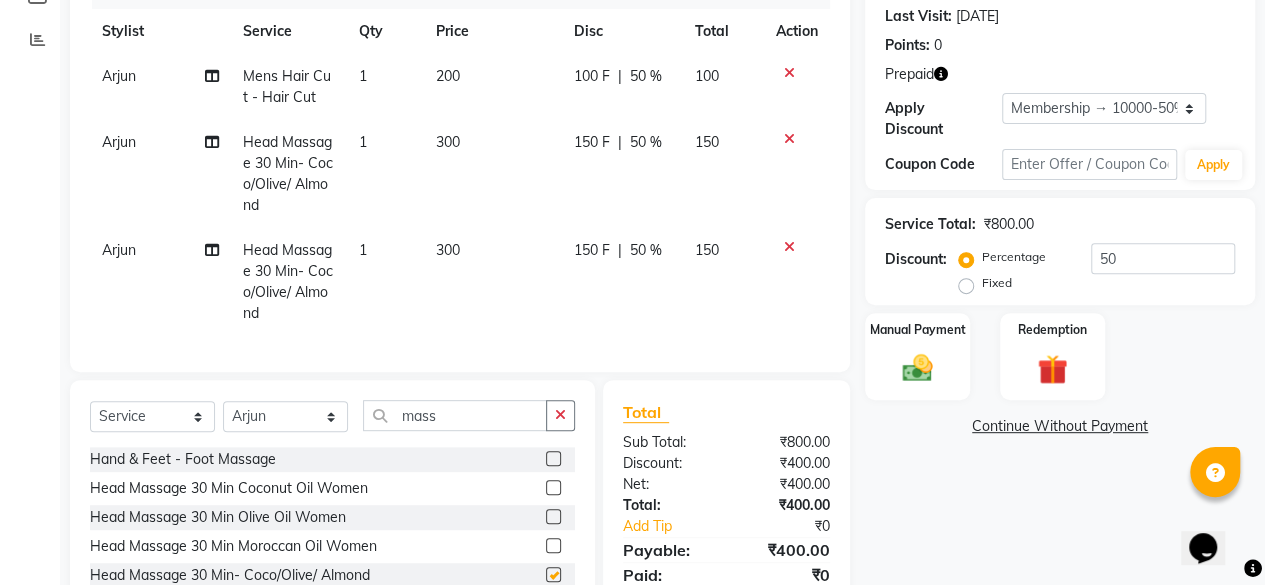 checkbox on "false" 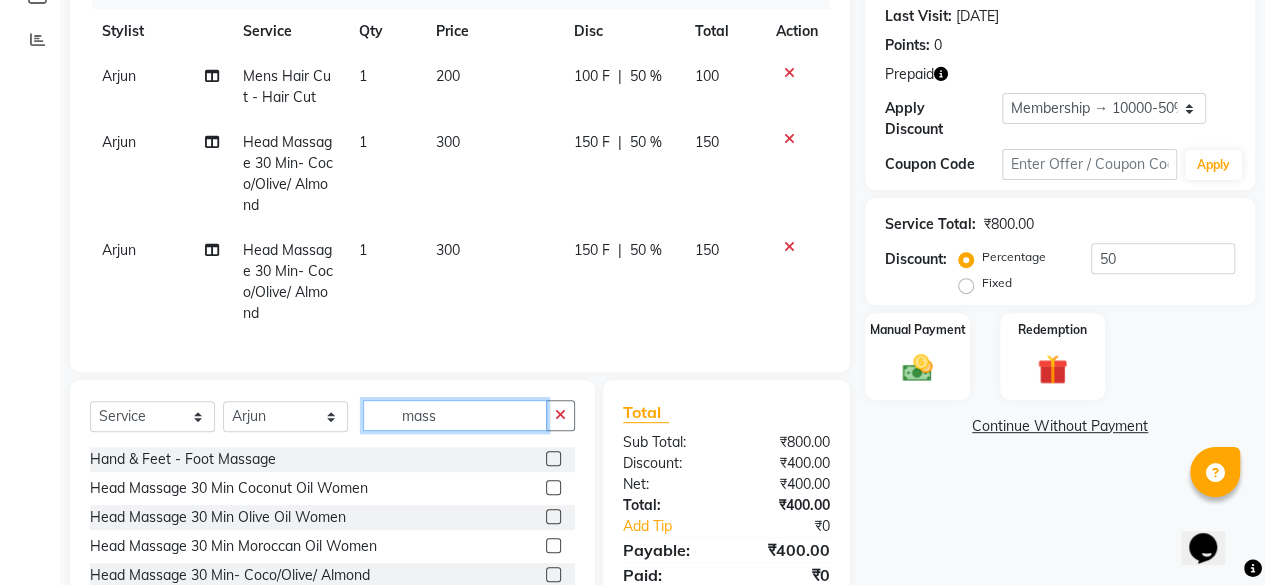 click on "mass" 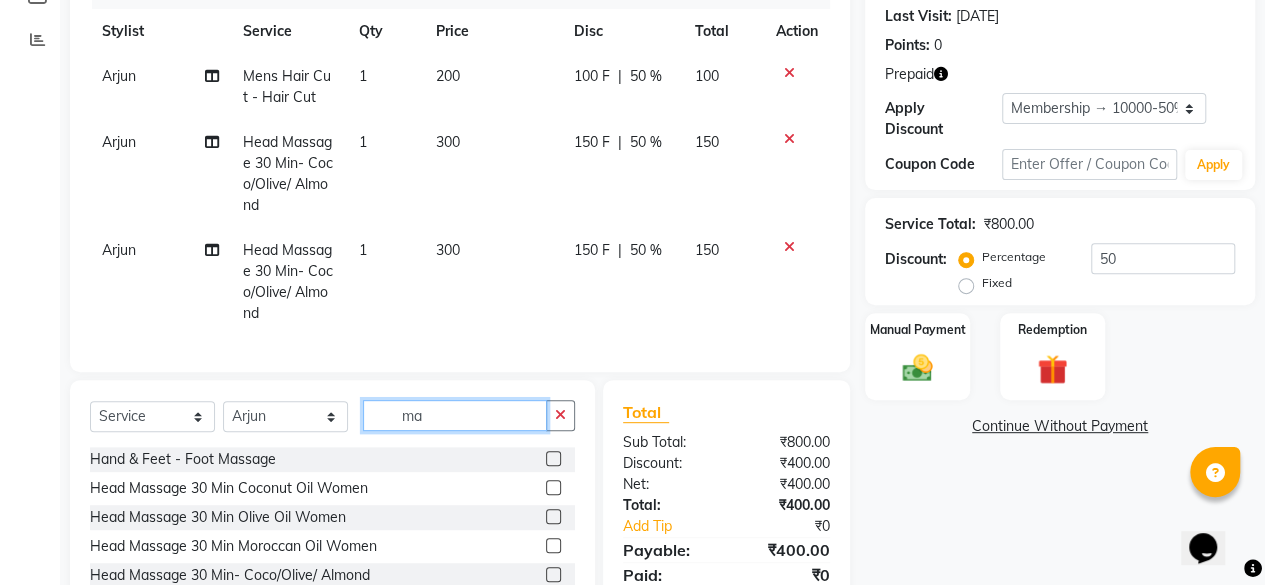 type on "m" 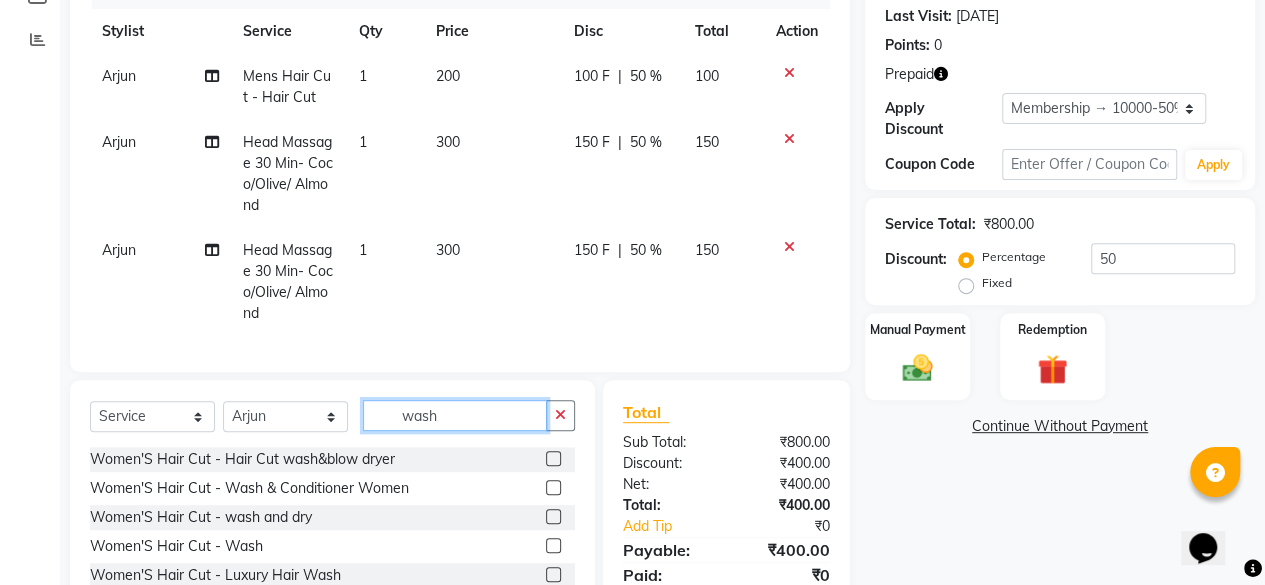 scroll, scrollTop: 2, scrollLeft: 0, axis: vertical 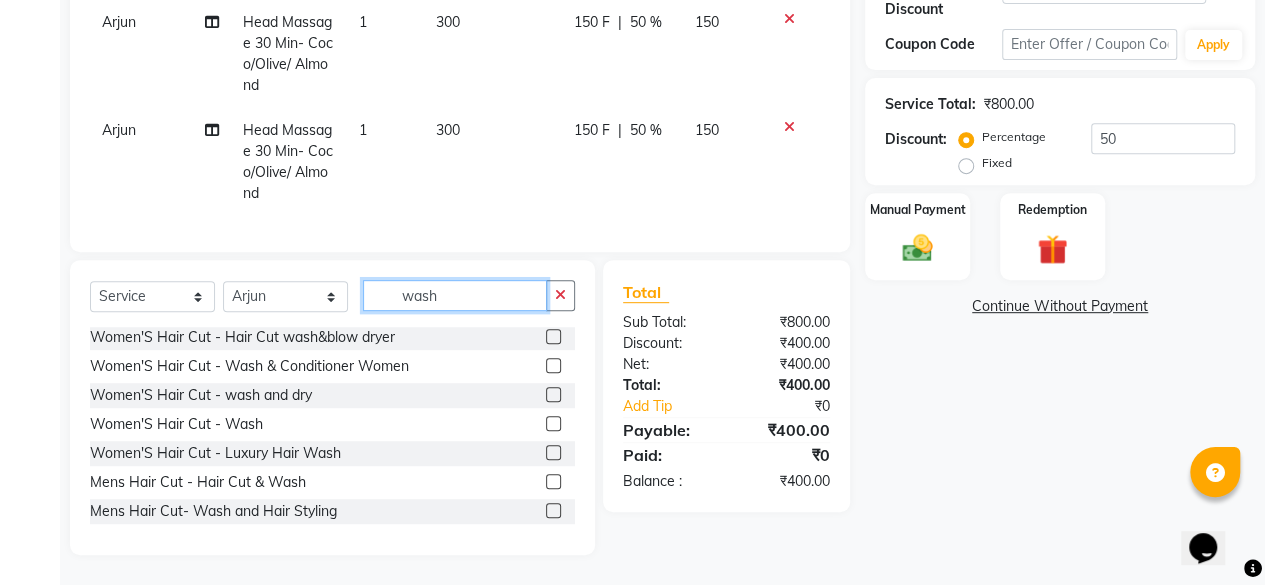 type on "wash" 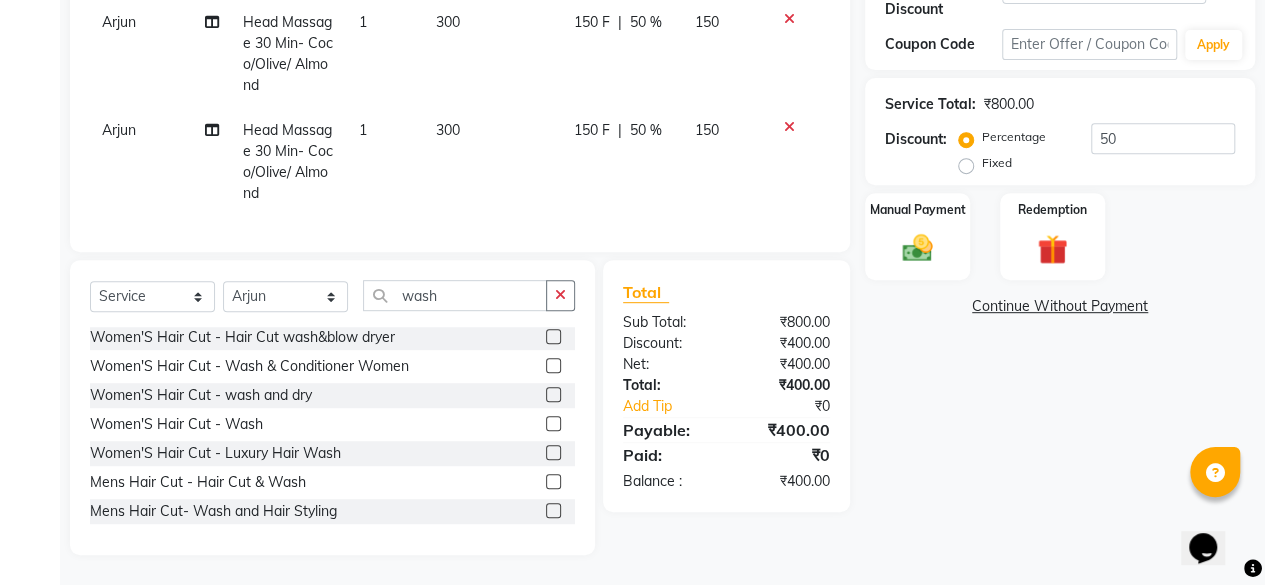 click 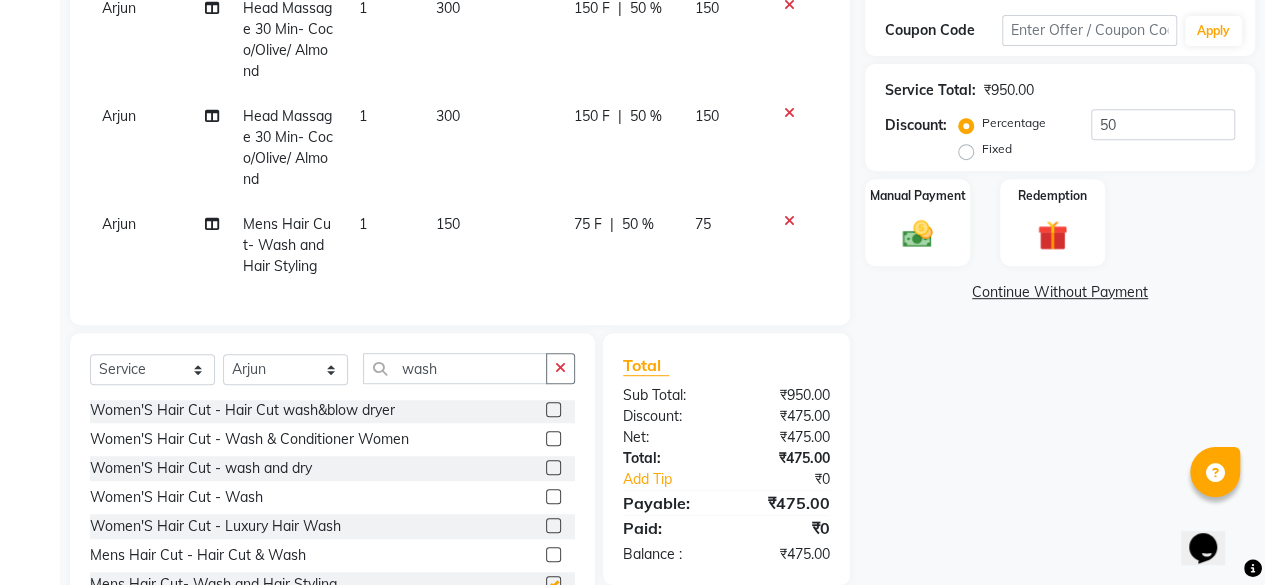 checkbox on "false" 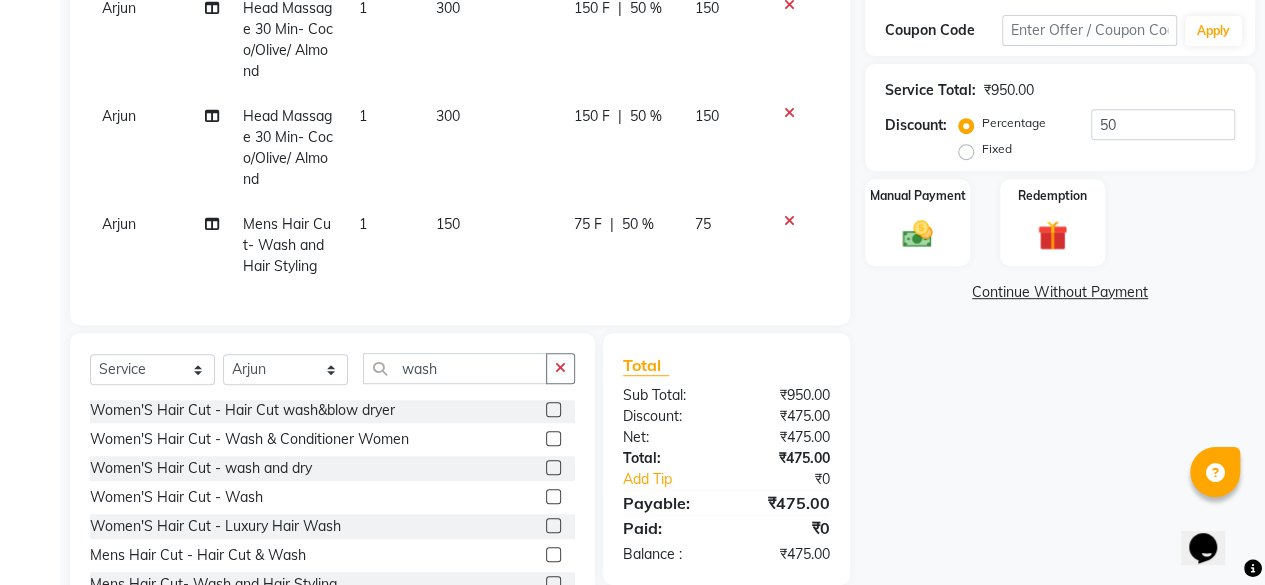 scroll, scrollTop: 497, scrollLeft: 0, axis: vertical 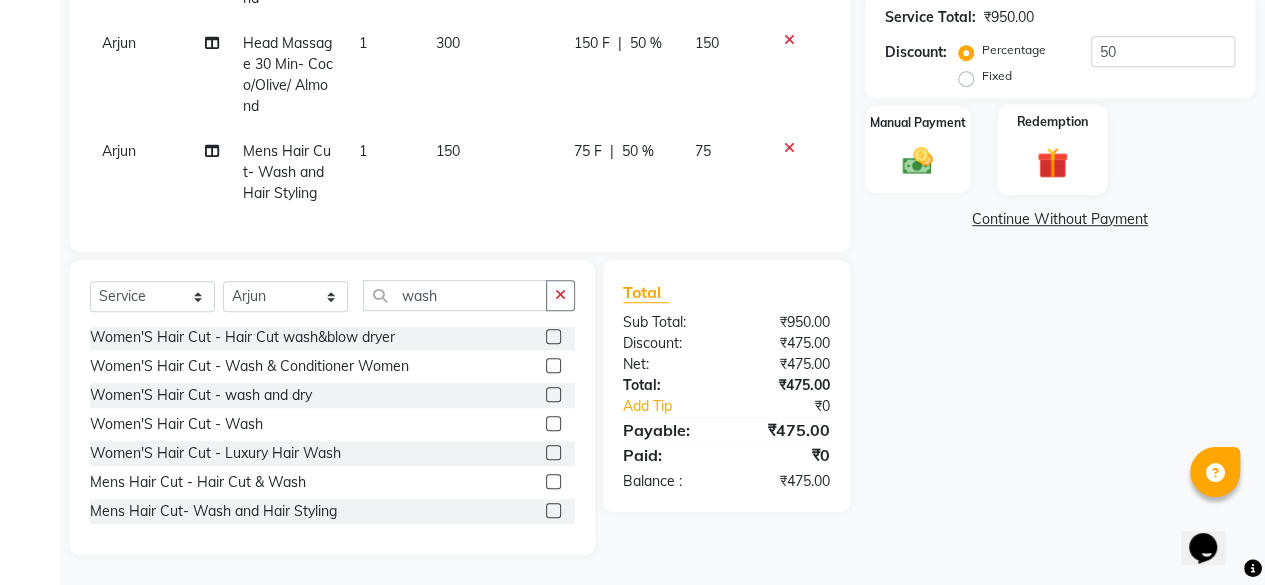 click 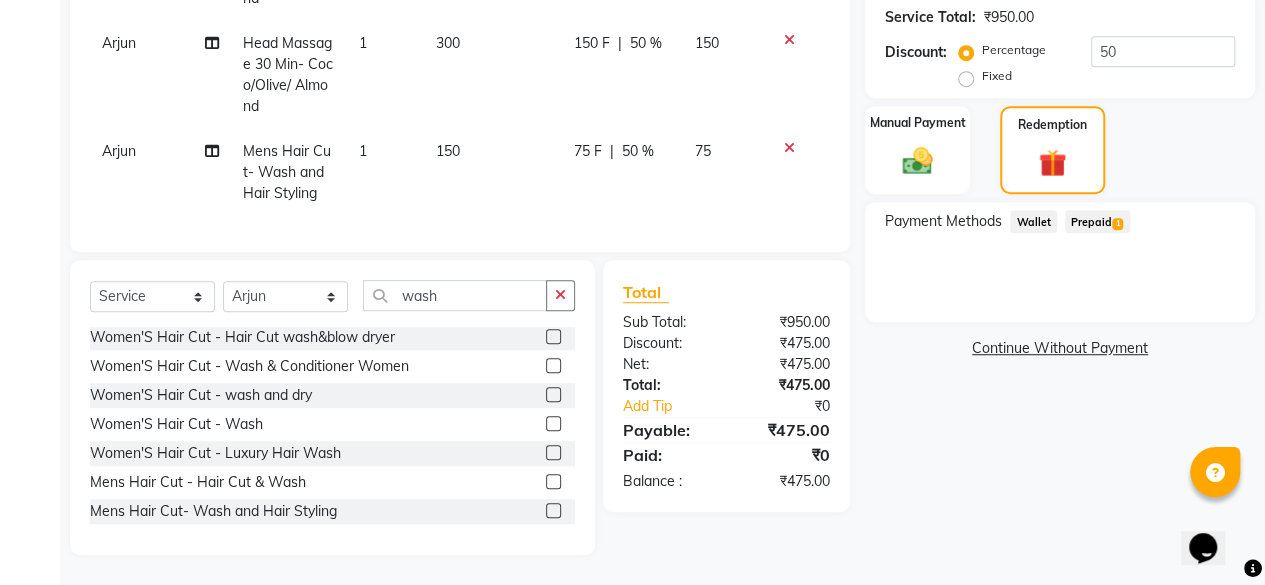 click on "Prepaid  1" 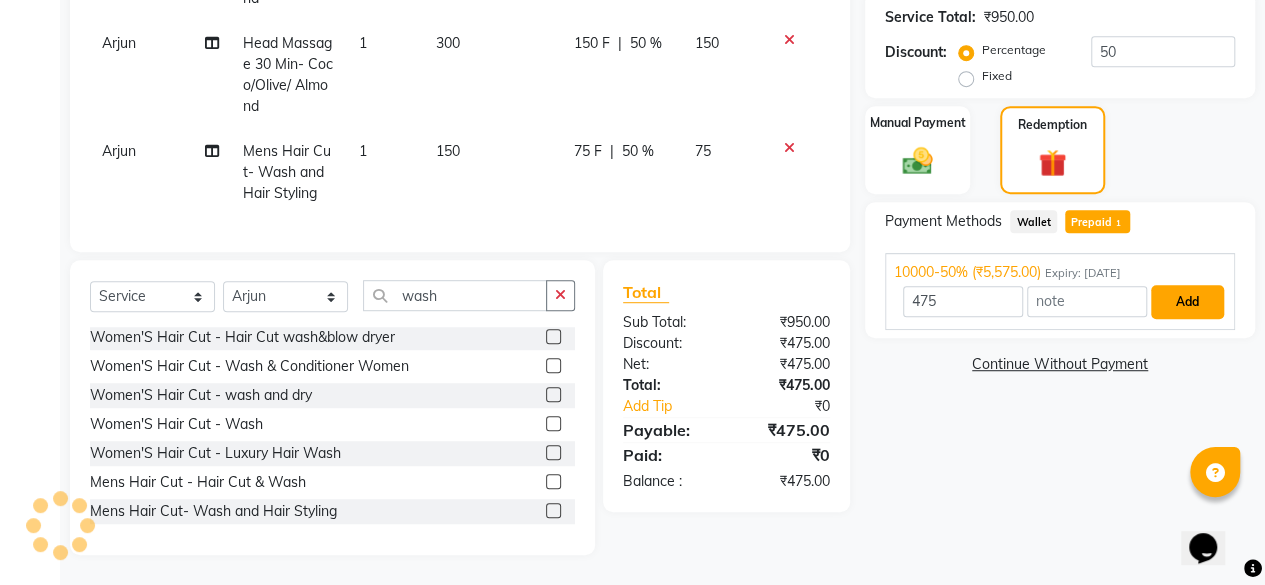 click on "Add" at bounding box center (1187, 302) 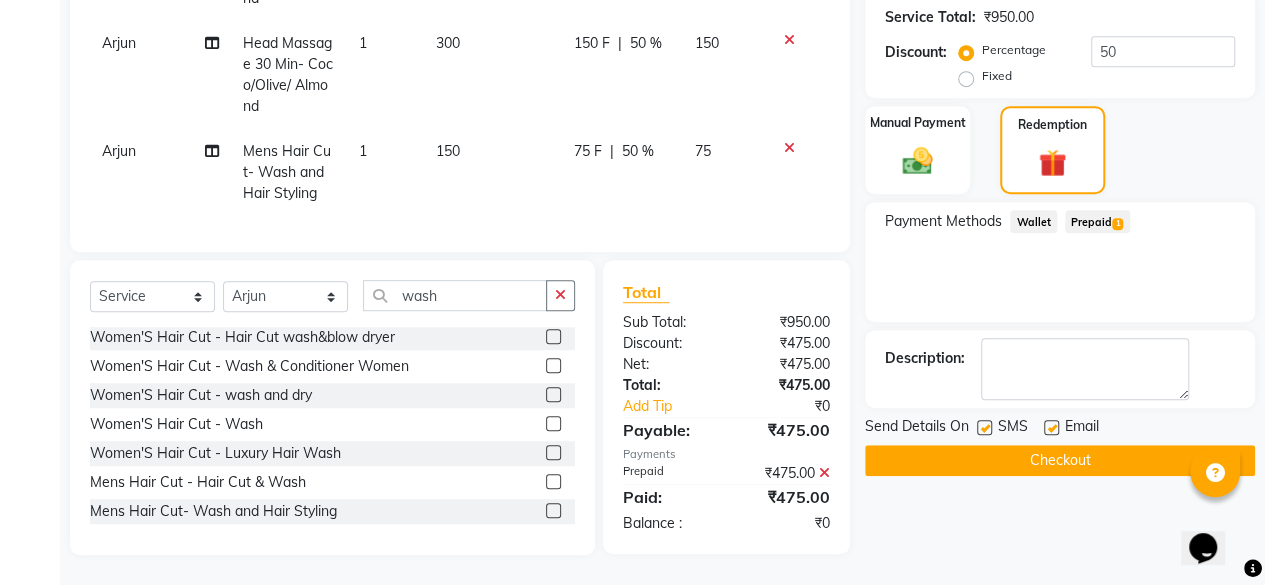 click on "Checkout" 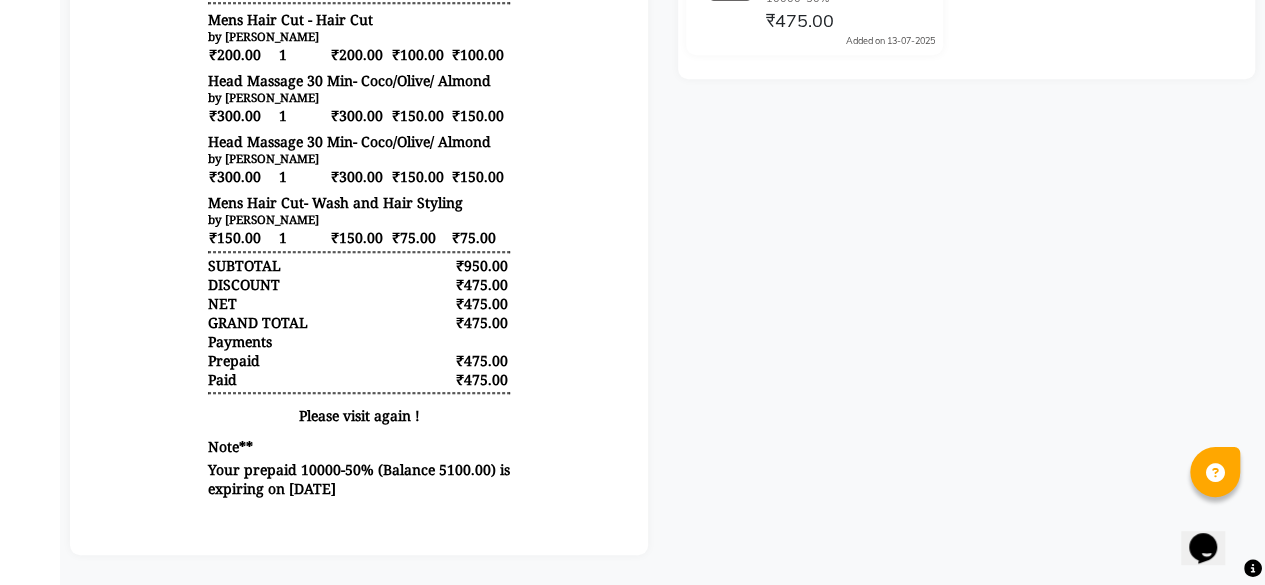 scroll, scrollTop: 0, scrollLeft: 0, axis: both 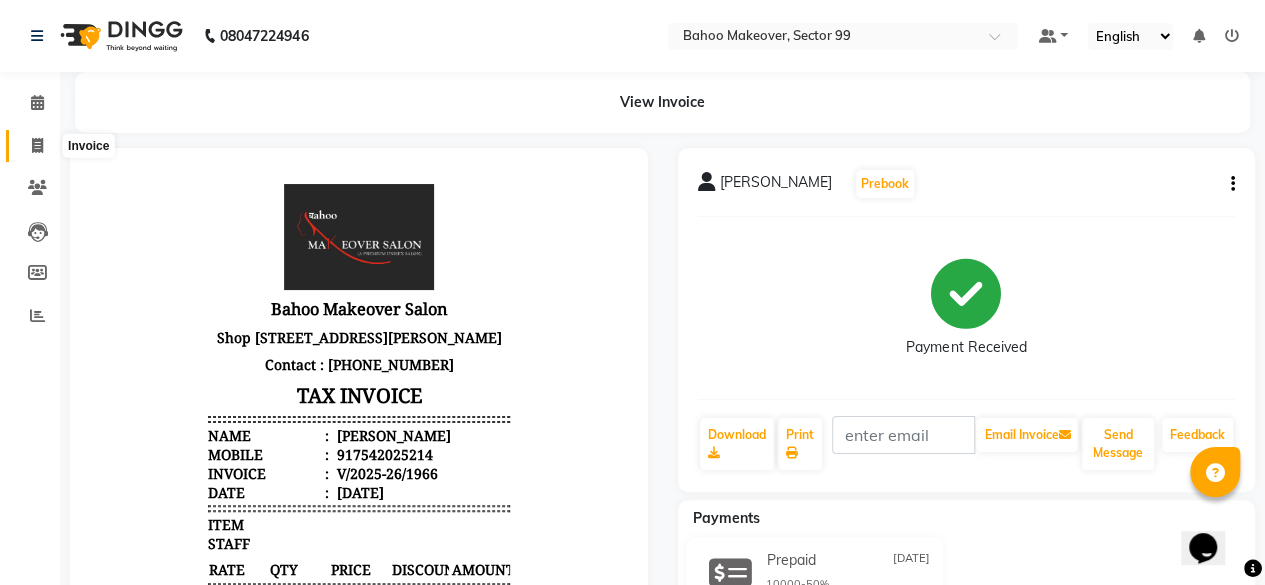 click 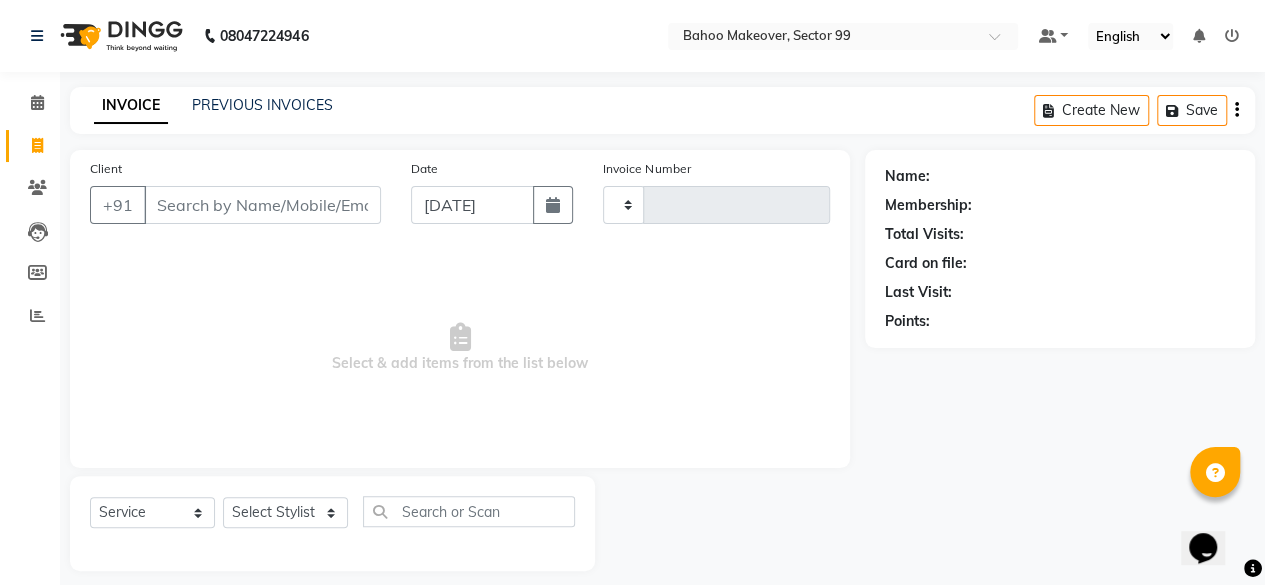 type on "1967" 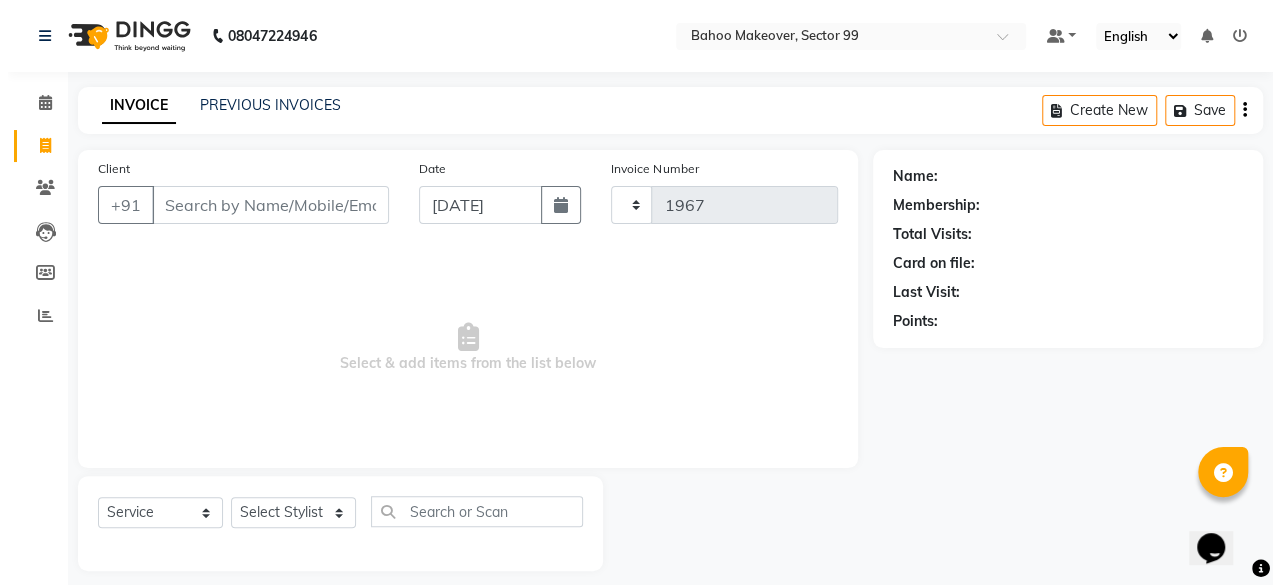 scroll, scrollTop: 15, scrollLeft: 0, axis: vertical 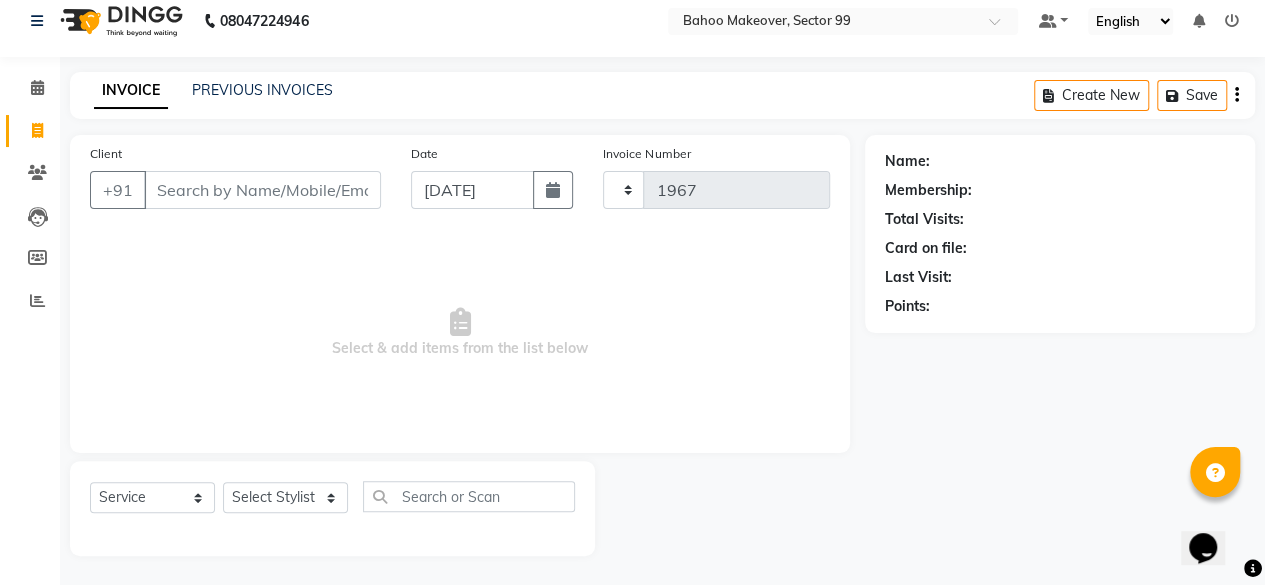 select on "6856" 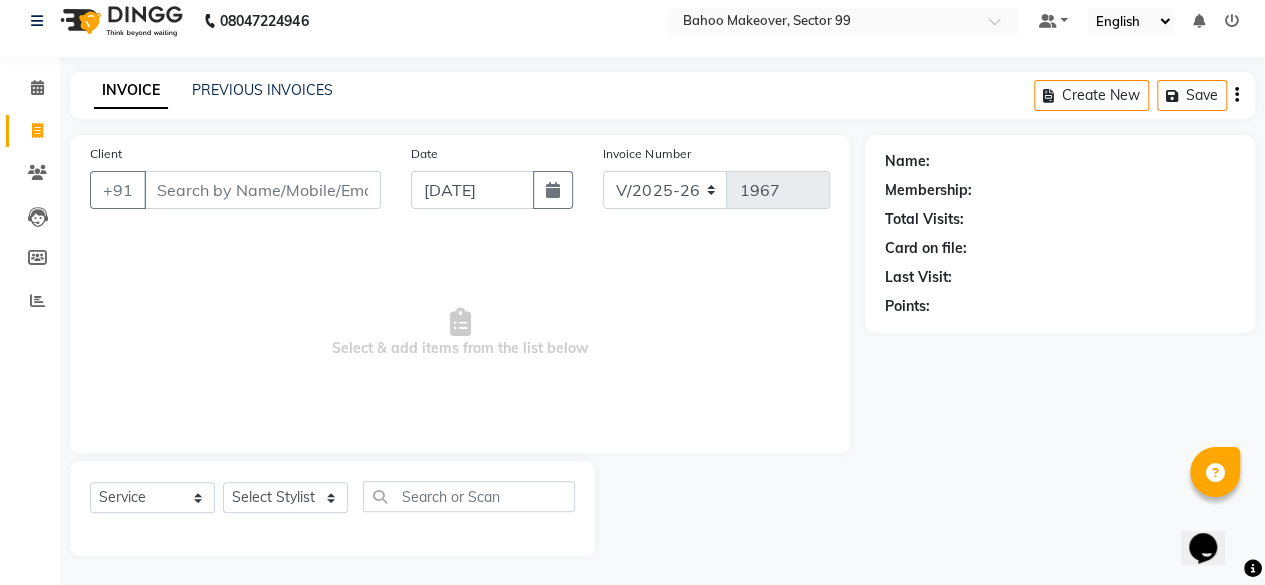 click on "Client" at bounding box center [262, 190] 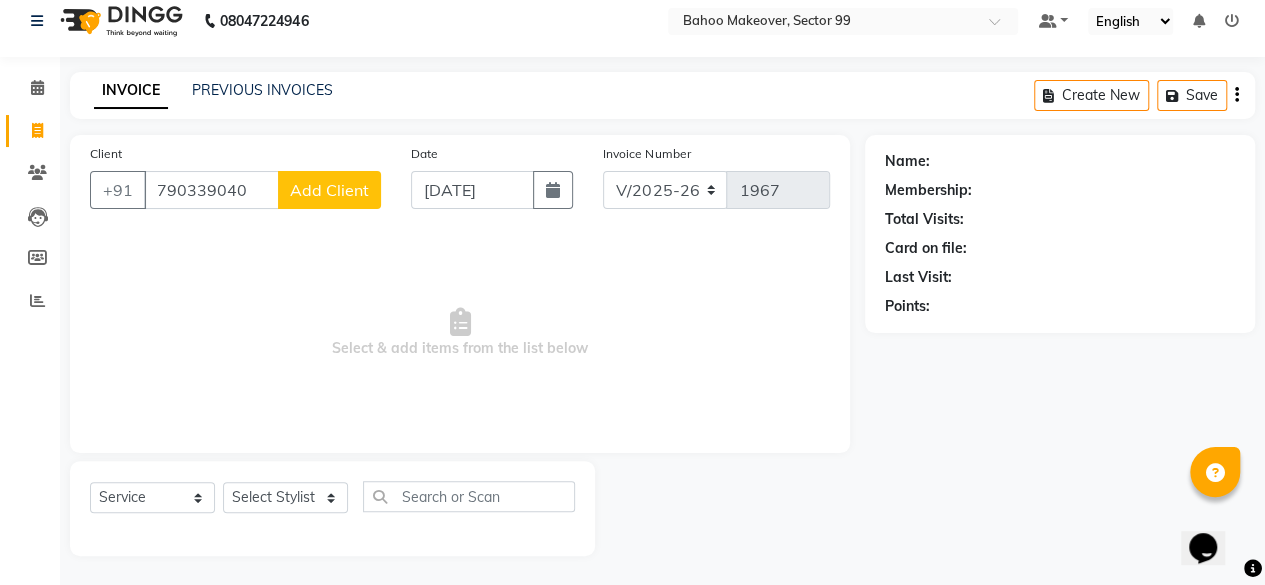 type on "790339040" 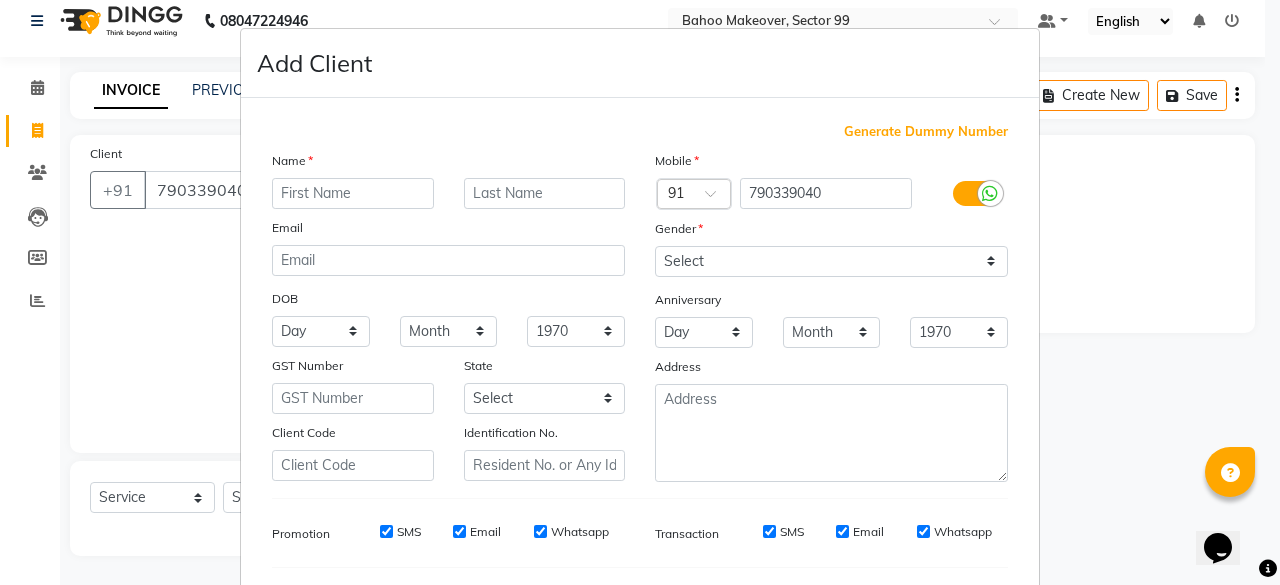 click on "Add Client Generate Dummy Number Name Email DOB Day 01 02 03 04 05 06 07 08 09 10 11 12 13 14 15 16 17 18 19 20 21 22 23 24 25 26 27 28 29 30 31 Month January February March April May June July August September October November December 1940 1941 1942 1943 1944 1945 1946 1947 1948 1949 1950 1951 1952 1953 1954 1955 1956 1957 1958 1959 1960 1961 1962 1963 1964 1965 1966 1967 1968 1969 1970 1971 1972 1973 1974 1975 1976 1977 1978 1979 1980 1981 1982 1983 1984 1985 1986 1987 1988 1989 1990 1991 1992 1993 1994 1995 1996 1997 1998 1999 2000 2001 2002 2003 2004 2005 2006 2007 2008 2009 2010 2011 2012 2013 2014 2015 2016 2017 2018 2019 2020 2021 2022 2023 2024 GST Number State Select Andaman and Nicobar Islands Andhra Pradesh Arunachal Pradesh Assam Bihar Chandigarh Chhattisgarh Dadra and Nagar Haveli Daman and Diu Delhi Goa Gujarat Haryana Himachal Pradesh Jammu and Kashmir Jharkhand Karnataka Kerala Lakshadweep Madhya Pradesh Maharashtra Manipur Meghalaya Mizoram Nagaland Odisha Pondicherry Punjab Rajasthan Sikkim" at bounding box center [640, 292] 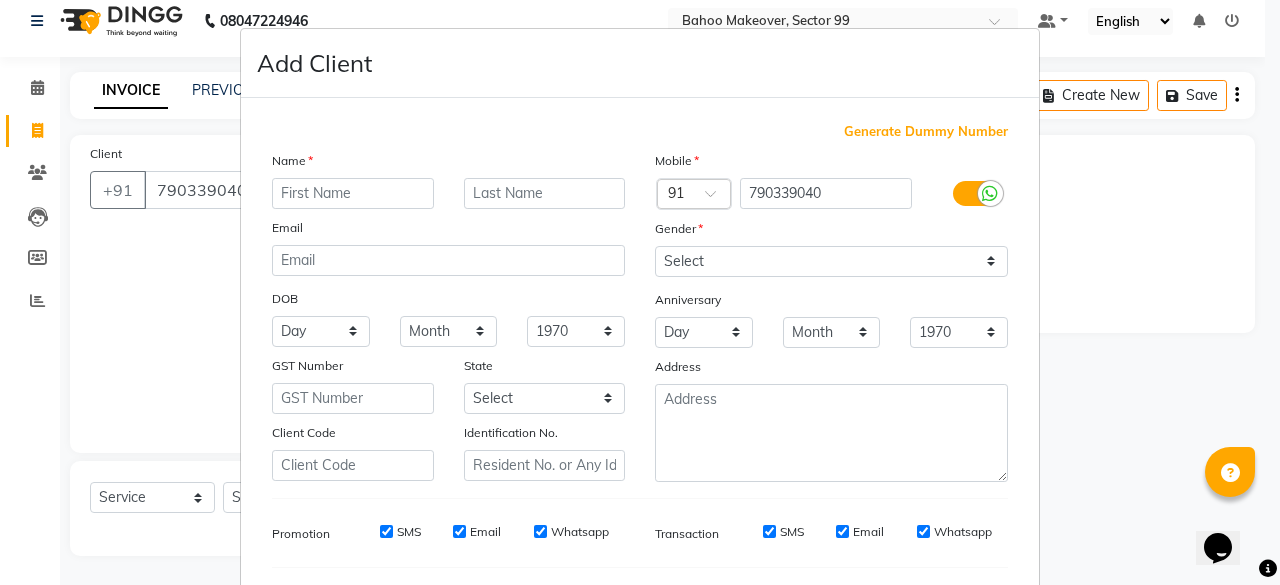 click on "Add Client Generate Dummy Number Name Email DOB Day 01 02 03 04 05 06 07 08 09 10 11 12 13 14 15 16 17 18 19 20 21 22 23 24 25 26 27 28 29 30 31 Month January February March April May June July August September October November December 1940 1941 1942 1943 1944 1945 1946 1947 1948 1949 1950 1951 1952 1953 1954 1955 1956 1957 1958 1959 1960 1961 1962 1963 1964 1965 1966 1967 1968 1969 1970 1971 1972 1973 1974 1975 1976 1977 1978 1979 1980 1981 1982 1983 1984 1985 1986 1987 1988 1989 1990 1991 1992 1993 1994 1995 1996 1997 1998 1999 2000 2001 2002 2003 2004 2005 2006 2007 2008 2009 2010 2011 2012 2013 2014 2015 2016 2017 2018 2019 2020 2021 2022 2023 2024 GST Number State Select Andaman and Nicobar Islands Andhra Pradesh Arunachal Pradesh Assam Bihar Chandigarh Chhattisgarh Dadra and Nagar Haveli Daman and Diu Delhi Goa Gujarat Haryana Himachal Pradesh Jammu and Kashmir Jharkhand Karnataka Kerala Lakshadweep Madhya Pradesh Maharashtra Manipur Meghalaya Mizoram Nagaland Odisha Pondicherry Punjab Rajasthan Sikkim" at bounding box center (640, 292) 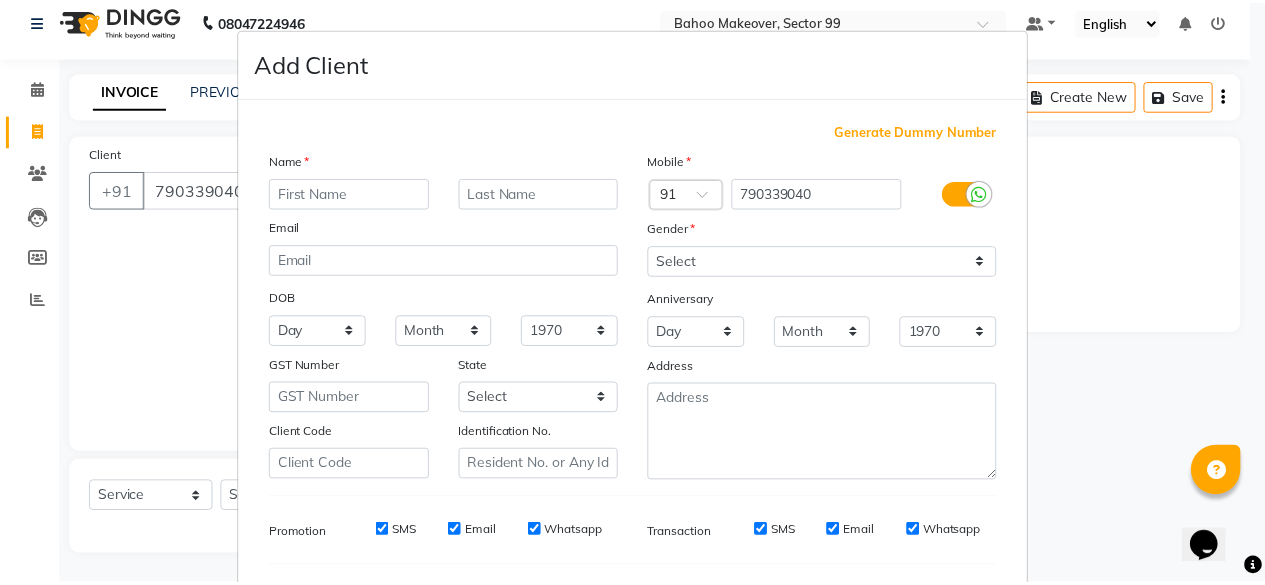 scroll, scrollTop: 260, scrollLeft: 0, axis: vertical 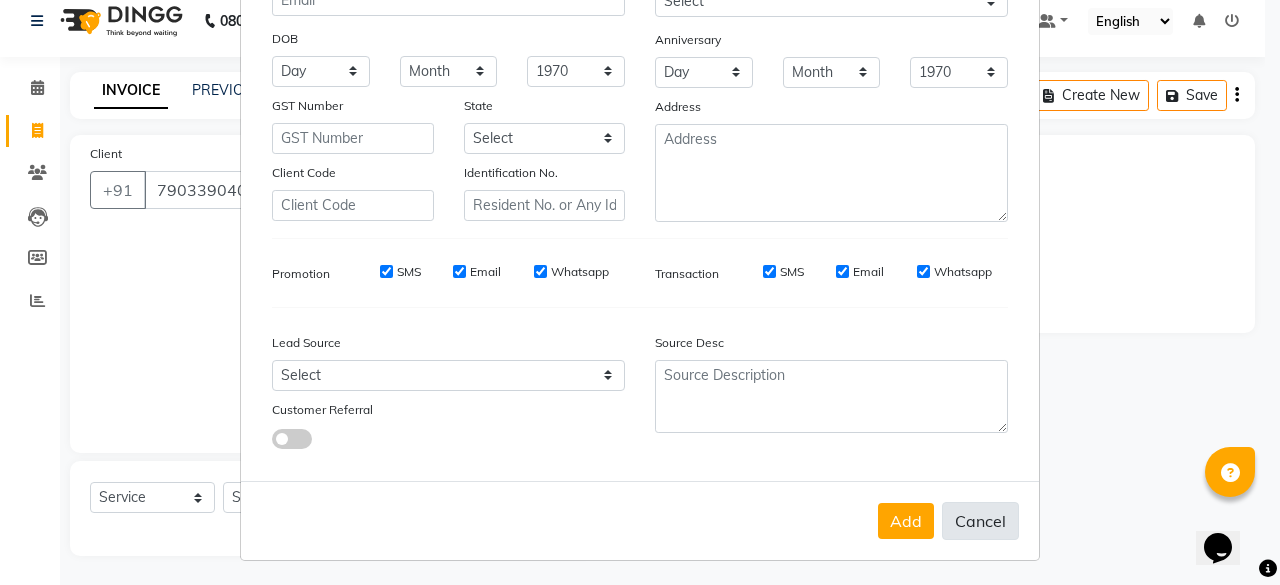 click on "Cancel" at bounding box center [980, 521] 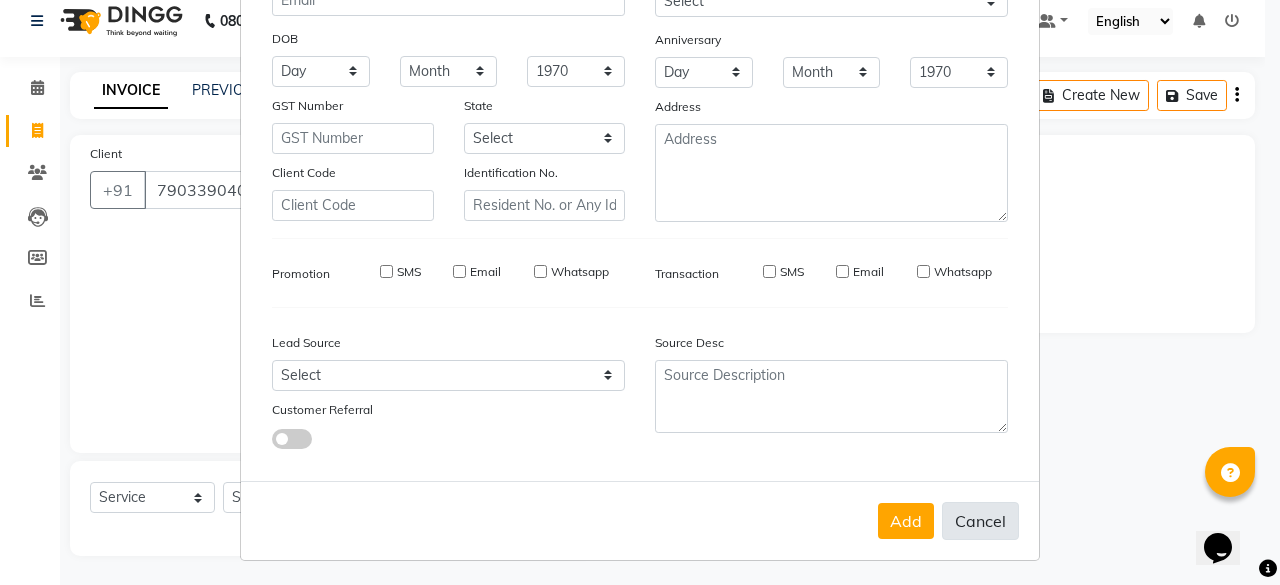 select 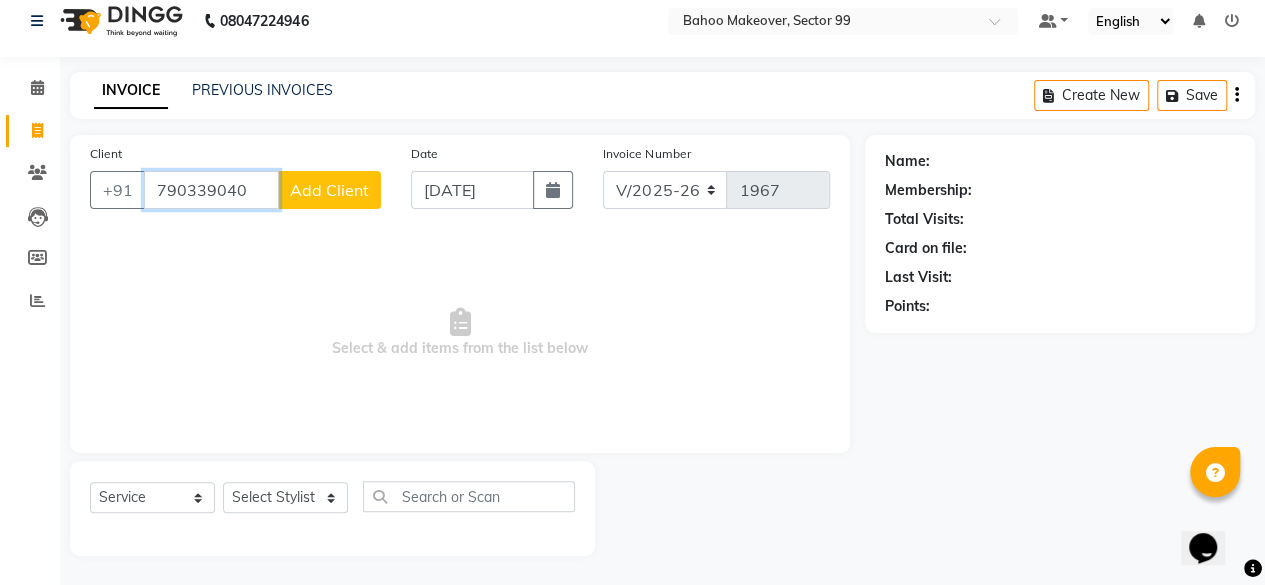click on "790339040" at bounding box center (211, 190) 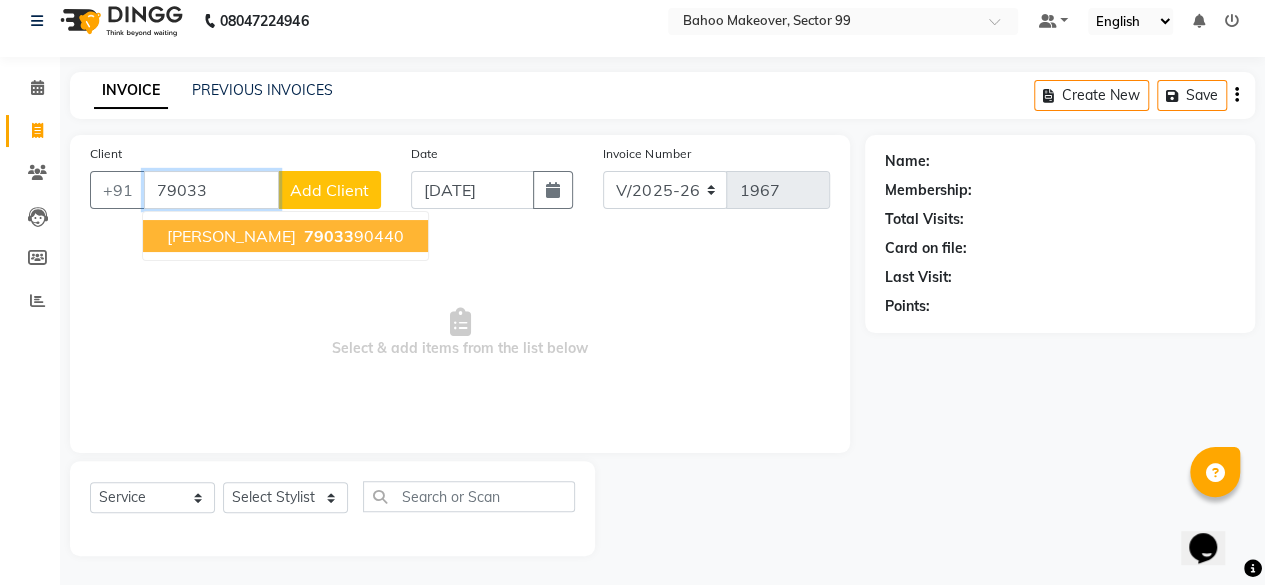 click on "79033 90440" at bounding box center [352, 236] 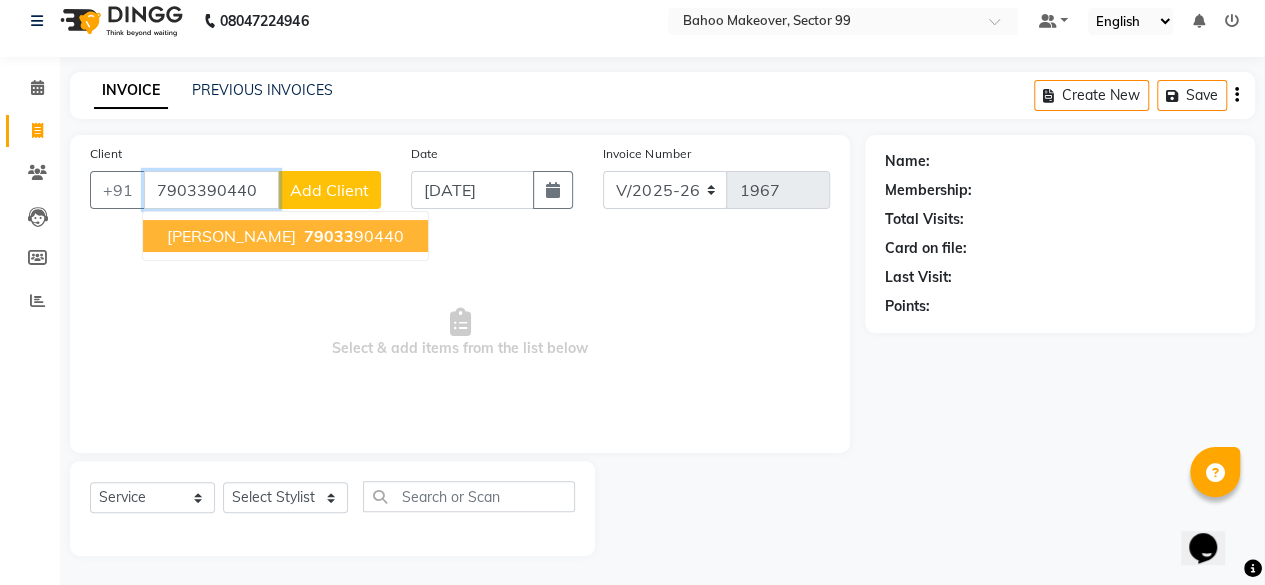 type on "7903390440" 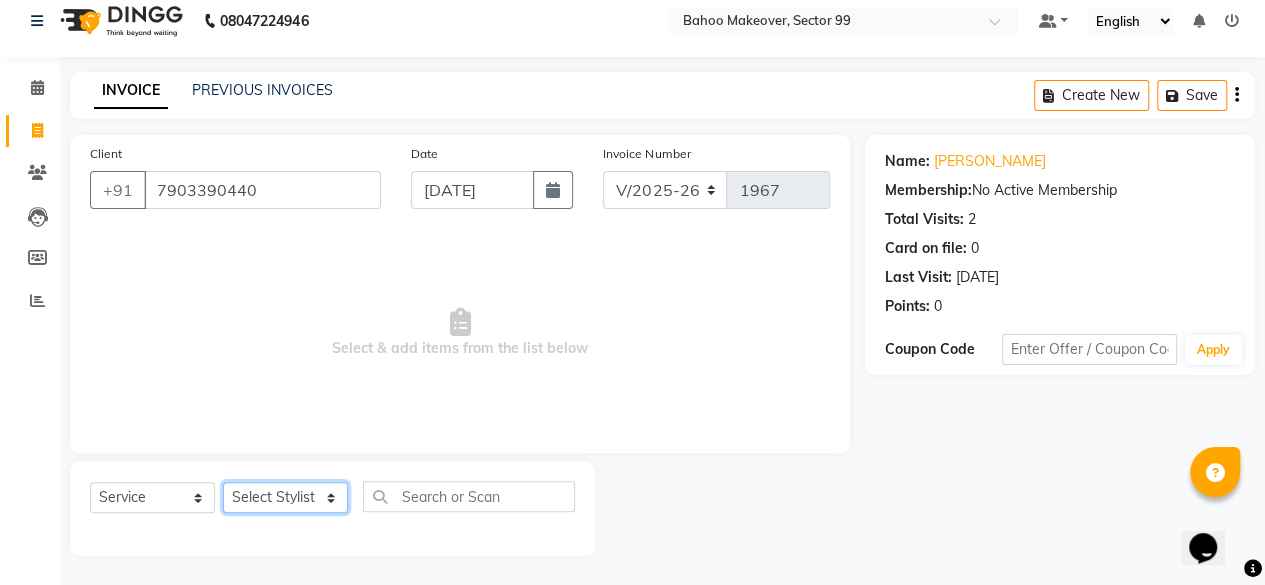 click on "Select Stylist Arjun [PERSON_NAME]  Bahoo Makeover Bahoo Makeover Salon [PERSON_NAME] [PERSON_NAME] [PERSON_NAME] [PERSON_NAME] [PERSON_NAME] [PERSON_NAME]  [PERSON_NAME] Vikas" 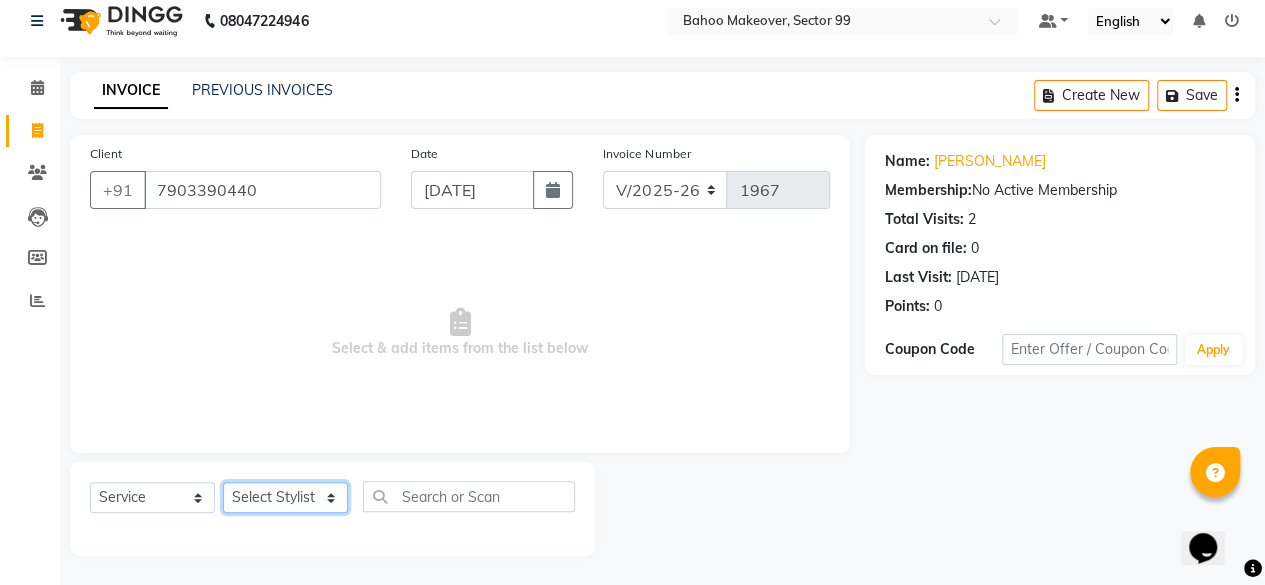 select on "64175" 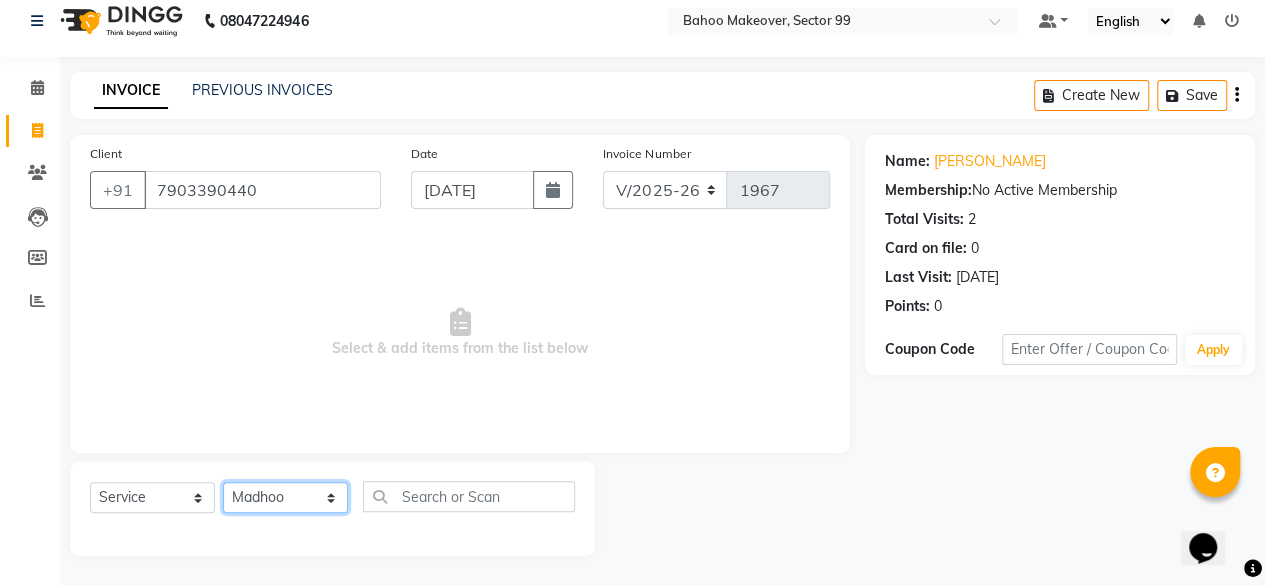 click on "Select Stylist Arjun [PERSON_NAME]  Bahoo Makeover Bahoo Makeover Salon [PERSON_NAME] [PERSON_NAME] [PERSON_NAME] [PERSON_NAME] [PERSON_NAME] [PERSON_NAME]  [PERSON_NAME] Vikas" 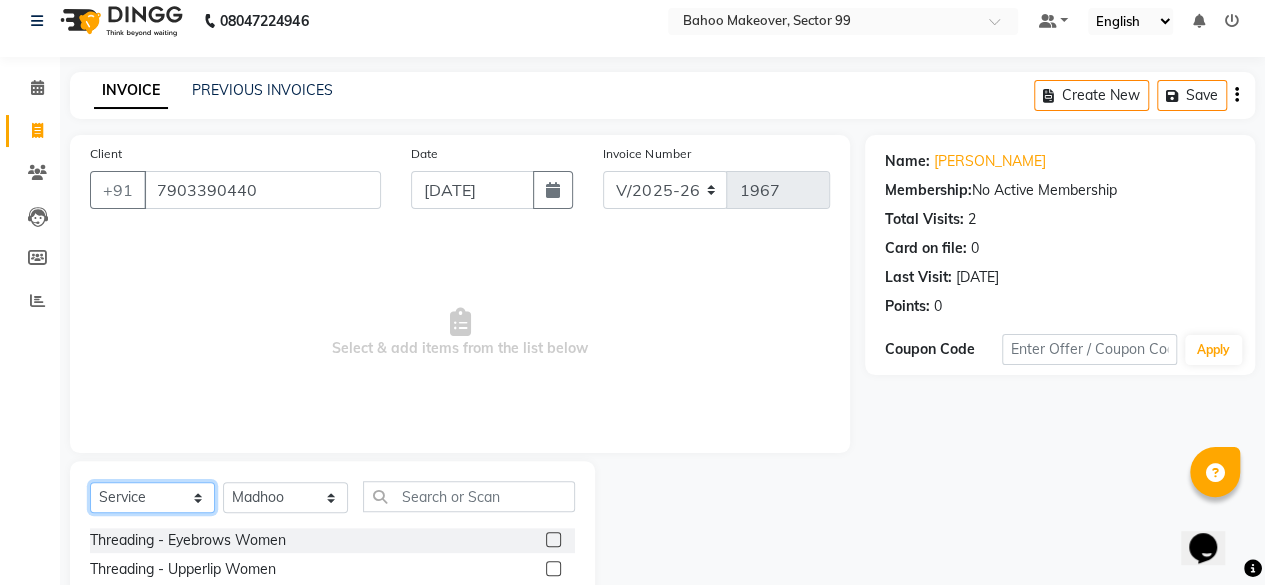 click on "Select  Service  Product  Membership  Package Voucher Prepaid Gift Card" 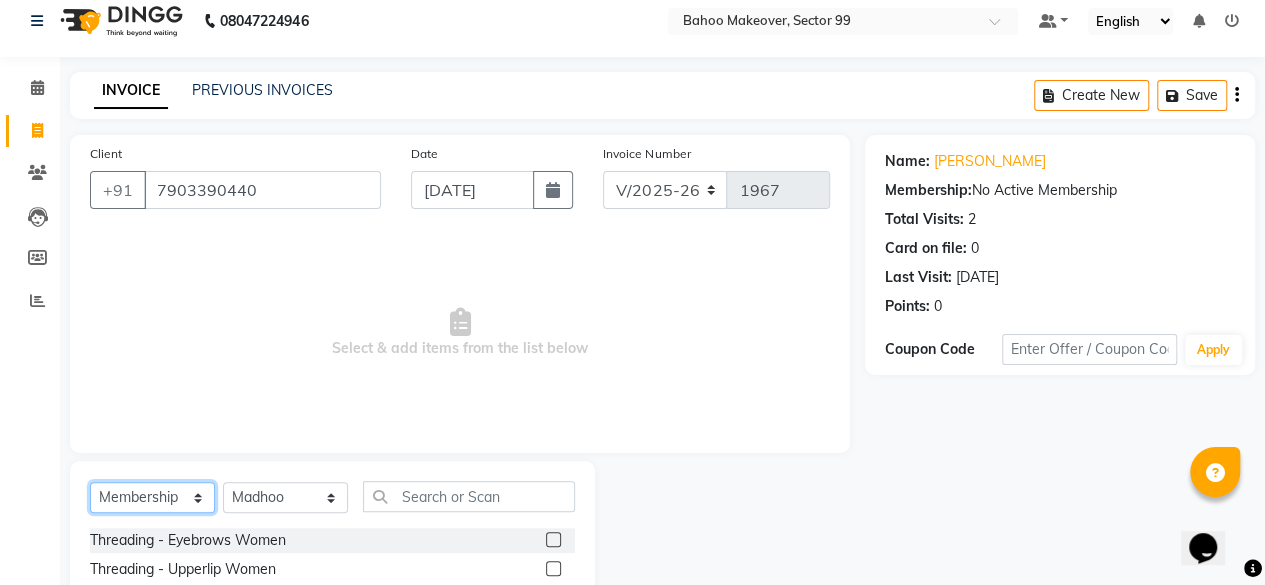 click on "Select  Service  Product  Membership  Package Voucher Prepaid Gift Card" 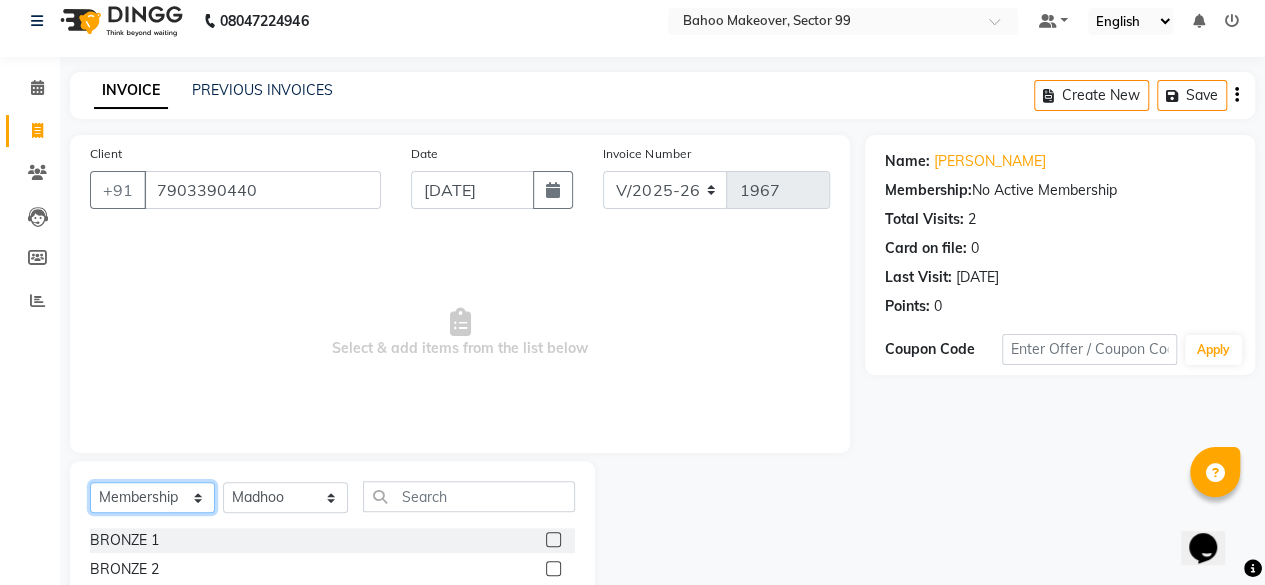 scroll, scrollTop: 215, scrollLeft: 0, axis: vertical 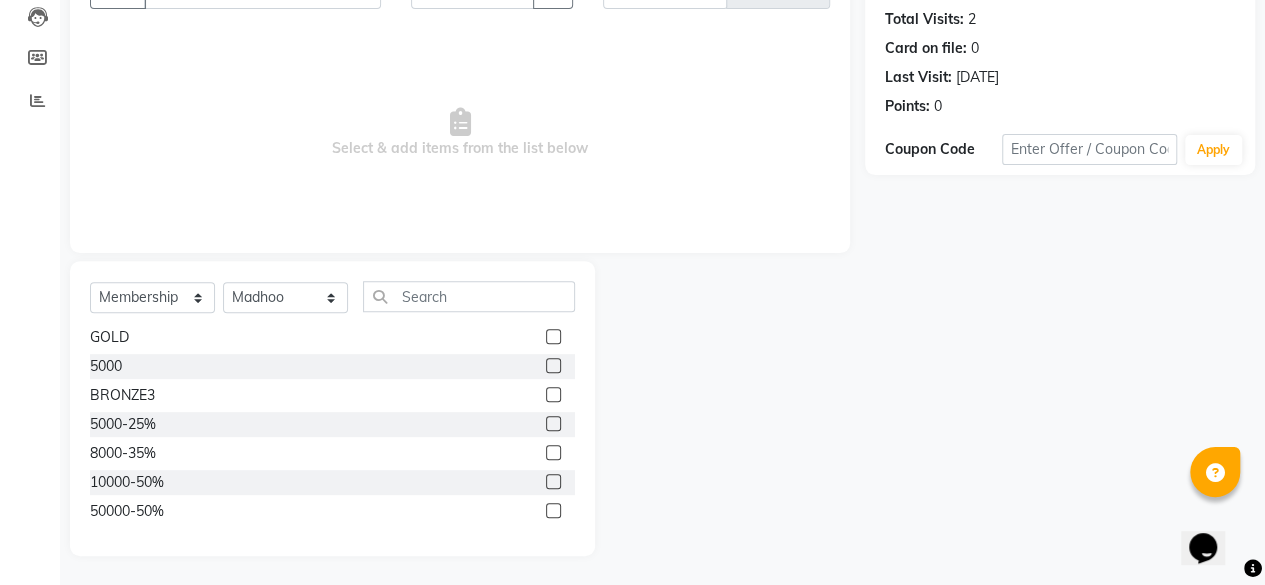 click 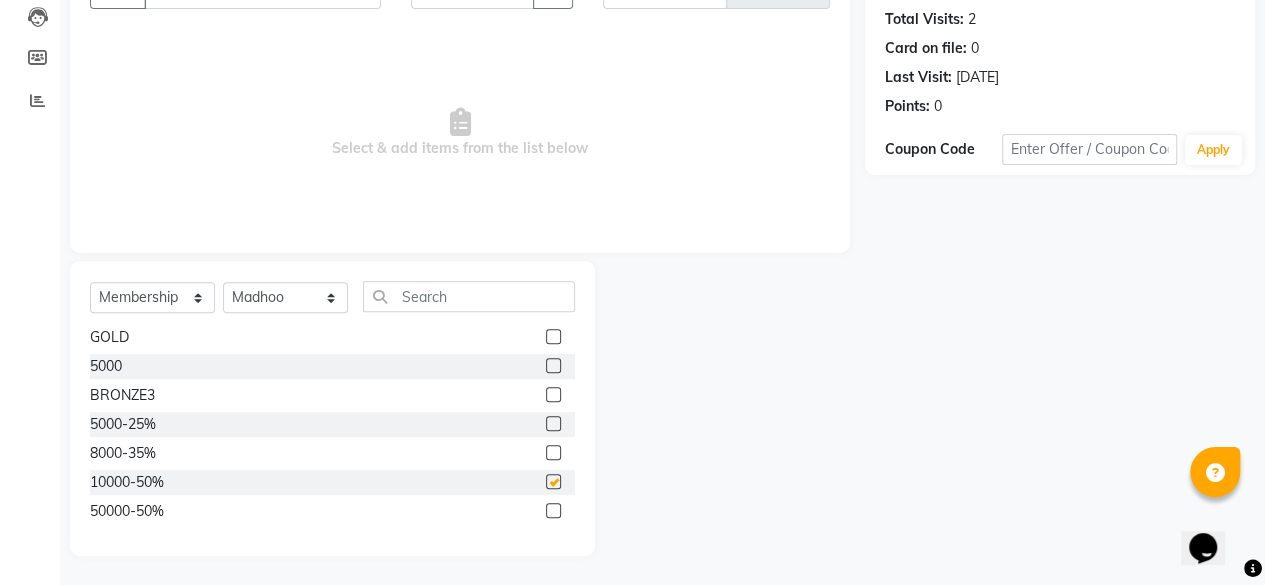 select on "select" 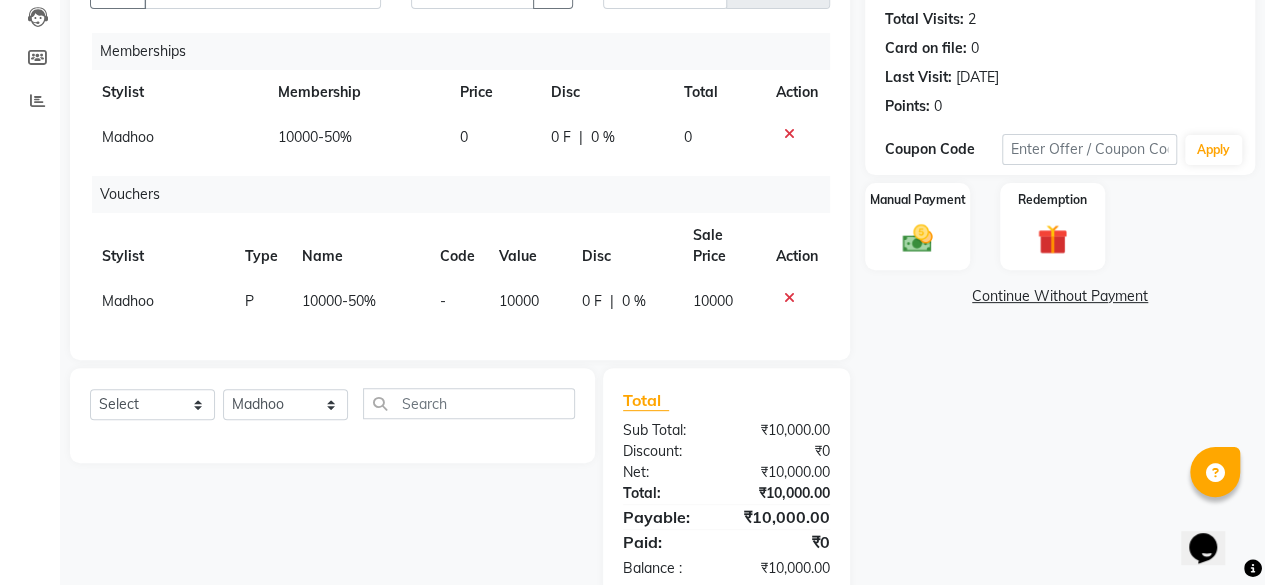 scroll, scrollTop: 0, scrollLeft: 0, axis: both 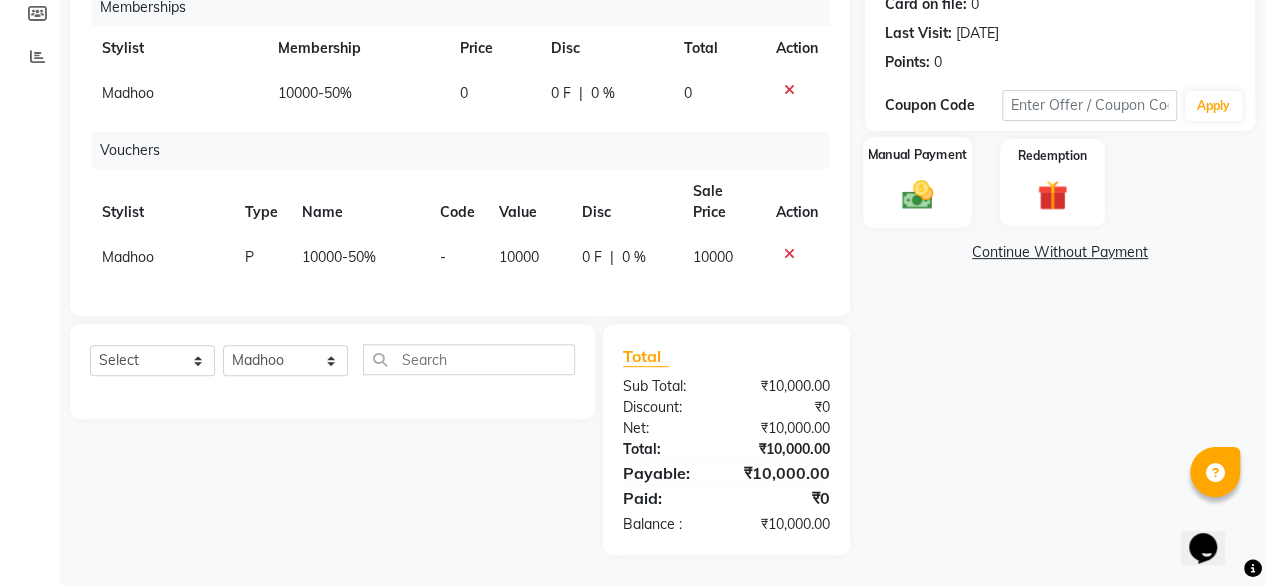 click 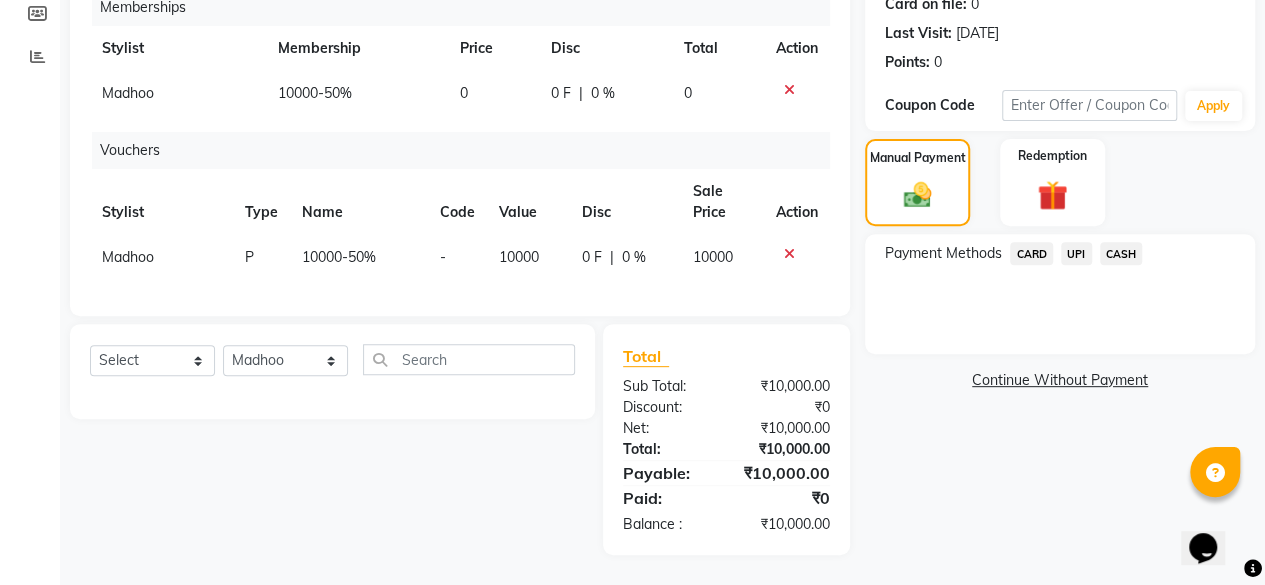 click on "UPI" 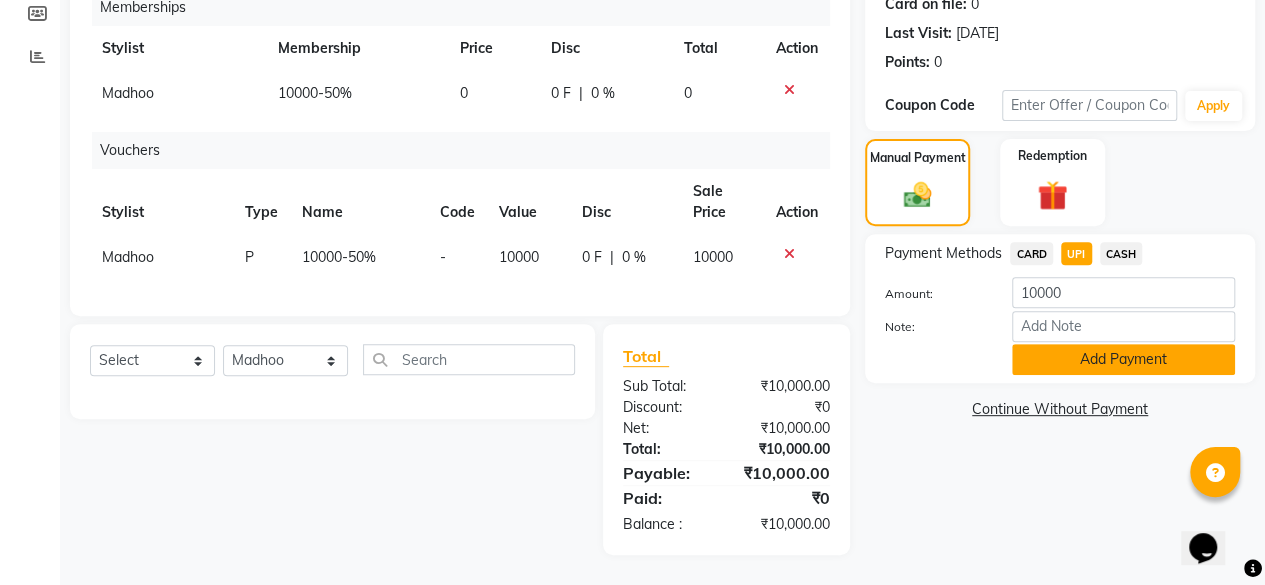 click on "Add Payment" 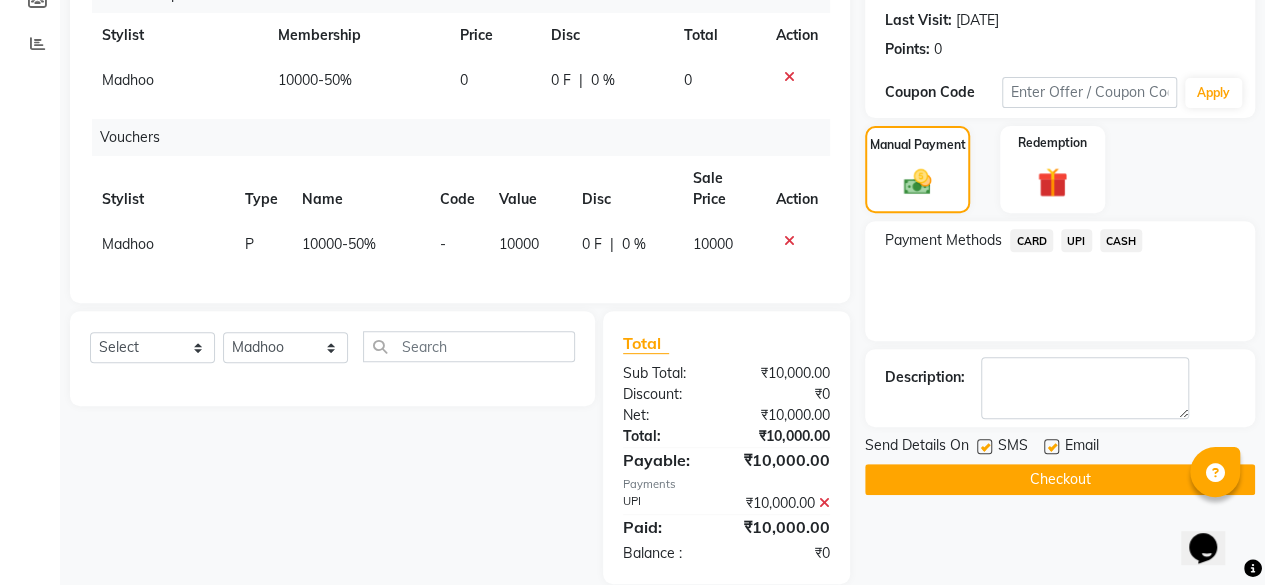 scroll, scrollTop: 335, scrollLeft: 0, axis: vertical 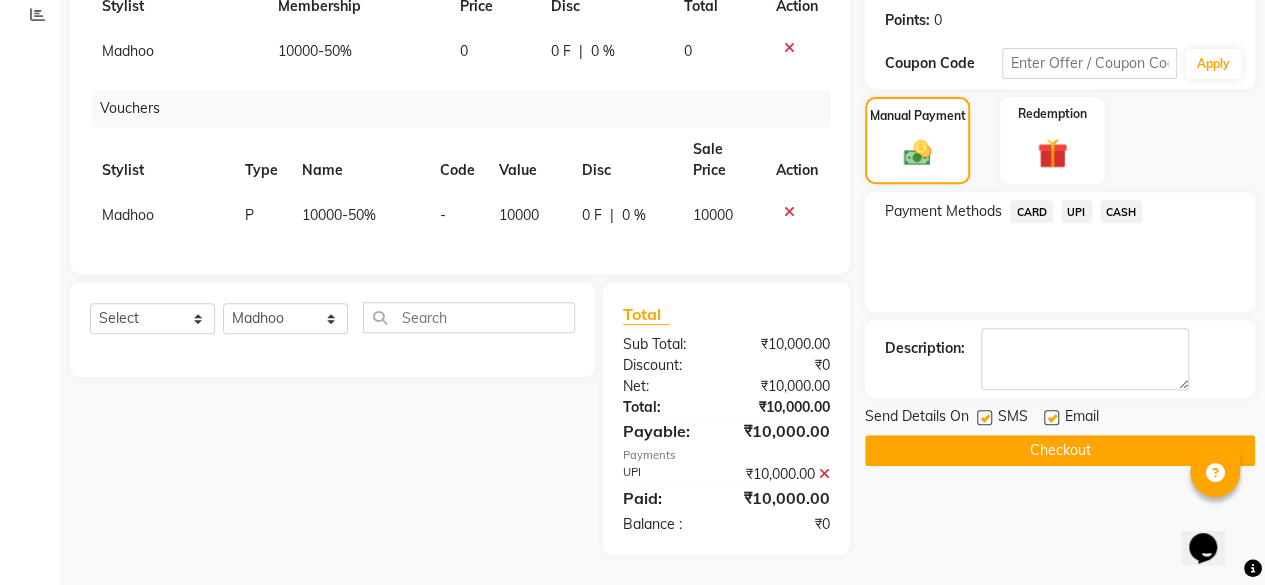 click on "Checkout" 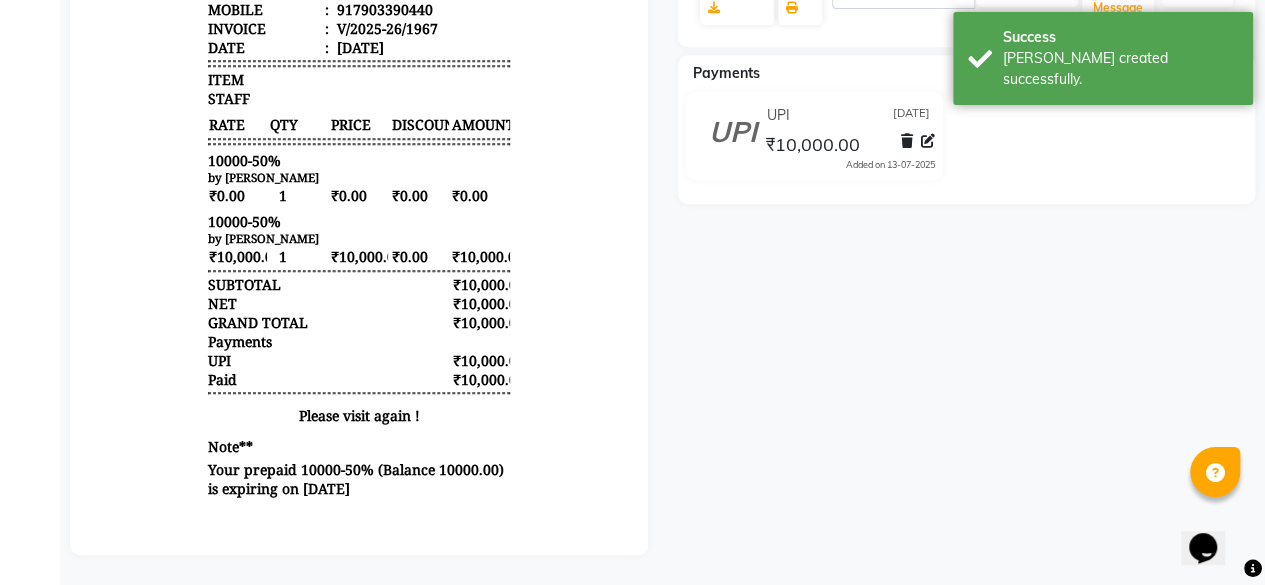 scroll, scrollTop: 0, scrollLeft: 0, axis: both 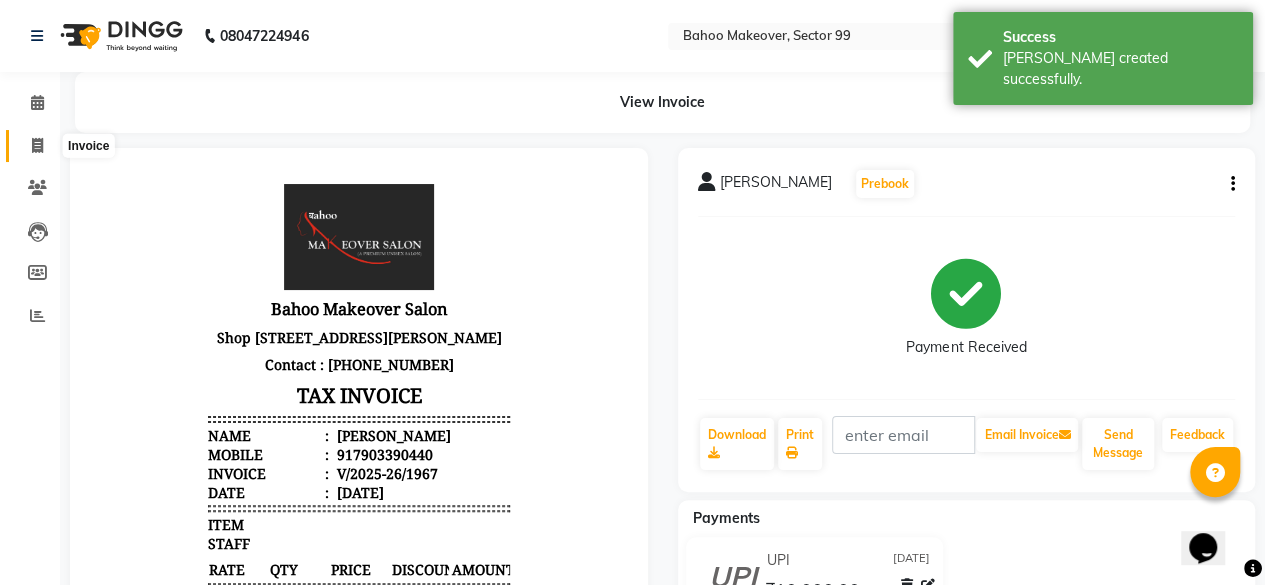 click 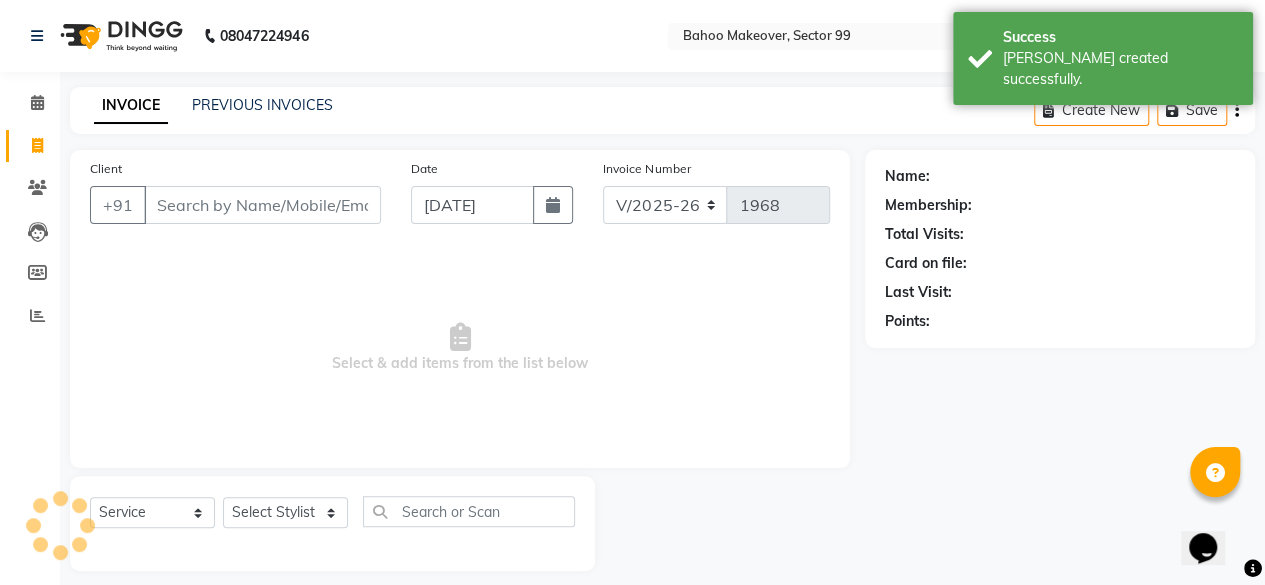 scroll, scrollTop: 15, scrollLeft: 0, axis: vertical 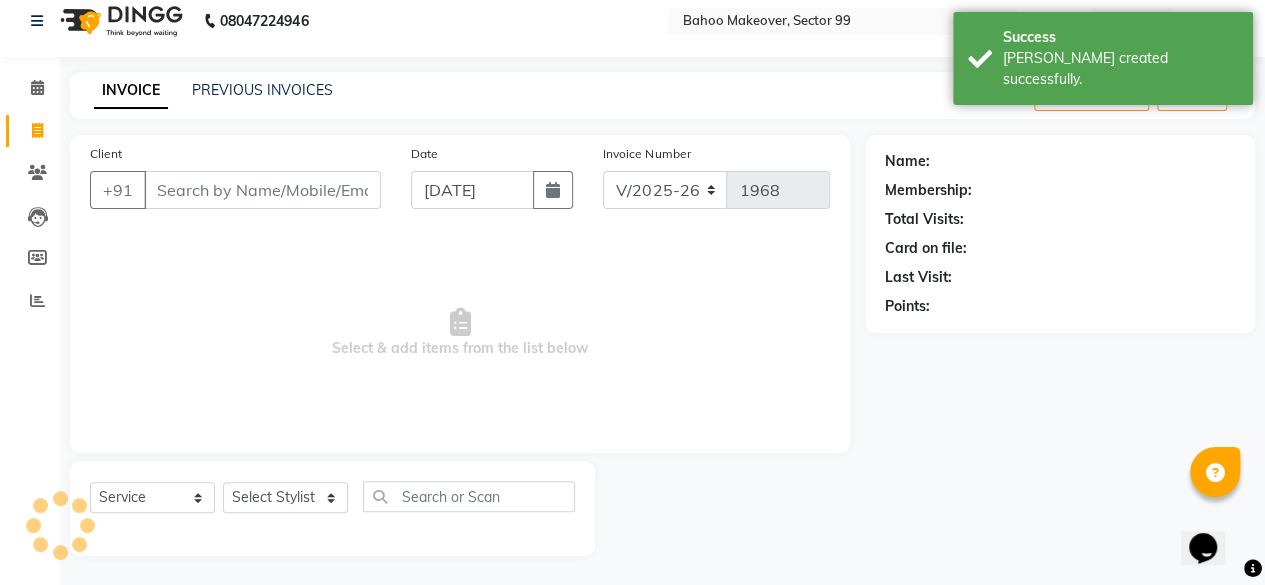 click on "Client" at bounding box center (262, 190) 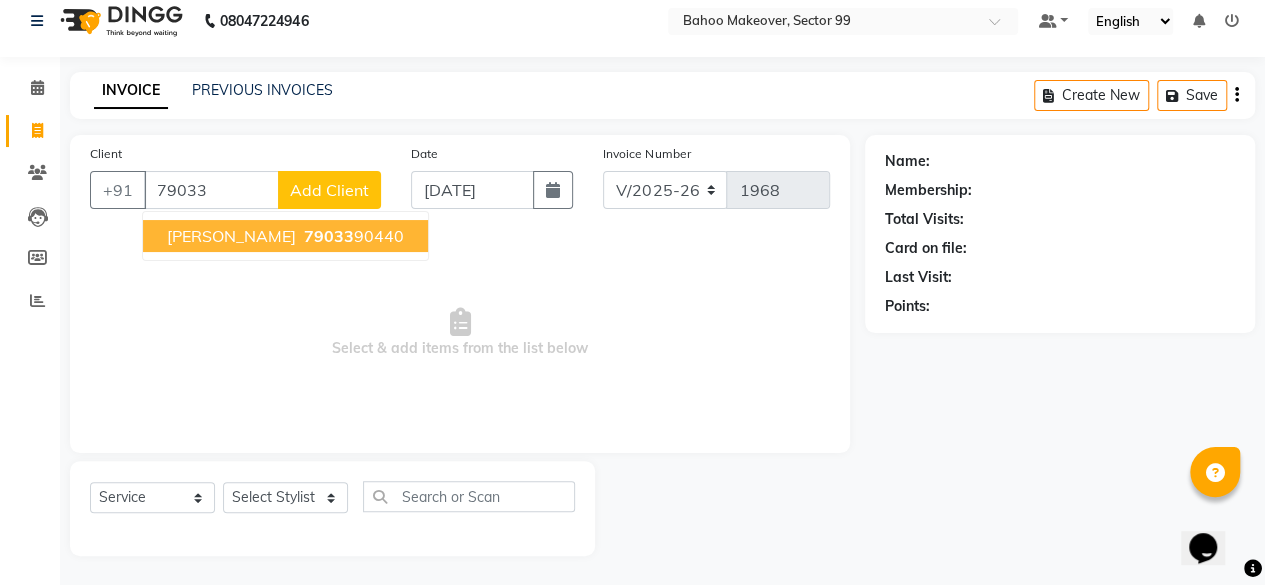 click on "79033" at bounding box center (329, 236) 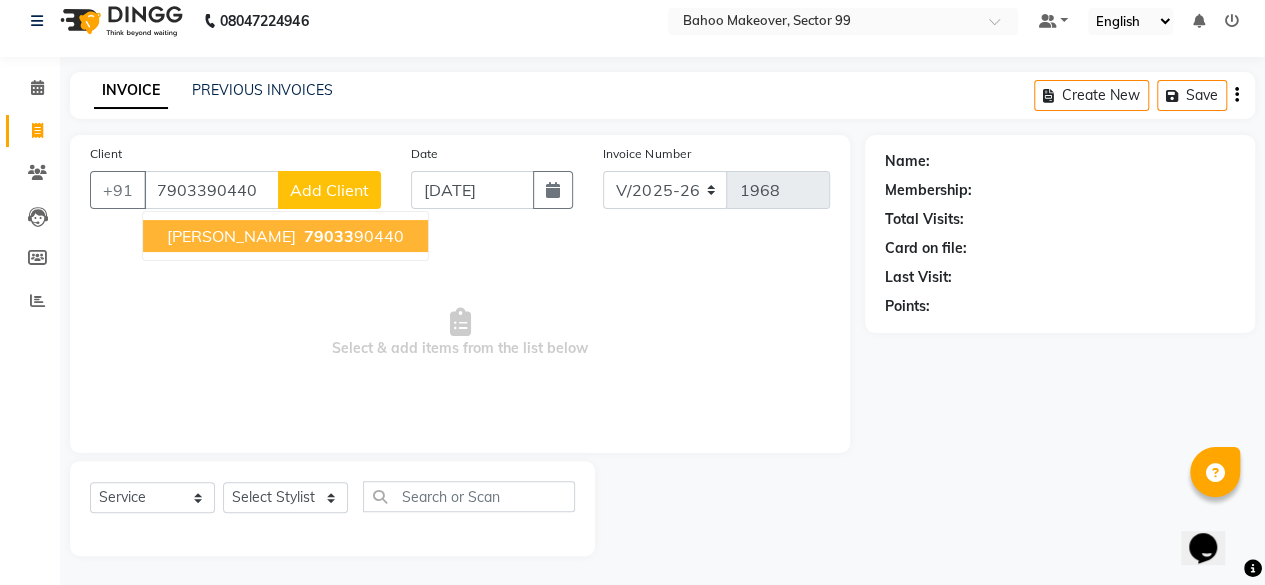 type on "7903390440" 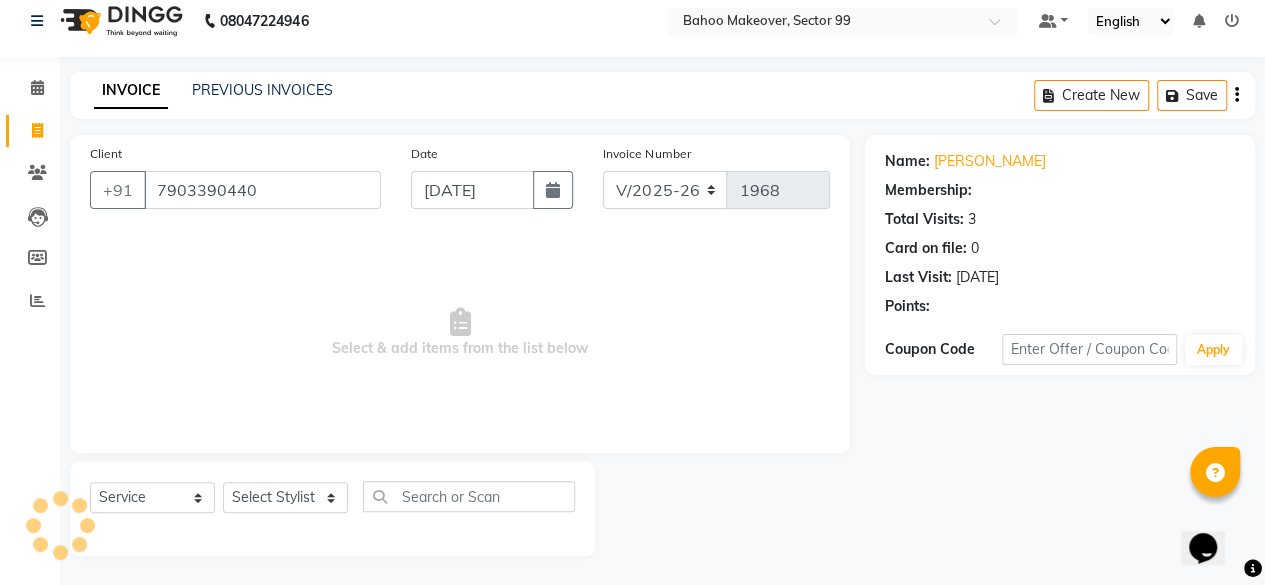 select on "1: Object" 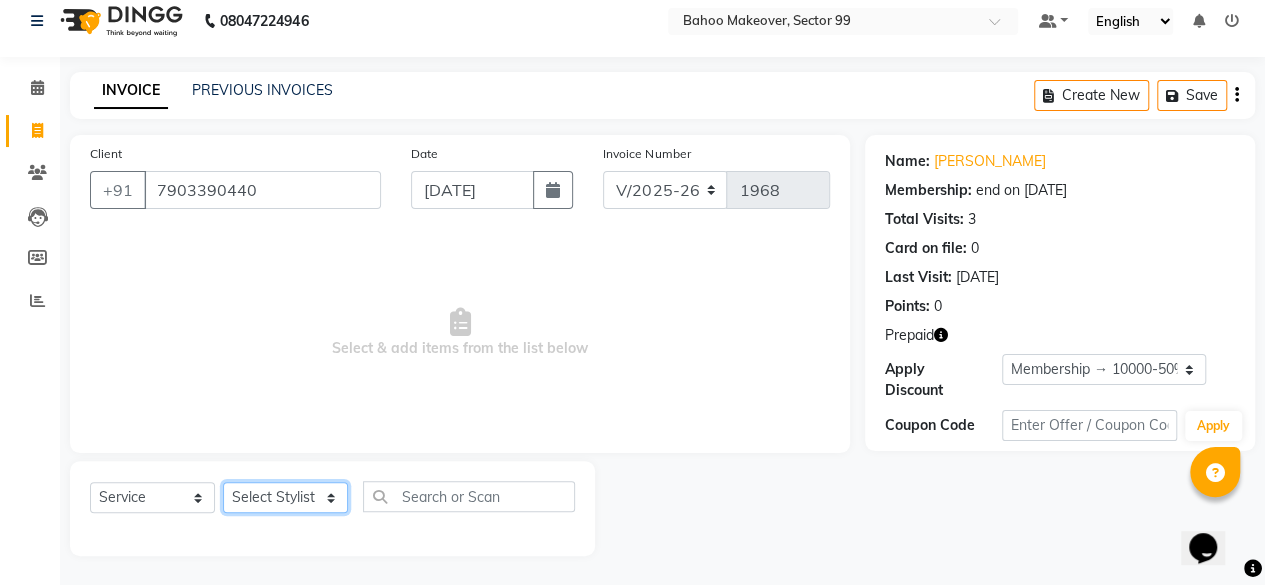 click on "Select Stylist Arjun [PERSON_NAME]  Bahoo Makeover Bahoo Makeover Salon [PERSON_NAME] [PERSON_NAME] [PERSON_NAME] [PERSON_NAME] [PERSON_NAME] [PERSON_NAME]  [PERSON_NAME] Vikas" 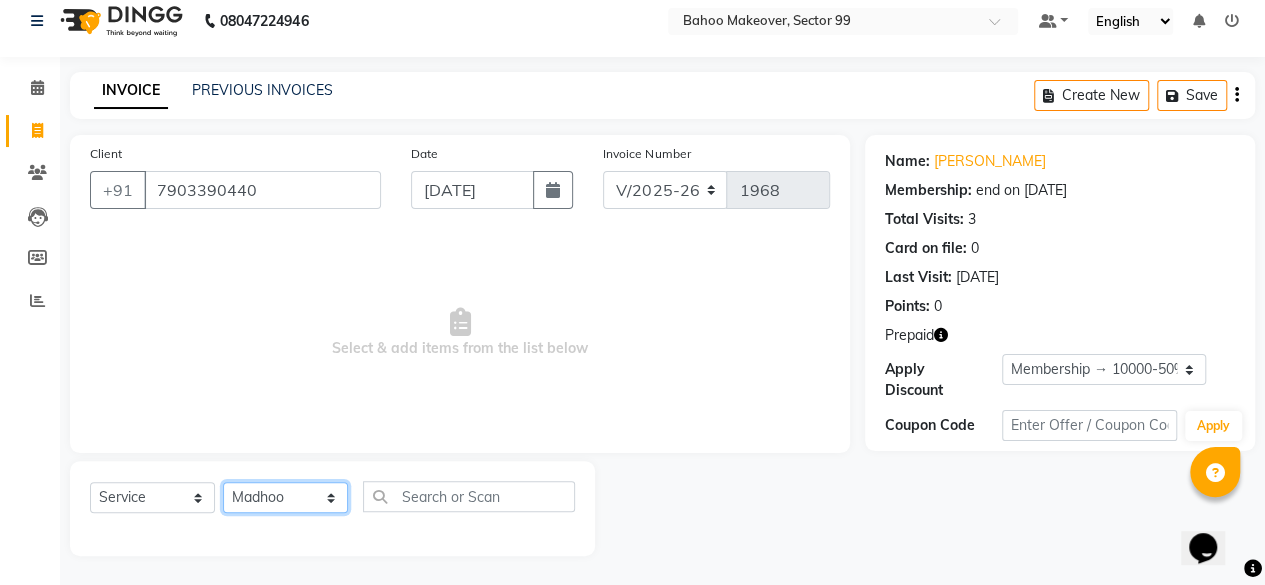 click on "Select Stylist Arjun [PERSON_NAME]  Bahoo Makeover Bahoo Makeover Salon [PERSON_NAME] [PERSON_NAME] [PERSON_NAME] [PERSON_NAME] [PERSON_NAME] [PERSON_NAME]  [PERSON_NAME] Vikas" 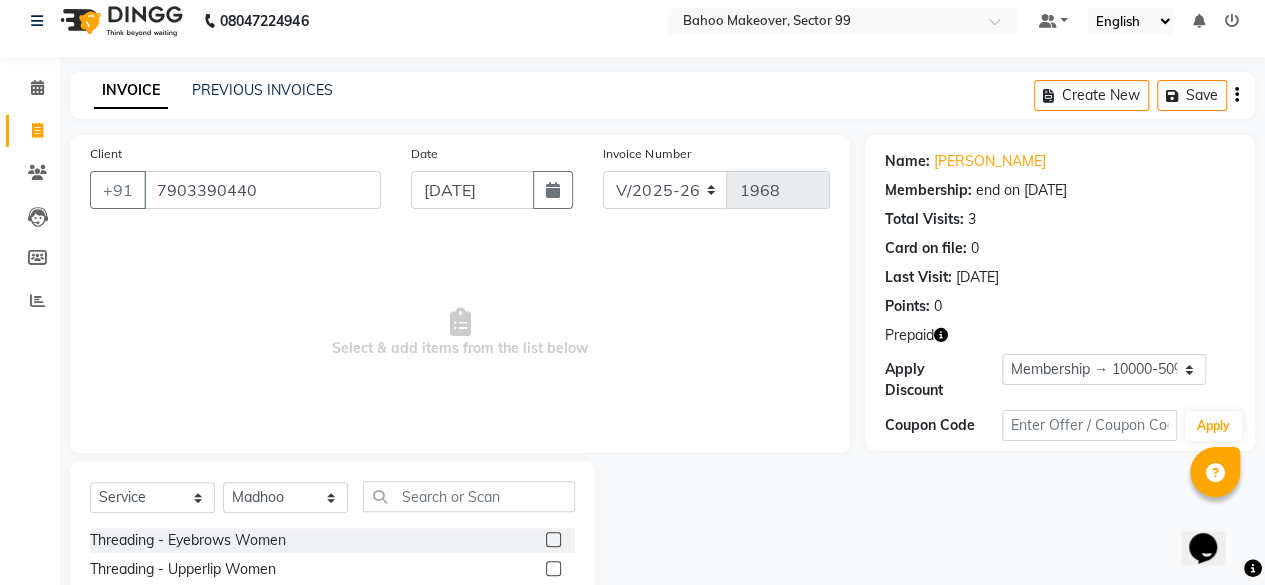 click 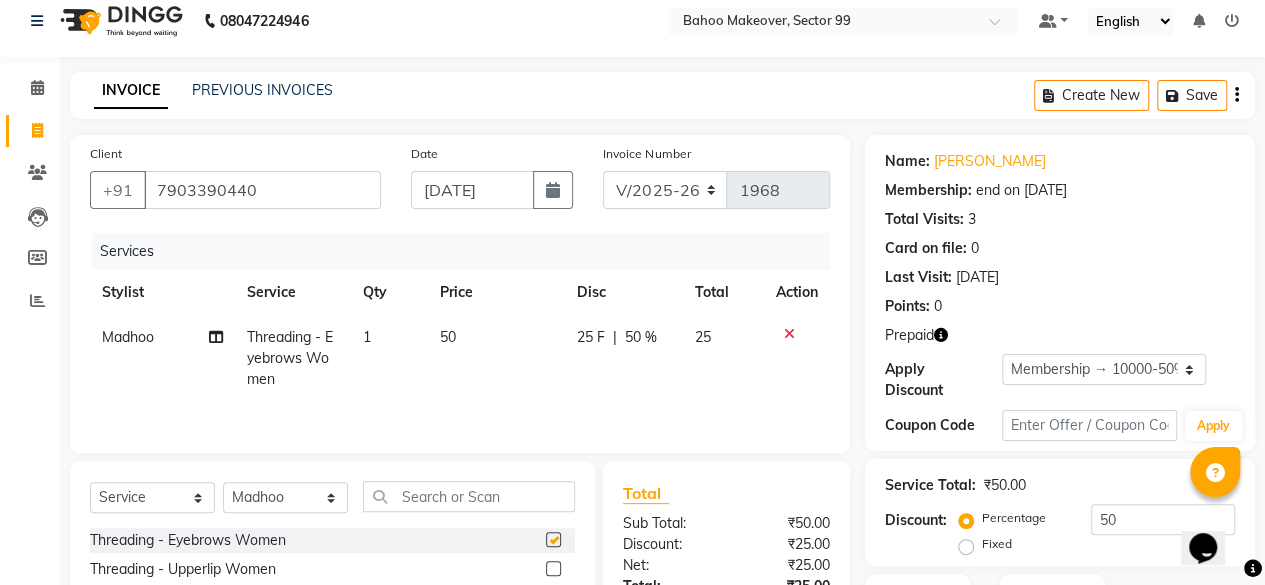 checkbox on "false" 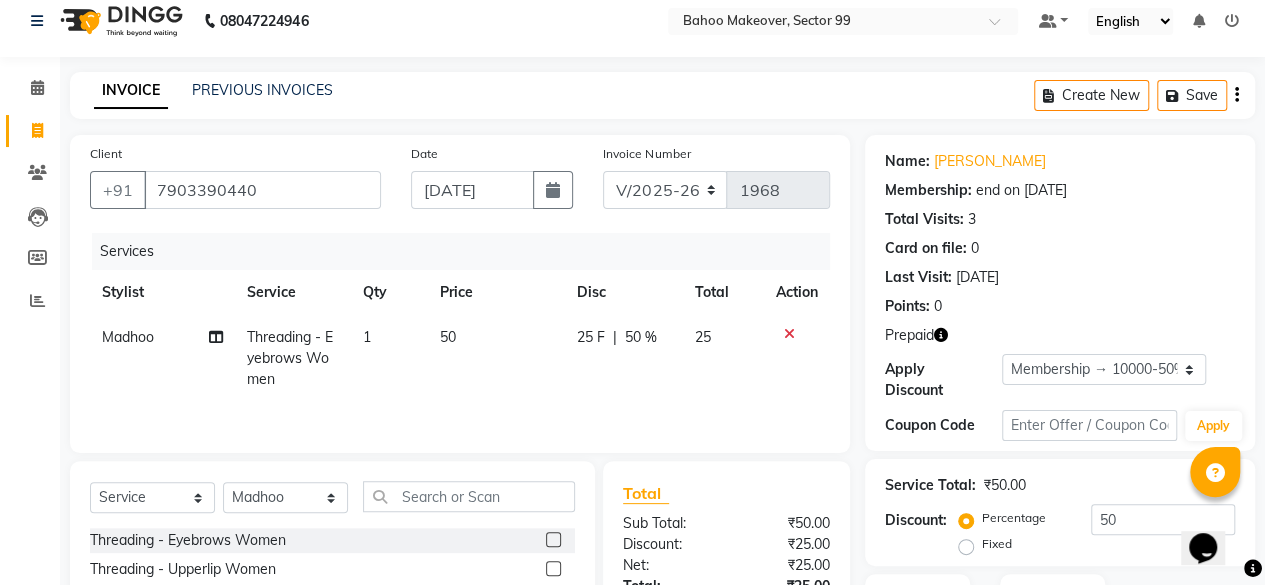 scroll, scrollTop: 215, scrollLeft: 0, axis: vertical 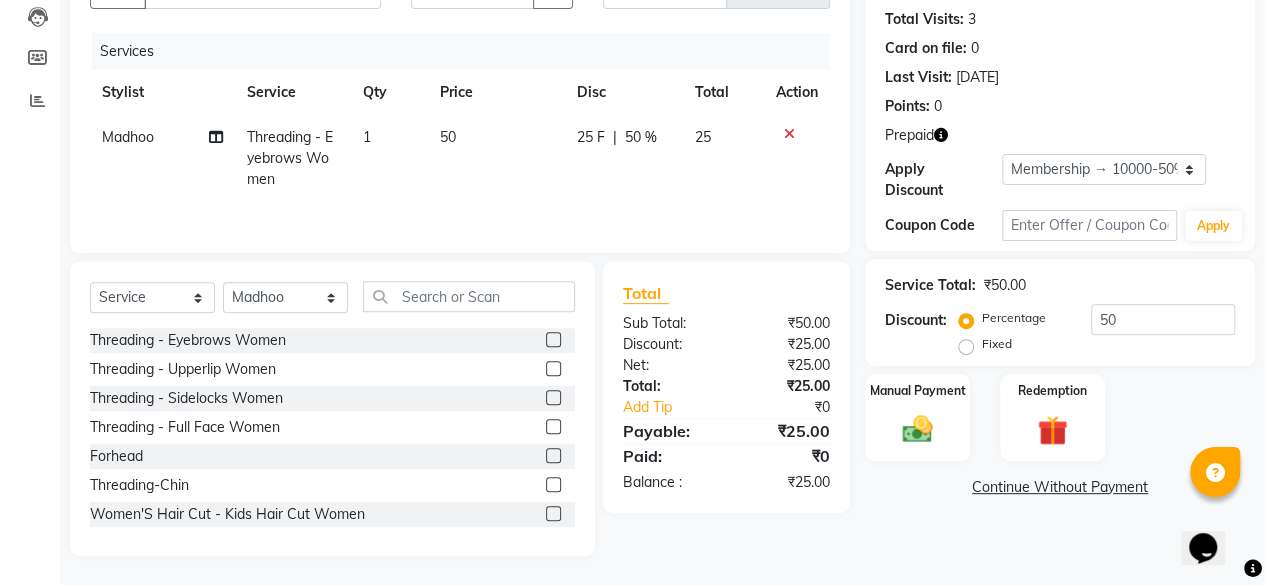 click 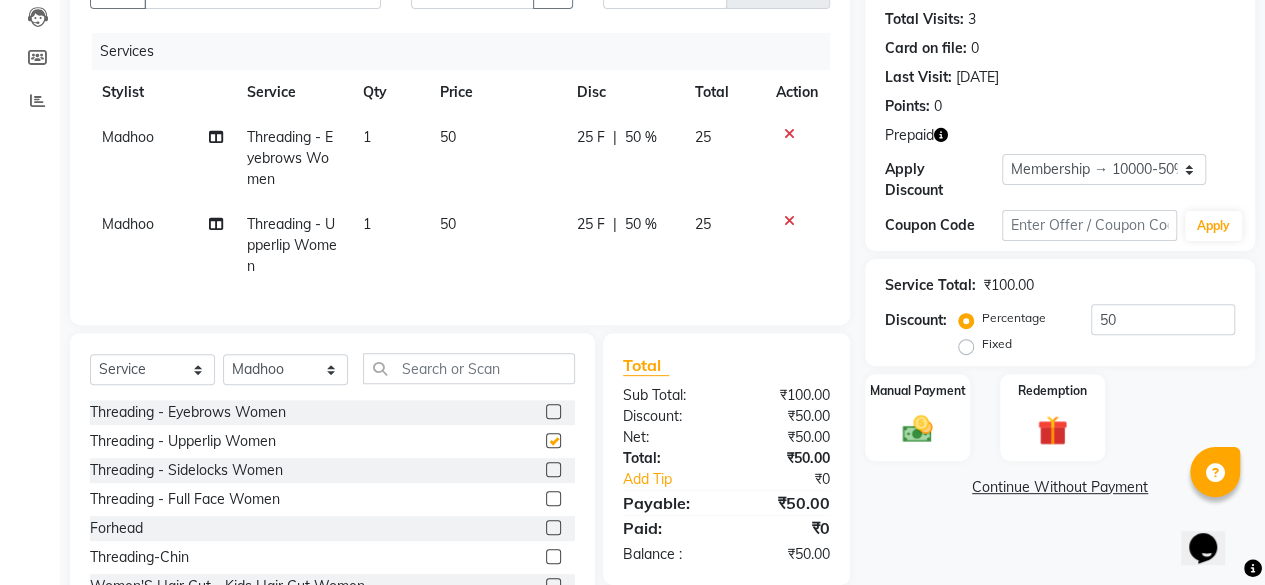 checkbox on "false" 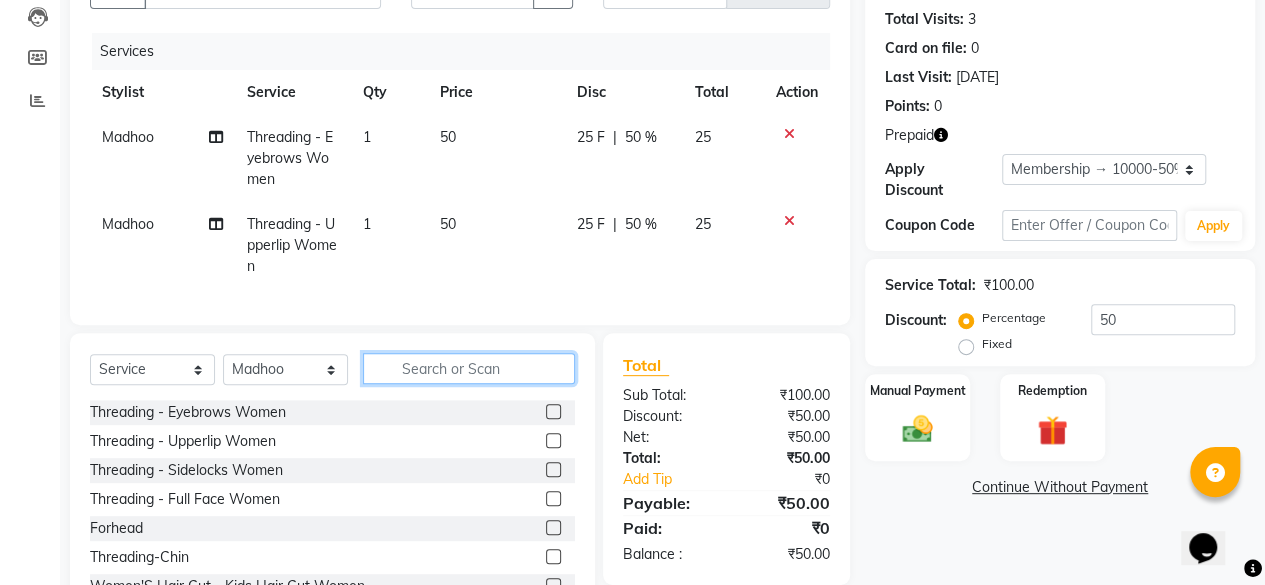 click 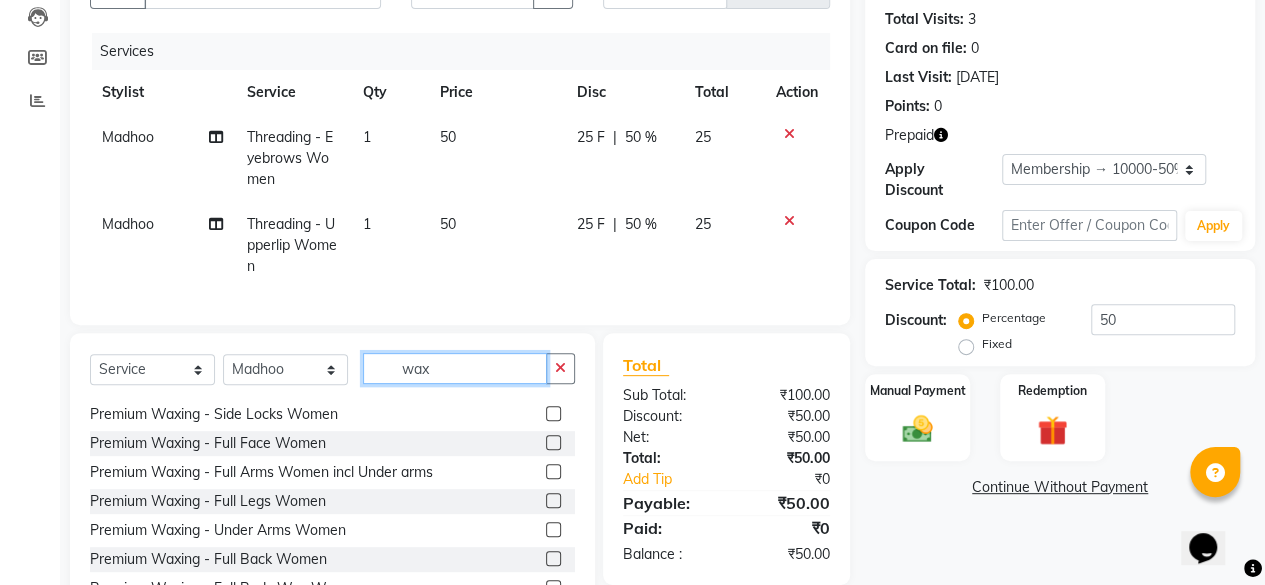 scroll, scrollTop: 262, scrollLeft: 0, axis: vertical 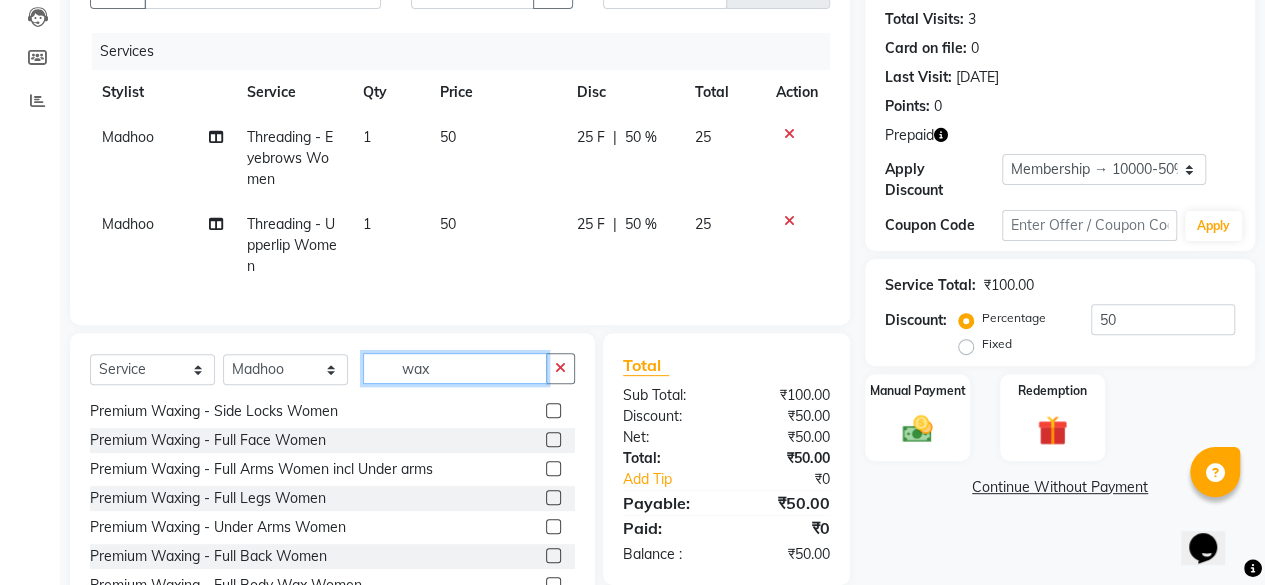 type on "wax" 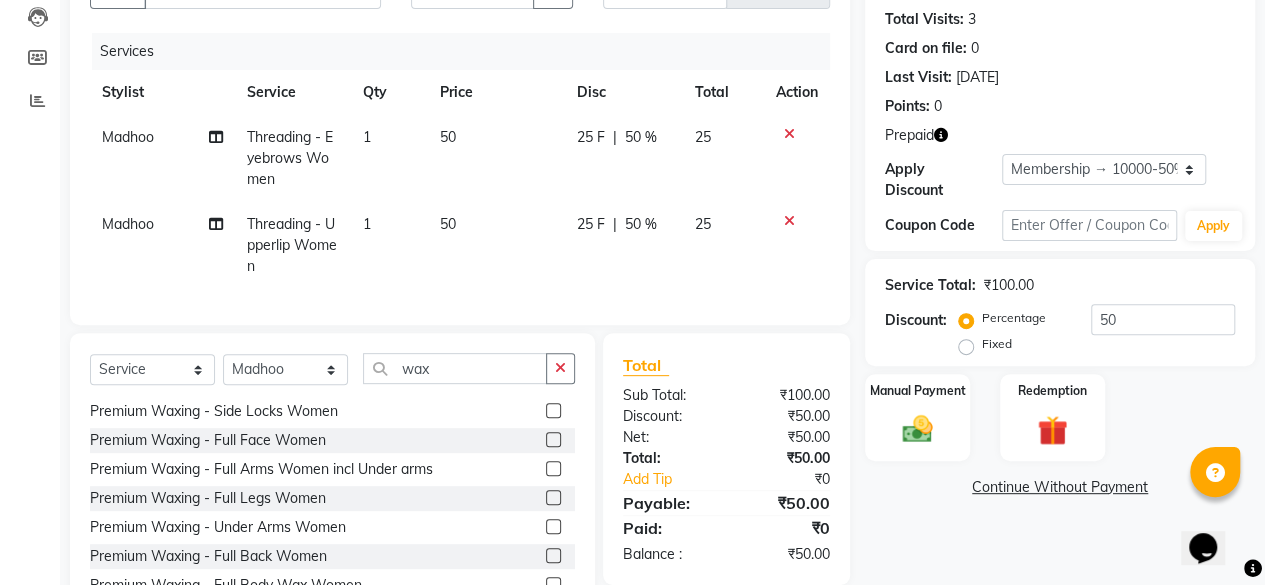 click 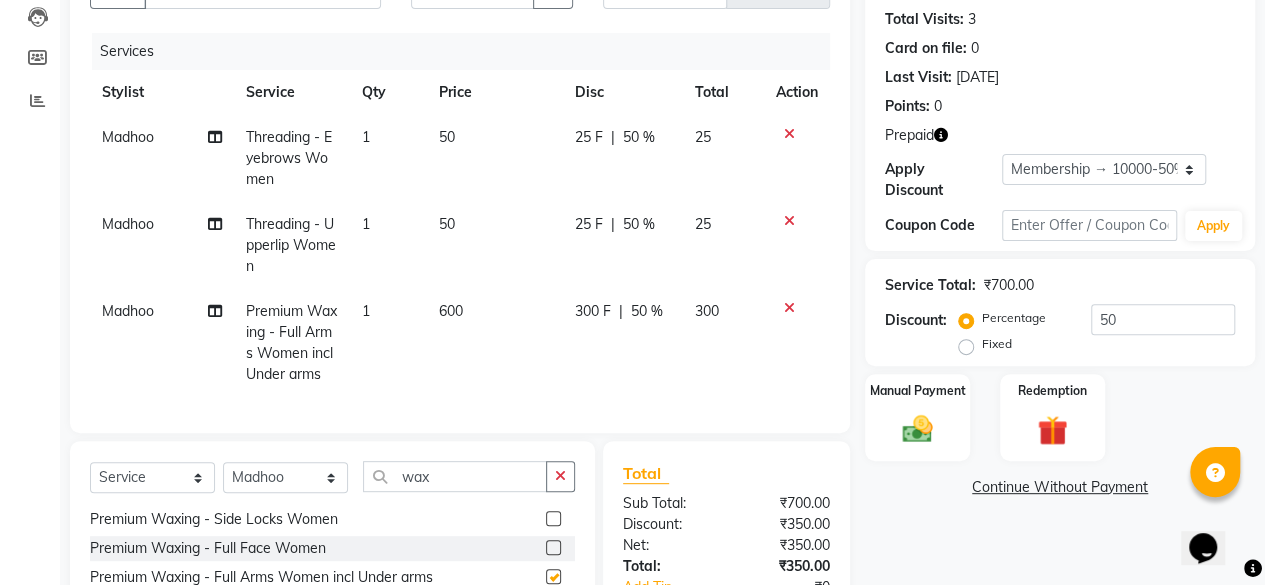 checkbox on "false" 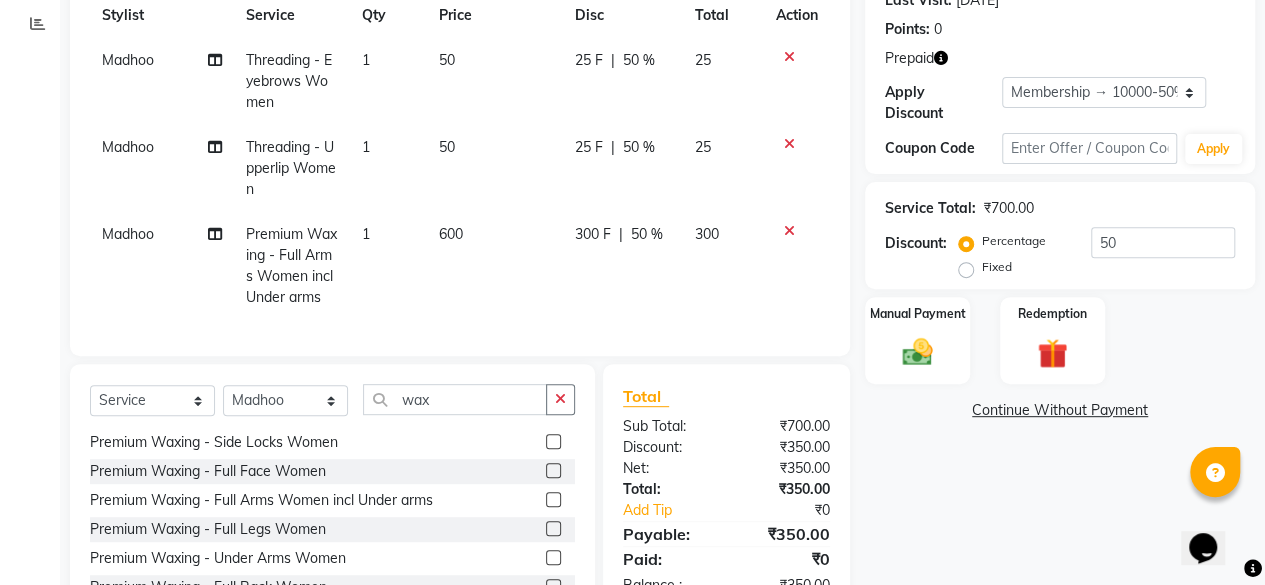 scroll, scrollTop: 293, scrollLeft: 0, axis: vertical 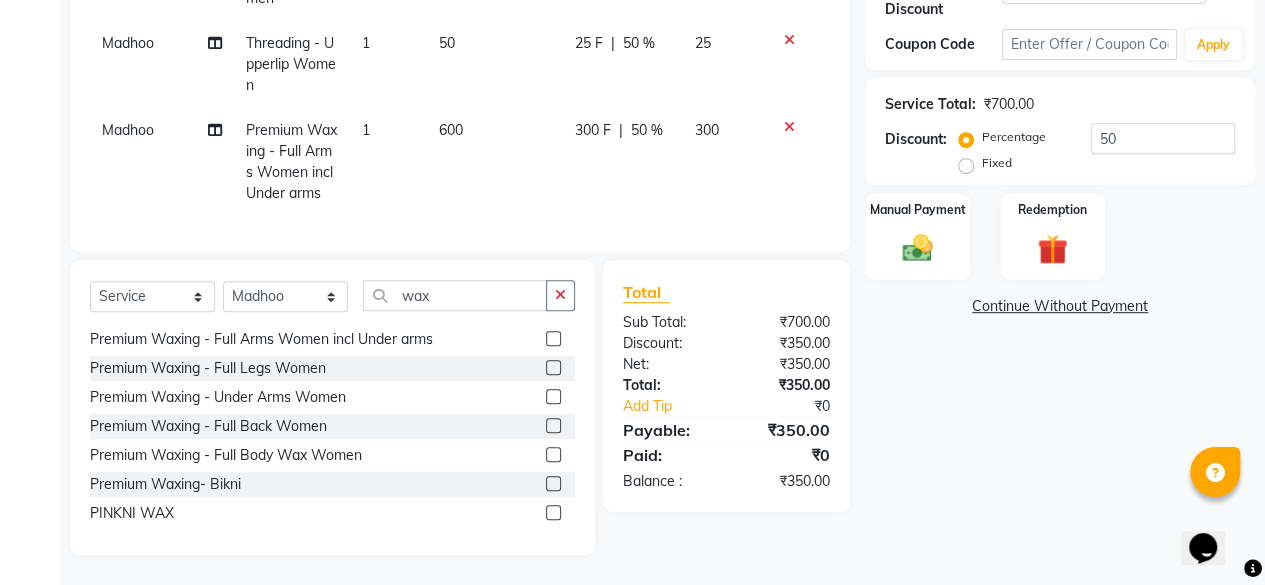 click 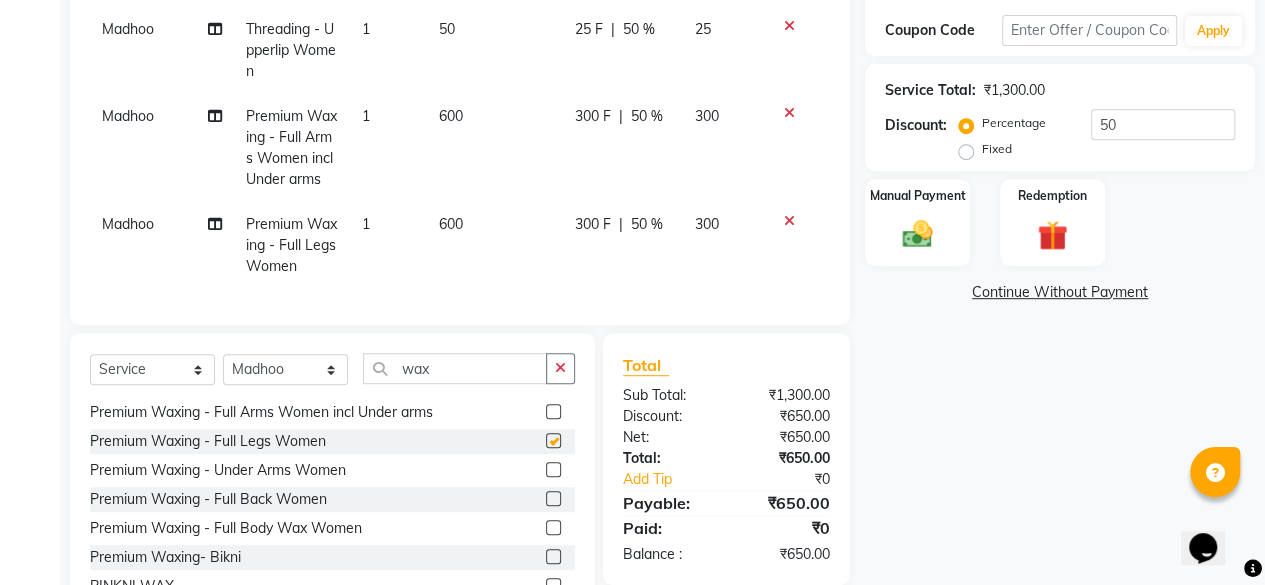 checkbox on "false" 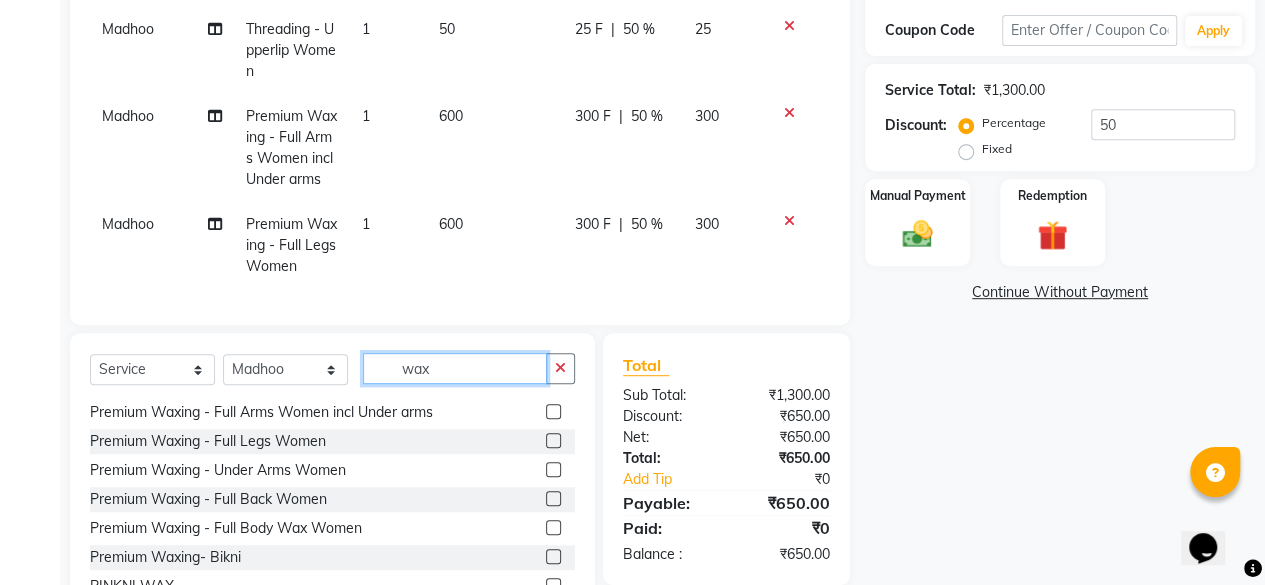 click on "wax" 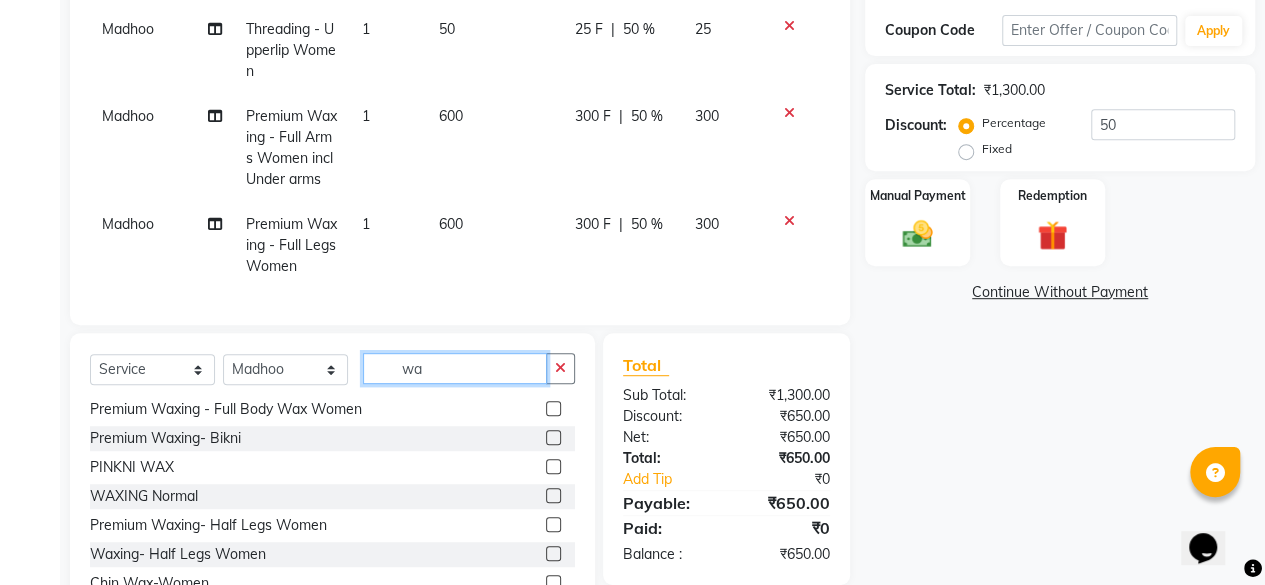 type on "w" 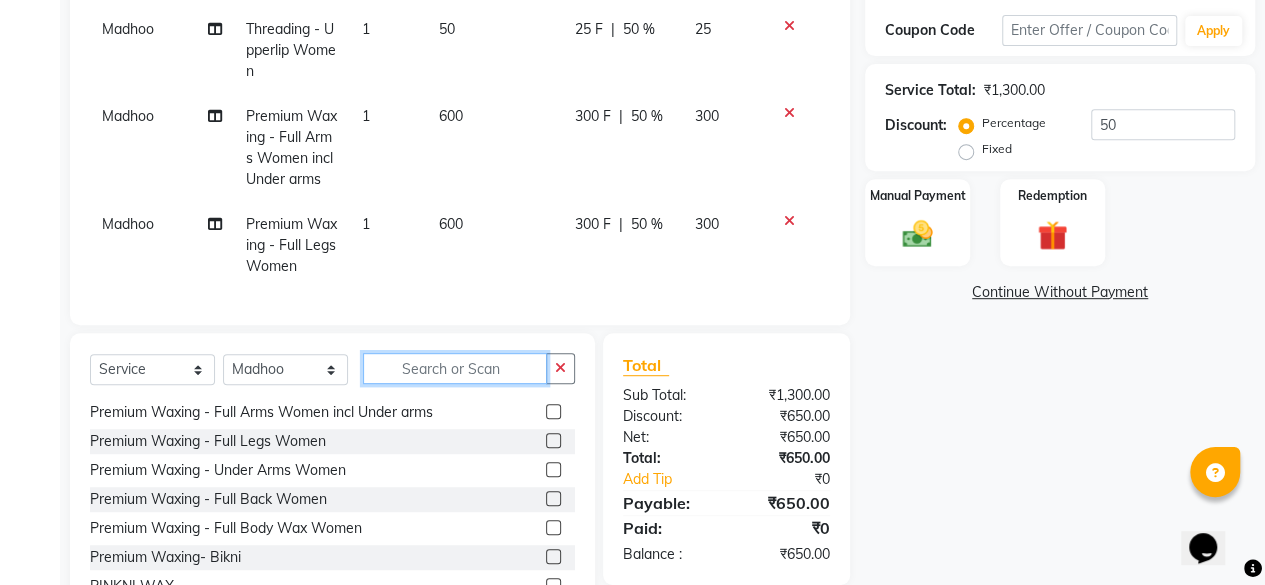 scroll, scrollTop: 1131, scrollLeft: 0, axis: vertical 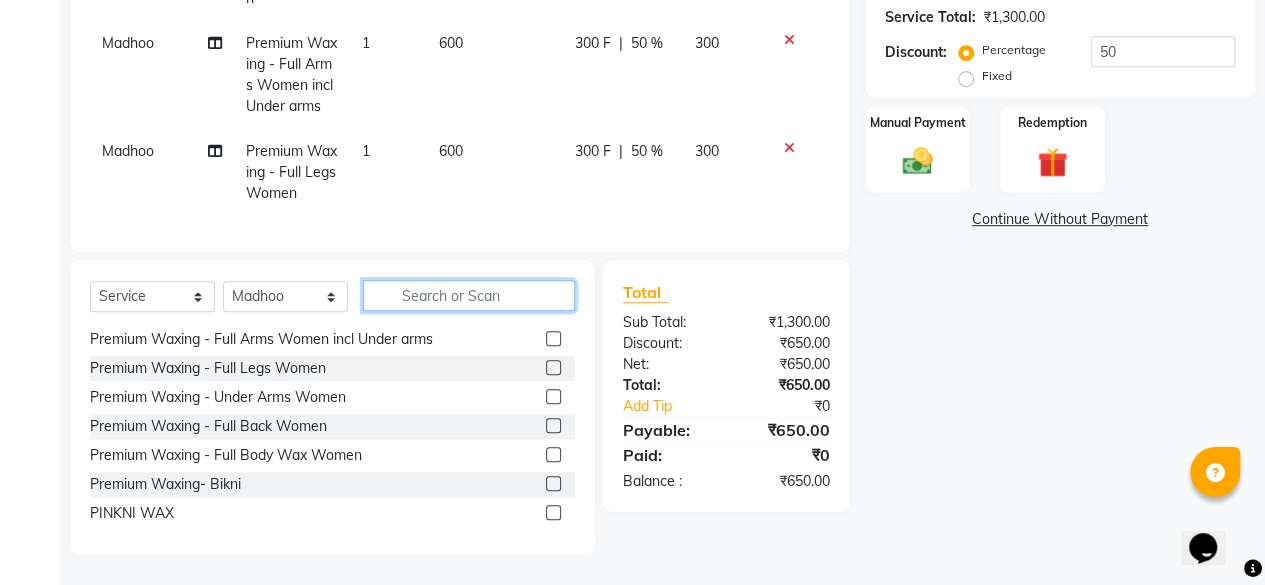 click 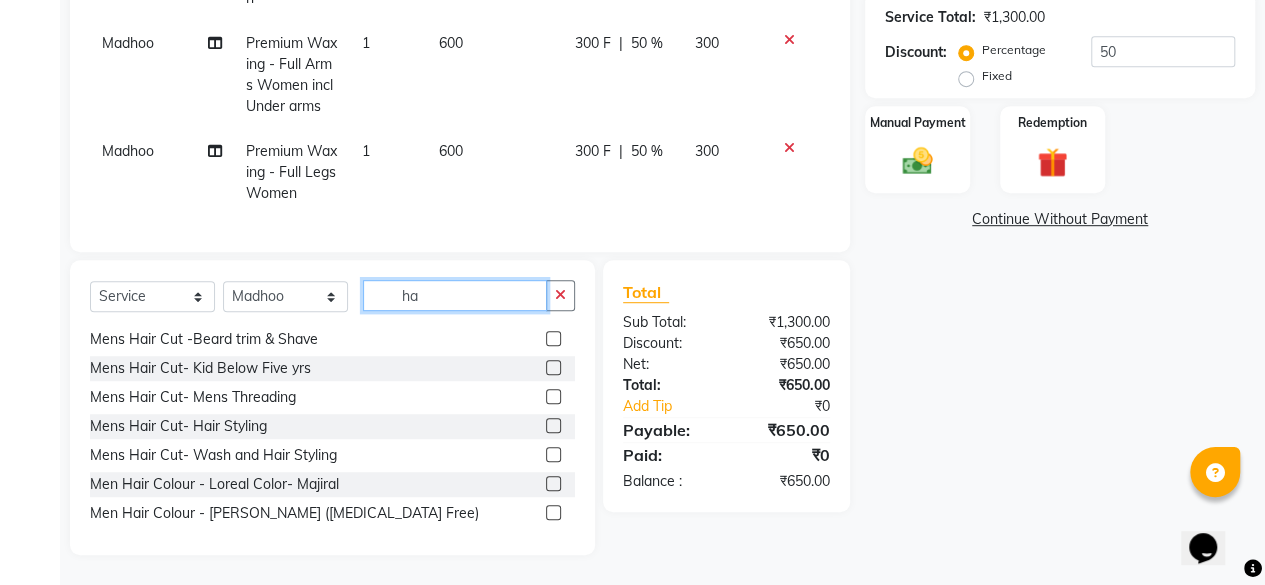 scroll, scrollTop: 377, scrollLeft: 0, axis: vertical 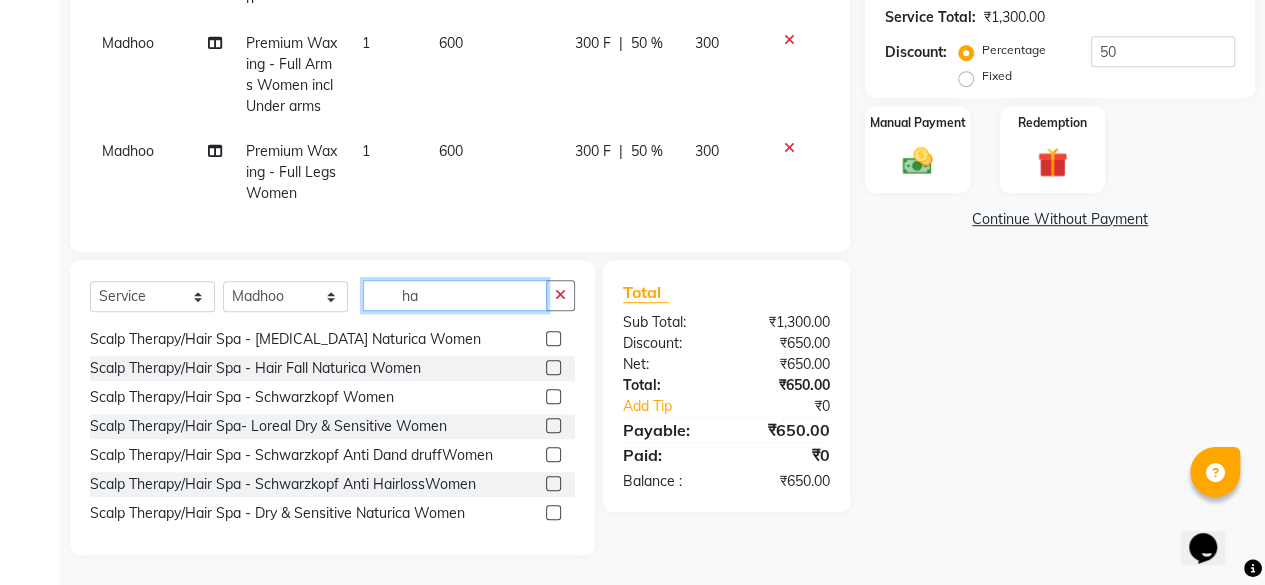 type on "h" 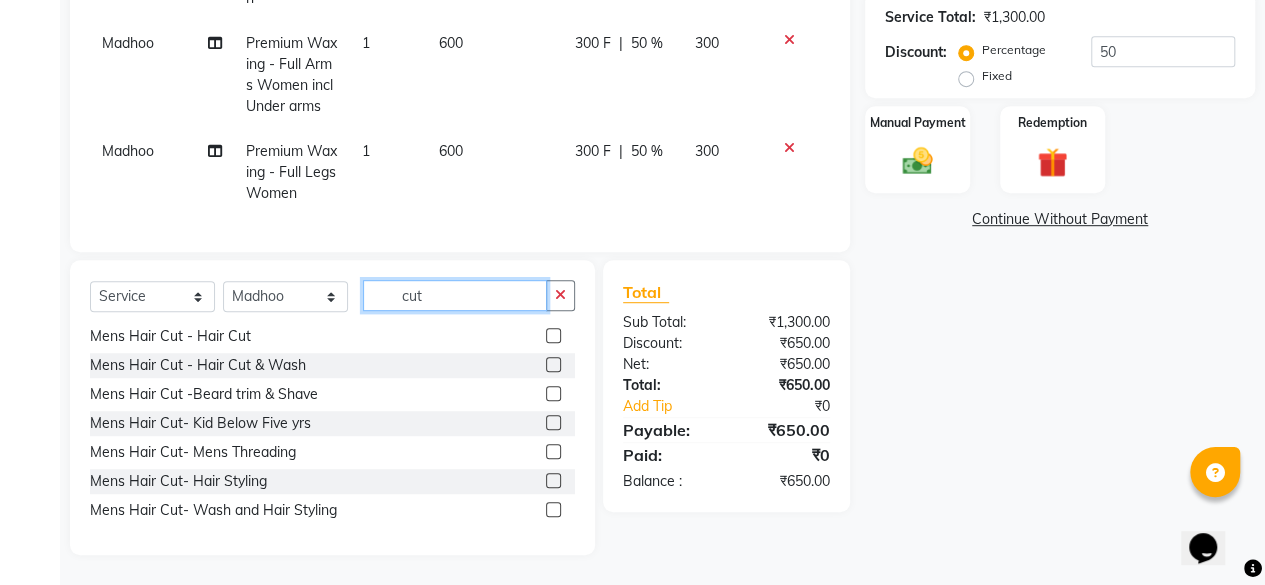 scroll, scrollTop: 292, scrollLeft: 0, axis: vertical 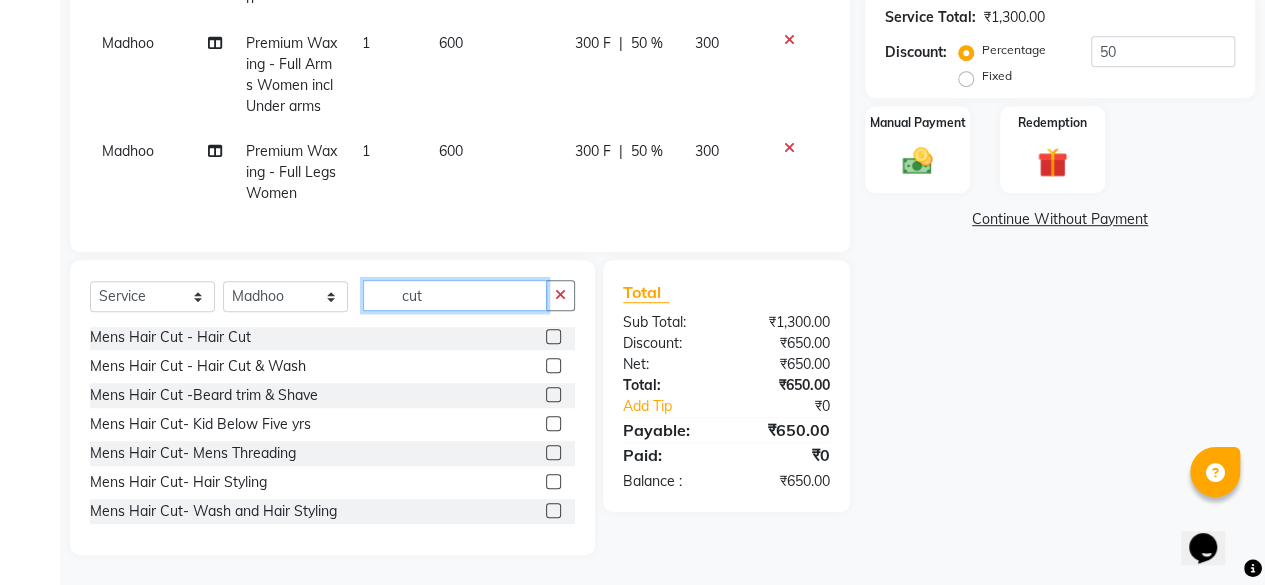 type on "cut" 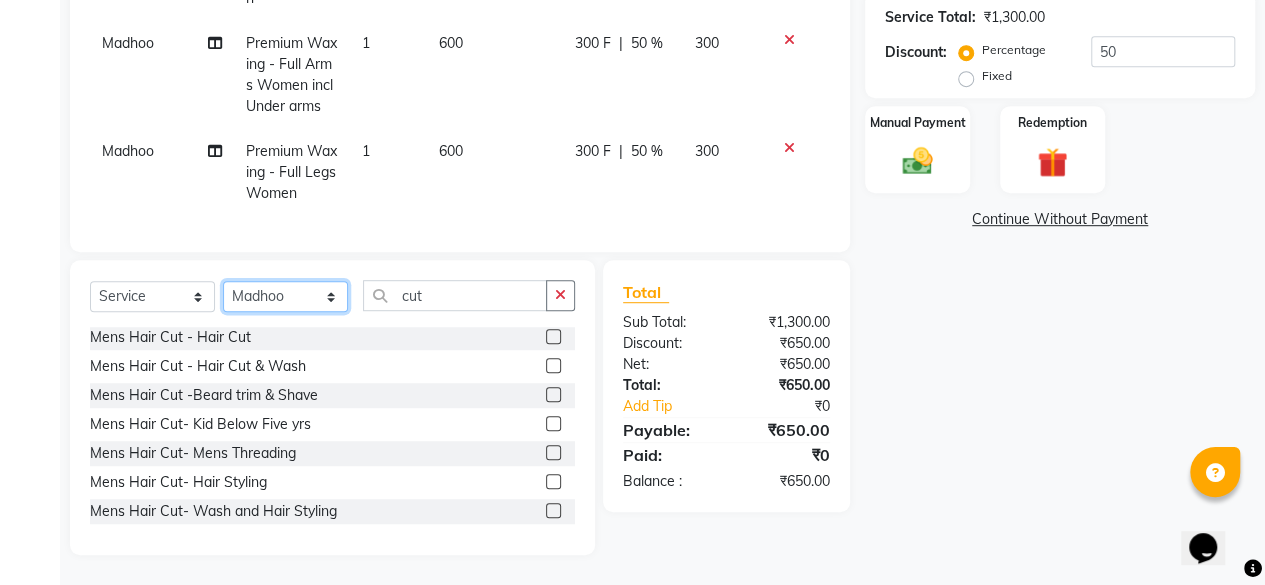 click on "Select Stylist Arjun [PERSON_NAME]  Bahoo Makeover Bahoo Makeover Salon [PERSON_NAME] [PERSON_NAME] [PERSON_NAME] [PERSON_NAME] [PERSON_NAME] [PERSON_NAME]  [PERSON_NAME] Vikas" 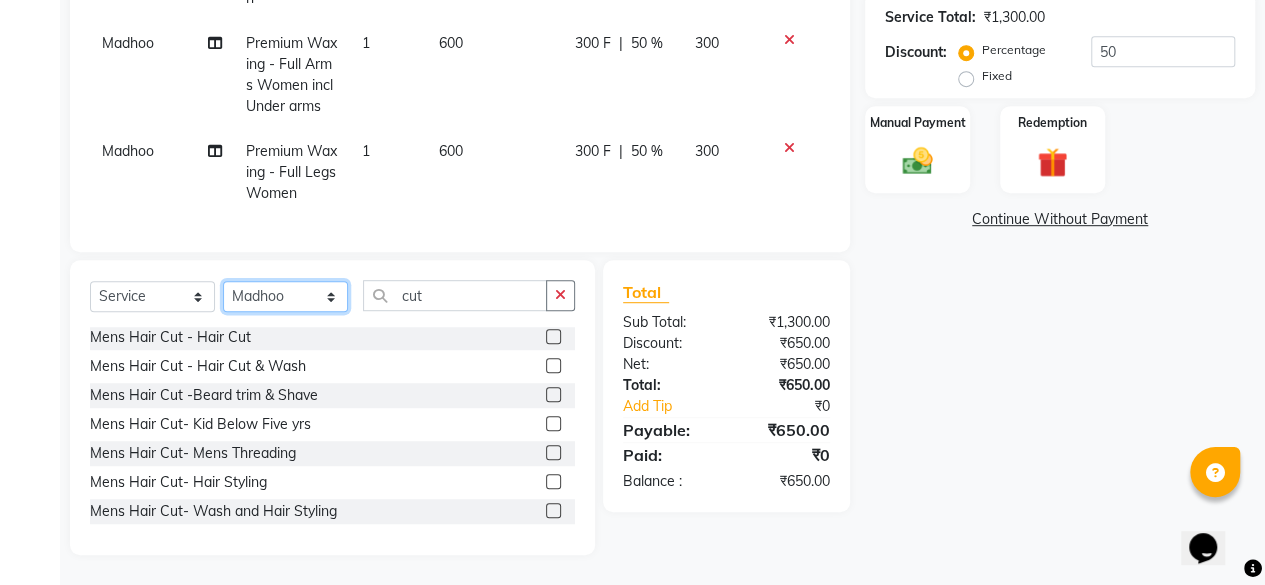 select on "85852" 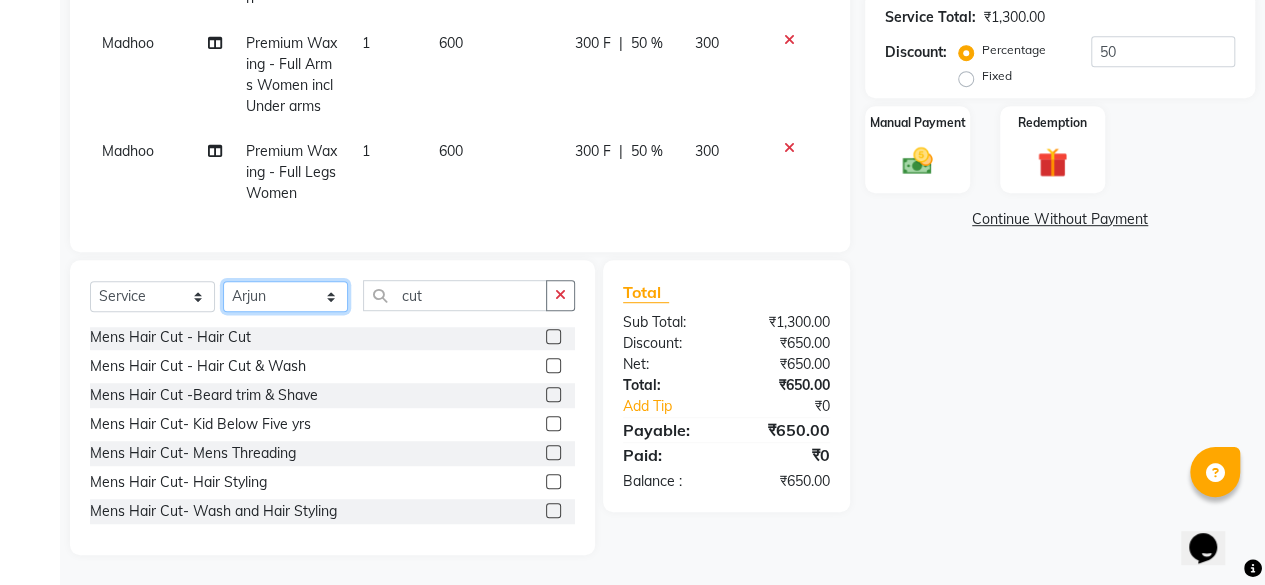 click on "Select Stylist Arjun [PERSON_NAME]  Bahoo Makeover Bahoo Makeover Salon [PERSON_NAME] [PERSON_NAME] [PERSON_NAME] [PERSON_NAME] [PERSON_NAME] [PERSON_NAME]  [PERSON_NAME] Vikas" 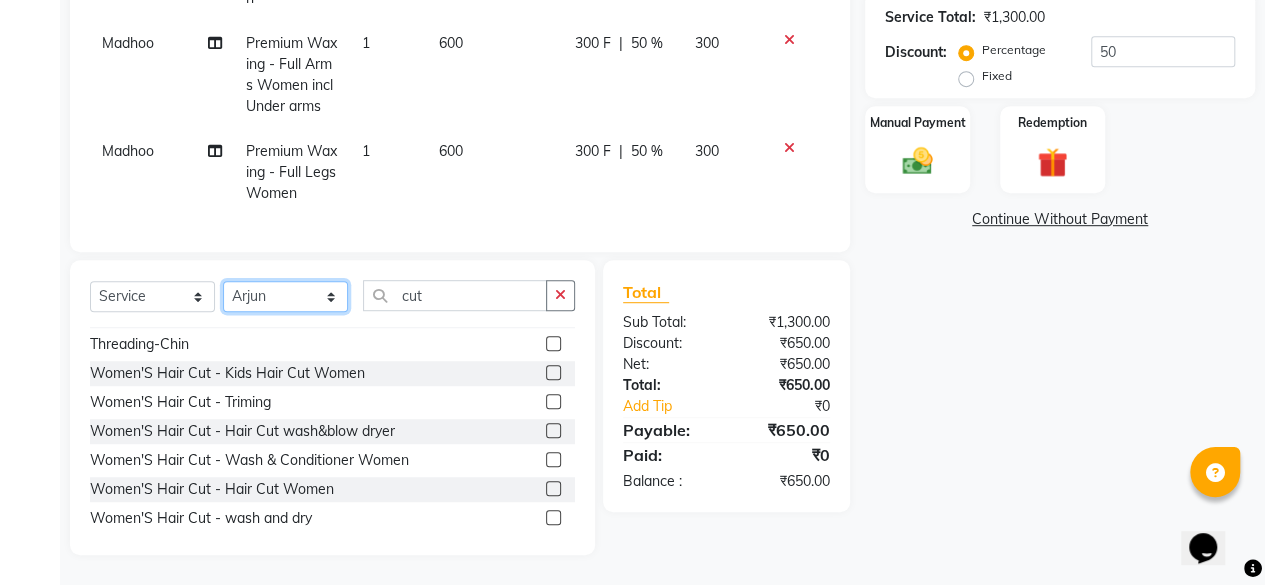scroll, scrollTop: 141, scrollLeft: 0, axis: vertical 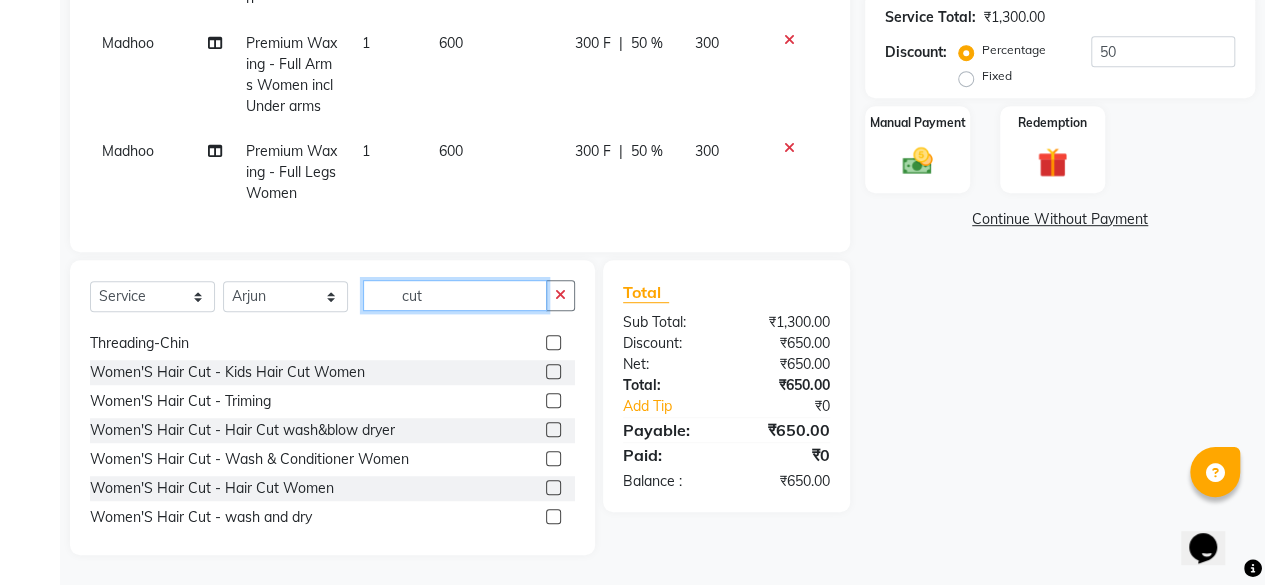 click on "cut" 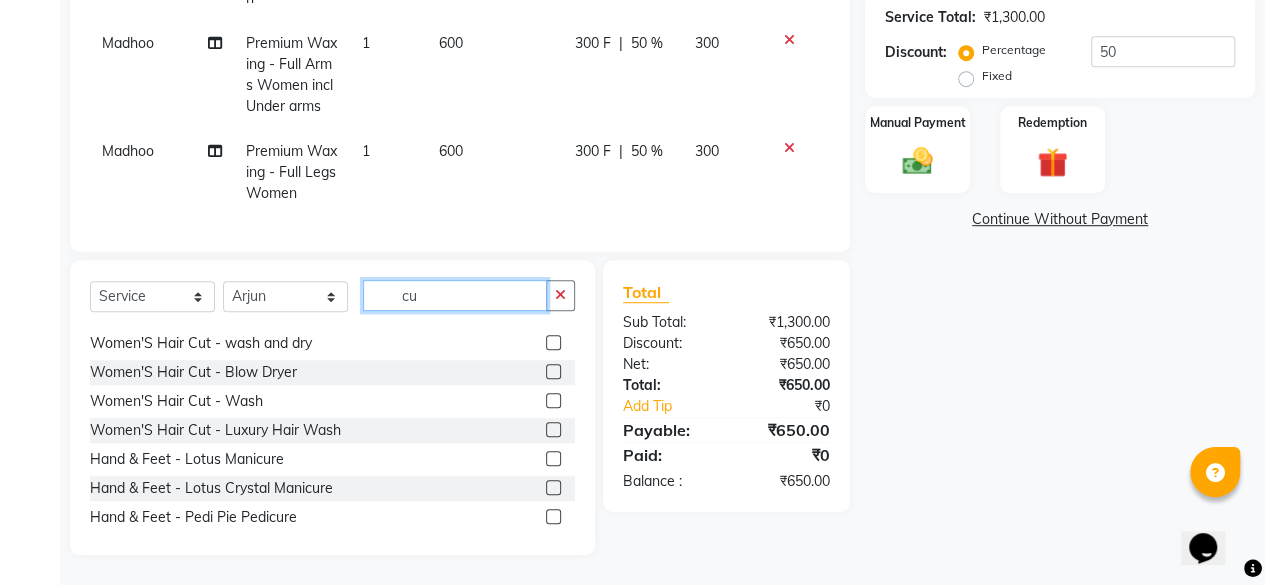 type on "c" 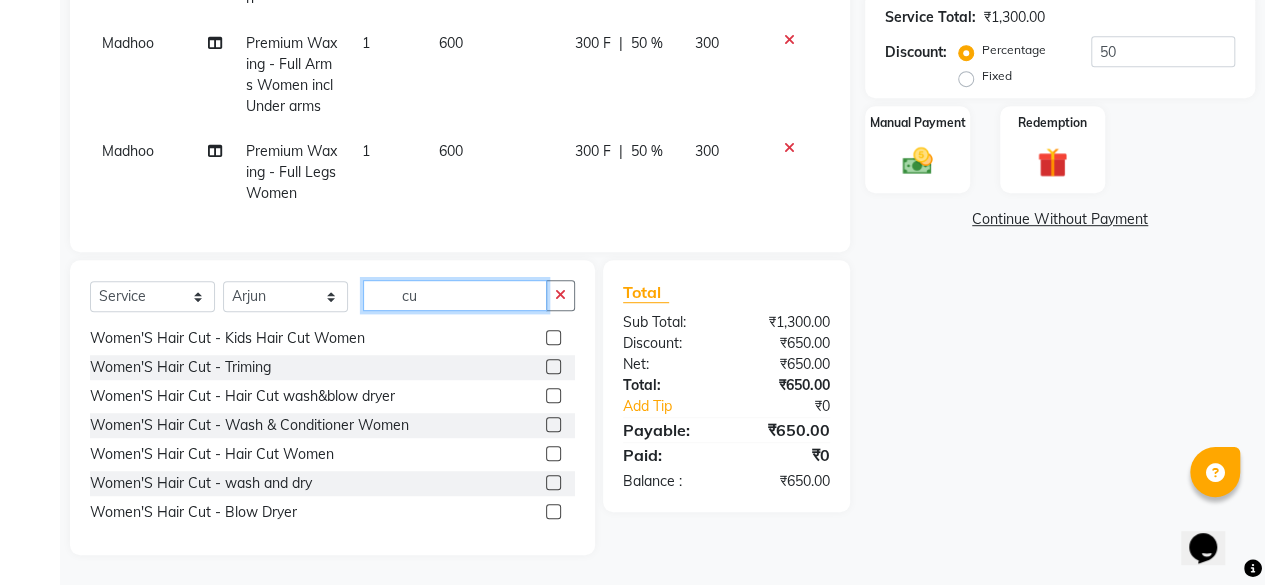 scroll, scrollTop: 0, scrollLeft: 0, axis: both 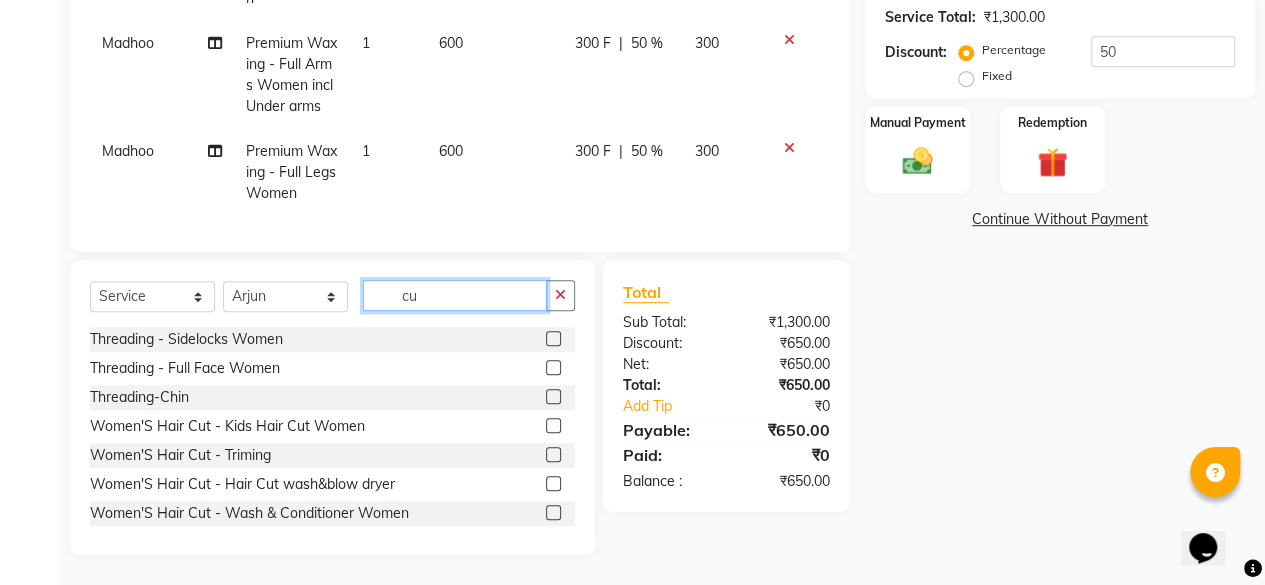 type on "cut" 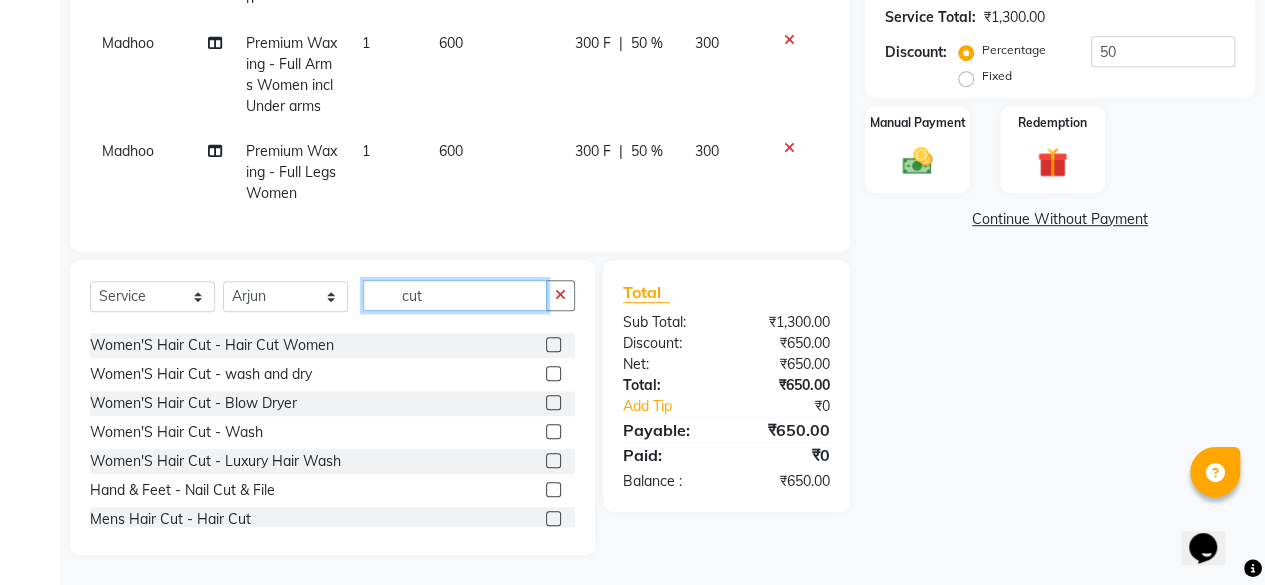 scroll, scrollTop: 159, scrollLeft: 0, axis: vertical 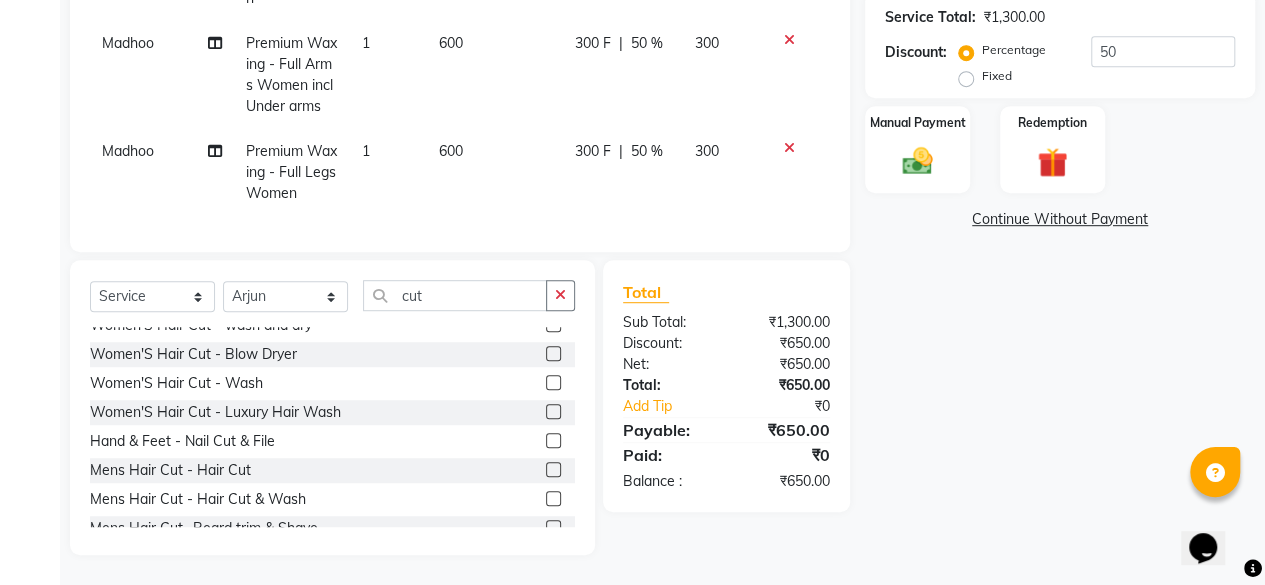 click 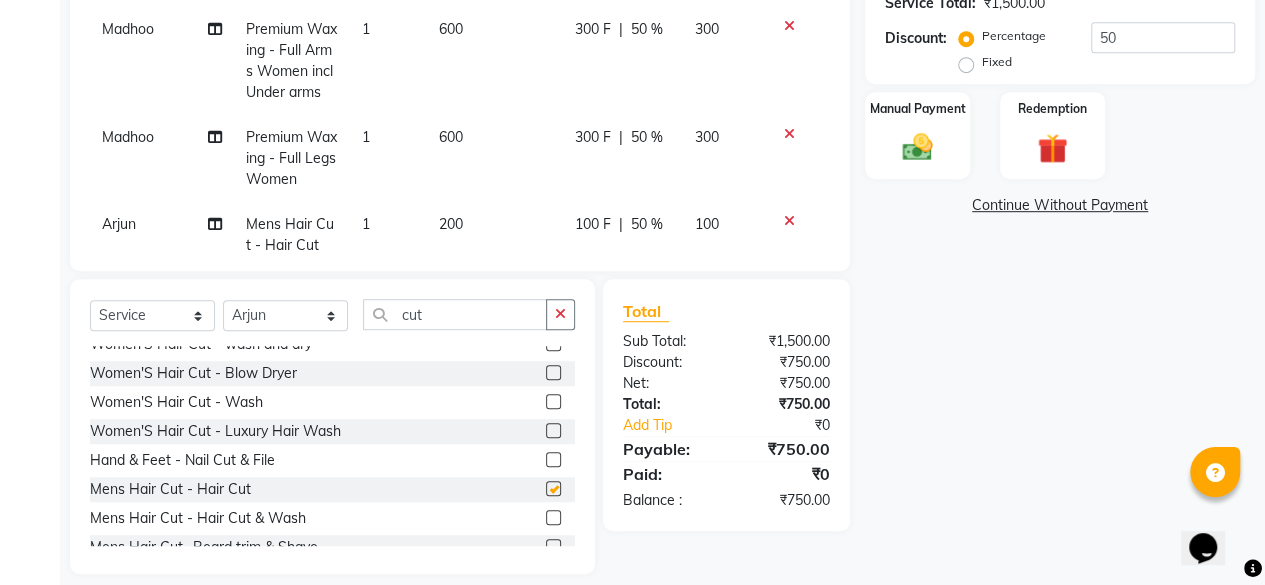 checkbox on "false" 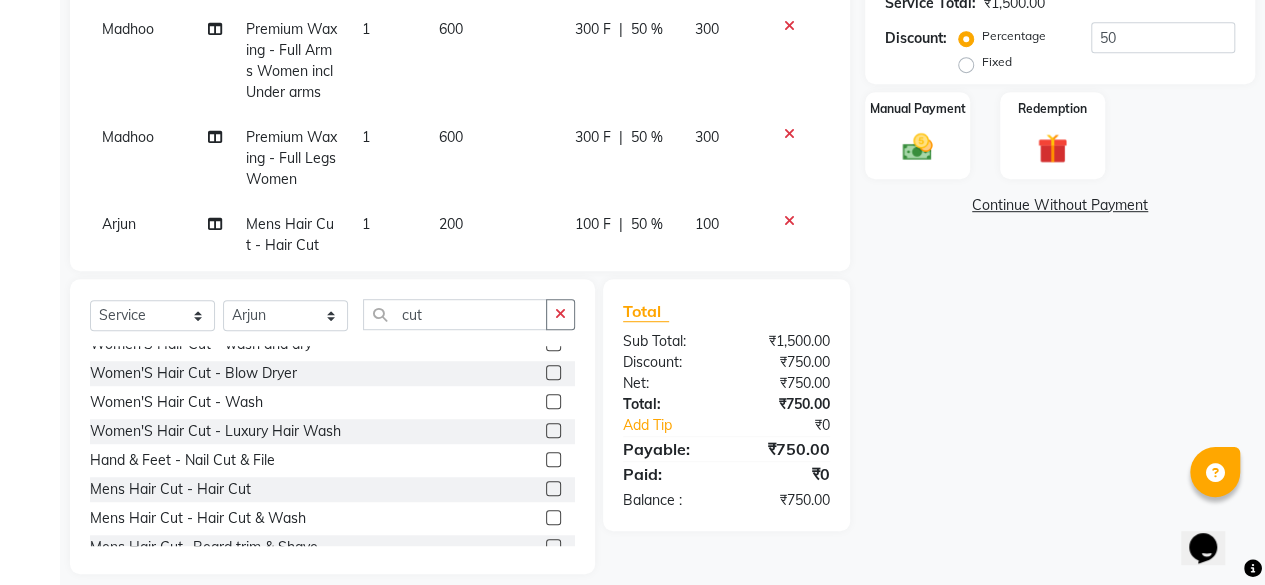 scroll, scrollTop: 69, scrollLeft: 0, axis: vertical 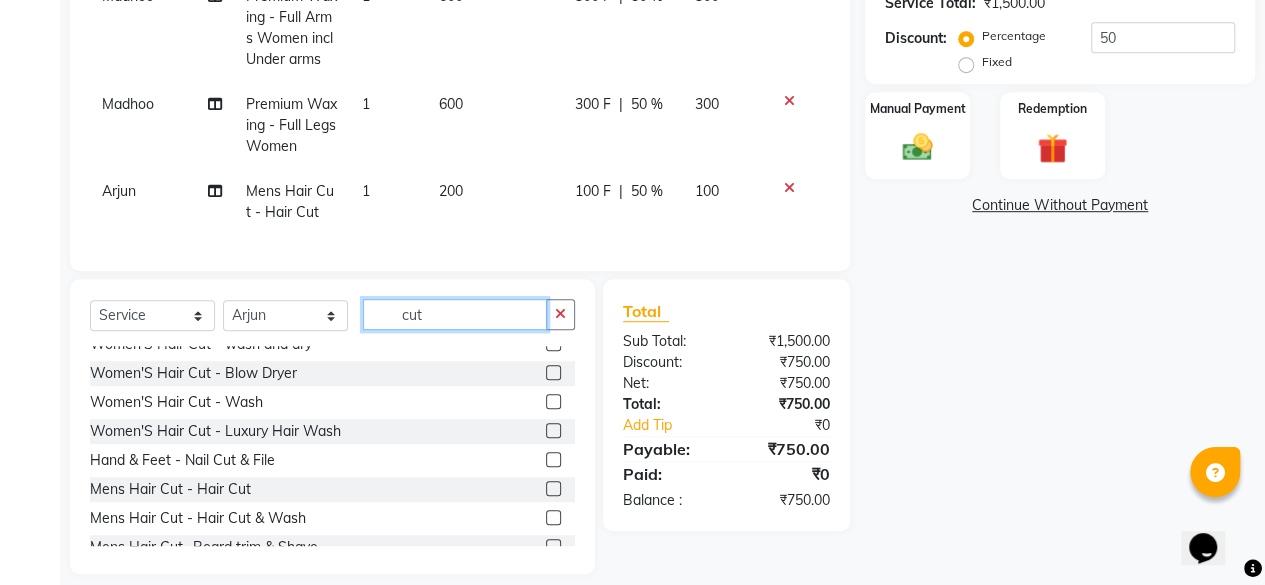 click on "cut" 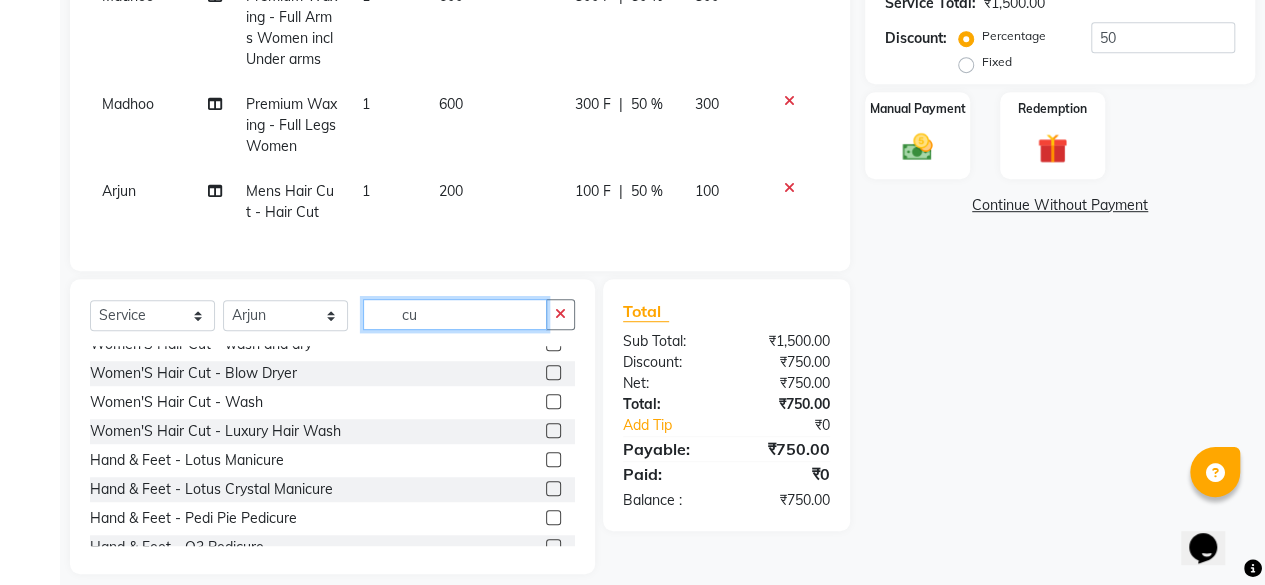 type on "c" 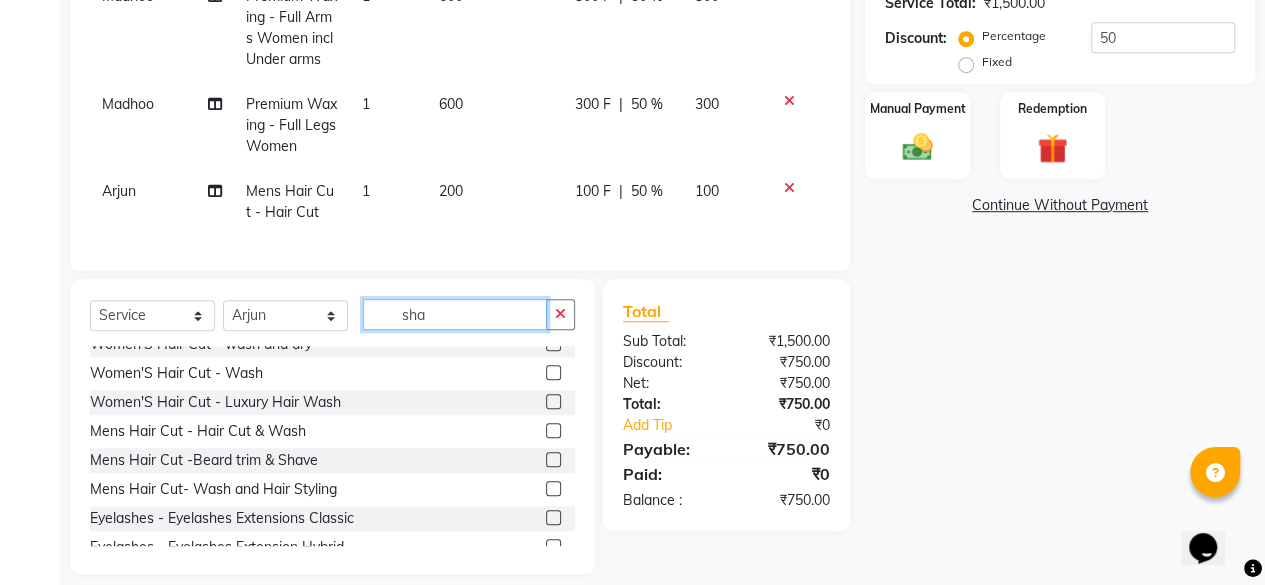 scroll, scrollTop: 0, scrollLeft: 0, axis: both 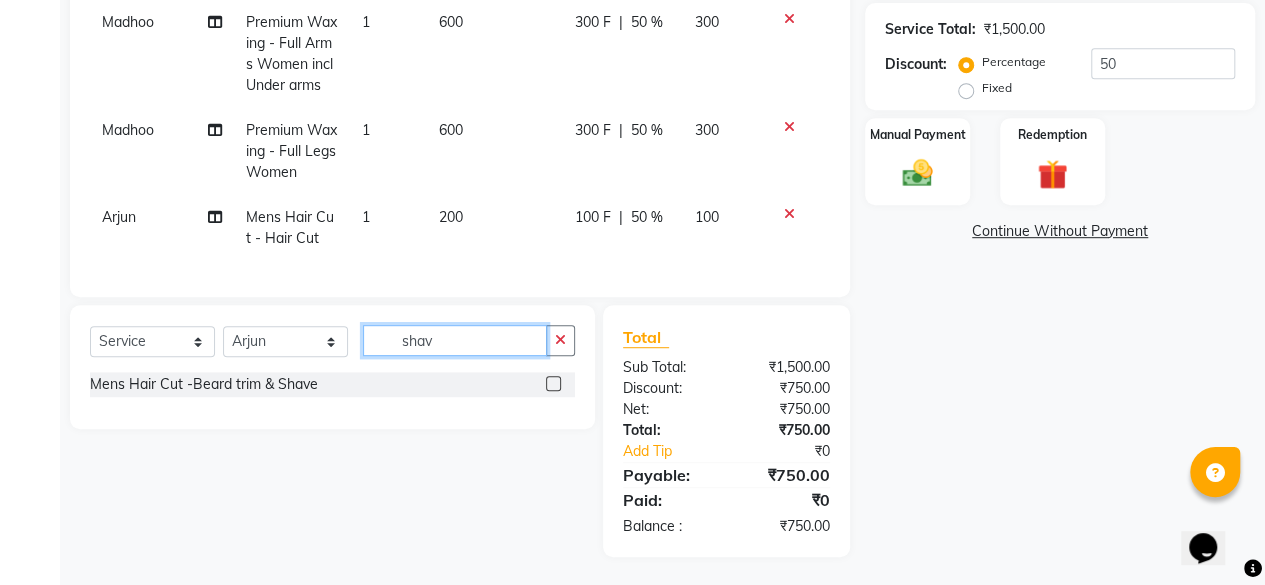 type on "shav" 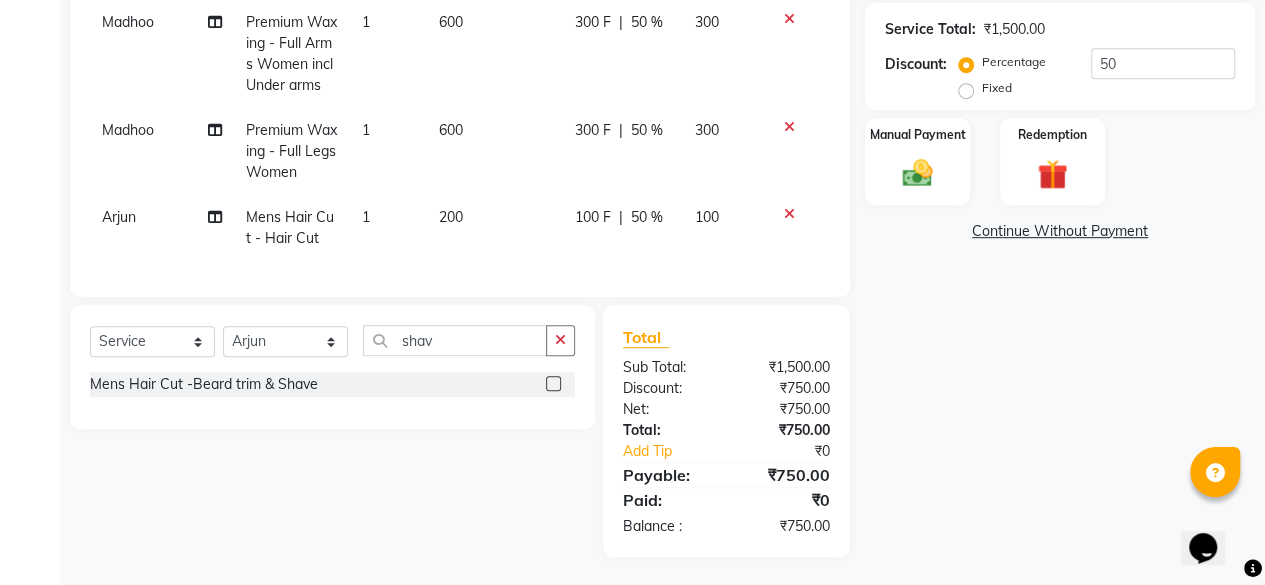 click 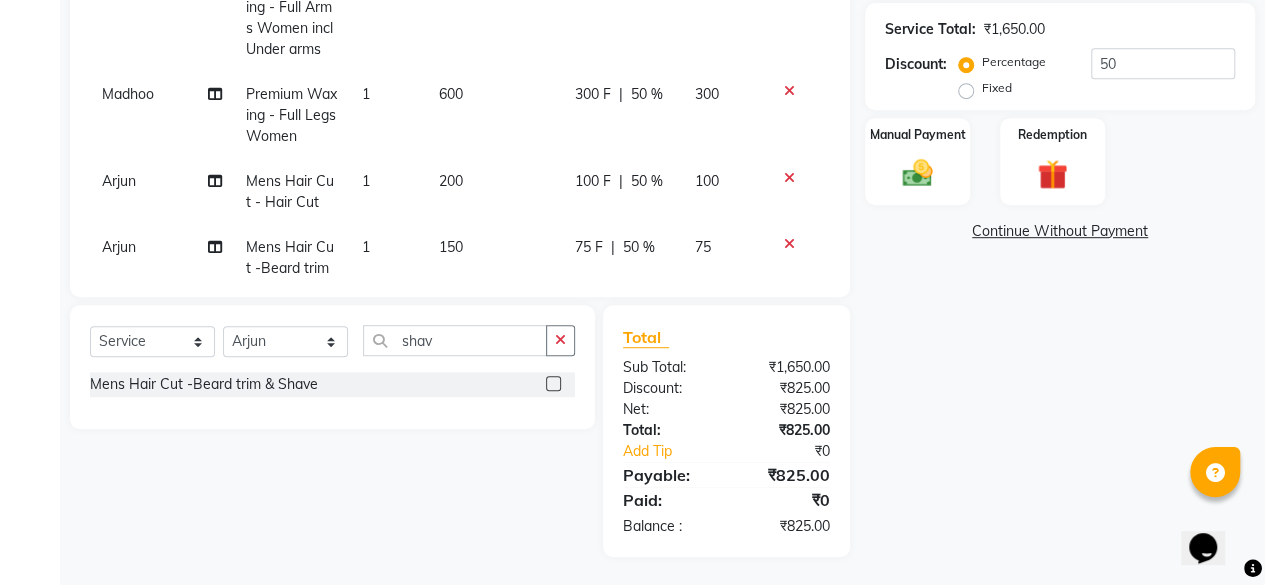 click 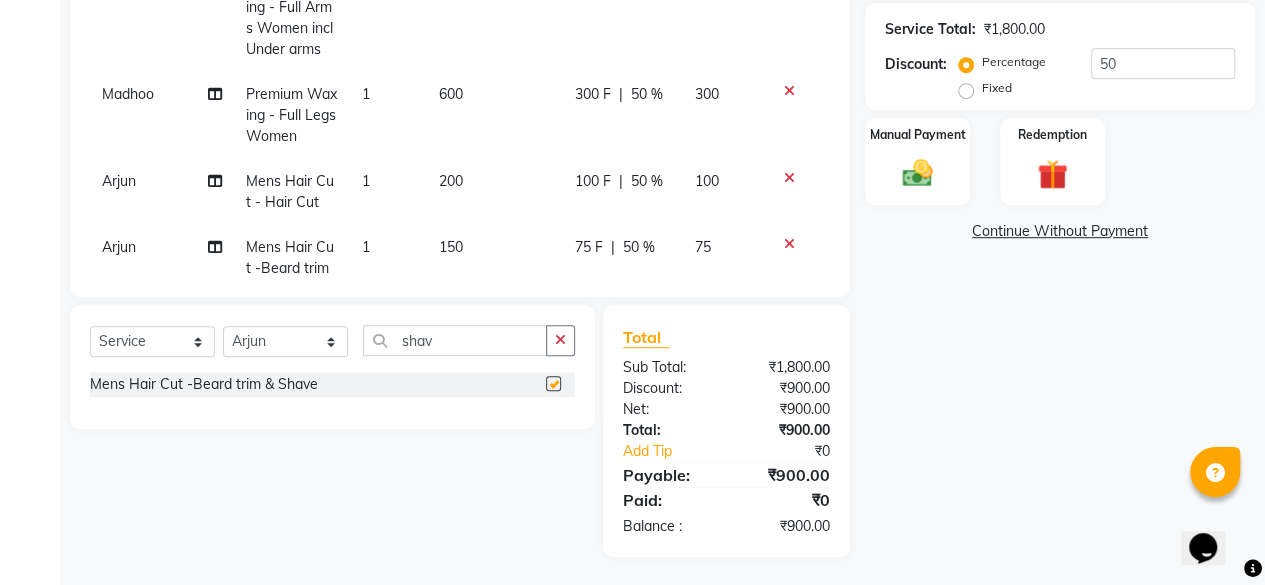 checkbox on "false" 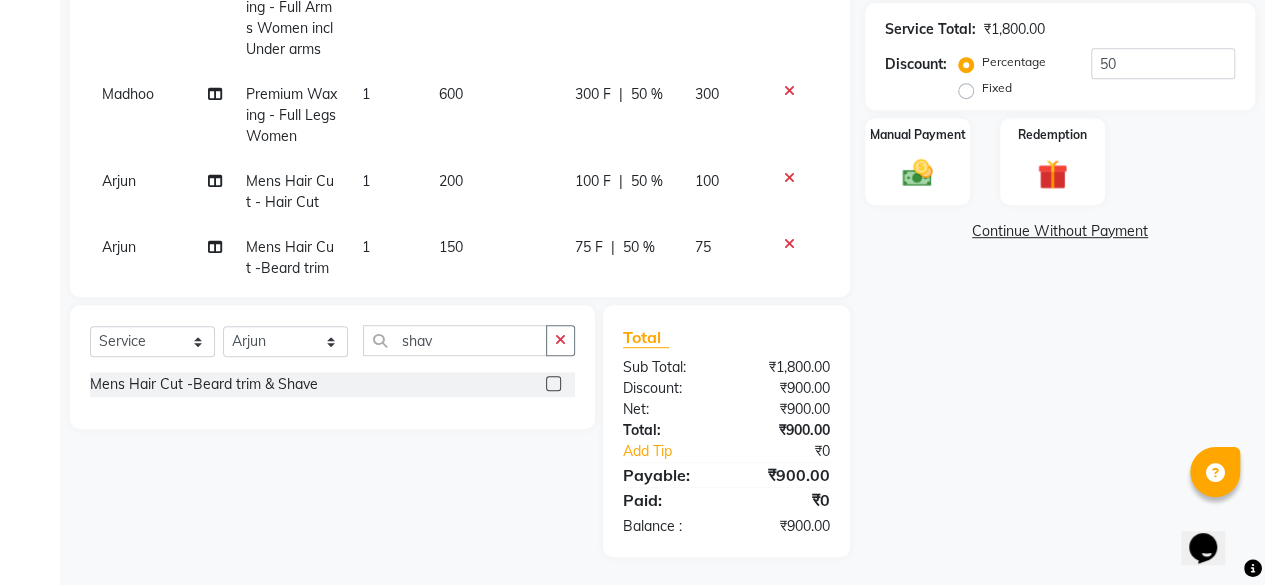 scroll, scrollTop: 243, scrollLeft: 0, axis: vertical 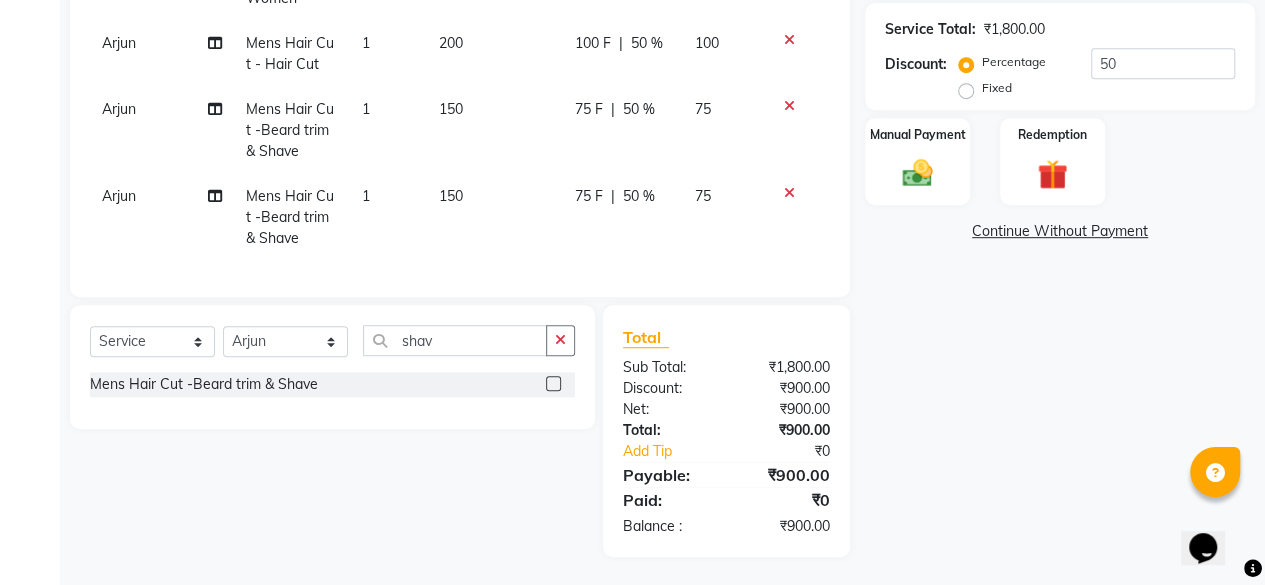 click 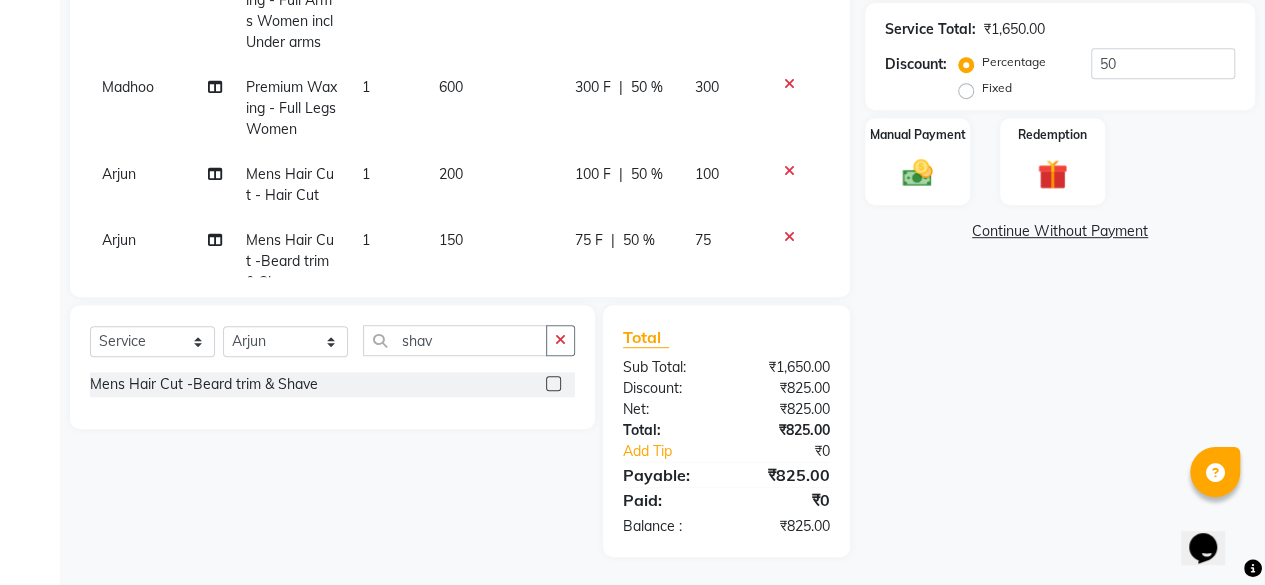 scroll, scrollTop: 0, scrollLeft: 0, axis: both 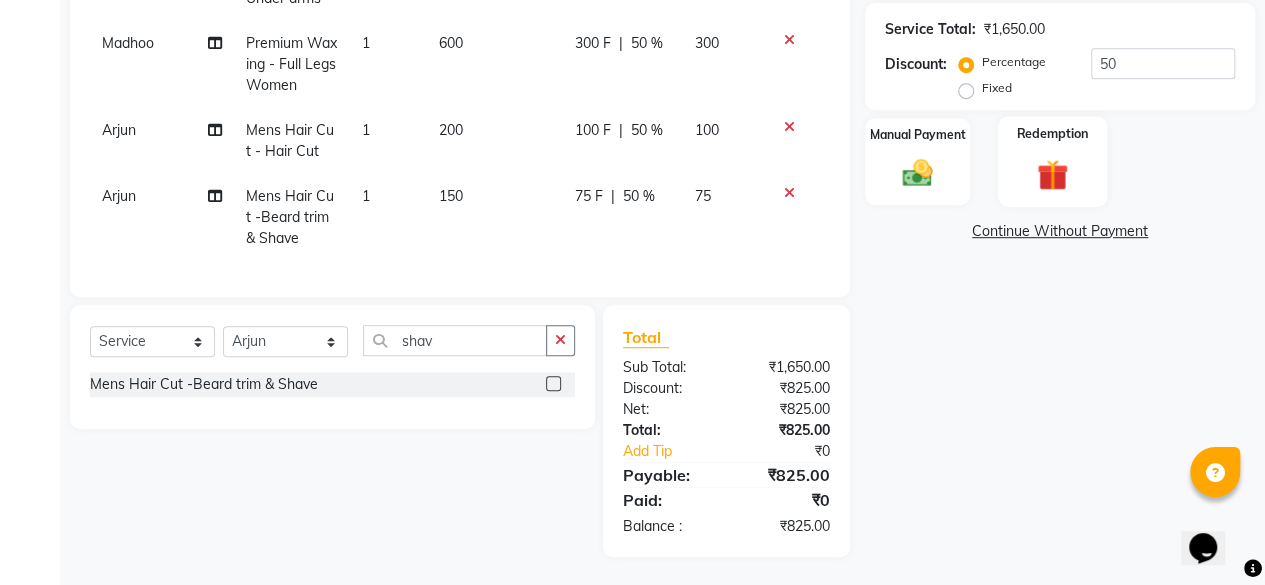click 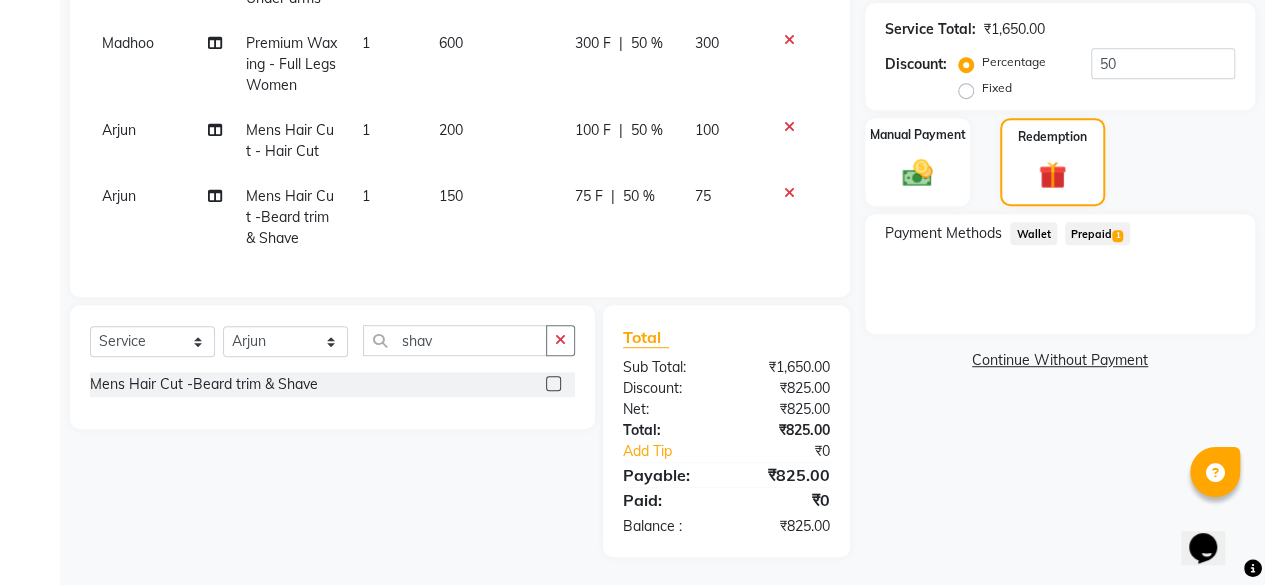 click on "Prepaid  1" 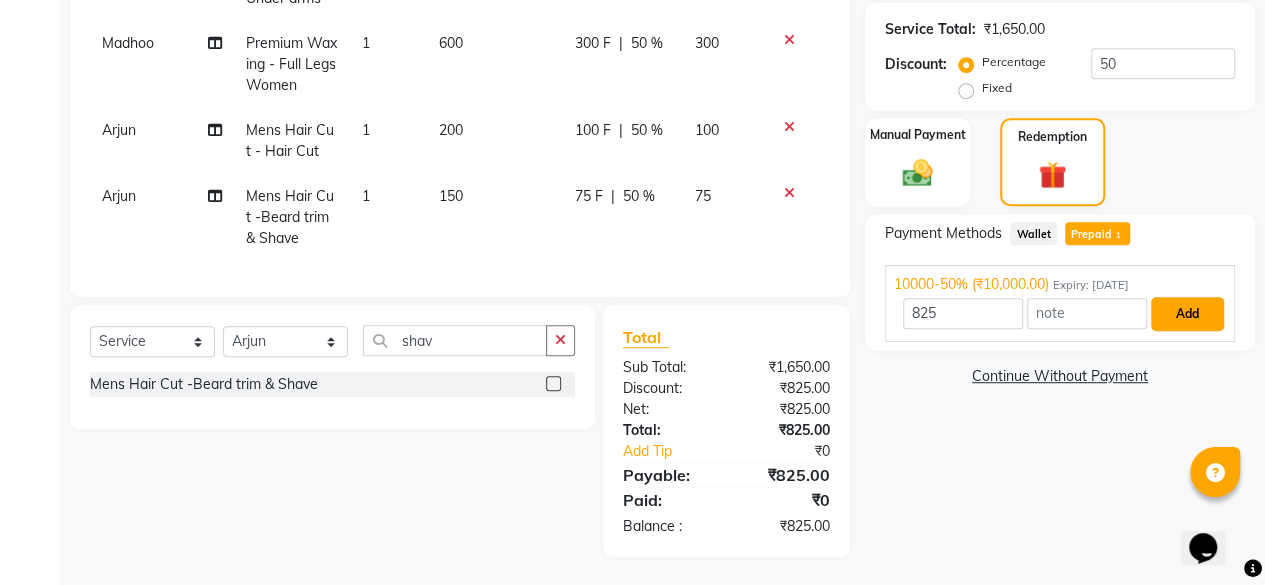 click on "Add" at bounding box center [1187, 314] 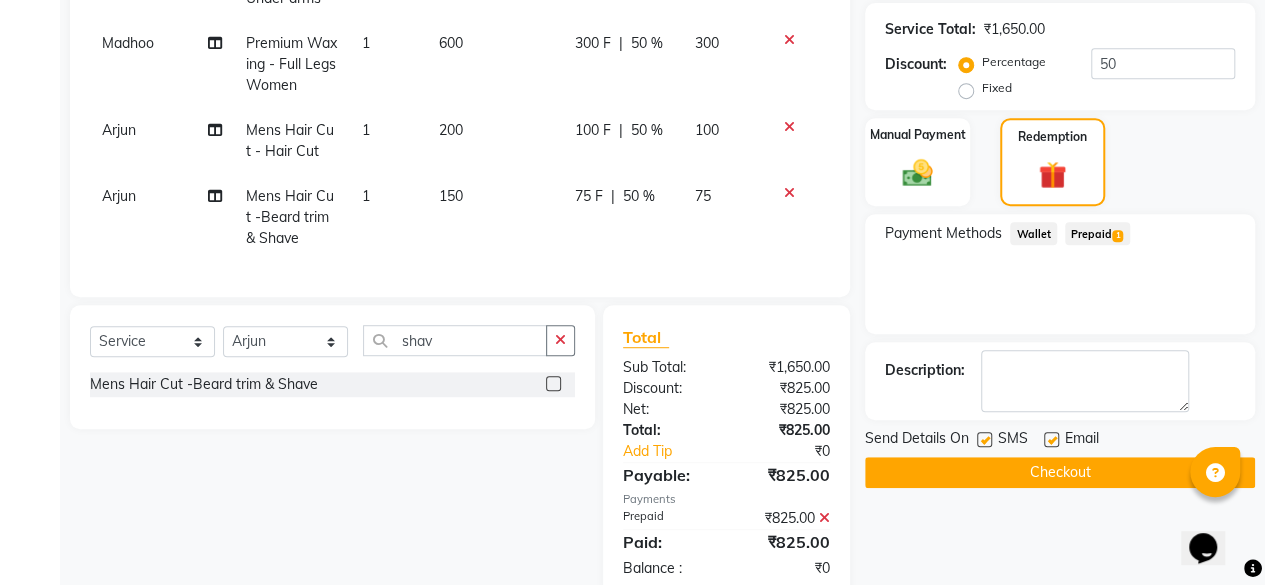 scroll, scrollTop: 513, scrollLeft: 0, axis: vertical 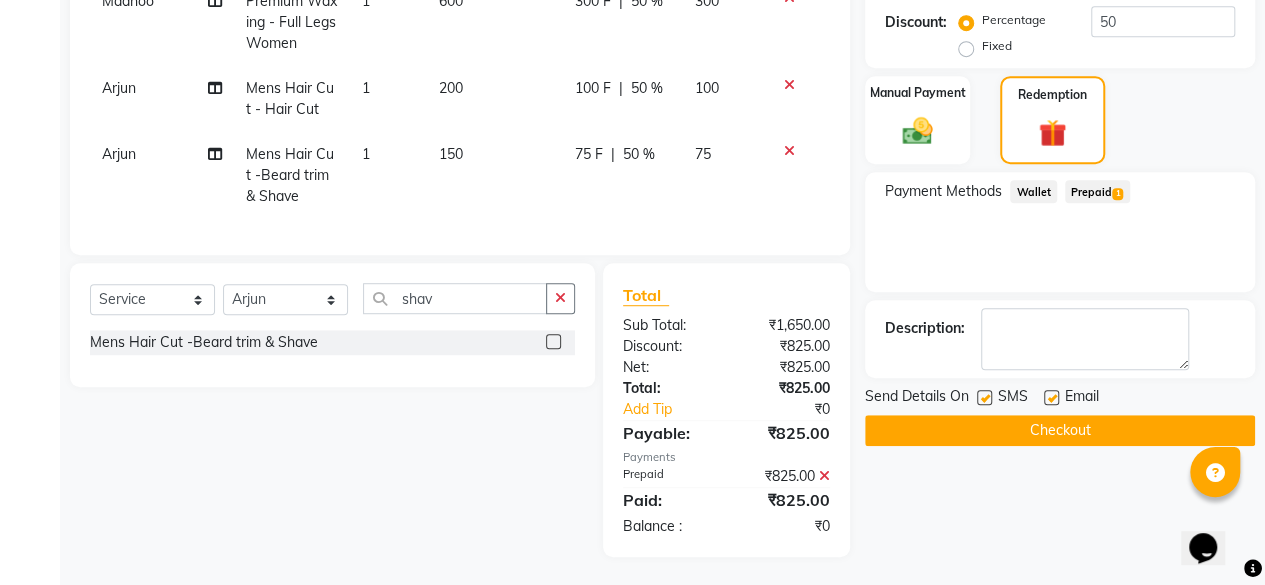 click on "Checkout" 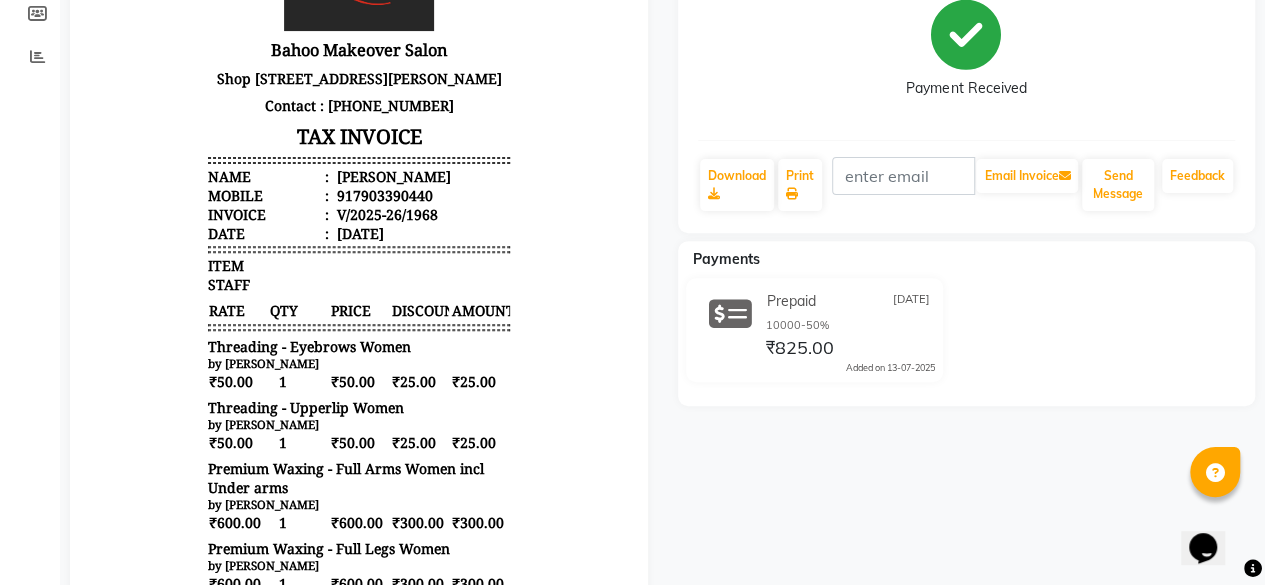 scroll, scrollTop: 0, scrollLeft: 0, axis: both 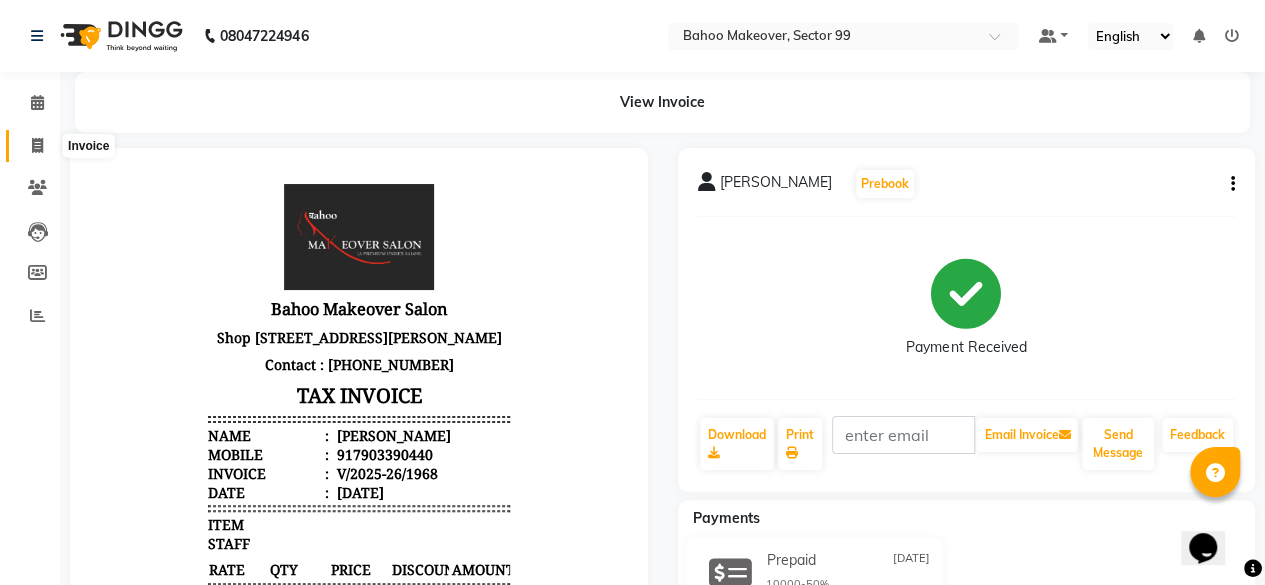 click 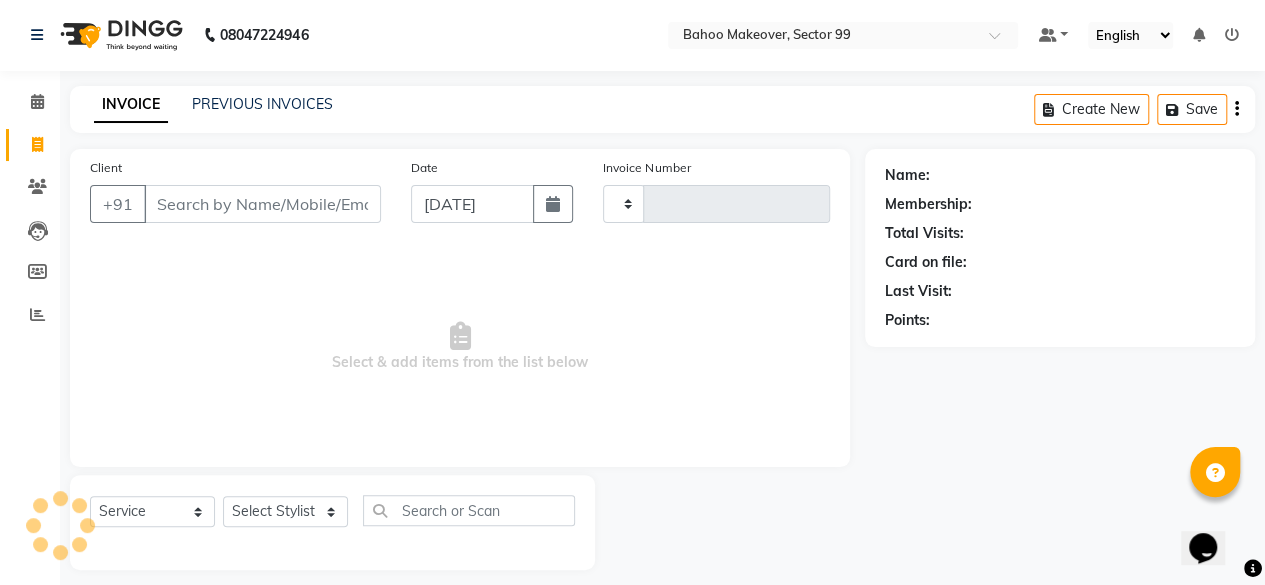 type on "1969" 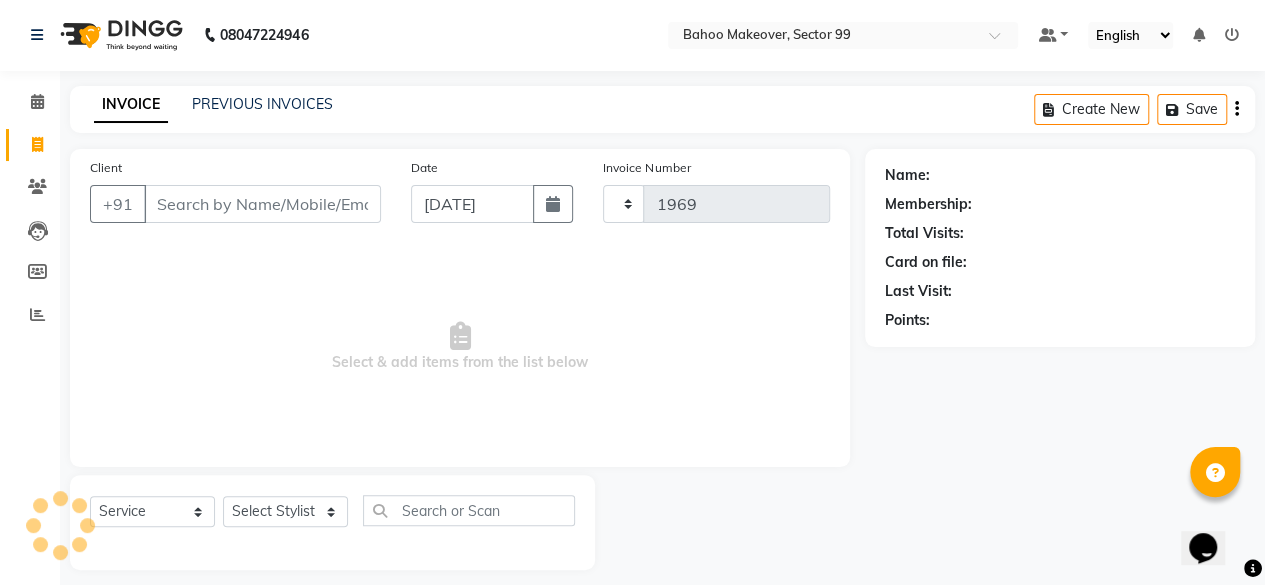 select on "6856" 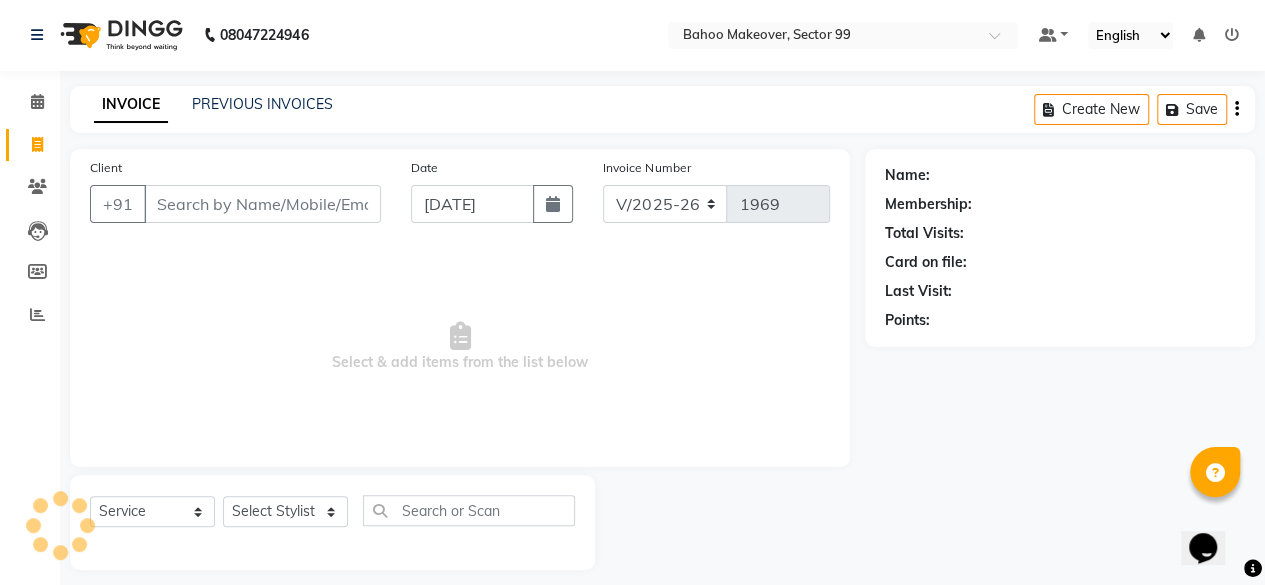 scroll, scrollTop: 15, scrollLeft: 0, axis: vertical 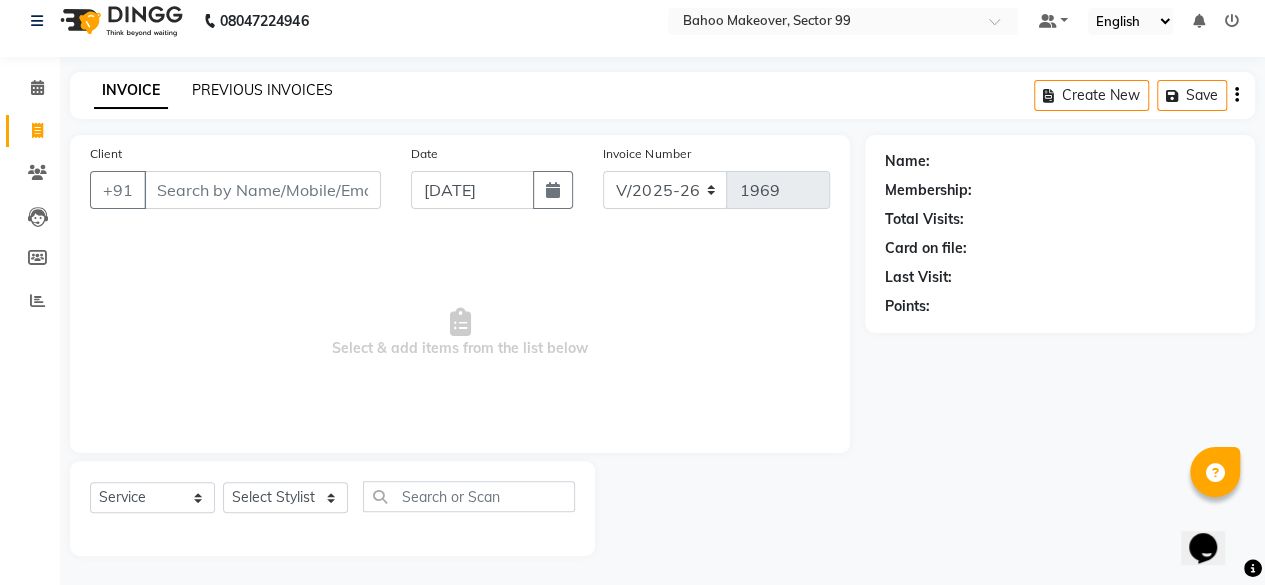 click on "PREVIOUS INVOICES" 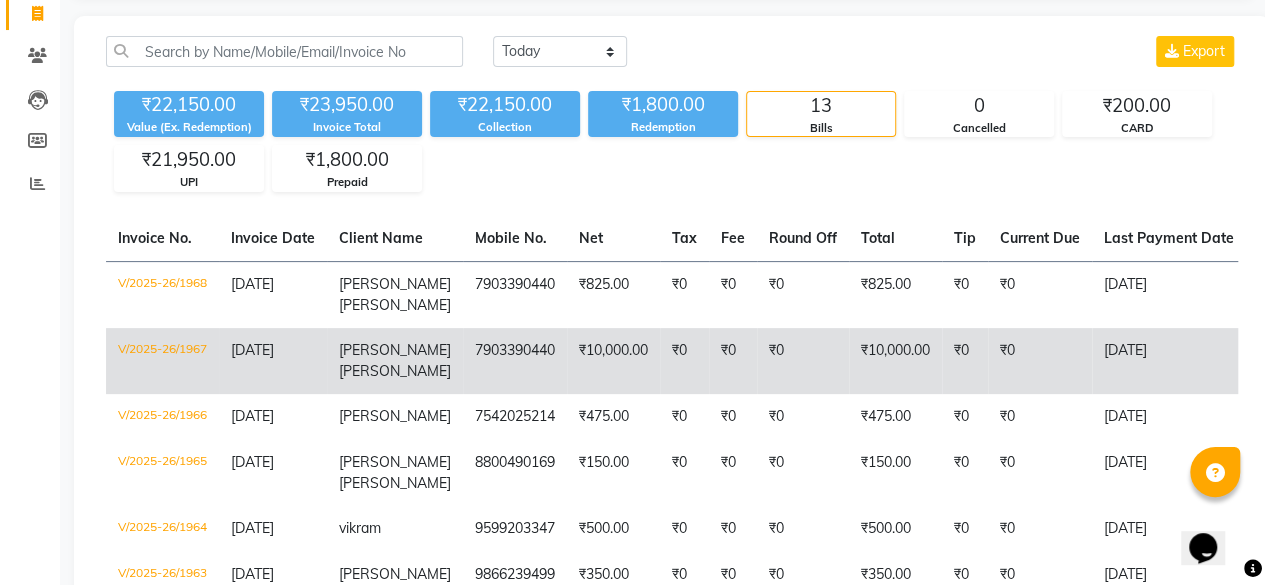 scroll, scrollTop: 129, scrollLeft: 0, axis: vertical 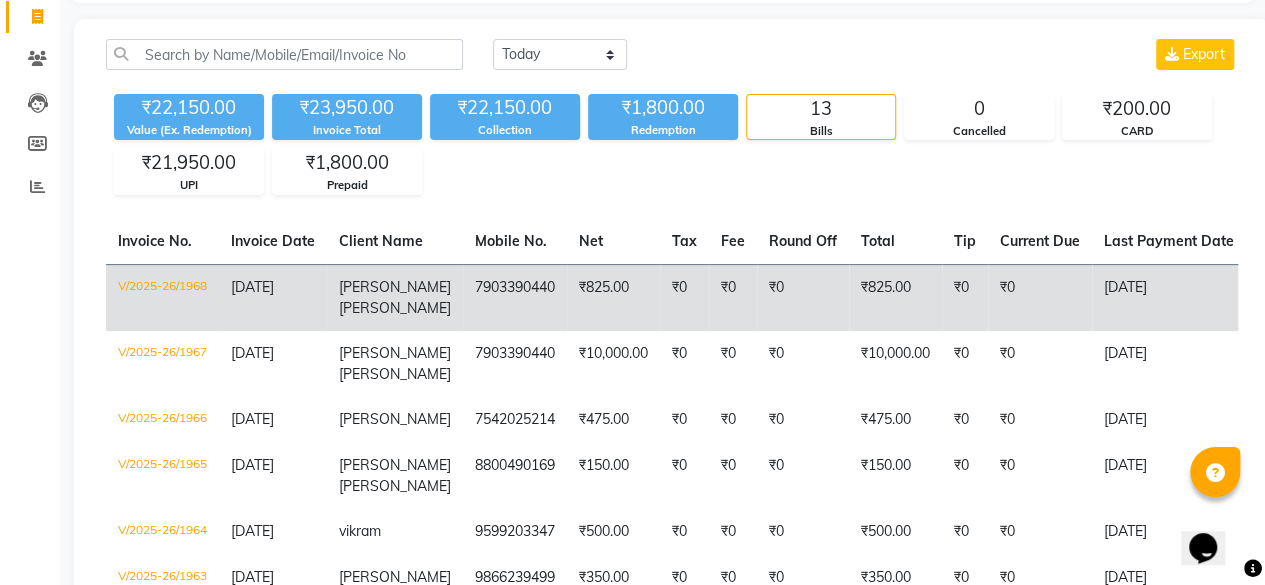 click on "Anamika" 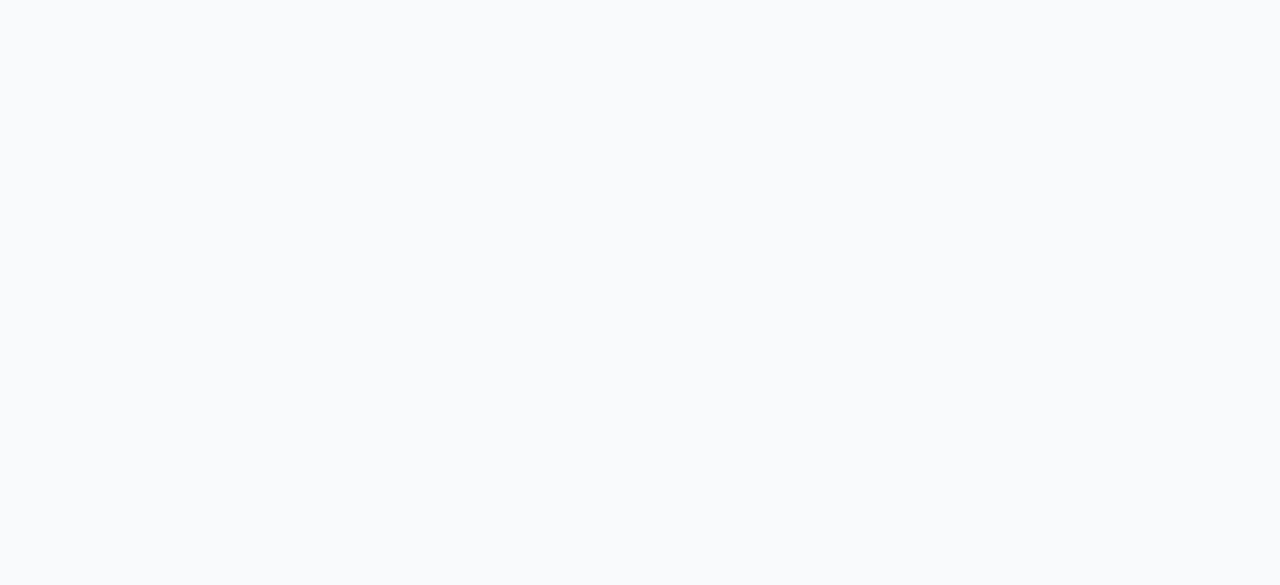 scroll, scrollTop: 0, scrollLeft: 0, axis: both 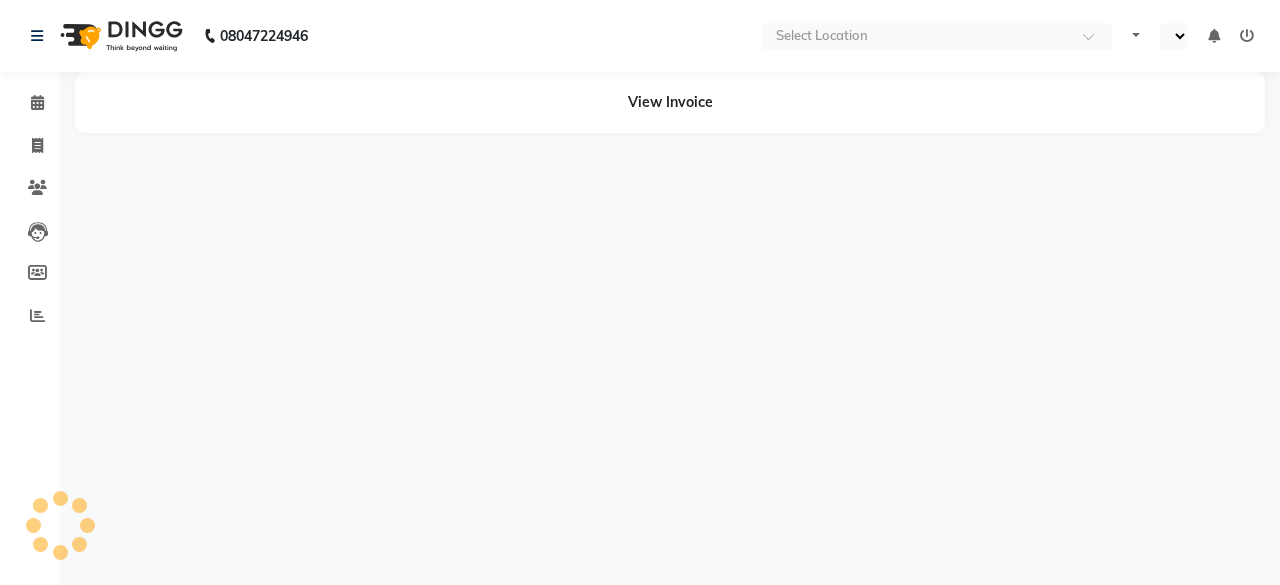 select on "en" 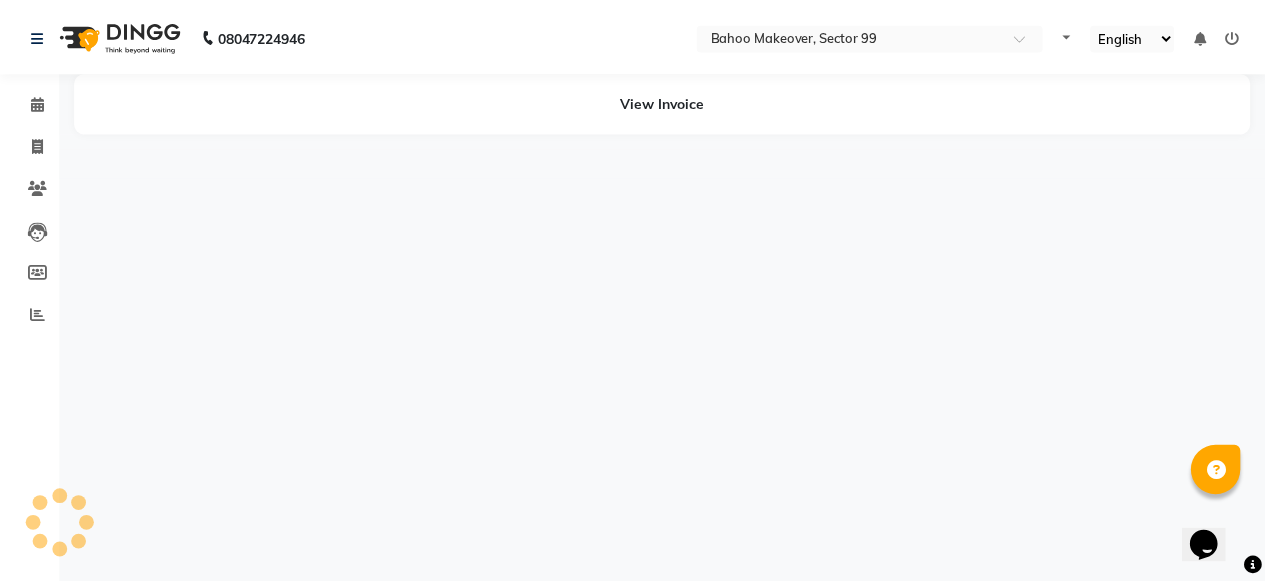scroll, scrollTop: 0, scrollLeft: 0, axis: both 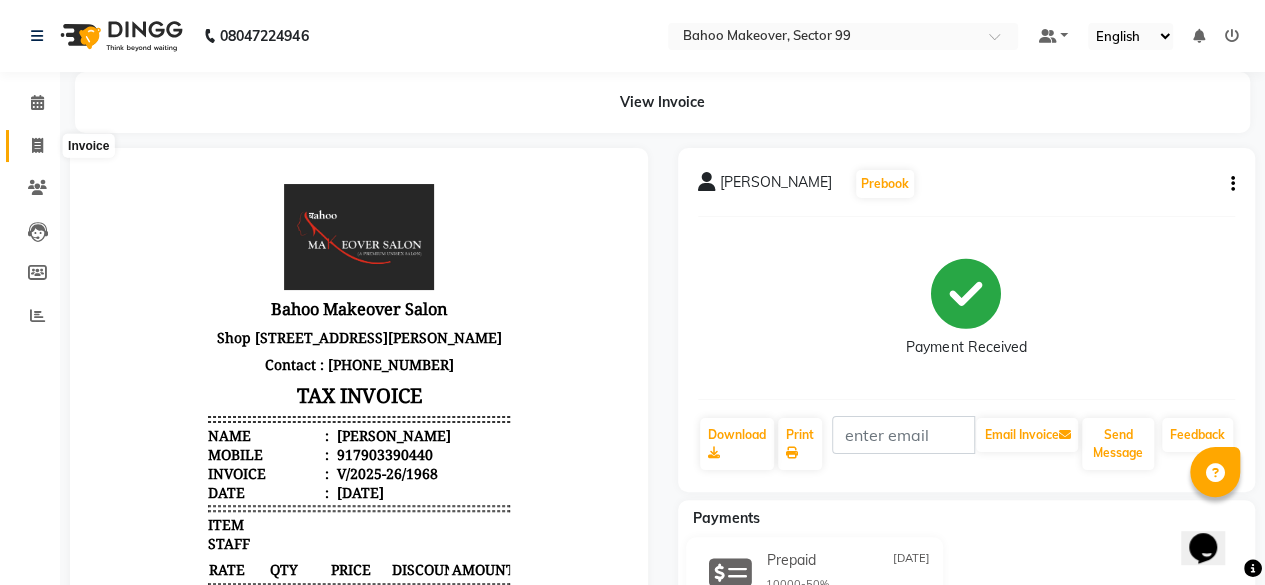 click 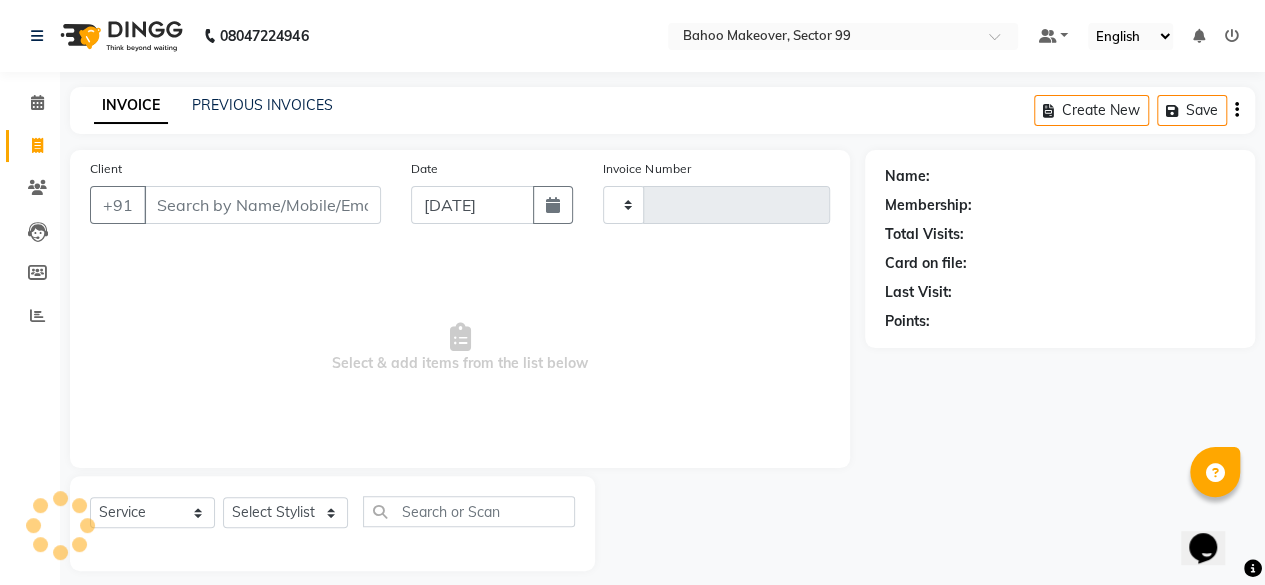 type on "1971" 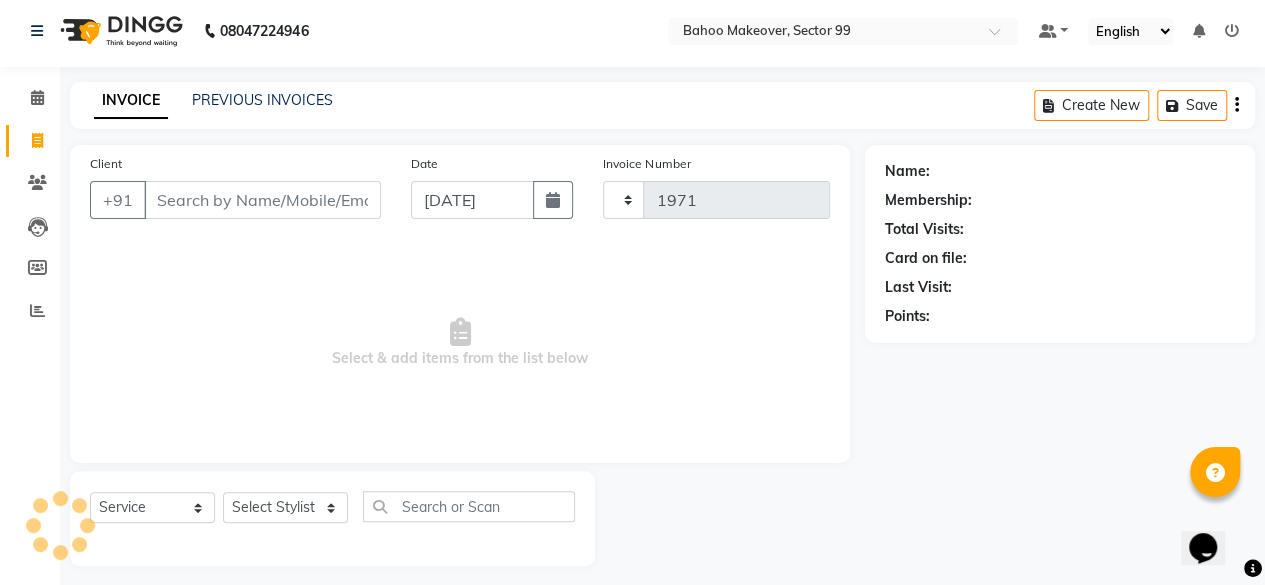 select on "6856" 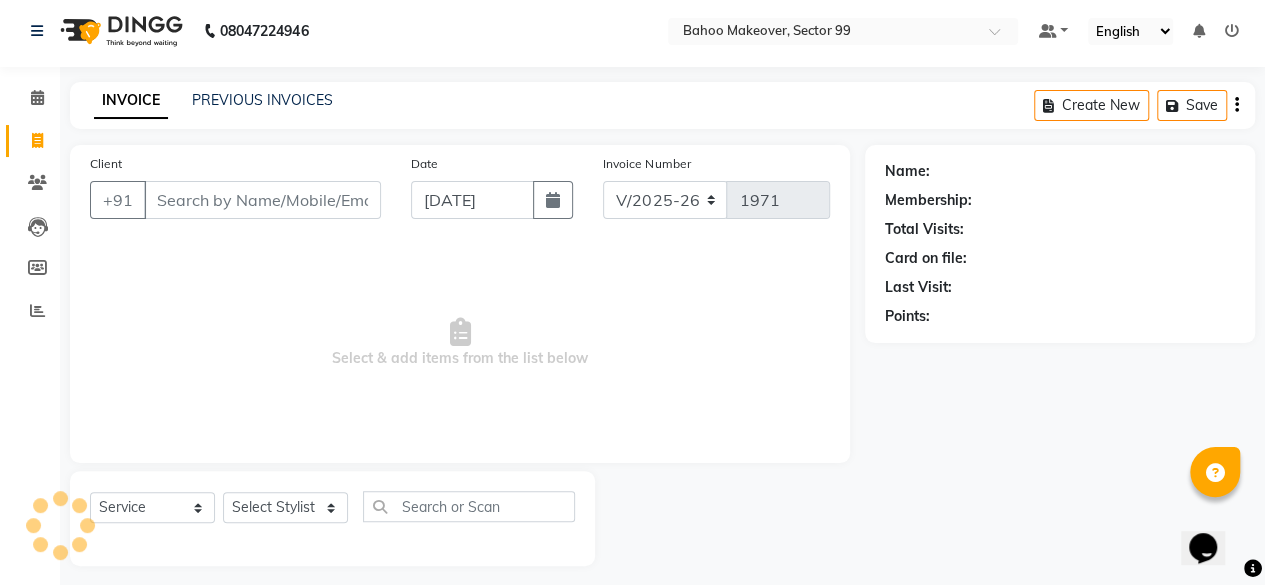 scroll, scrollTop: 15, scrollLeft: 0, axis: vertical 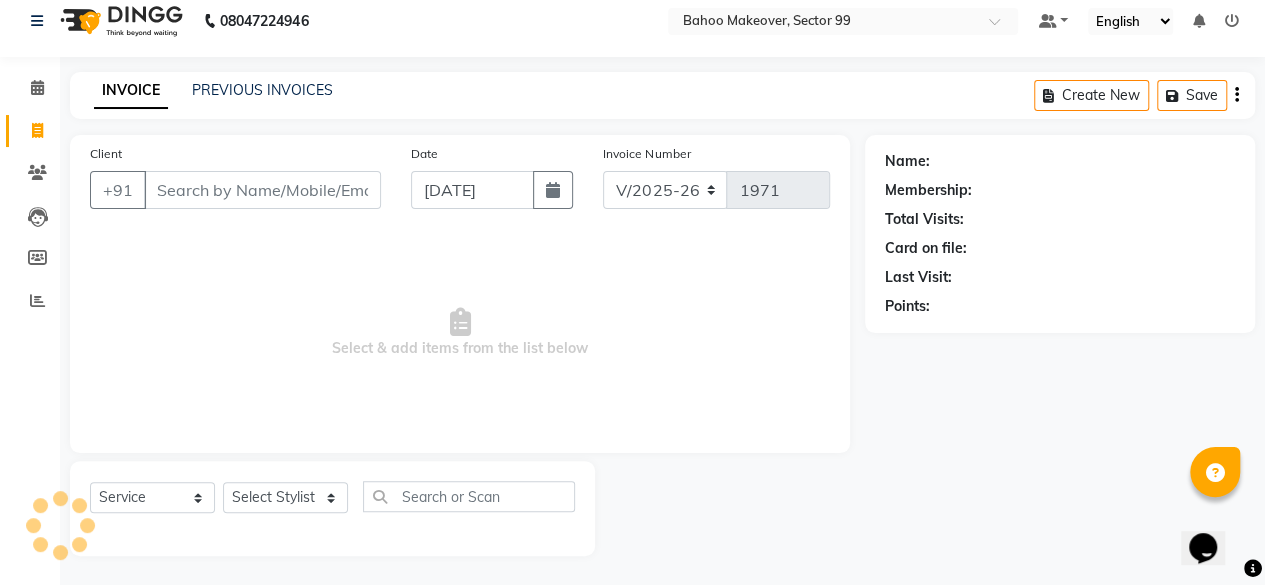 click on "Client" at bounding box center [262, 190] 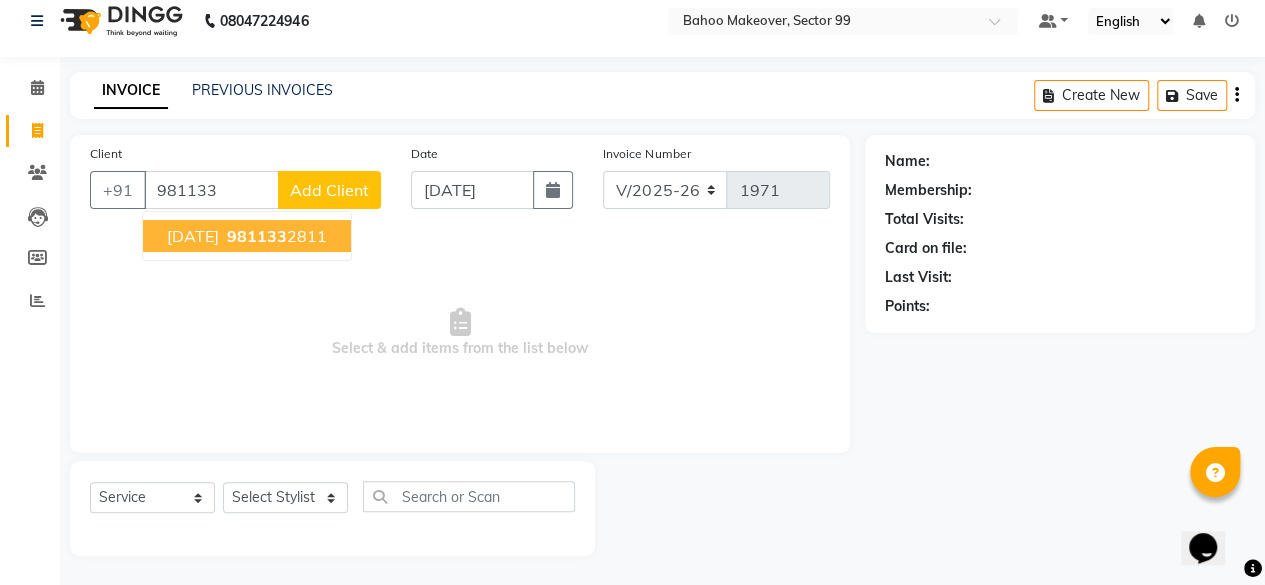 click on "981133" at bounding box center [257, 236] 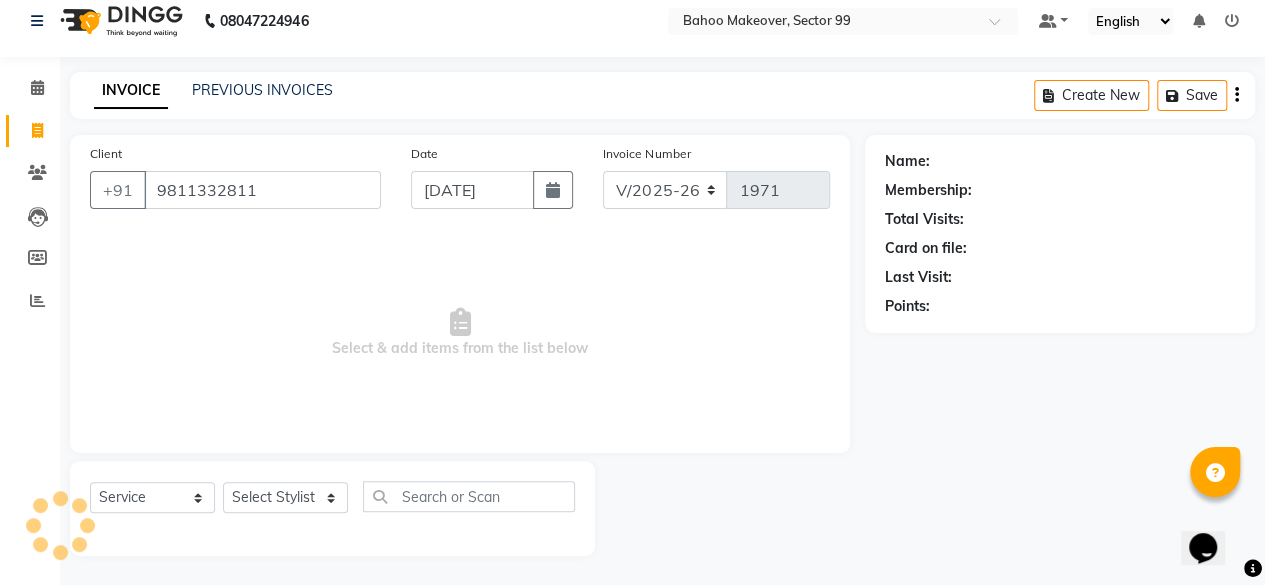 type on "9811332811" 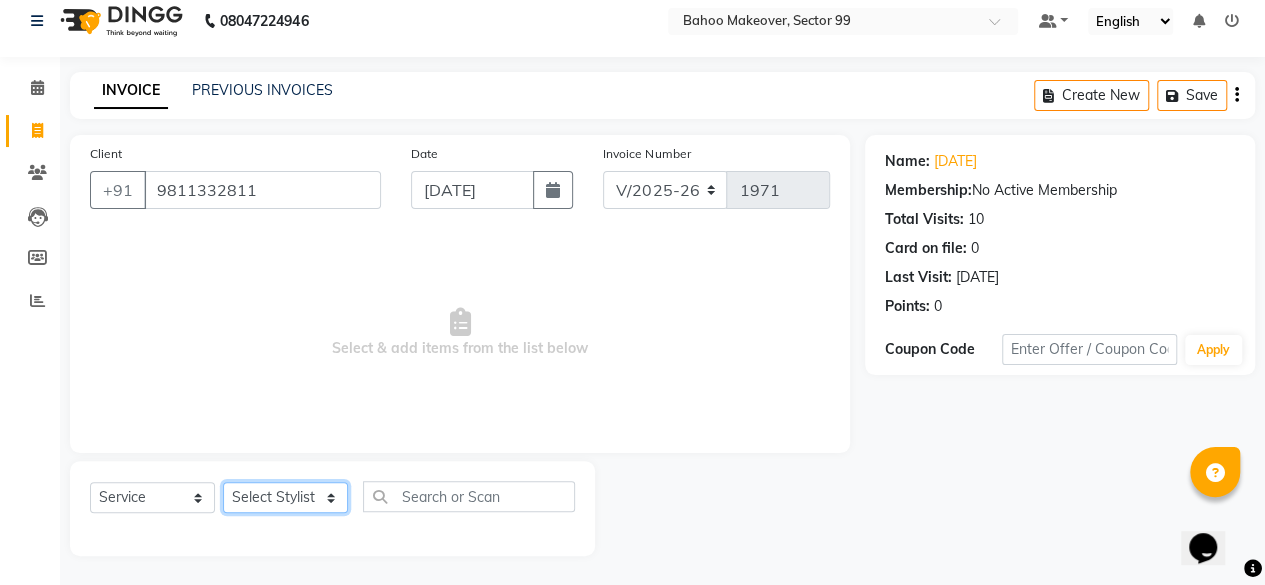 click on "Select Stylist Arjun [PERSON_NAME]  Bahoo Makeover Bahoo Makeover Salon [PERSON_NAME] [PERSON_NAME] [PERSON_NAME] [PERSON_NAME] [PERSON_NAME] [PERSON_NAME]  [PERSON_NAME] Vikas" 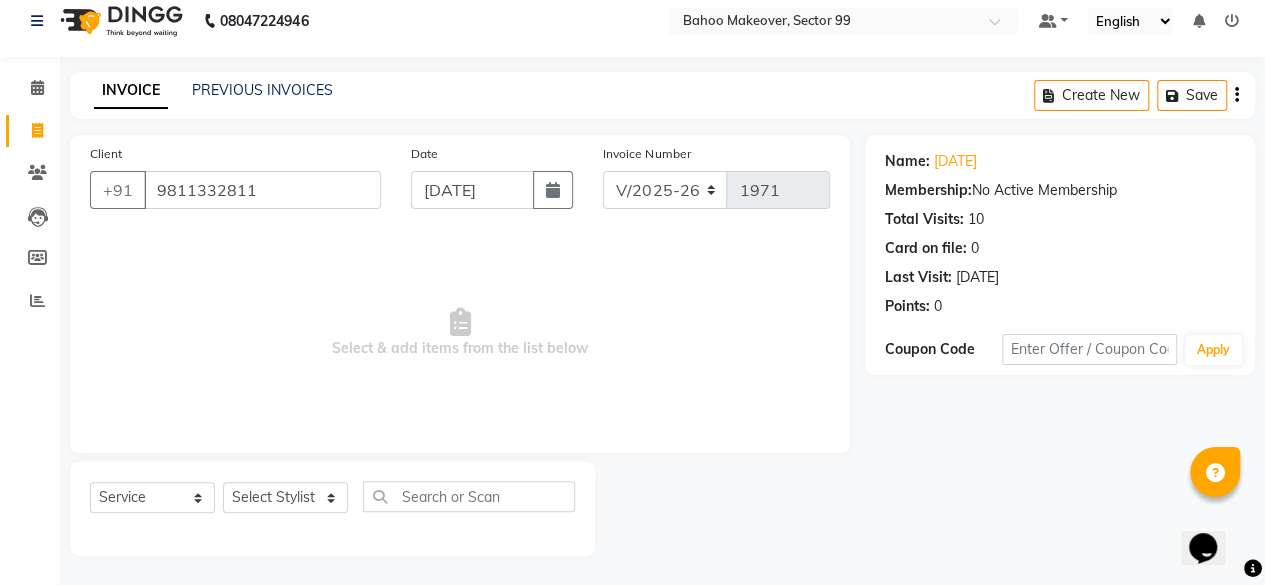 click on "Select & add items from the list below" at bounding box center (460, 333) 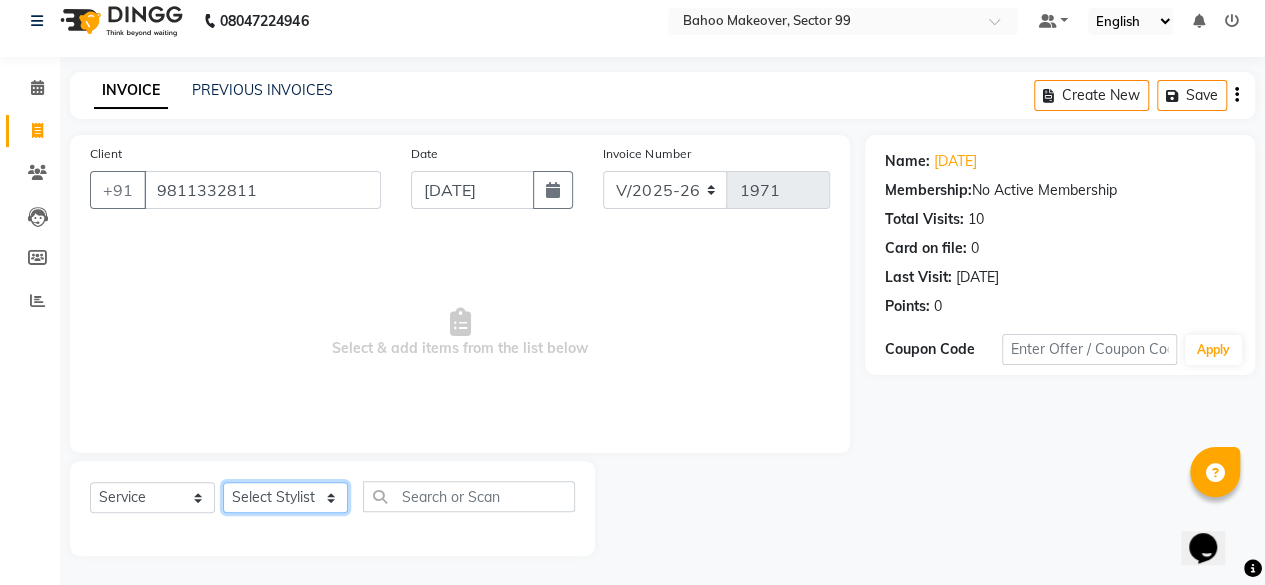click on "Select Stylist Arjun [PERSON_NAME]  Bahoo Makeover Bahoo Makeover Salon [PERSON_NAME] [PERSON_NAME] [PERSON_NAME] [PERSON_NAME] [PERSON_NAME] [PERSON_NAME]  [PERSON_NAME] Vikas" 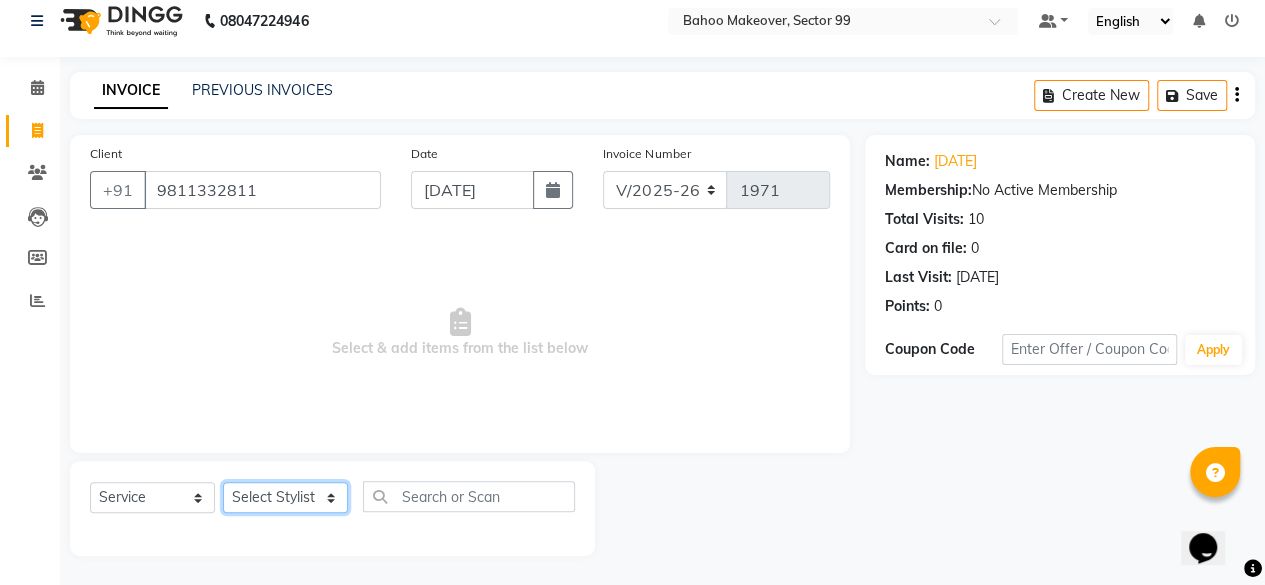 select on "64175" 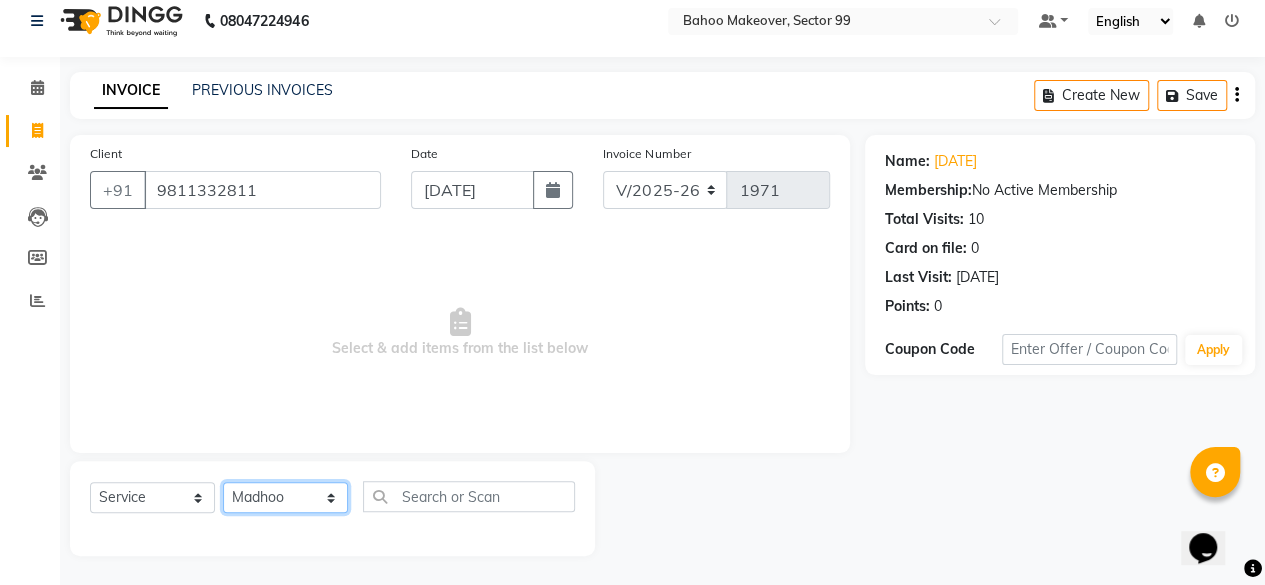 click on "Select Stylist Arjun [PERSON_NAME]  Bahoo Makeover Bahoo Makeover Salon [PERSON_NAME] [PERSON_NAME] [PERSON_NAME] [PERSON_NAME] [PERSON_NAME] [PERSON_NAME]  [PERSON_NAME] Vikas" 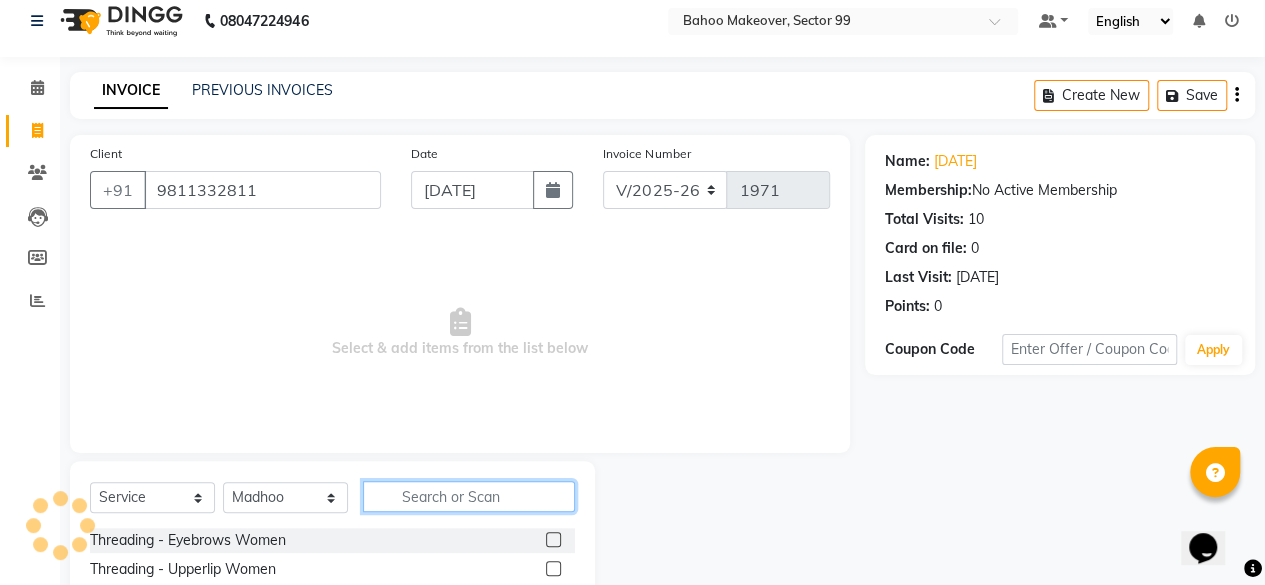 click 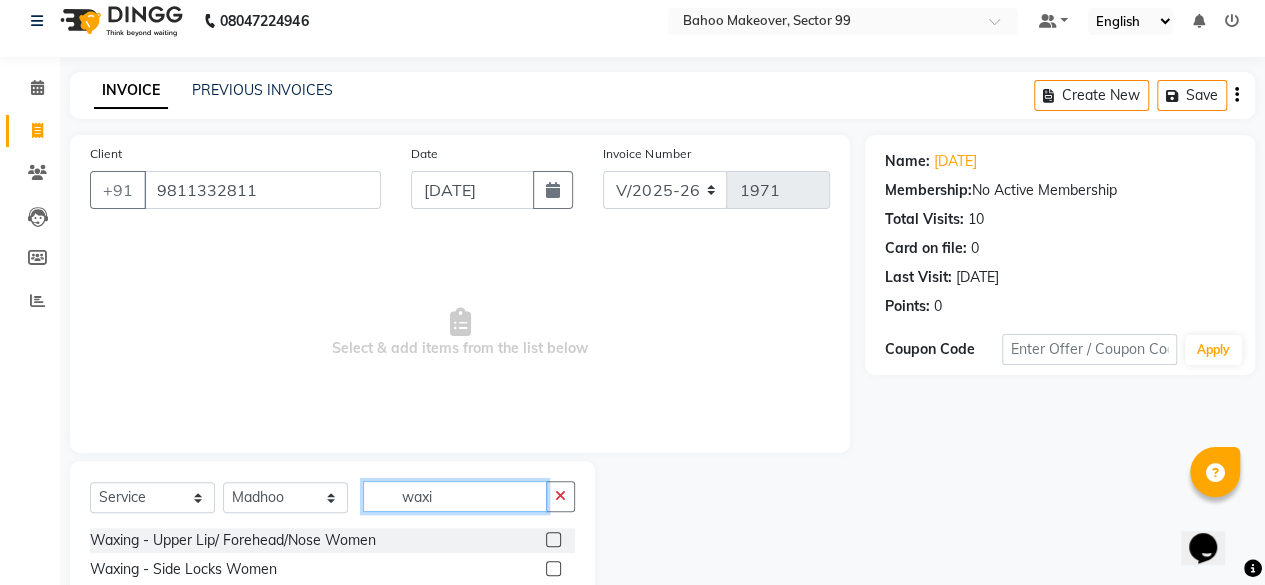 click on "waxi" 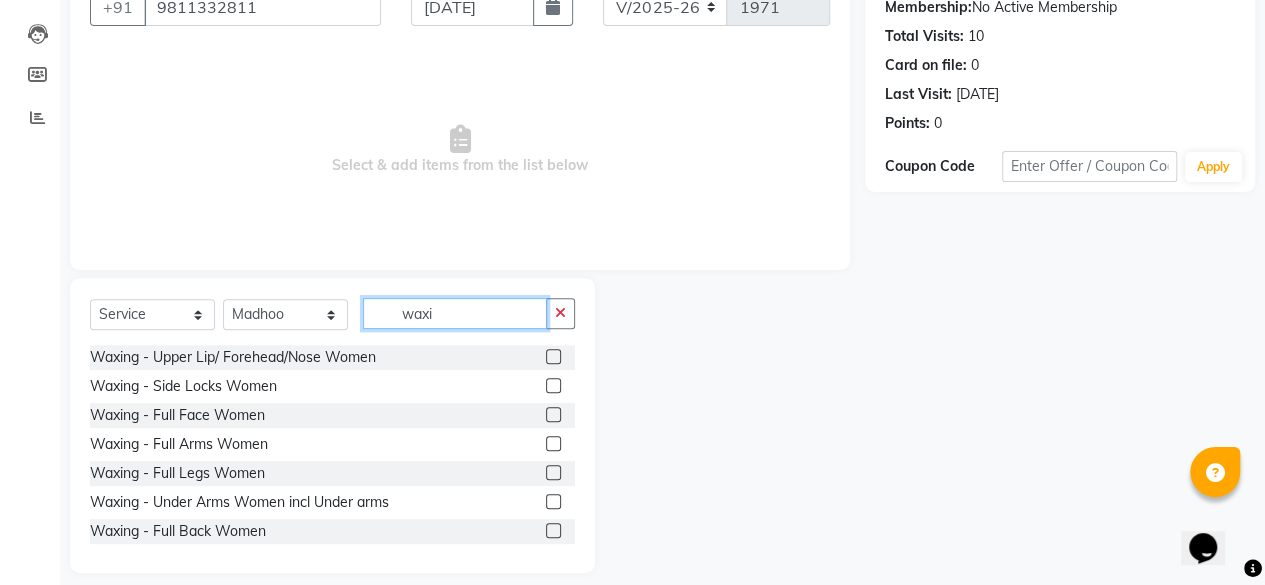 scroll, scrollTop: 199, scrollLeft: 0, axis: vertical 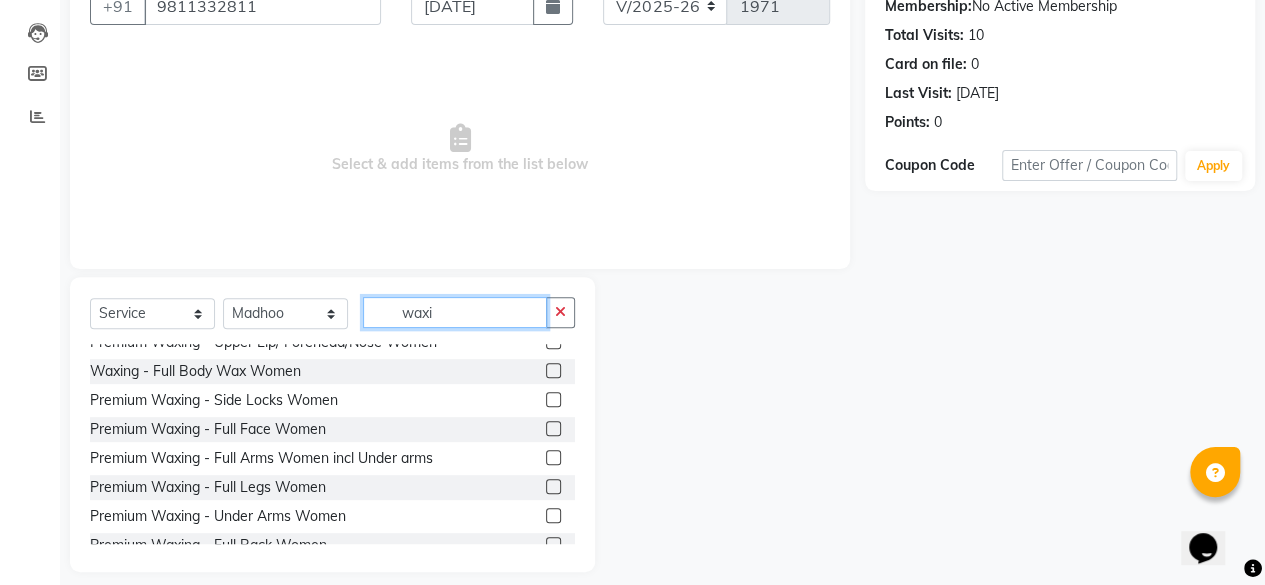 type on "waxi" 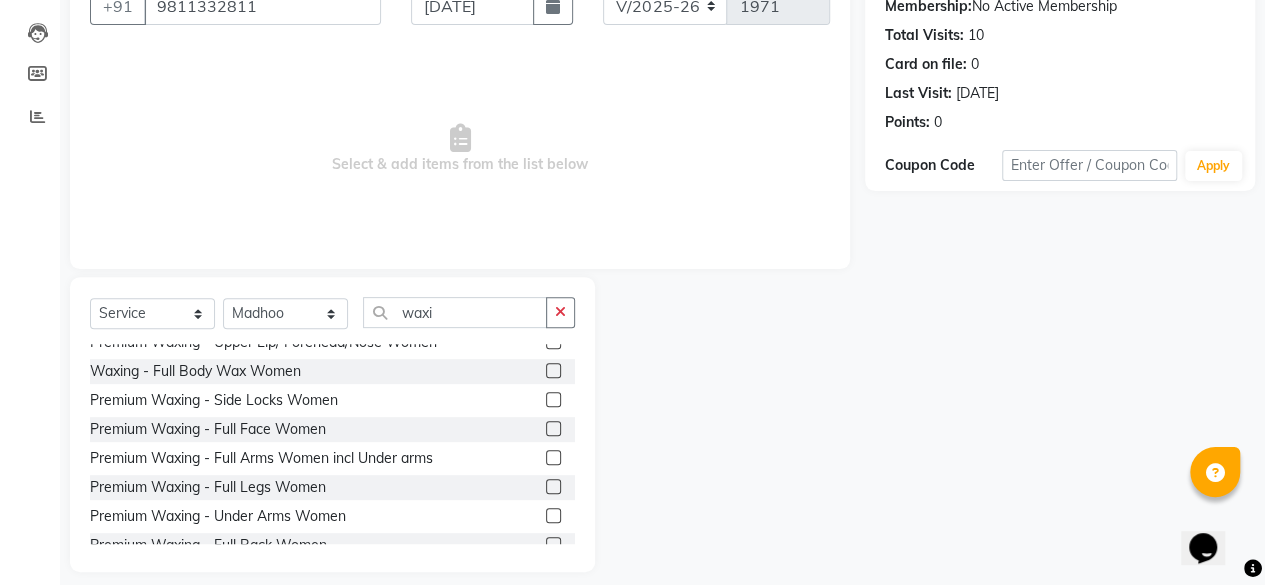 click 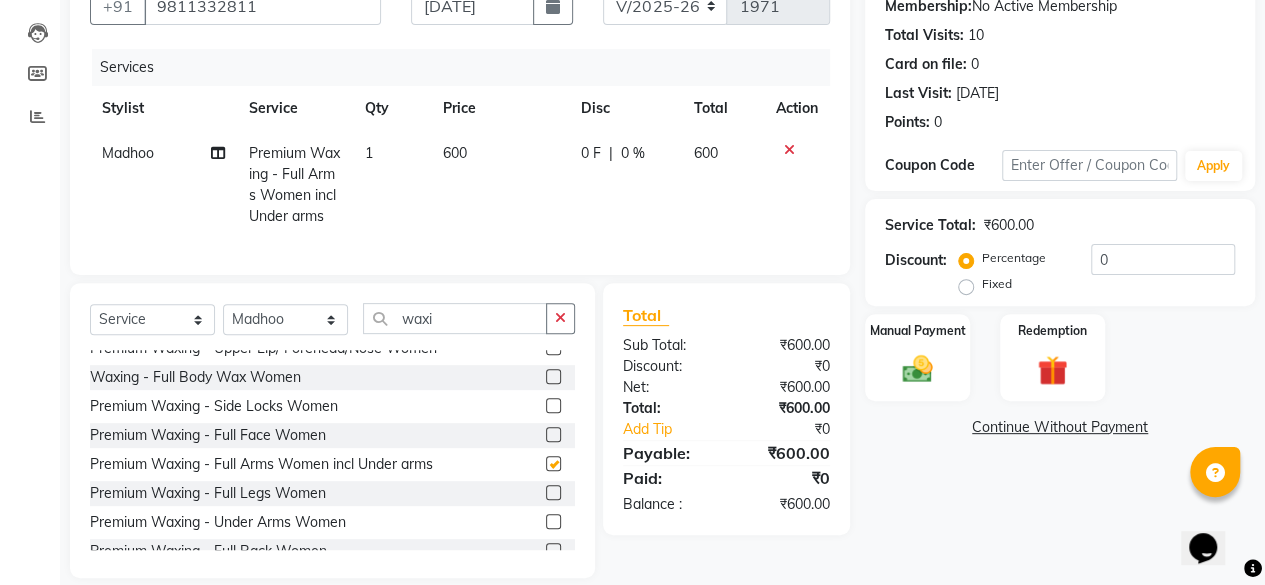 checkbox on "false" 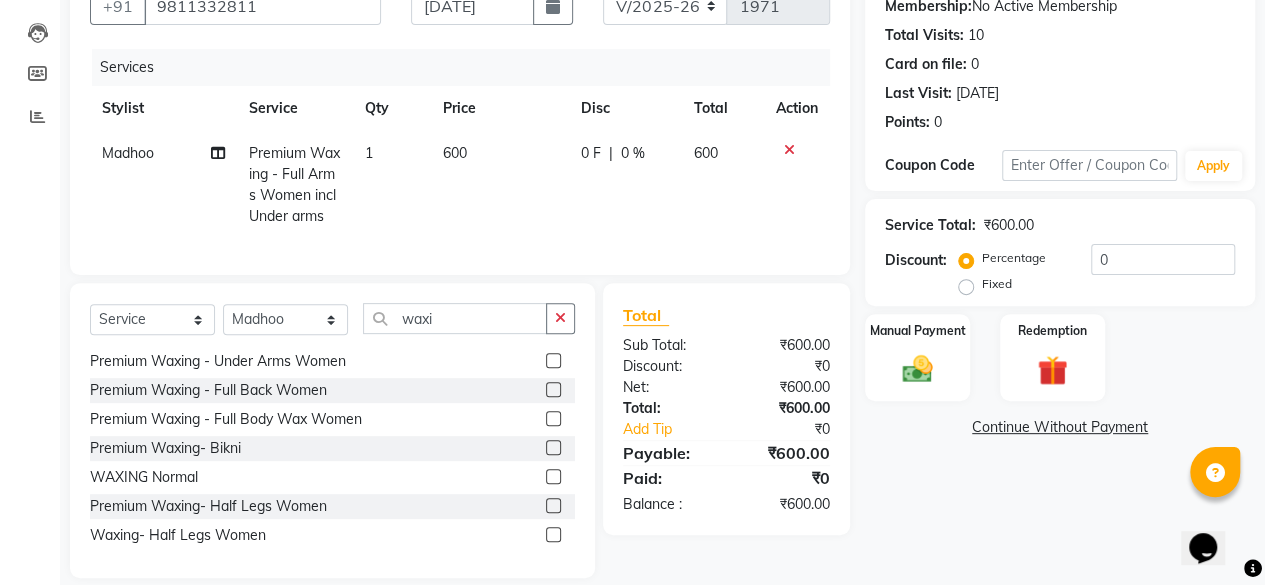 scroll, scrollTop: 380, scrollLeft: 0, axis: vertical 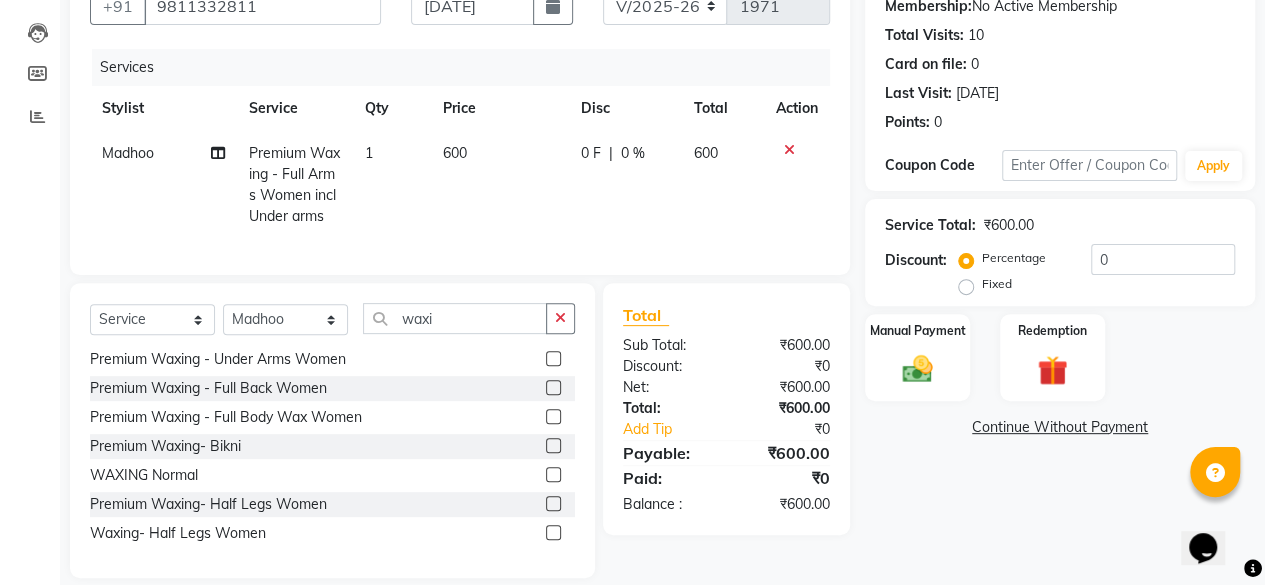 click 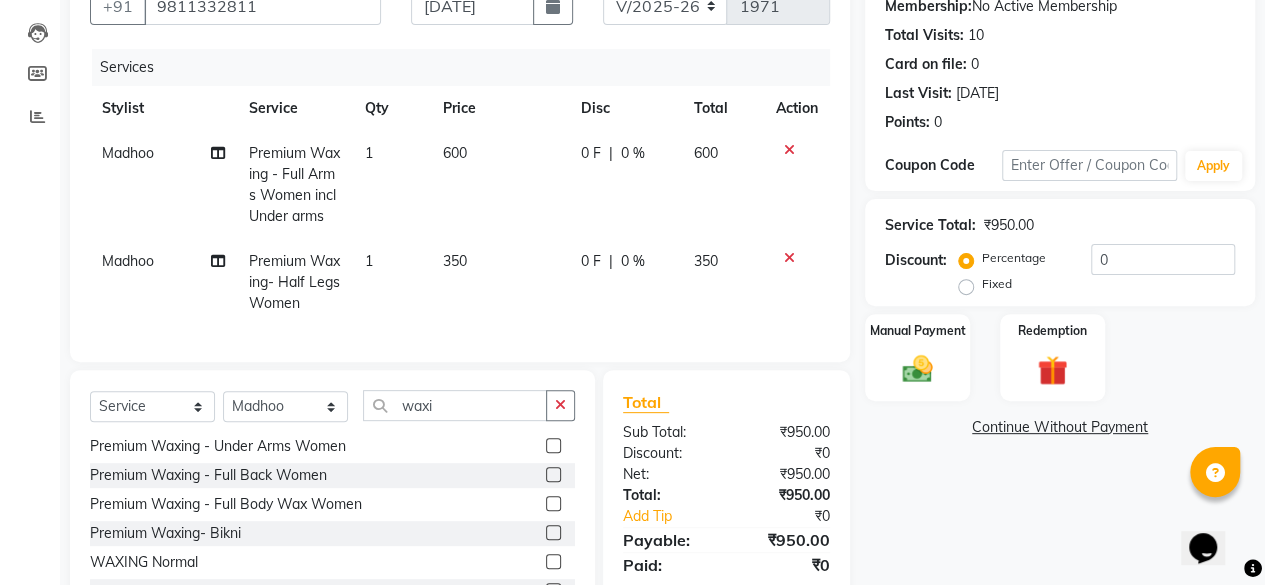 checkbox on "false" 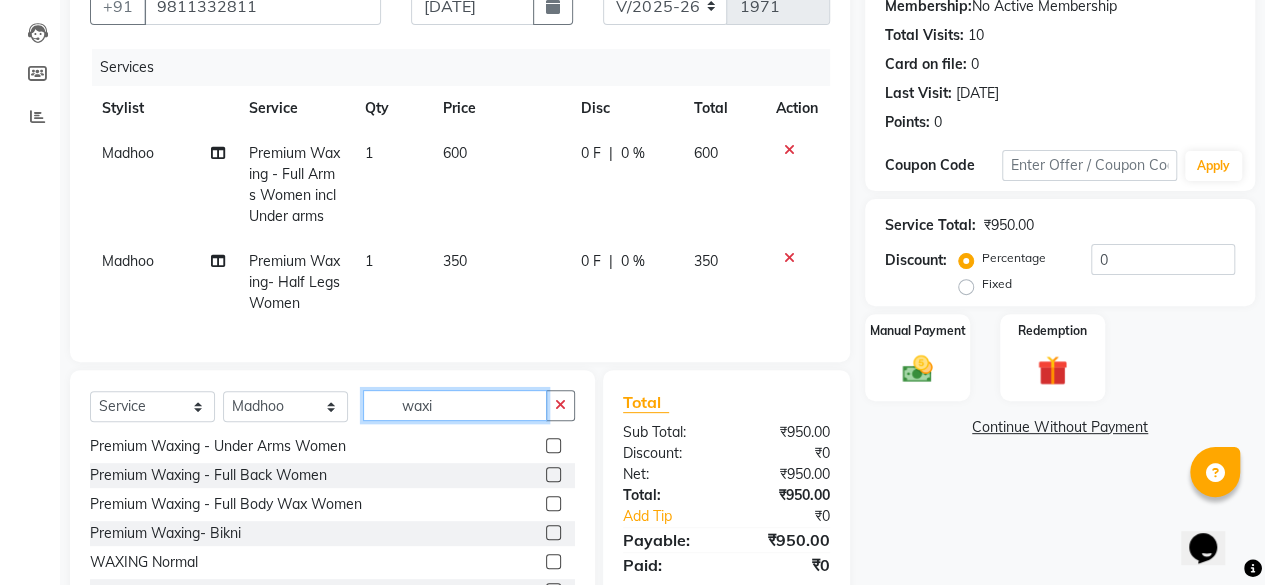 click on "waxi" 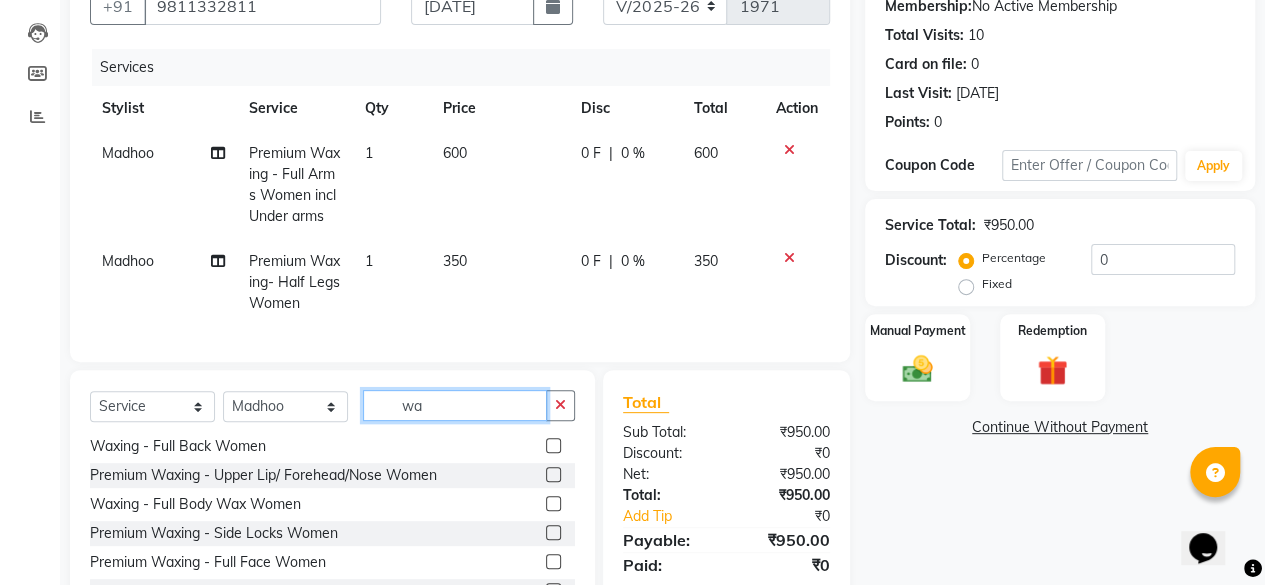 type on "w" 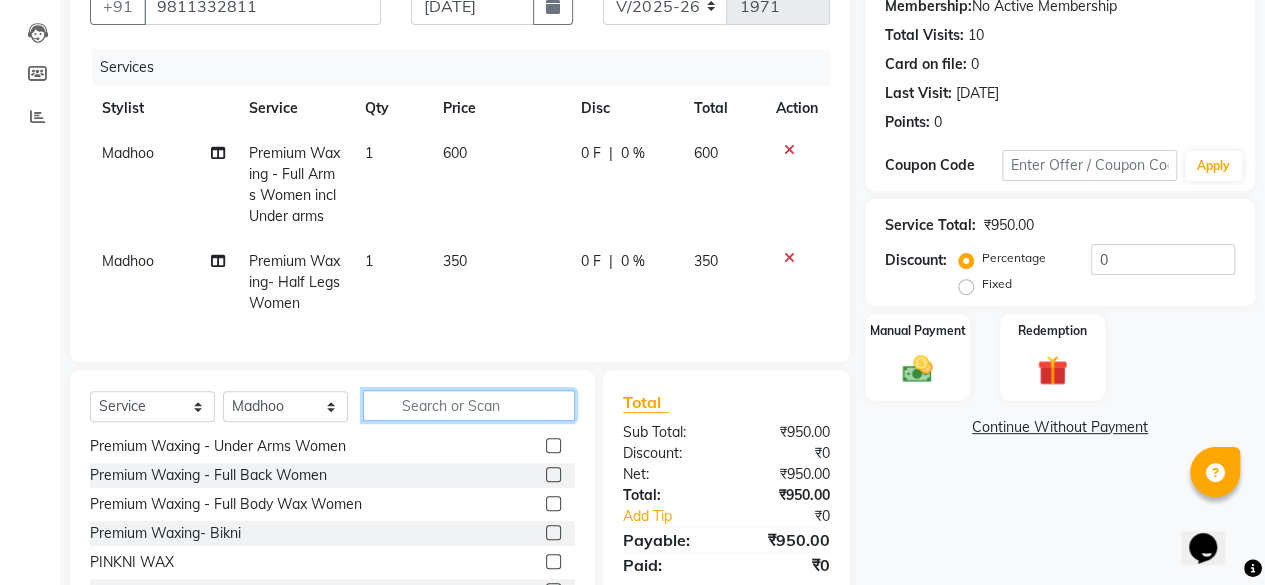 scroll, scrollTop: 1192, scrollLeft: 0, axis: vertical 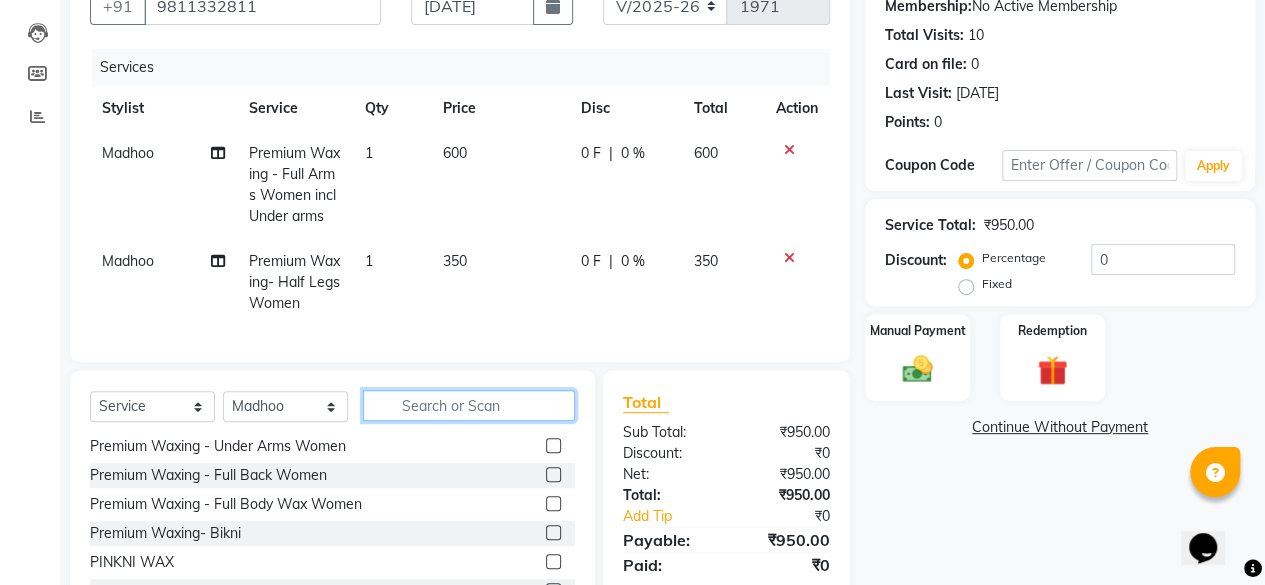 type on "h" 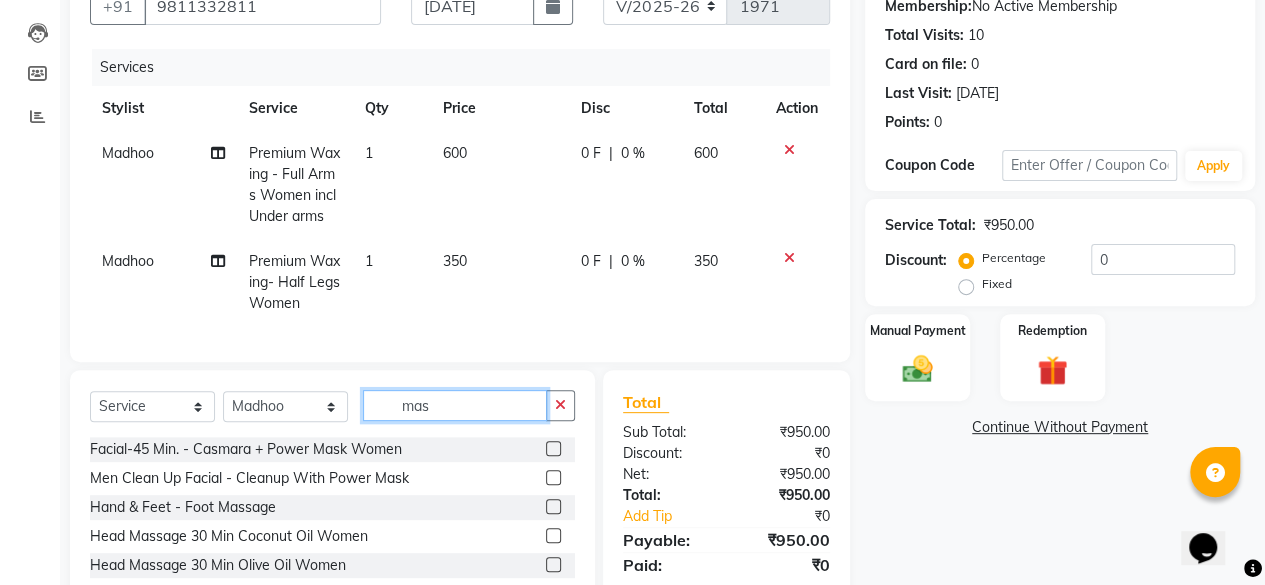 scroll, scrollTop: 32, scrollLeft: 0, axis: vertical 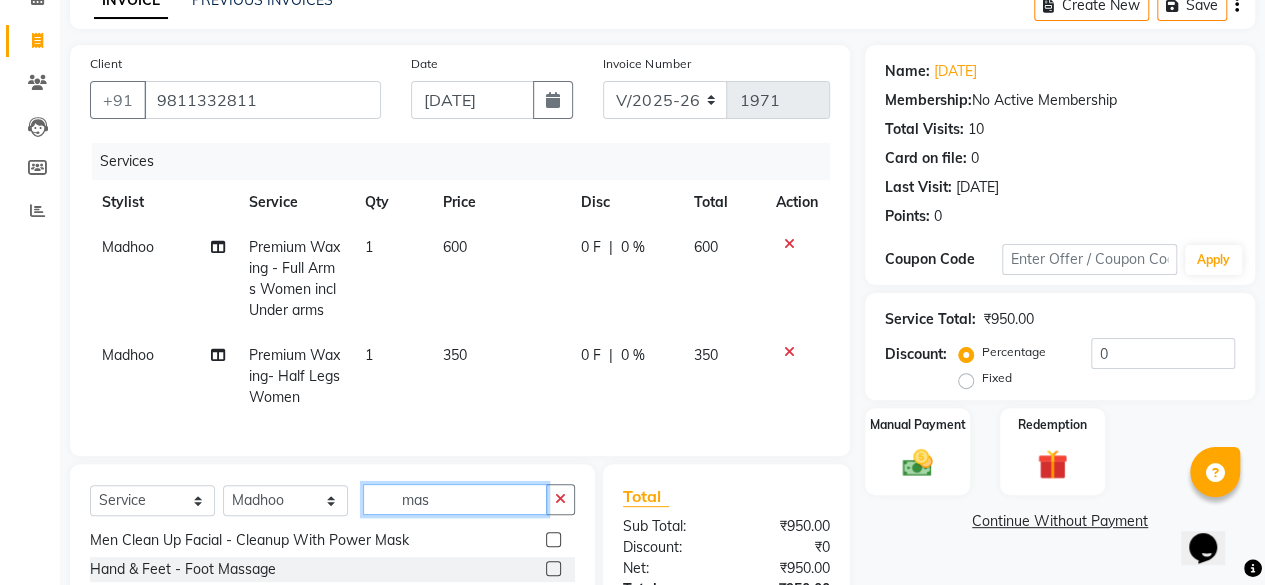 type on "mas" 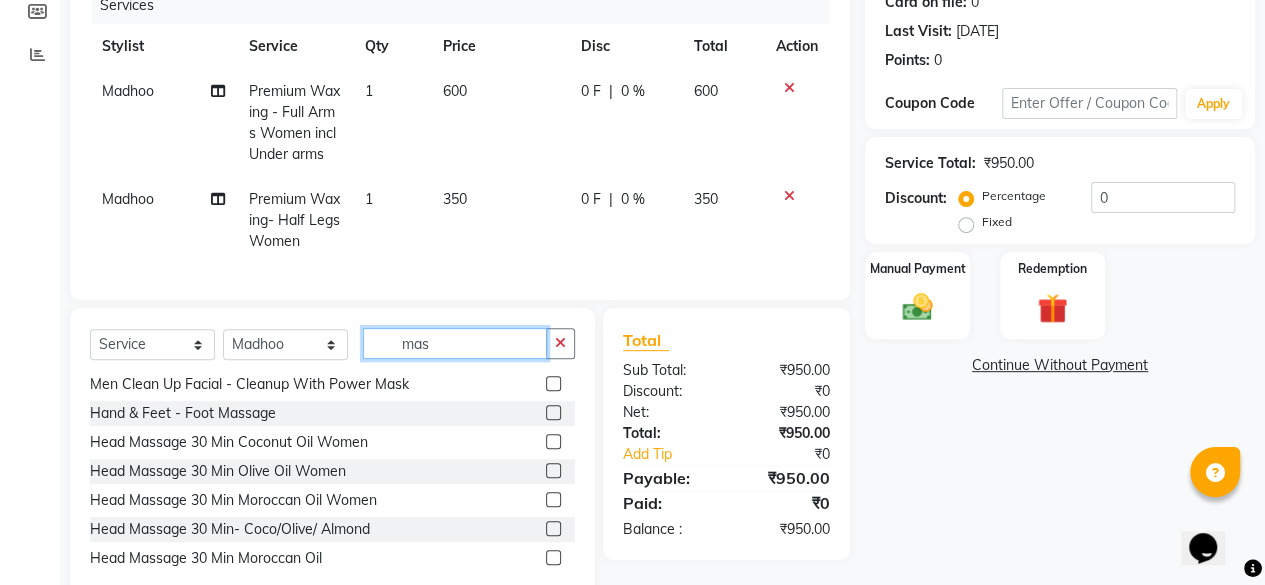 scroll, scrollTop: 264, scrollLeft: 0, axis: vertical 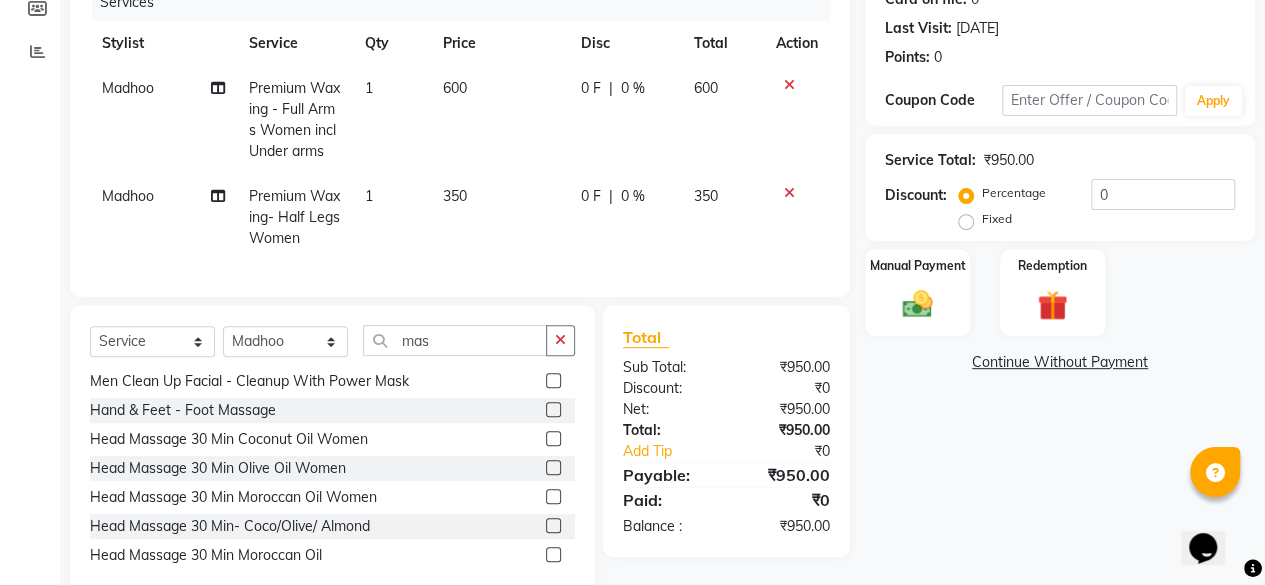 click 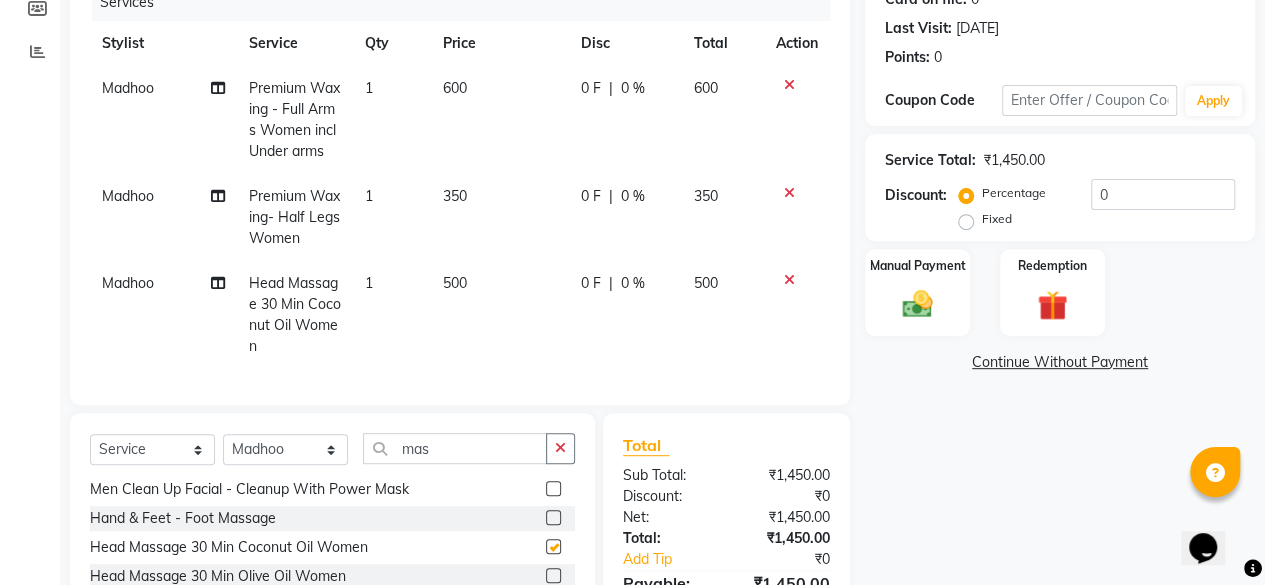 checkbox on "false" 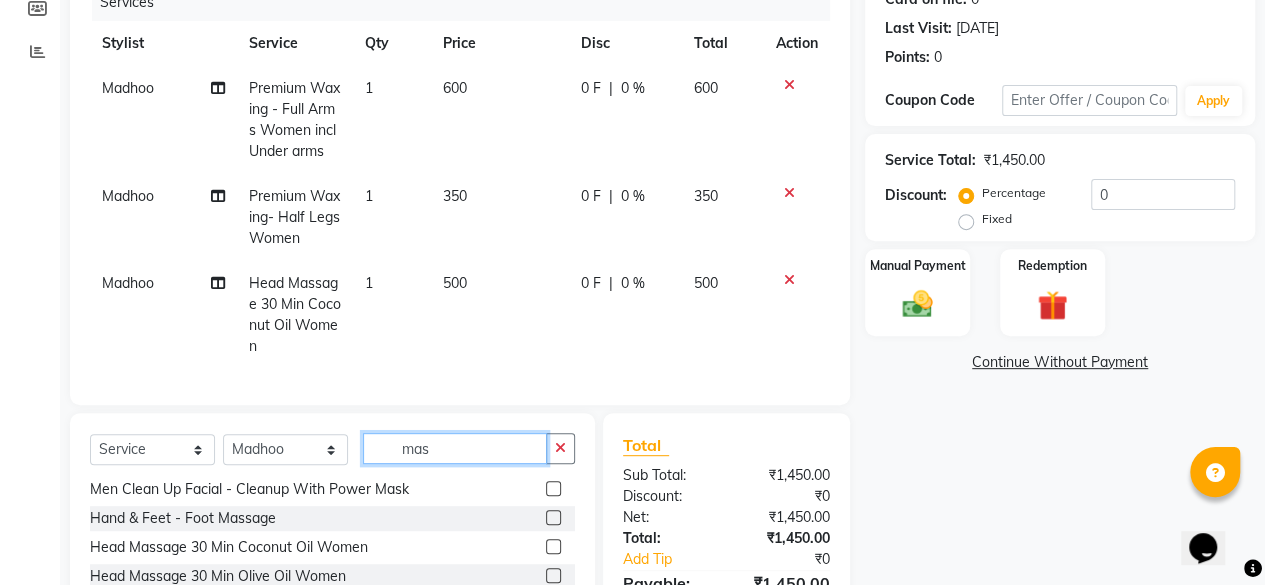 click on "mas" 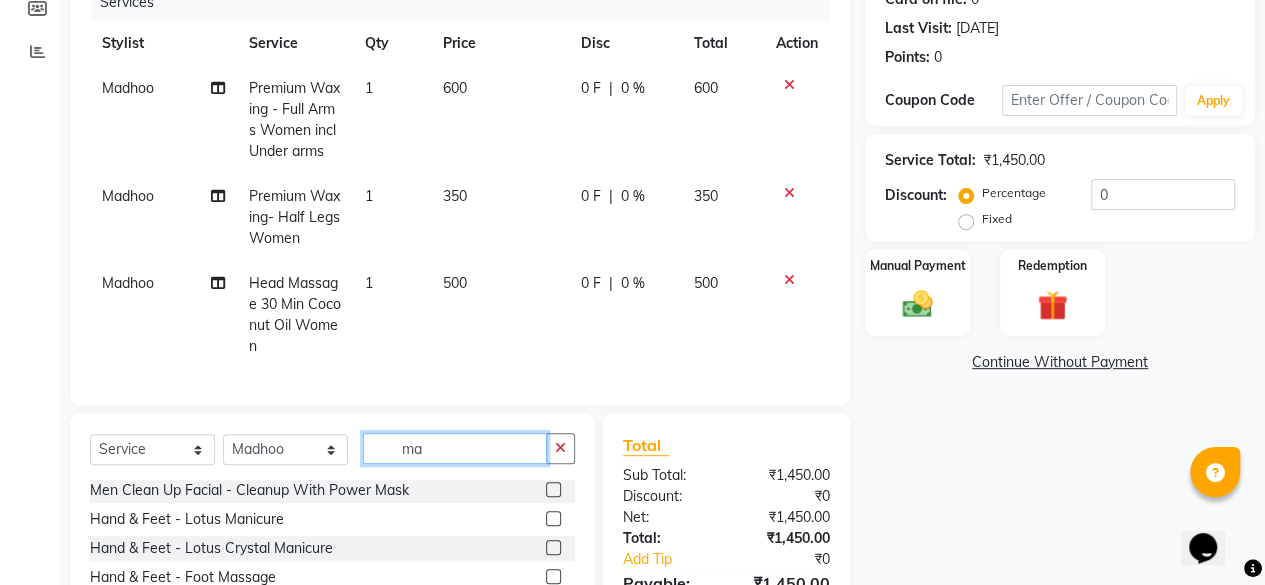 type on "m" 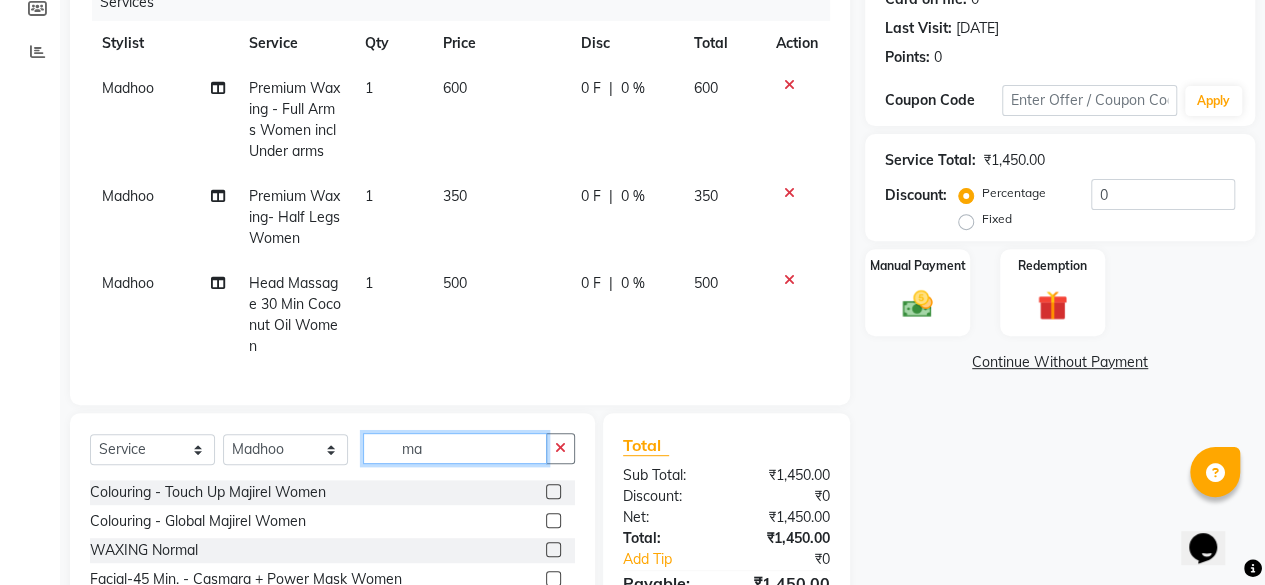 type on "mas" 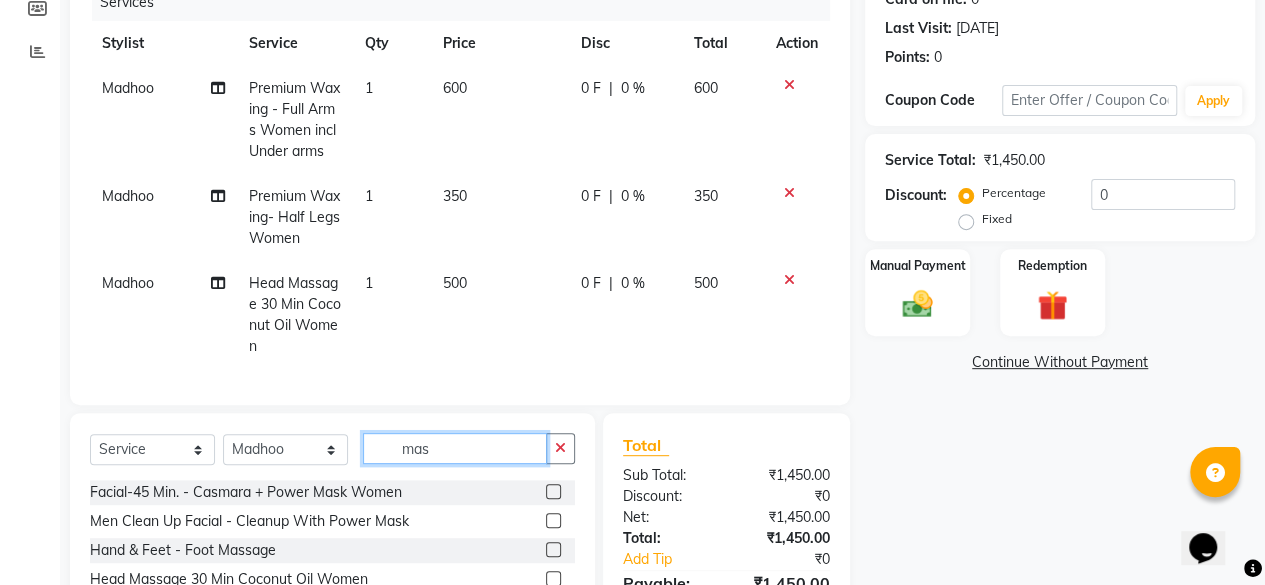 scroll, scrollTop: 32, scrollLeft: 0, axis: vertical 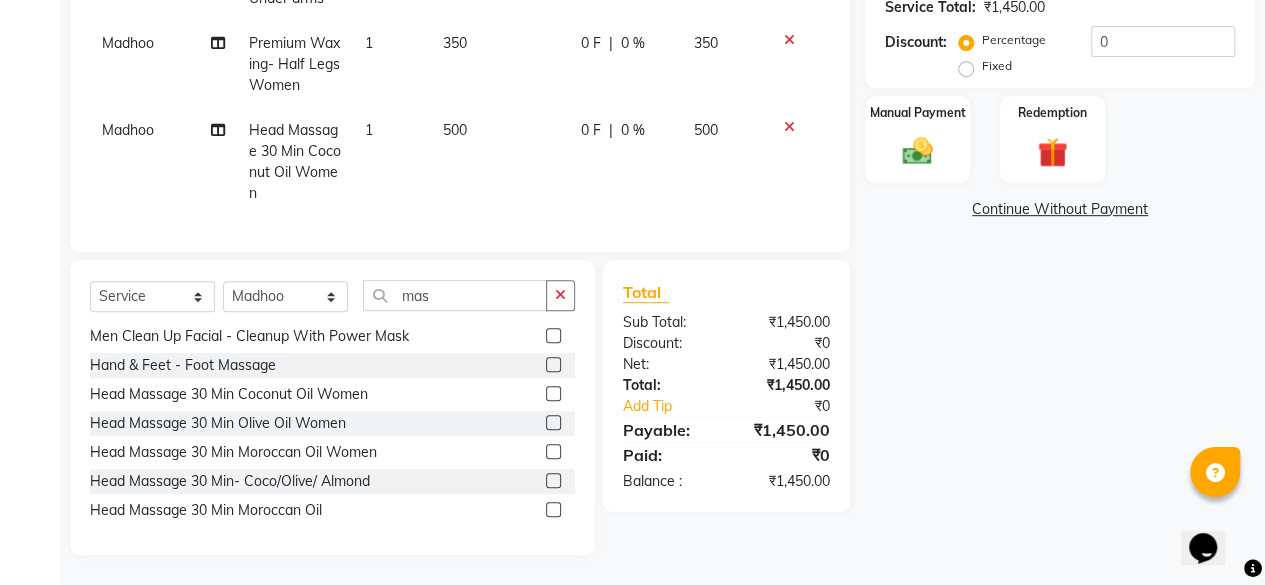 click 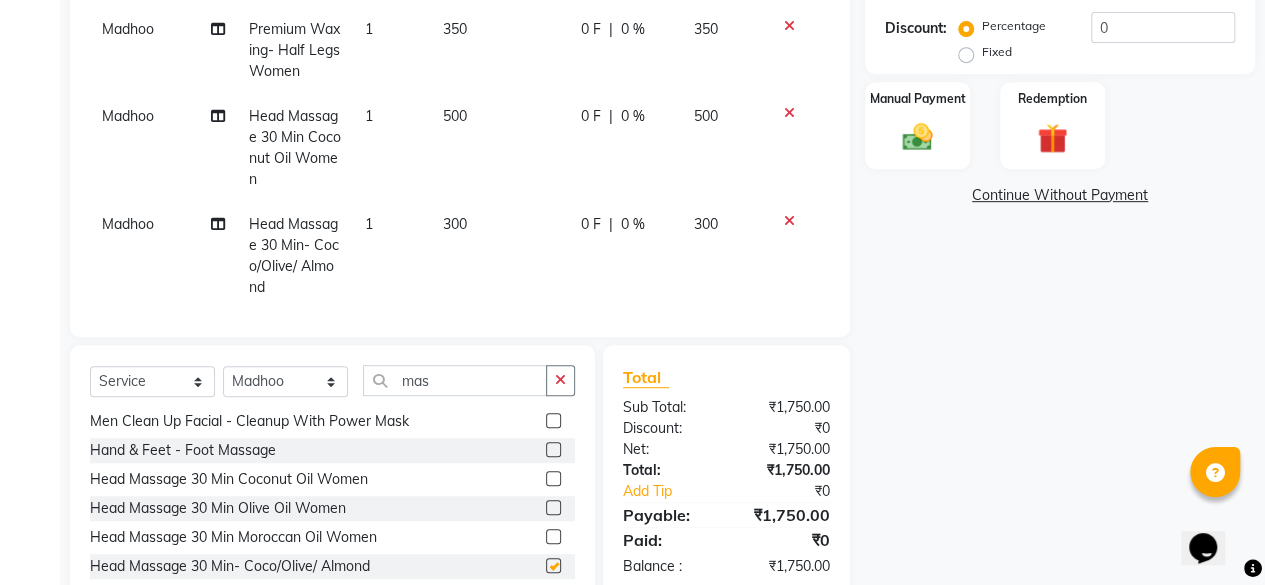 checkbox on "false" 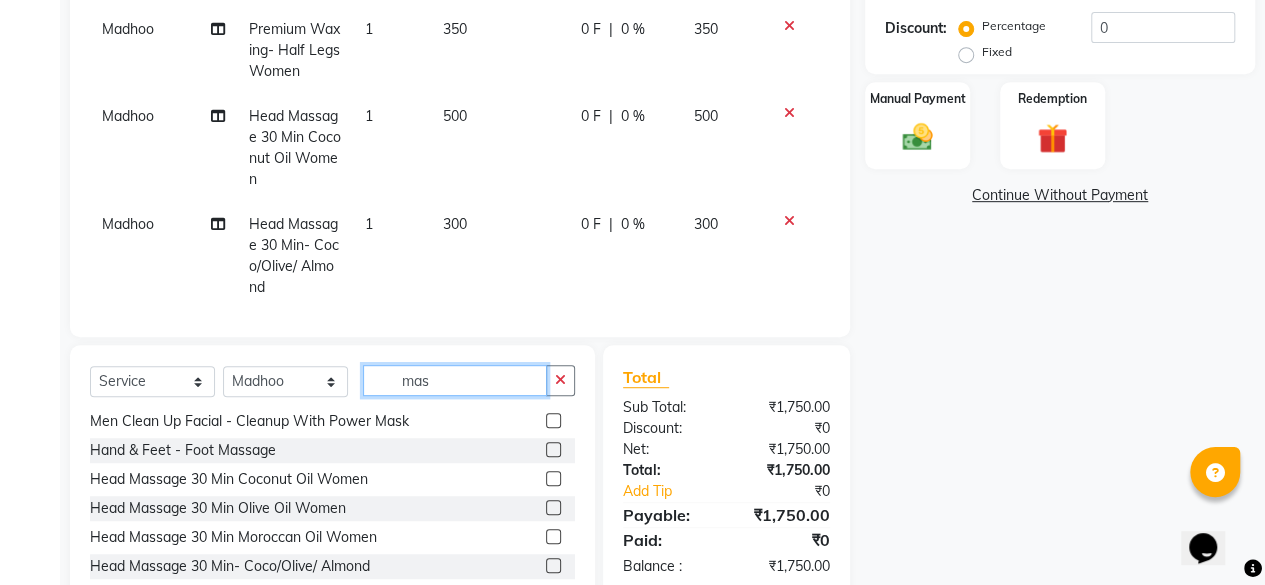 click on "mas" 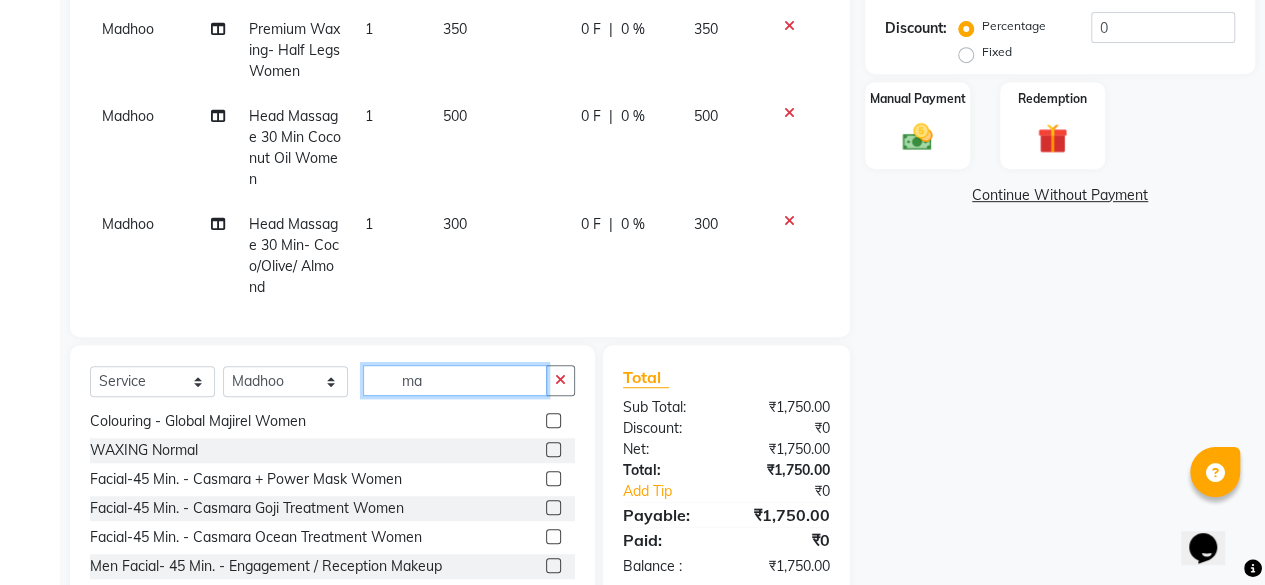 type on "m" 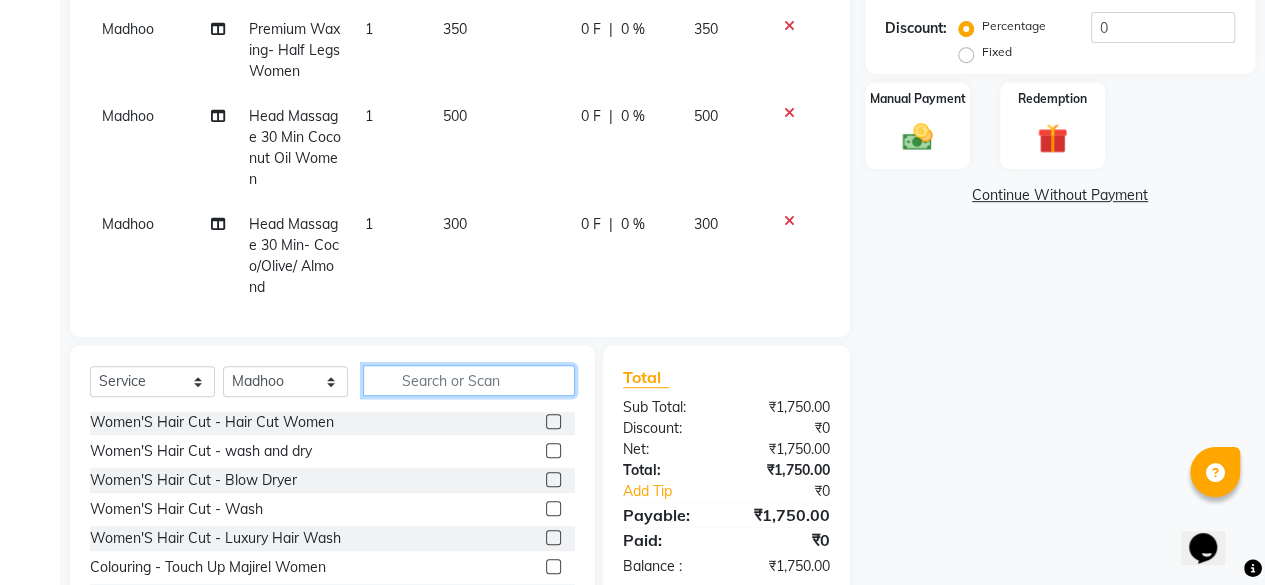 scroll, scrollTop: 292, scrollLeft: 0, axis: vertical 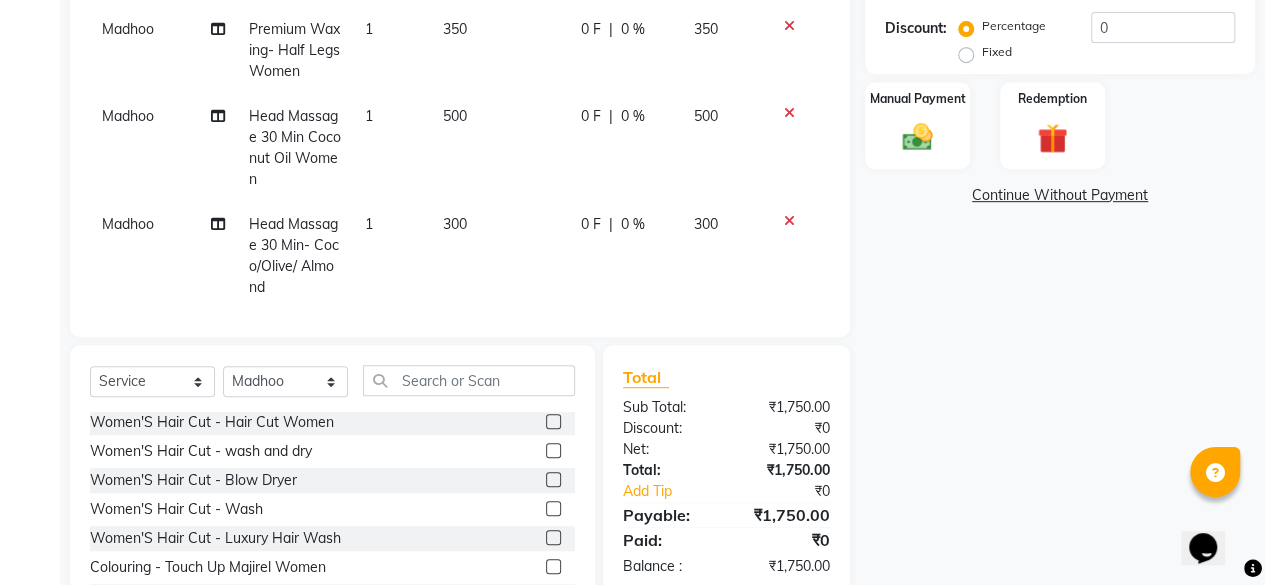 click 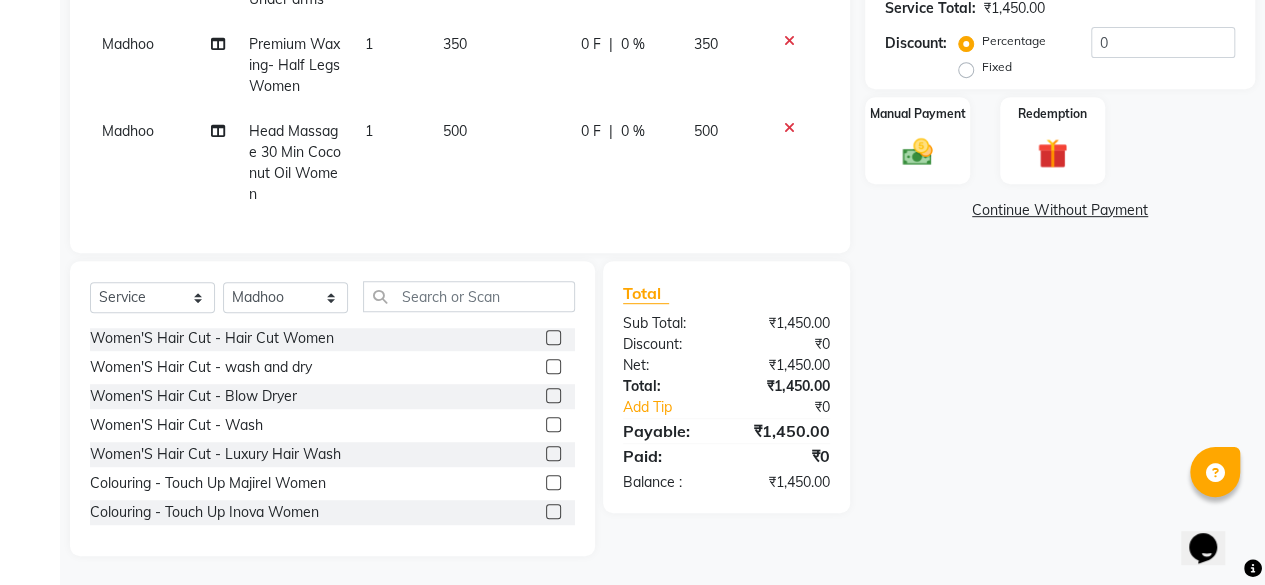 click 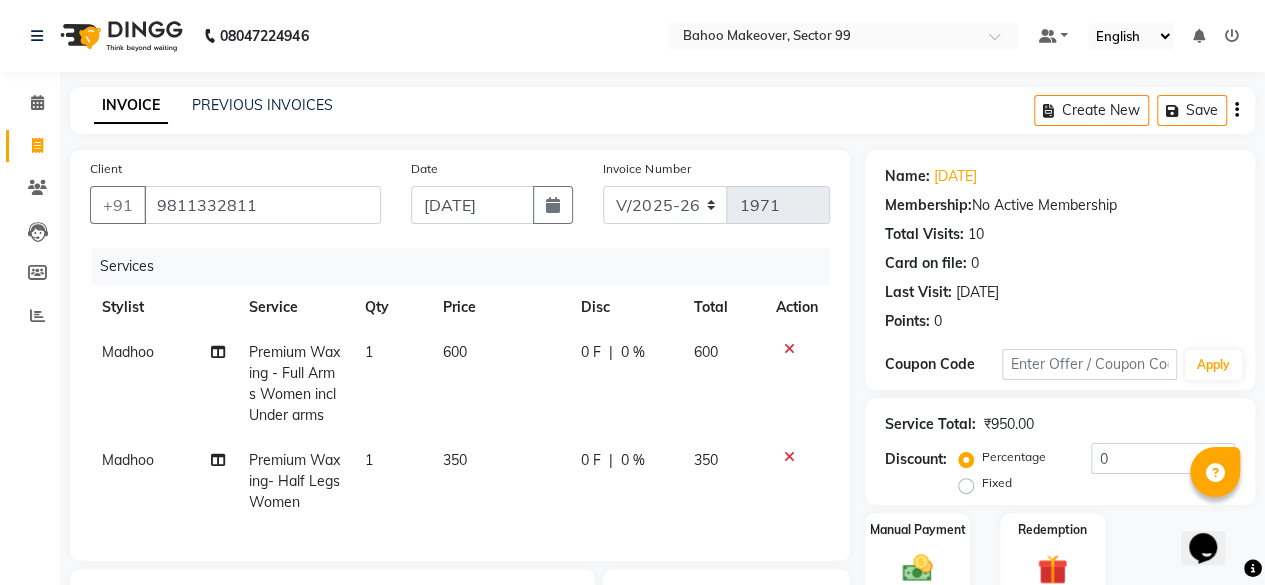 scroll, scrollTop: 323, scrollLeft: 0, axis: vertical 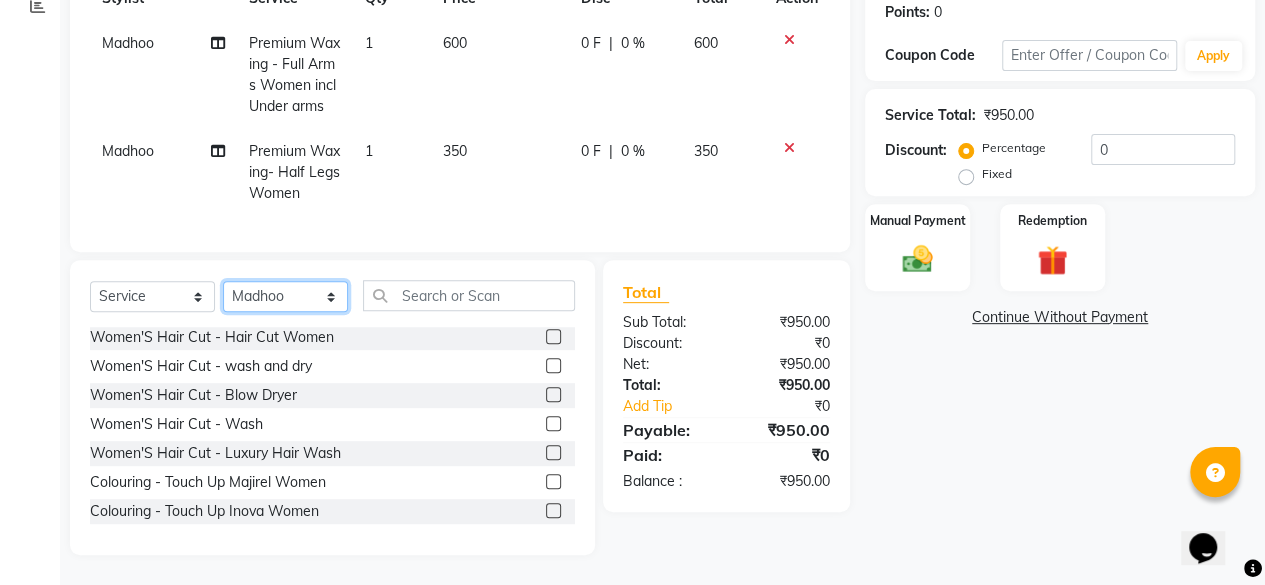 click on "Select Stylist Arjun [PERSON_NAME]  Bahoo Makeover Bahoo Makeover Salon [PERSON_NAME] [PERSON_NAME] [PERSON_NAME] [PERSON_NAME] [PERSON_NAME] [PERSON_NAME]  [PERSON_NAME] Vikas" 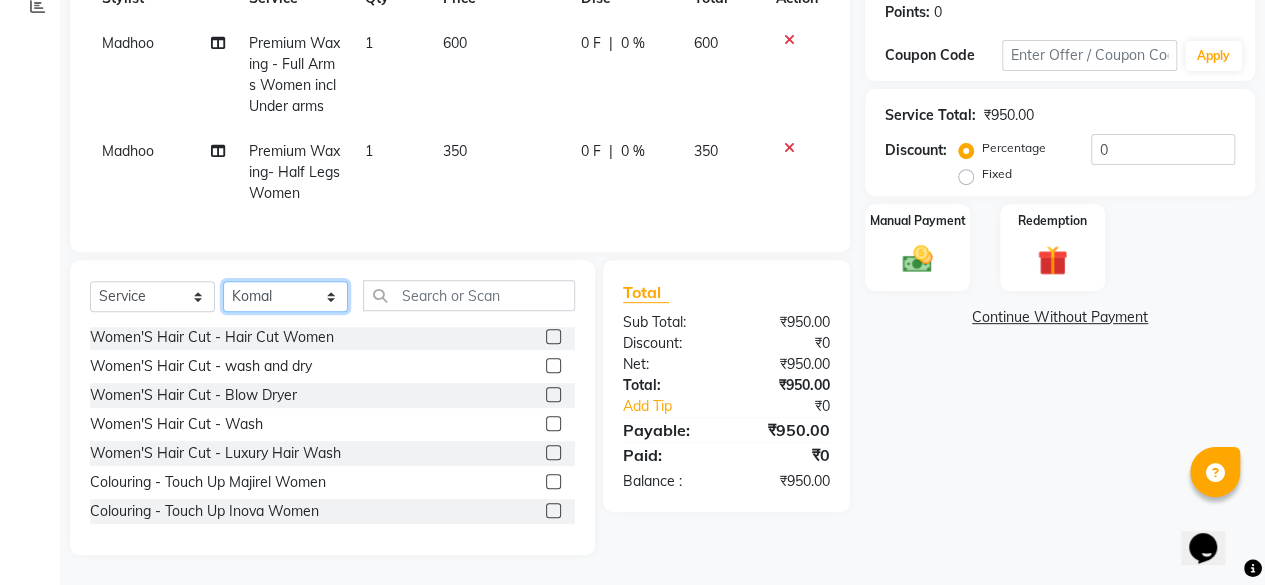 click on "Select Stylist Arjun [PERSON_NAME]  Bahoo Makeover Bahoo Makeover Salon [PERSON_NAME] [PERSON_NAME] [PERSON_NAME] [PERSON_NAME] [PERSON_NAME] [PERSON_NAME]  [PERSON_NAME] Vikas" 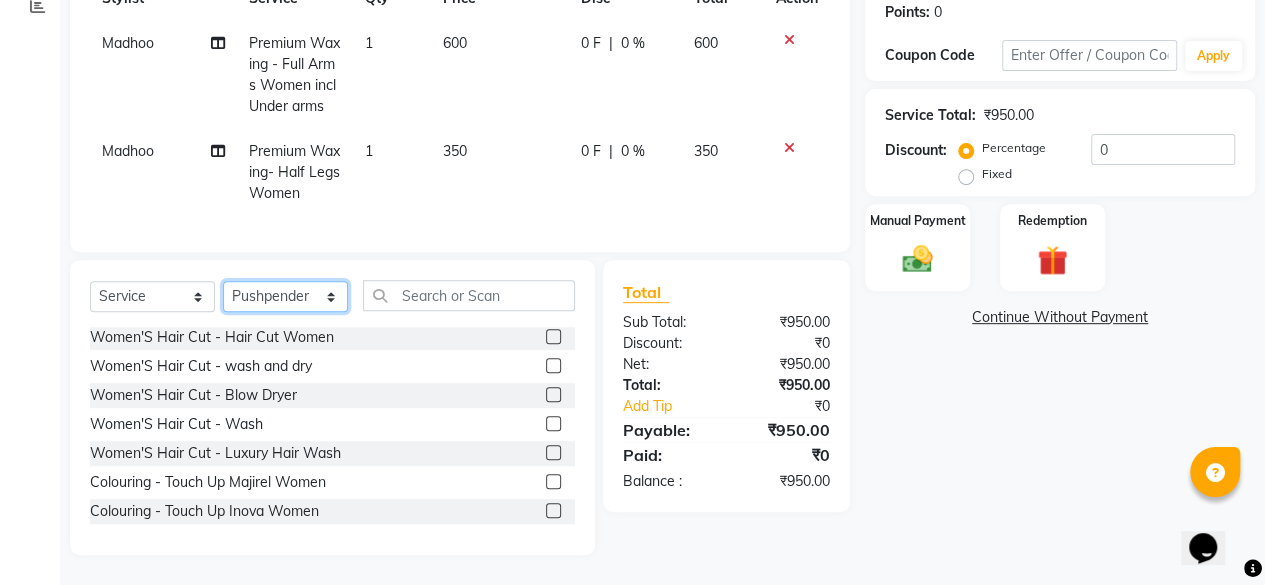 click on "Select Stylist Arjun [PERSON_NAME]  Bahoo Makeover Bahoo Makeover Salon [PERSON_NAME] [PERSON_NAME] [PERSON_NAME] [PERSON_NAME] [PERSON_NAME] [PERSON_NAME]  [PERSON_NAME] Vikas" 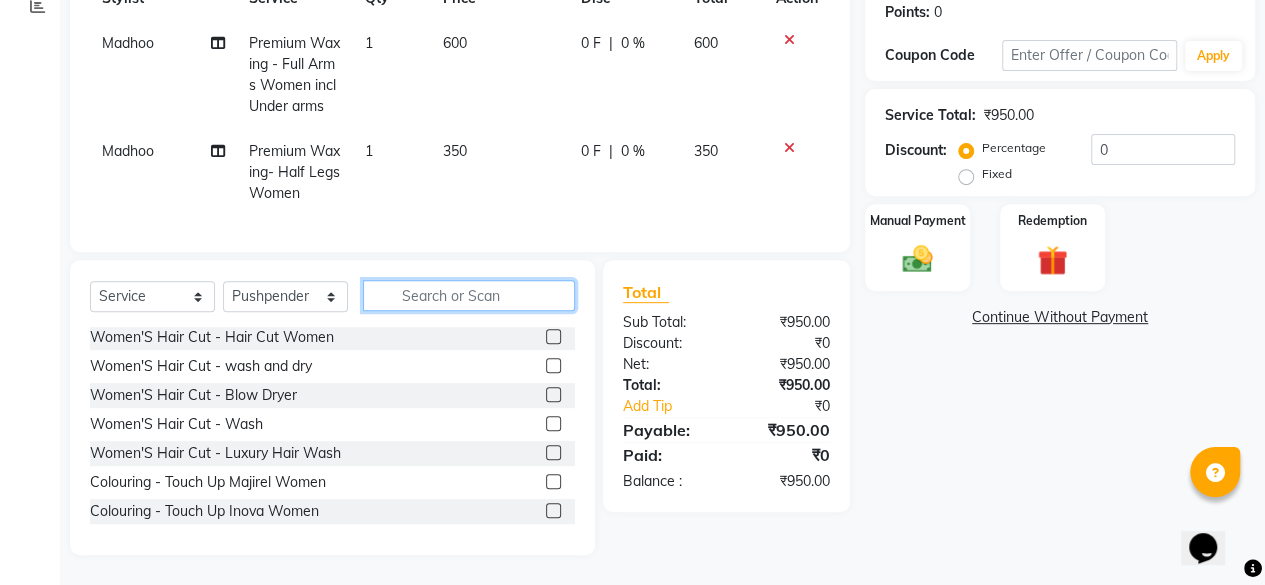click 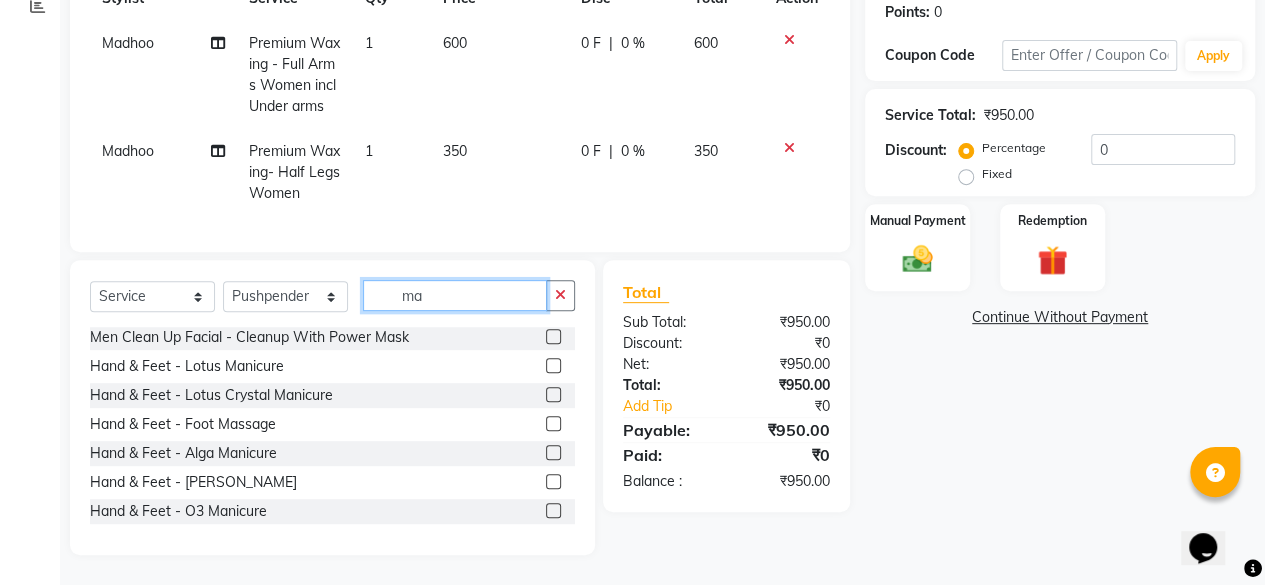 scroll, scrollTop: 0, scrollLeft: 0, axis: both 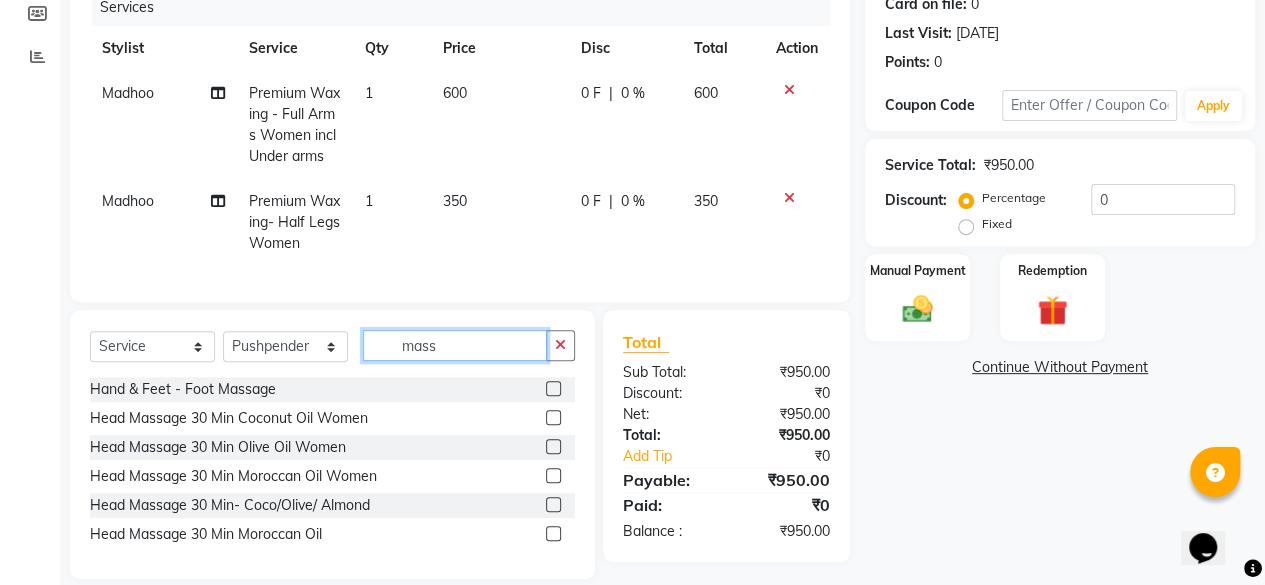type on "mass" 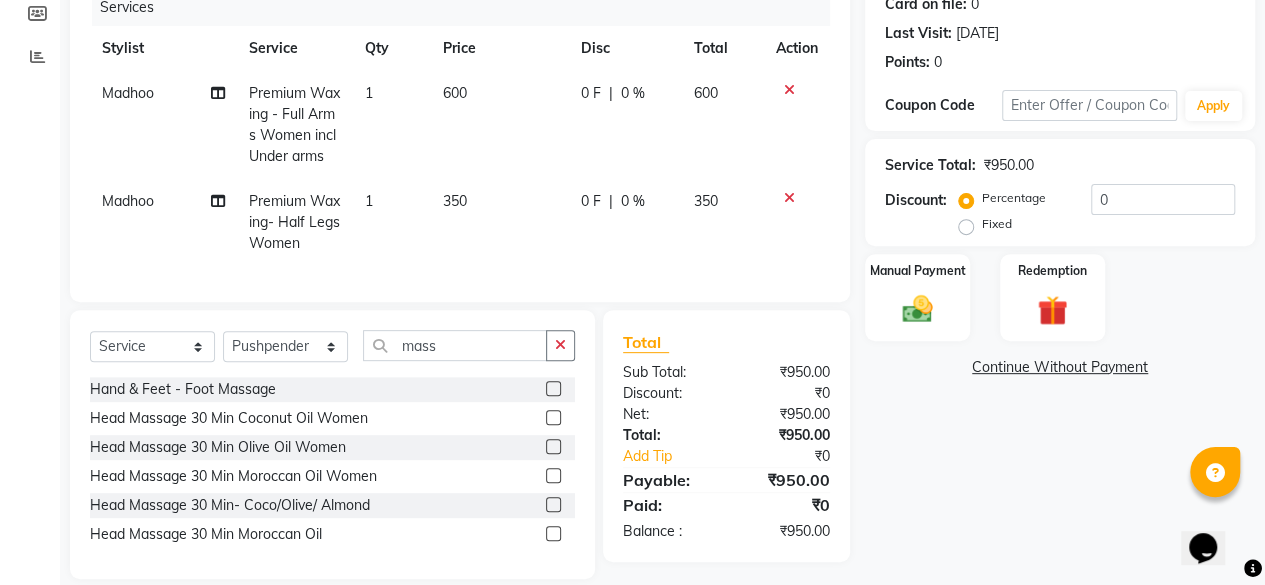 click 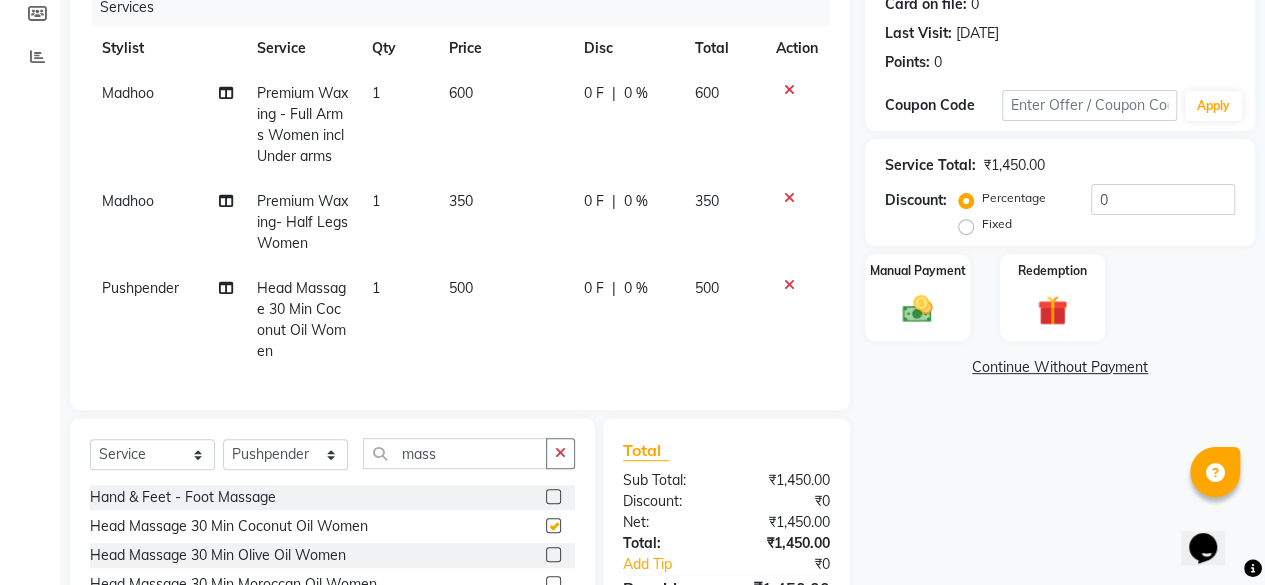 checkbox on "false" 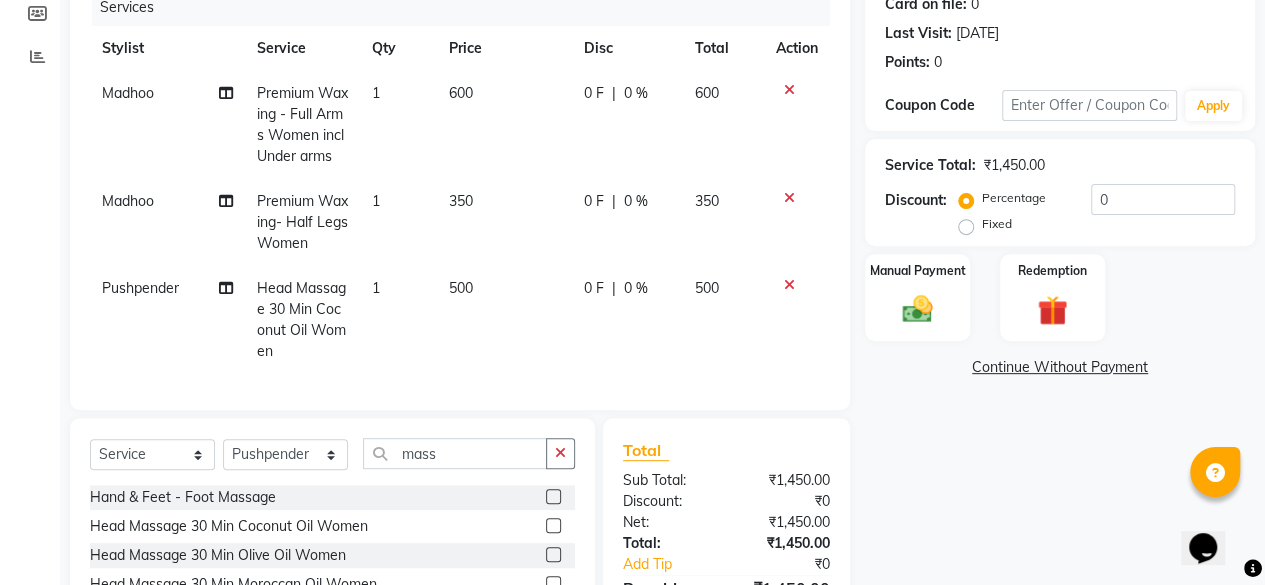 scroll, scrollTop: 405, scrollLeft: 0, axis: vertical 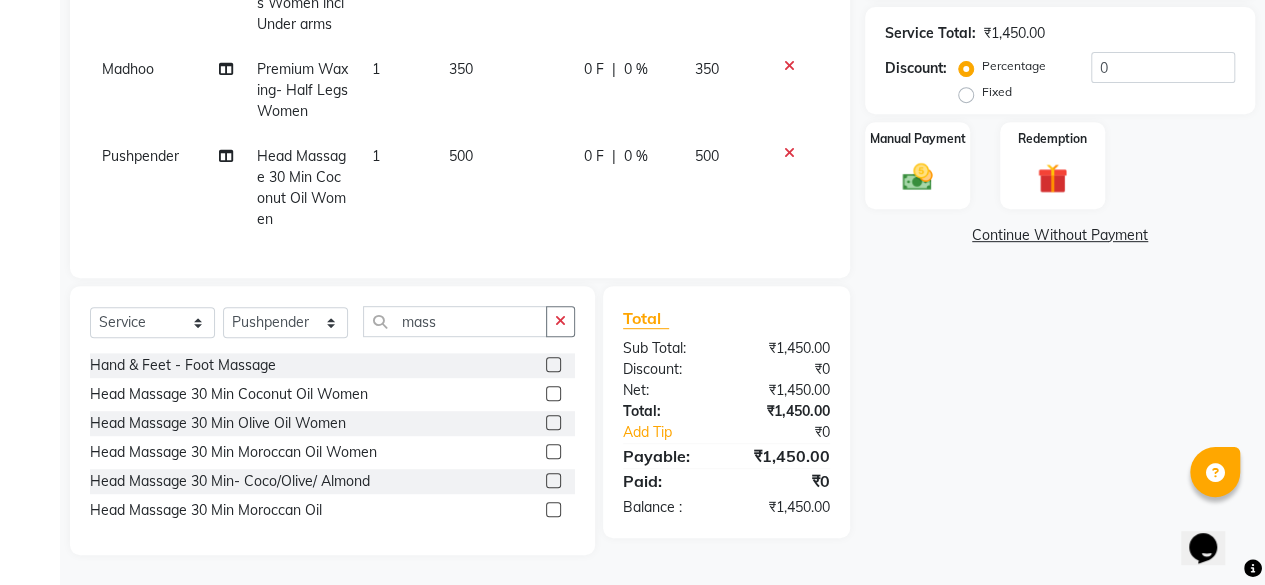 click 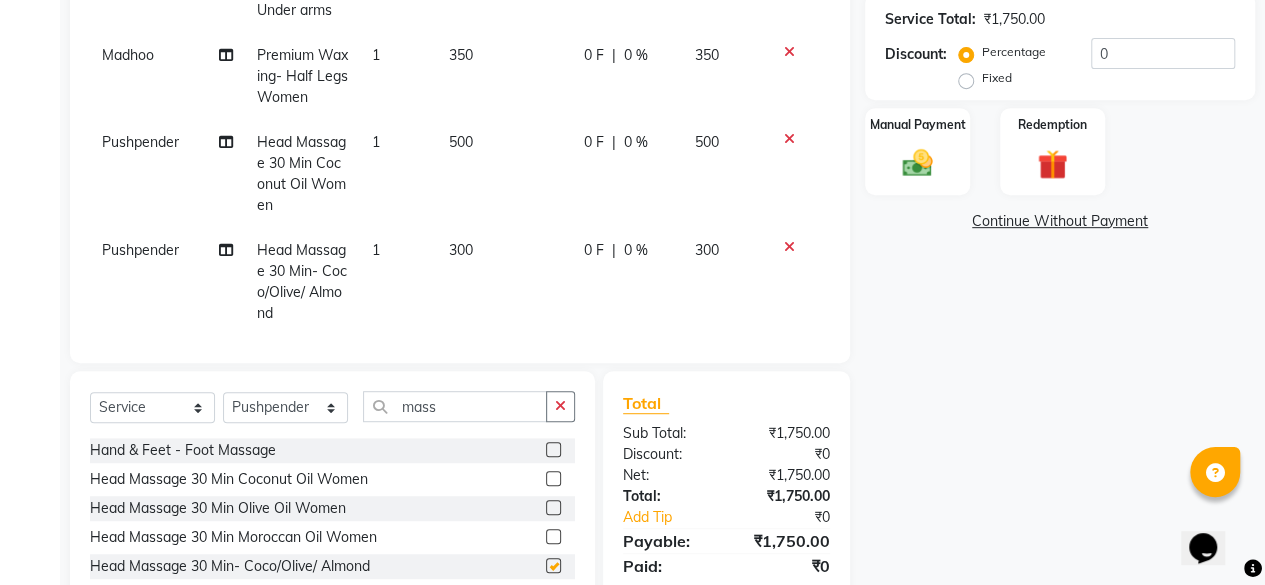 checkbox on "false" 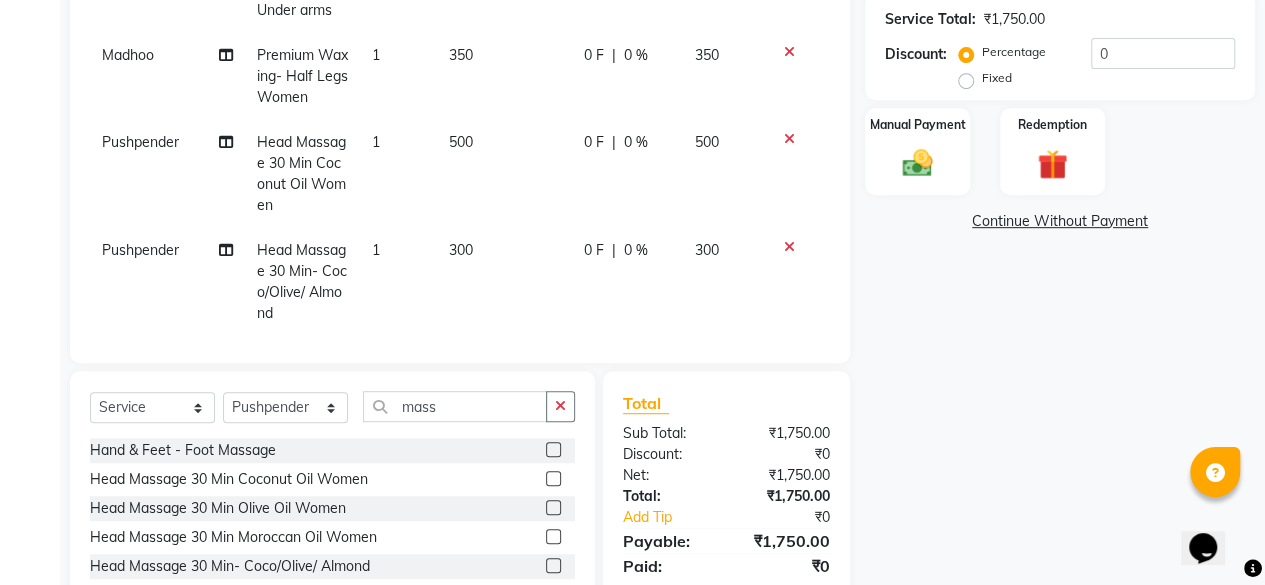 scroll, scrollTop: 45, scrollLeft: 0, axis: vertical 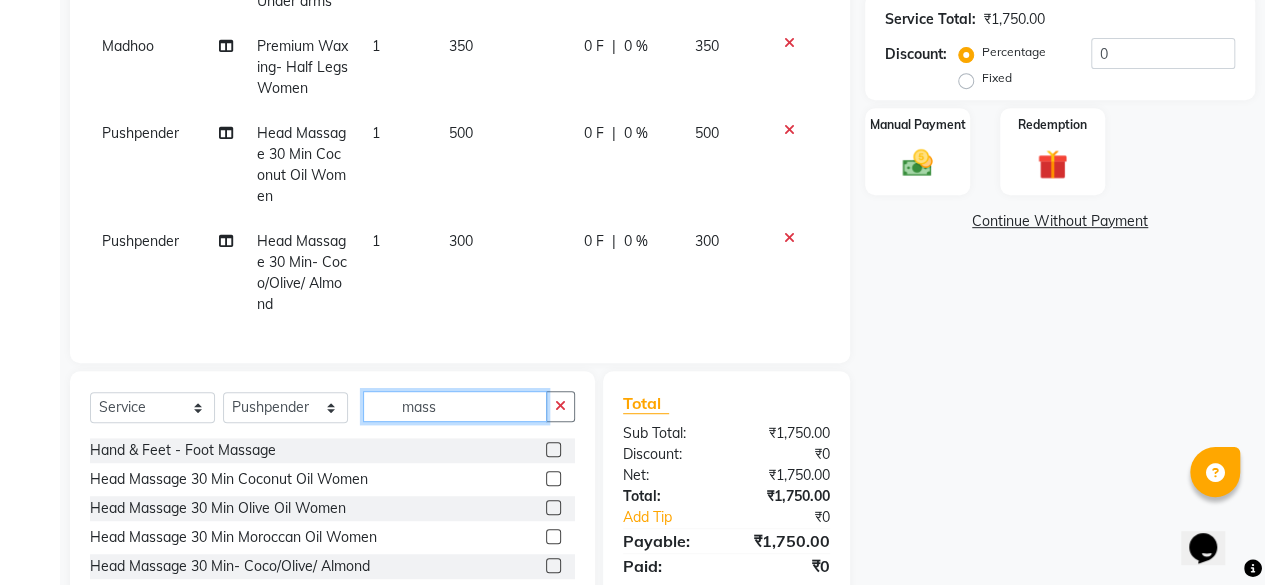 click on "mass" 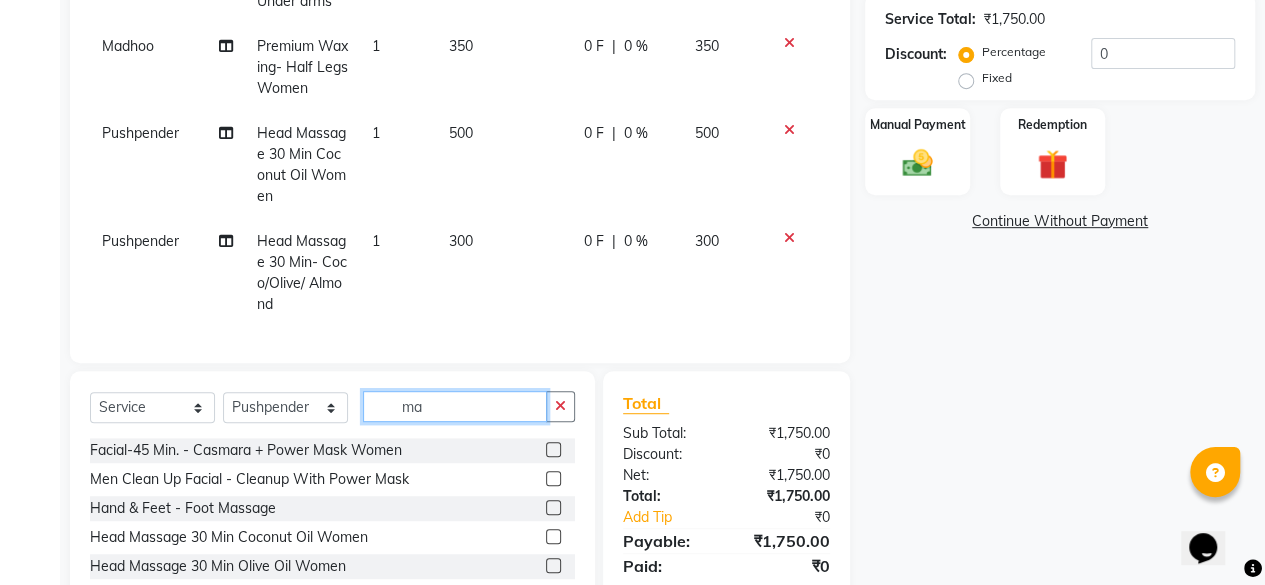 type on "m" 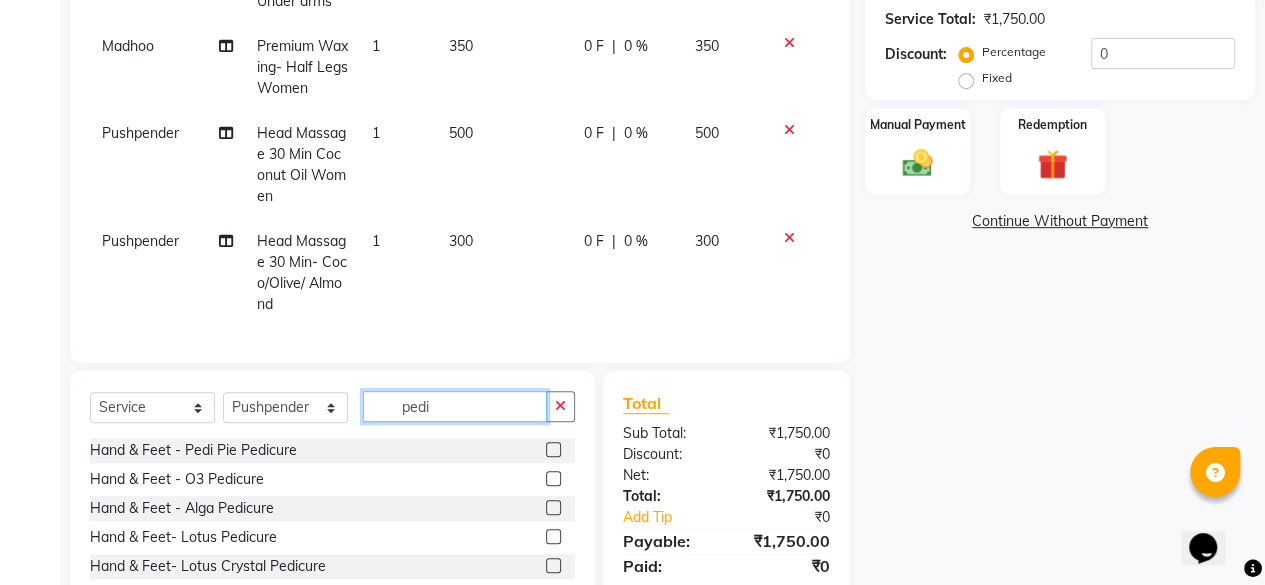 scroll, scrollTop: 489, scrollLeft: 0, axis: vertical 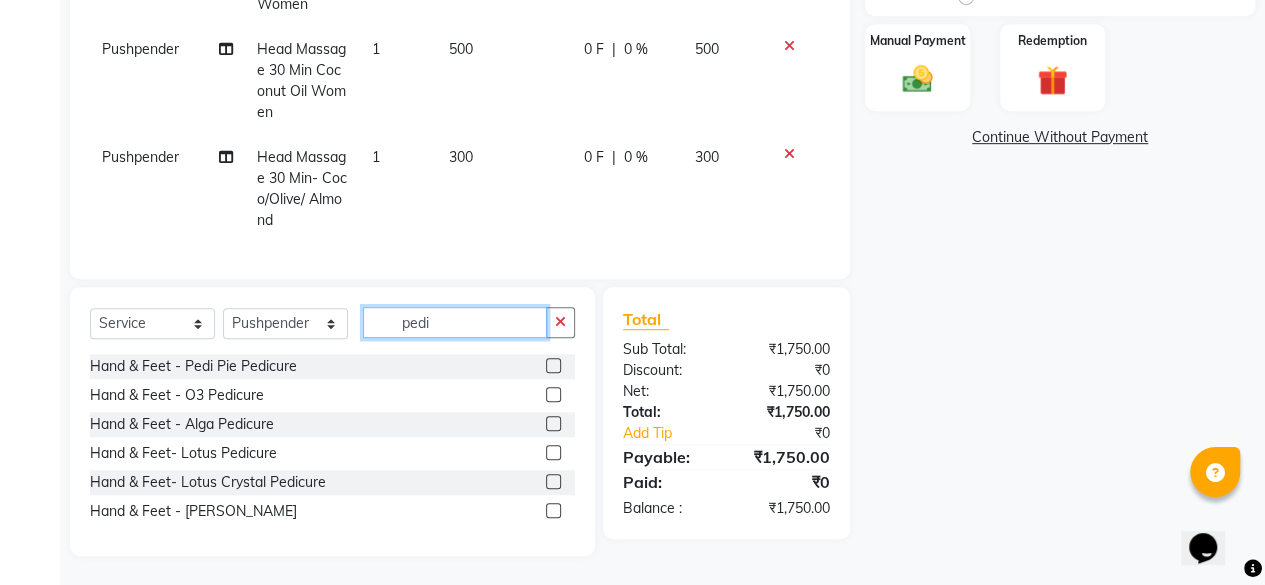type on "pedi" 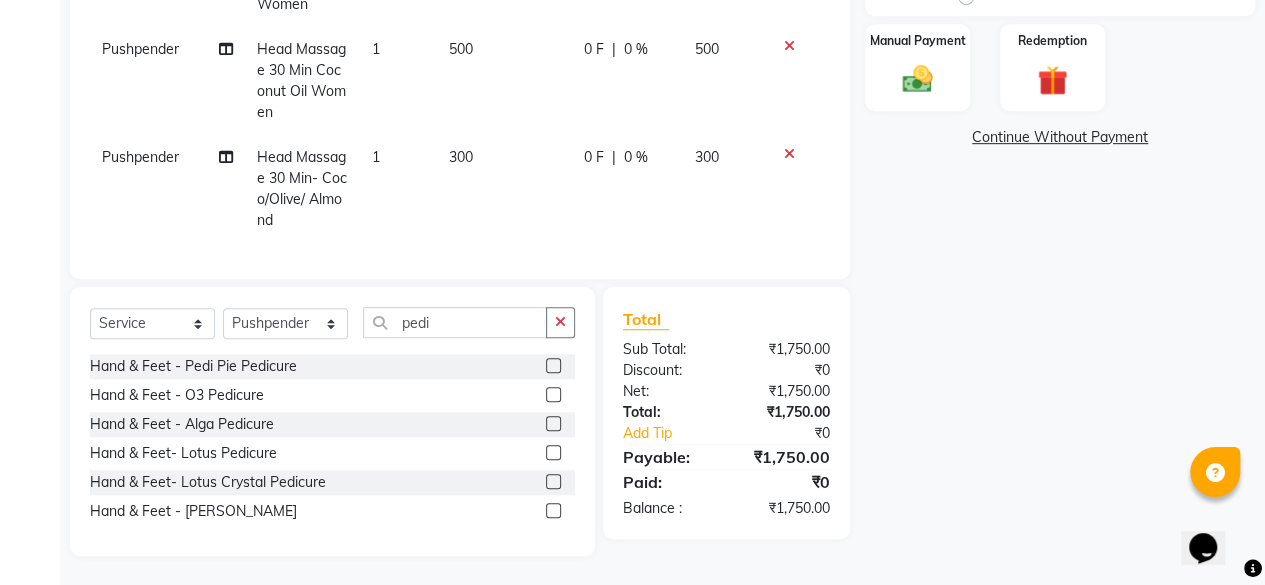click 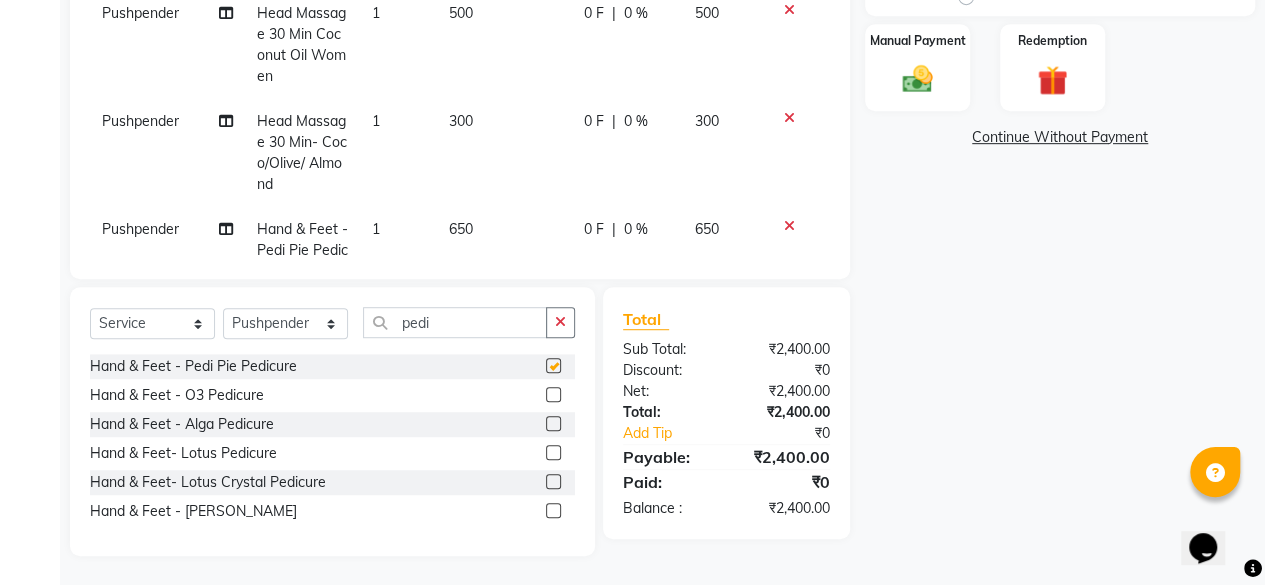 checkbox on "false" 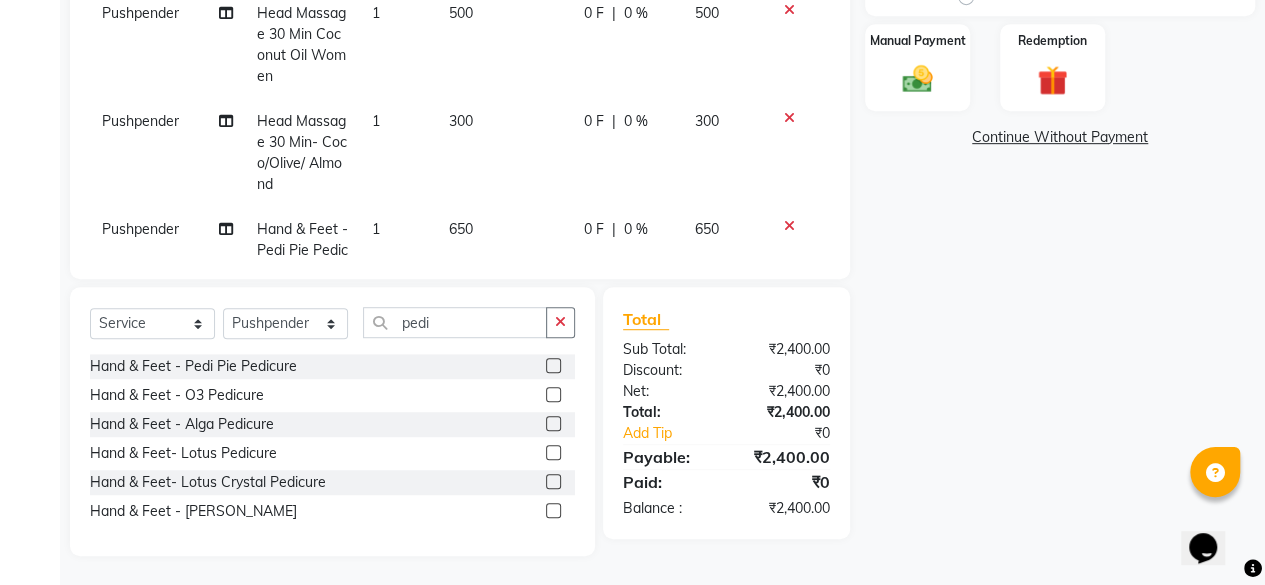 scroll, scrollTop: 132, scrollLeft: 0, axis: vertical 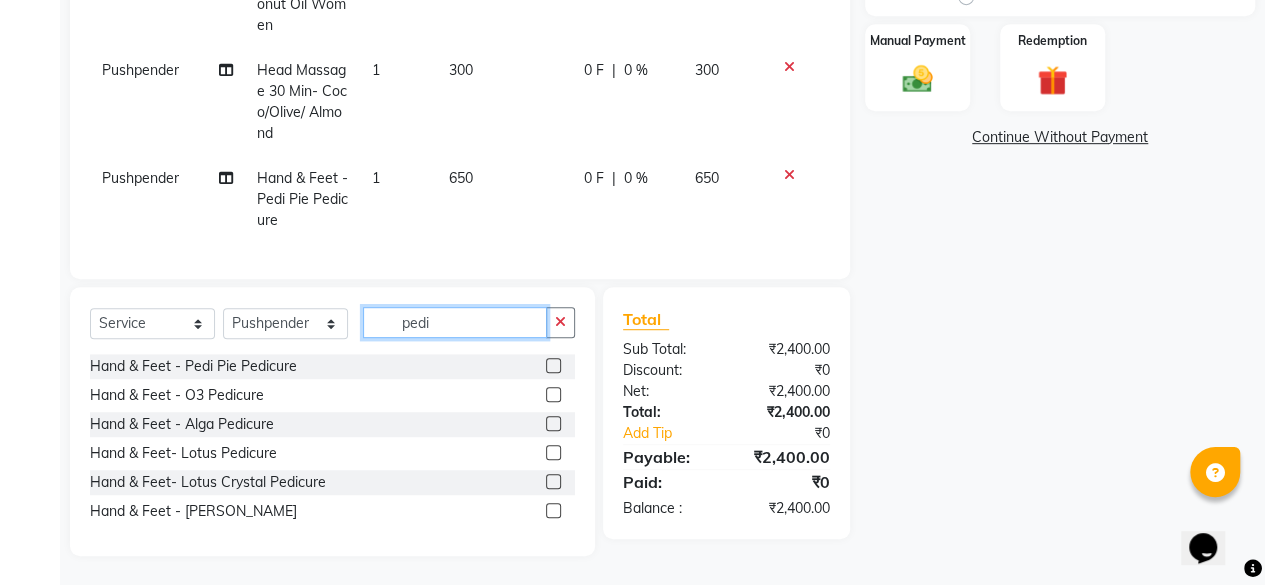click on "pedi" 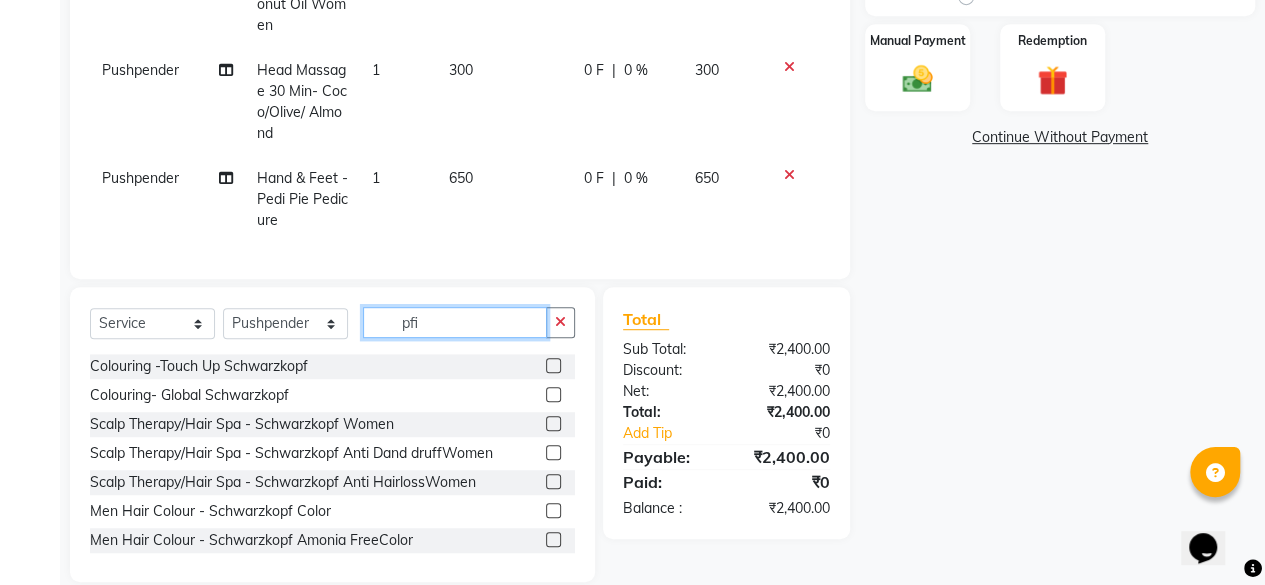 scroll, scrollTop: 471, scrollLeft: 0, axis: vertical 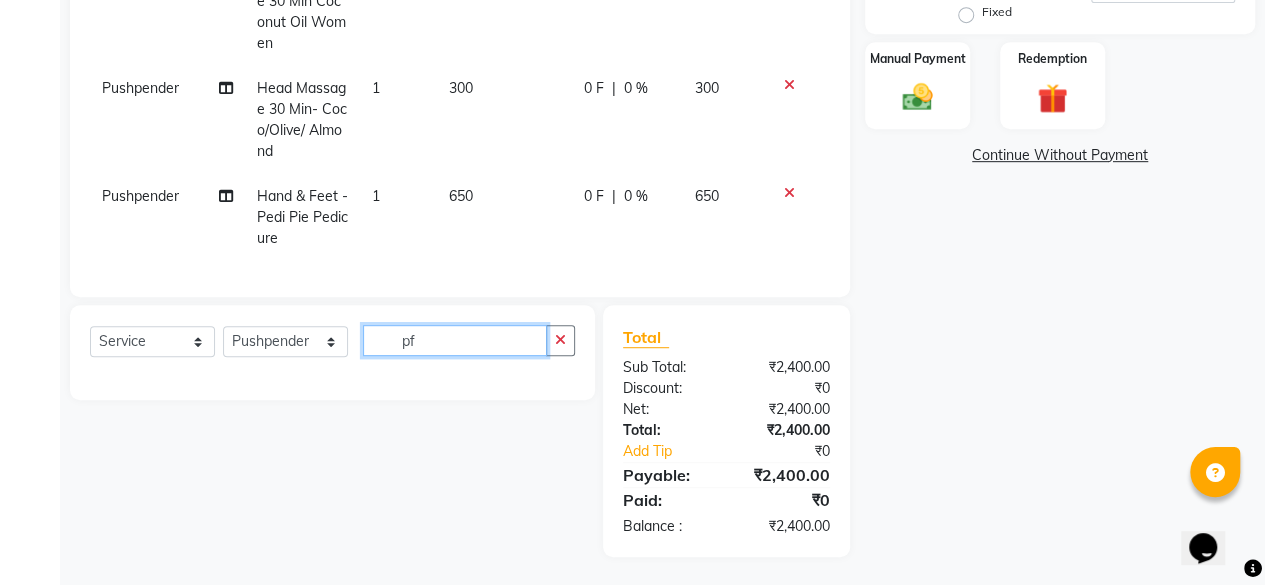 type on "p" 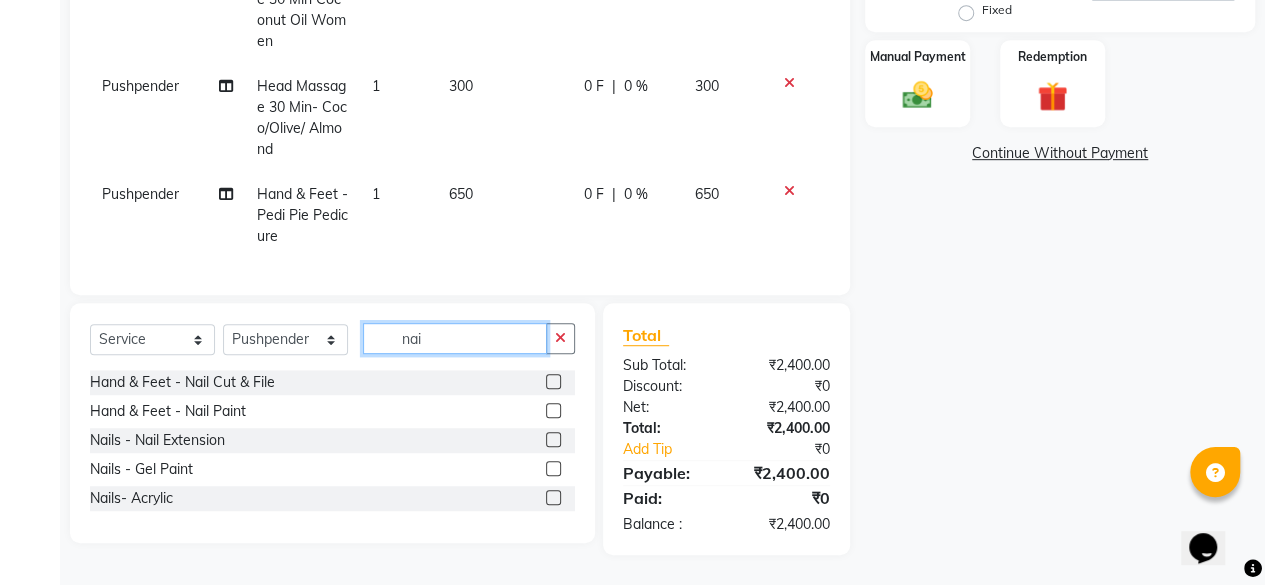 scroll, scrollTop: 471, scrollLeft: 0, axis: vertical 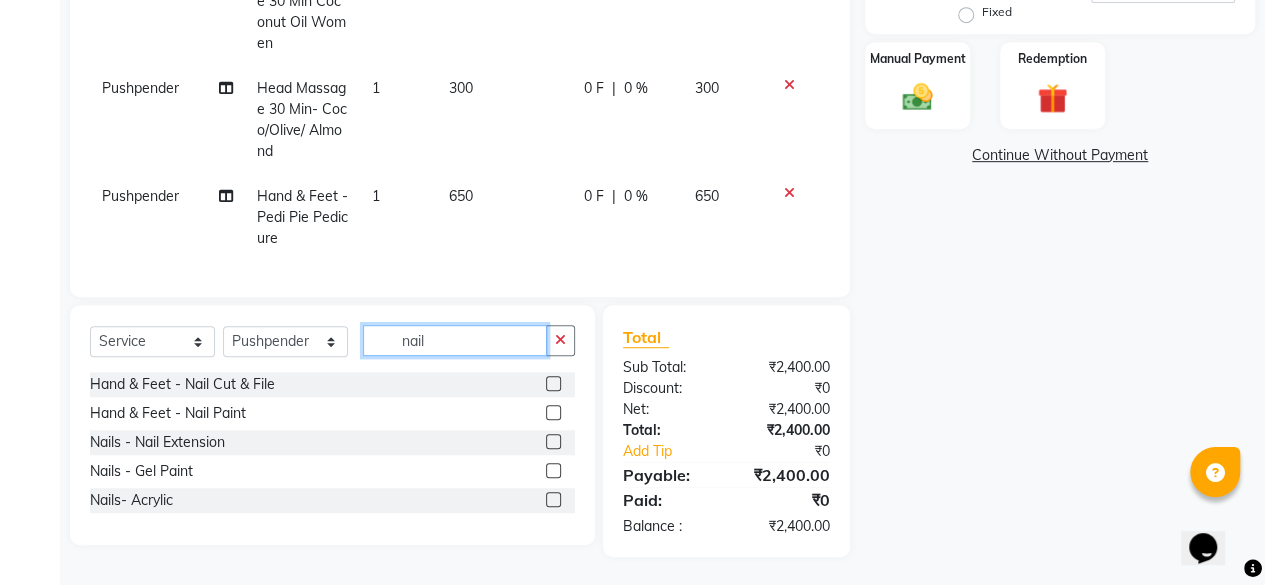 type on "nail" 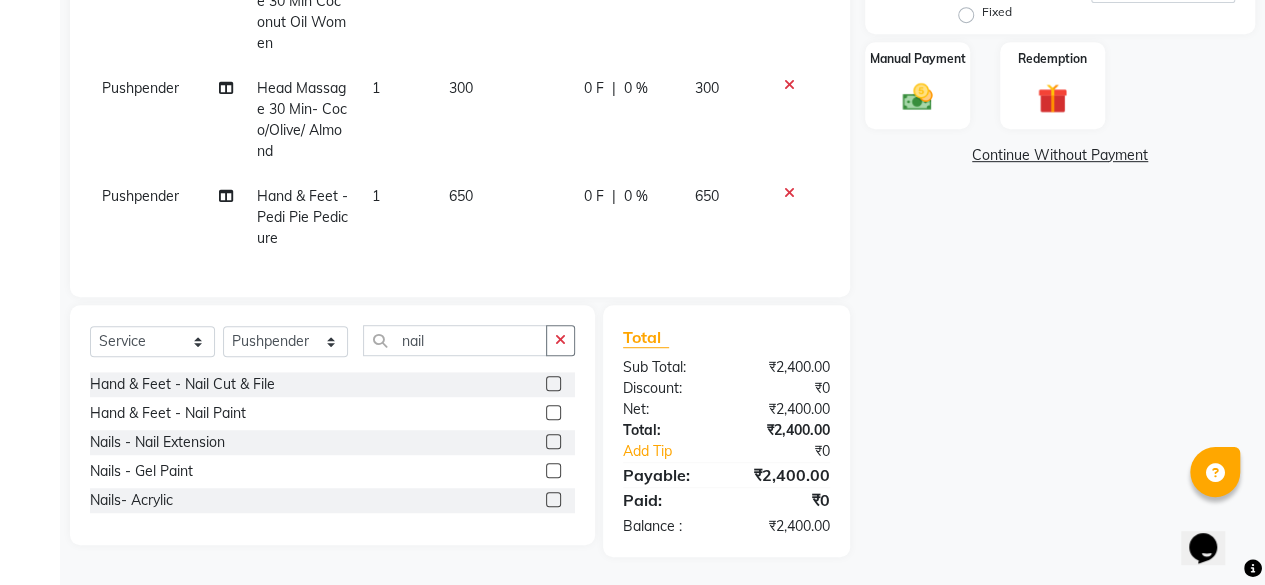 click 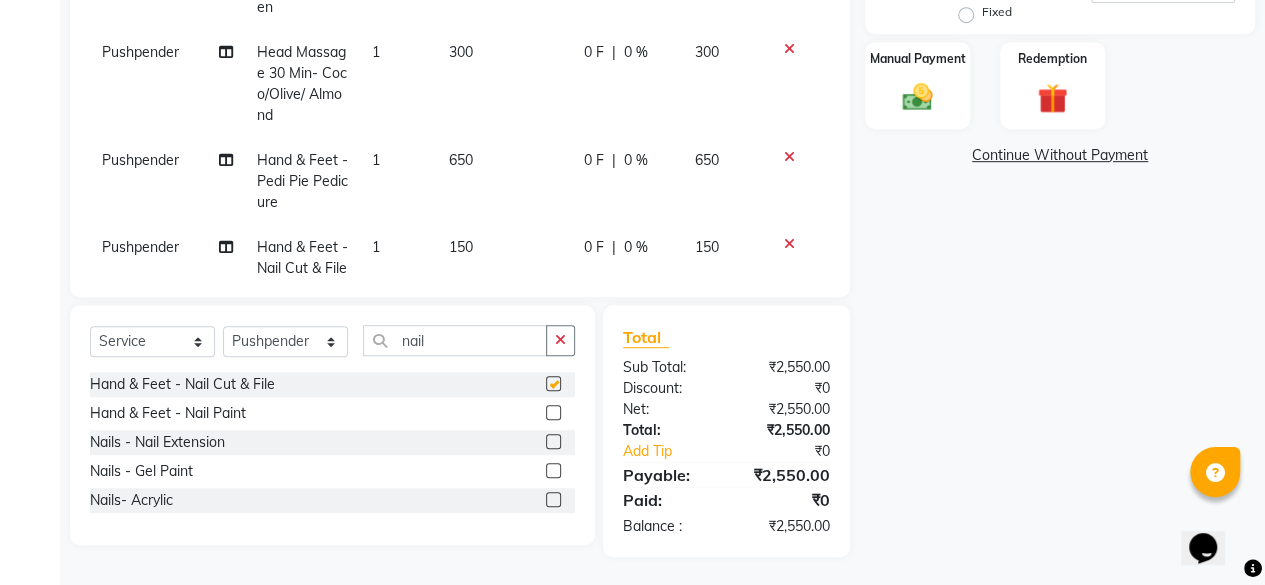 checkbox on "false" 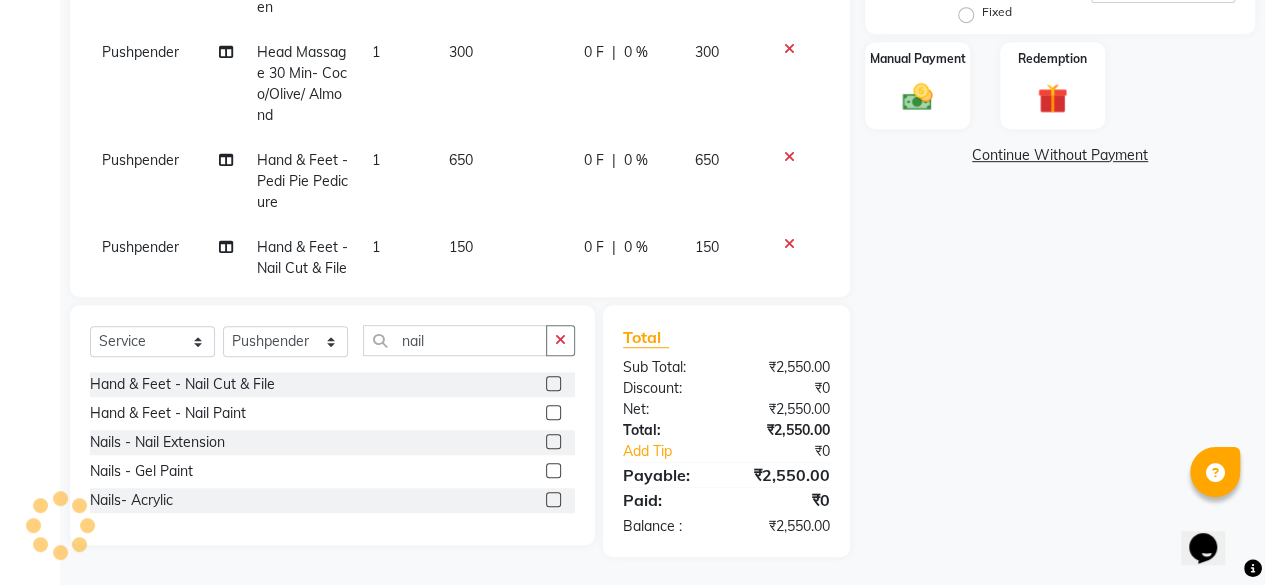 scroll, scrollTop: 219, scrollLeft: 0, axis: vertical 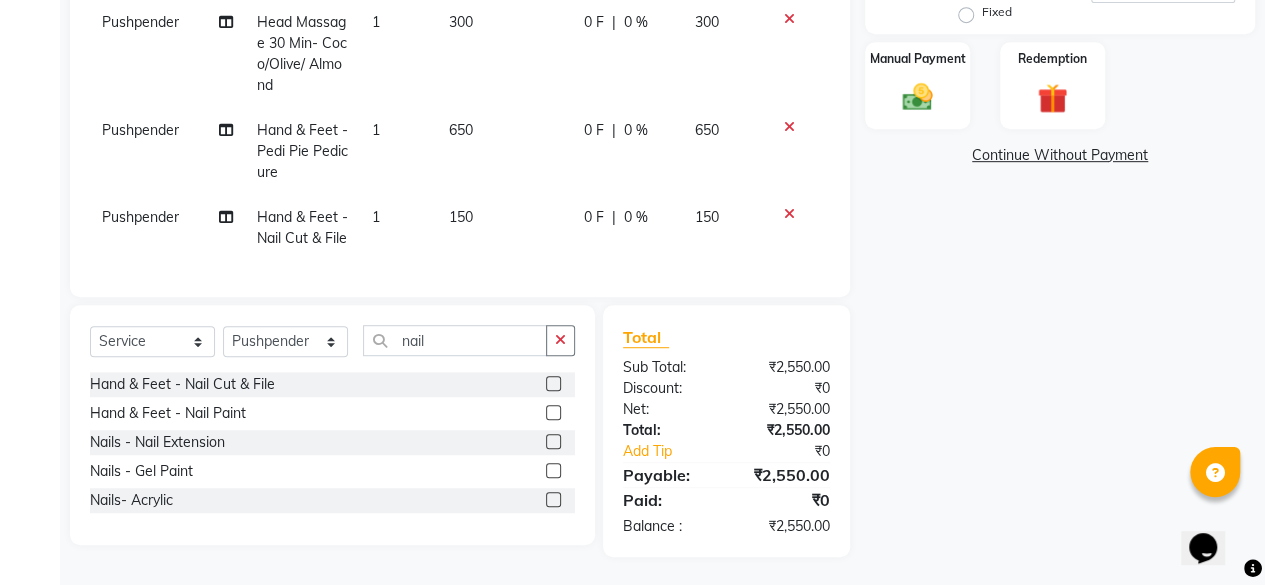 click on "150" 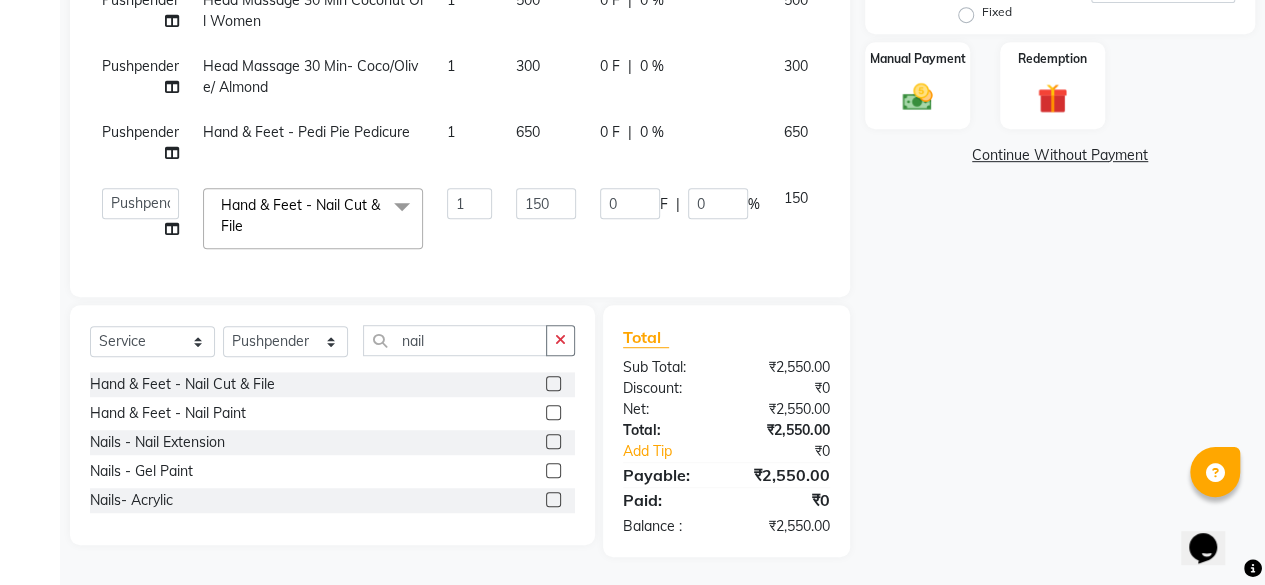 scroll, scrollTop: 27, scrollLeft: 0, axis: vertical 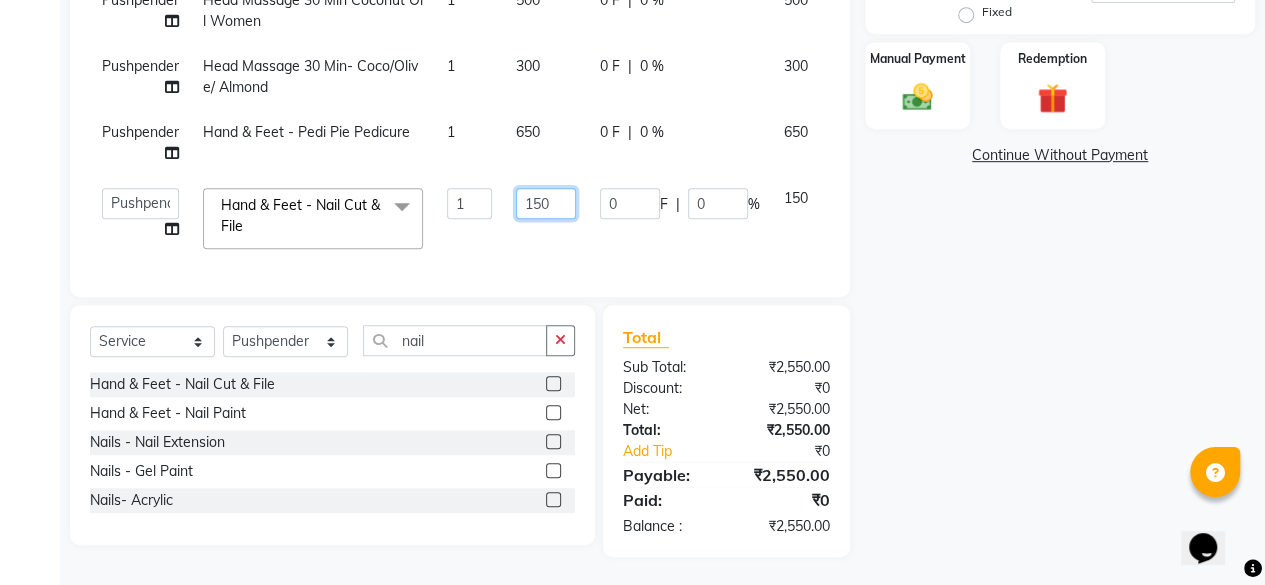 click on "150" 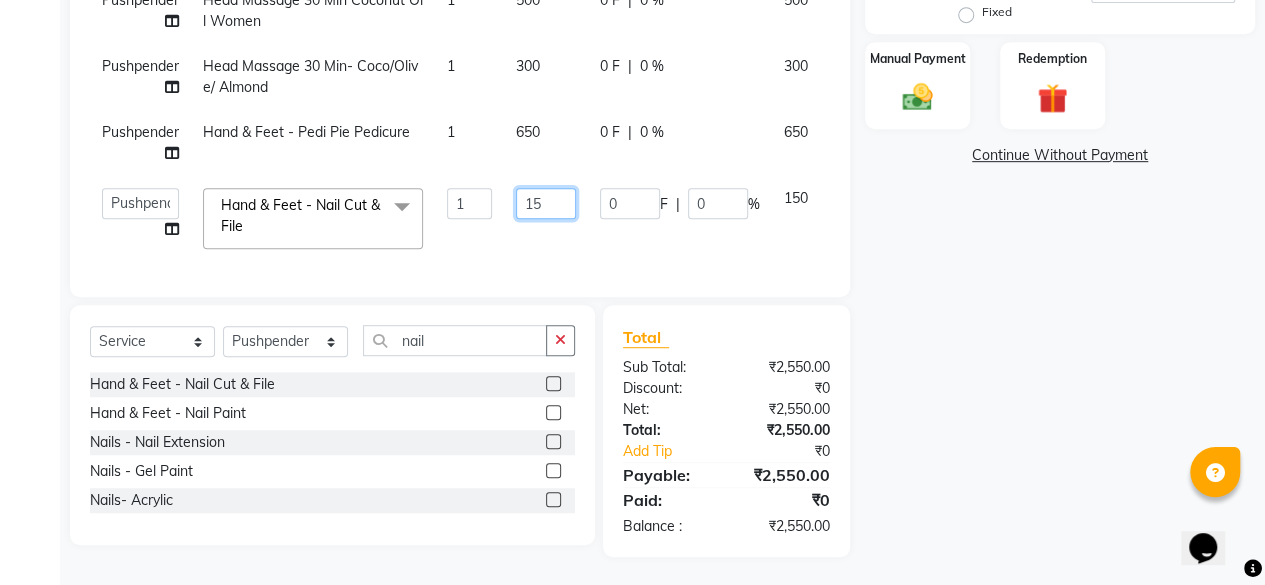 type on "1" 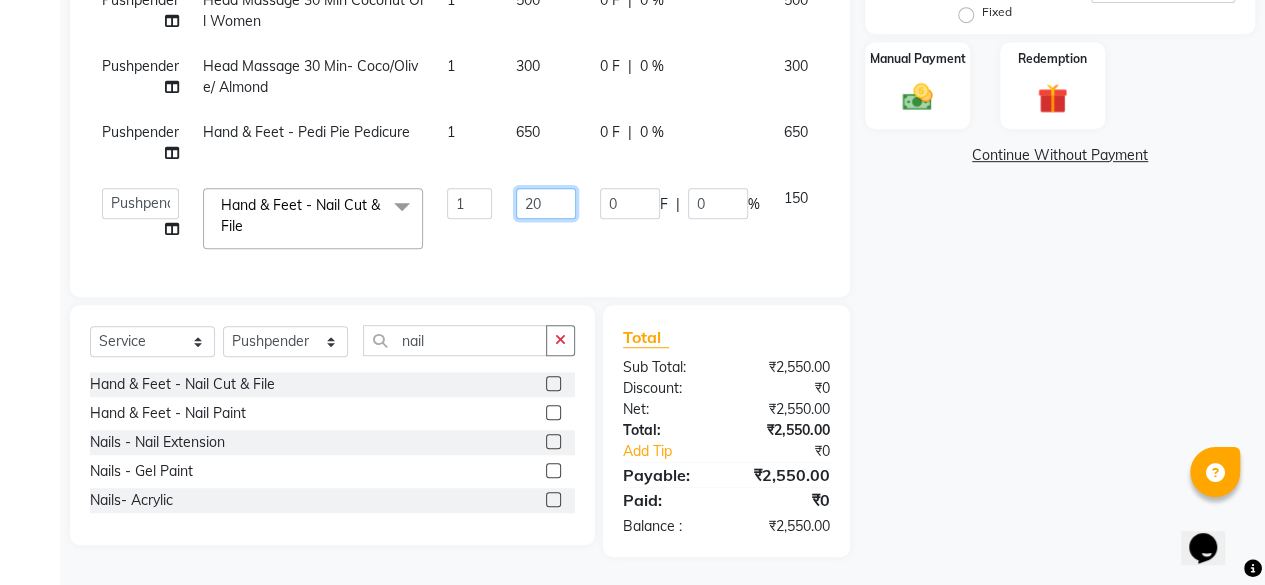 type on "200" 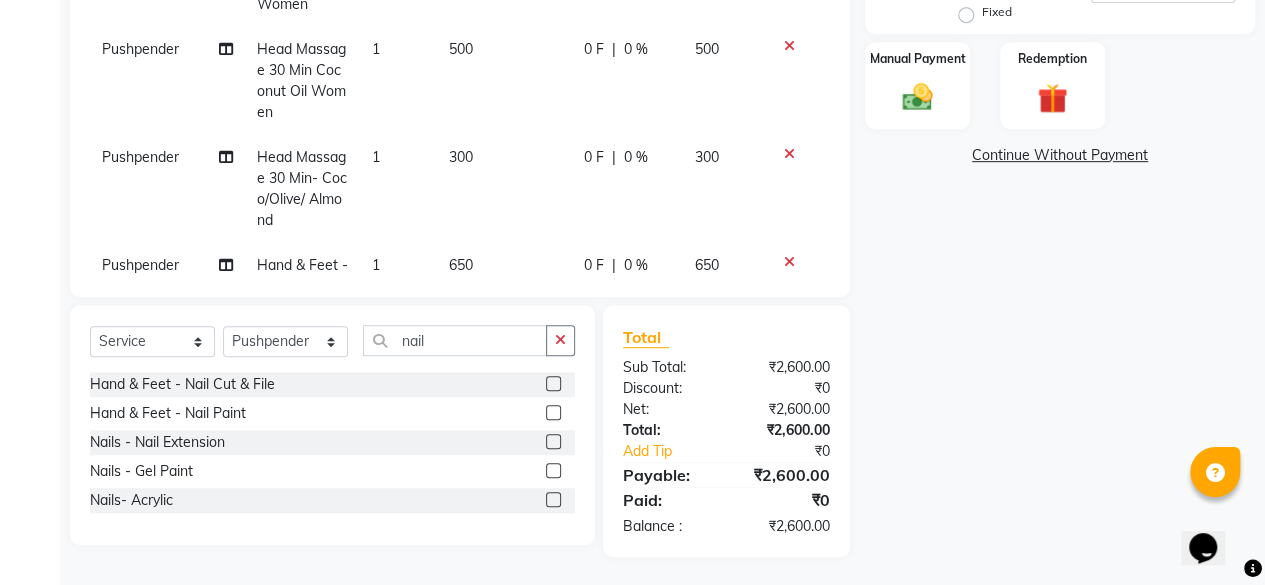 click on "Name: Kartik  Membership:  No Active Membership  Total Visits:  10 Card on file:  0 Last Visit:   29-06-2025 Points:   0  Coupon Code Apply Service Total:  ₹2,600.00  Discount:  Percentage   Fixed  0 Manual Payment Redemption  Continue Without Payment" 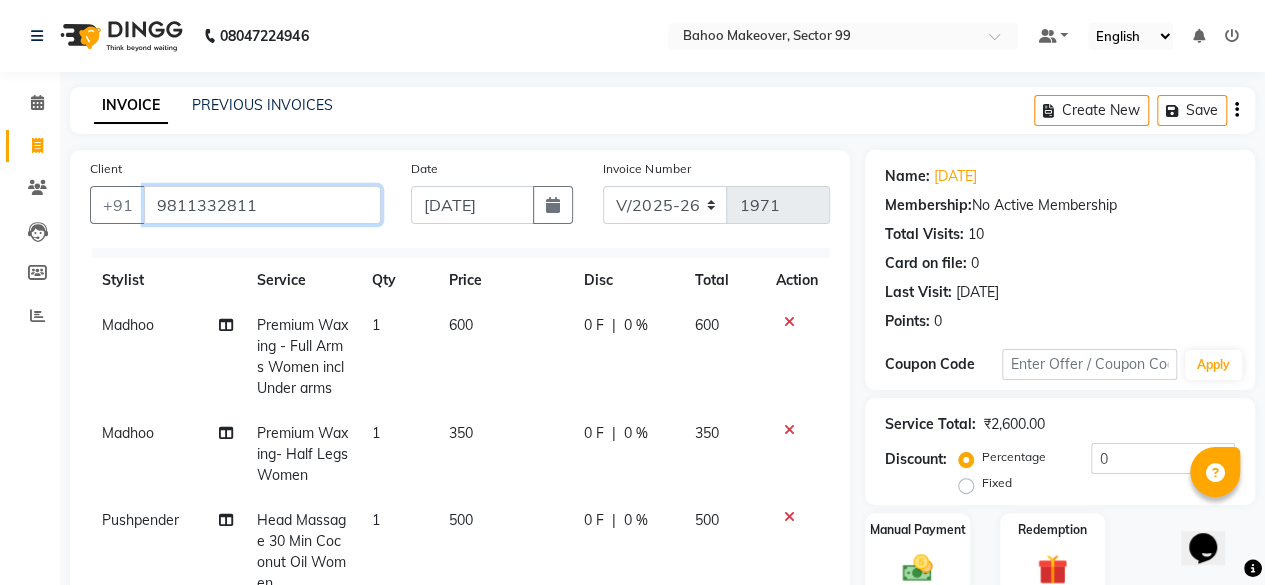 click on "9811332811" at bounding box center [262, 205] 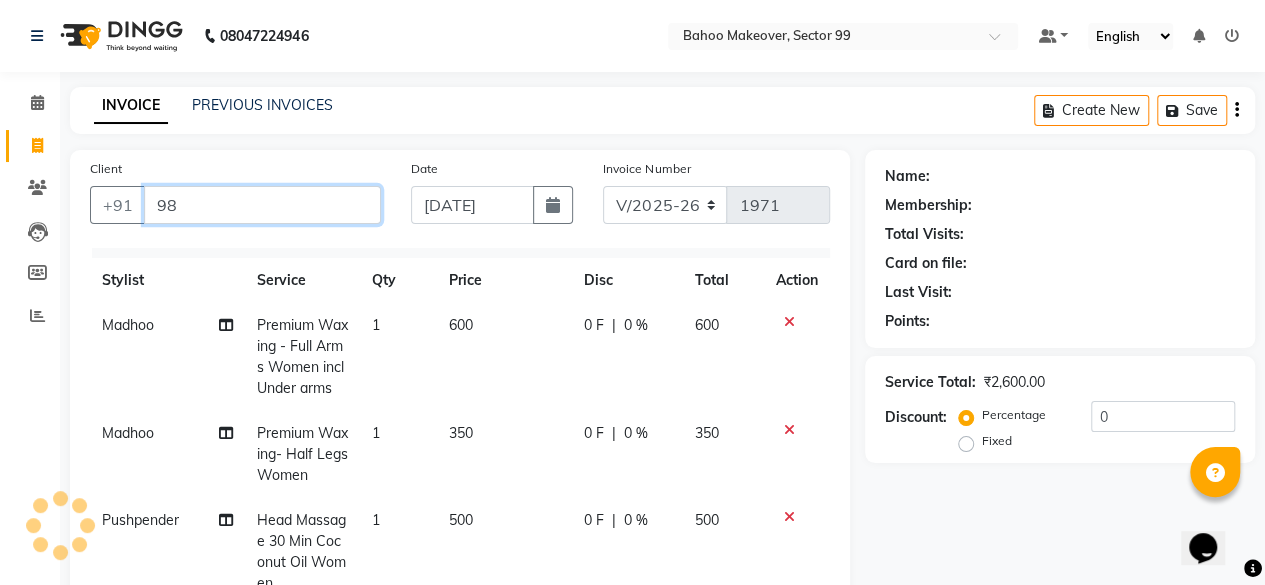 type on "9" 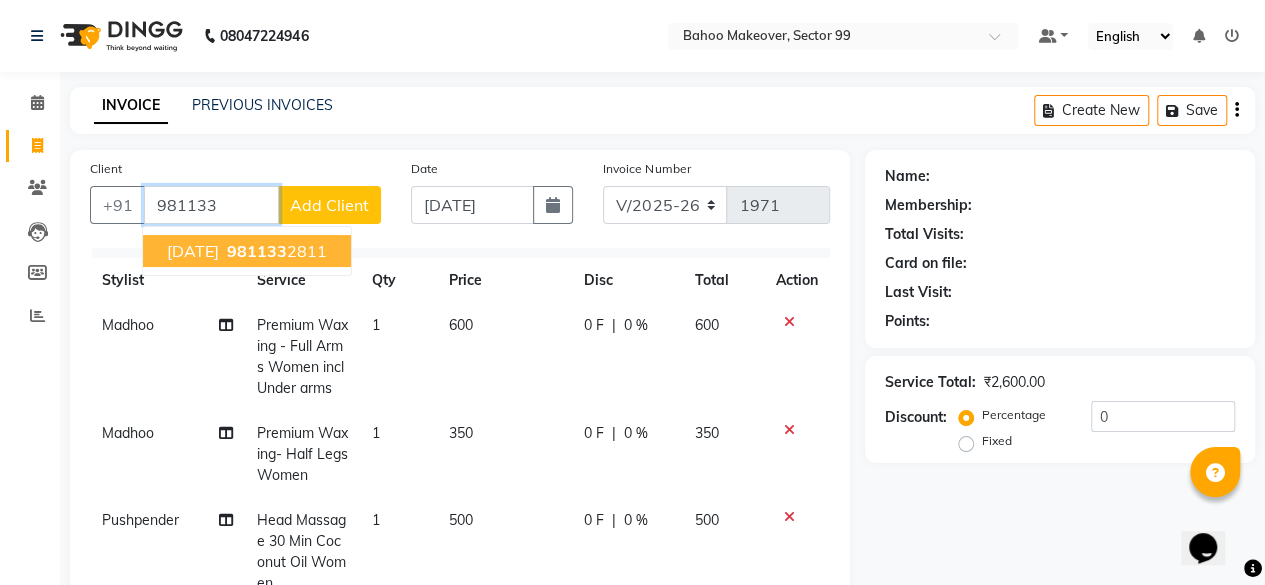 click on "981133 2811" at bounding box center (275, 251) 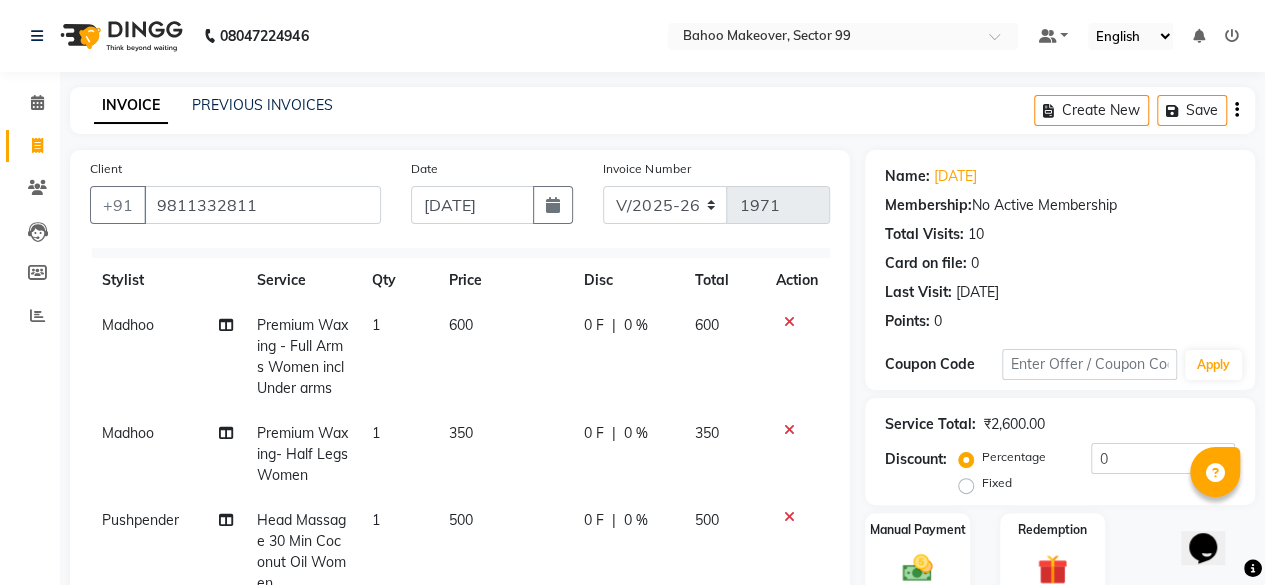scroll, scrollTop: 219, scrollLeft: 0, axis: vertical 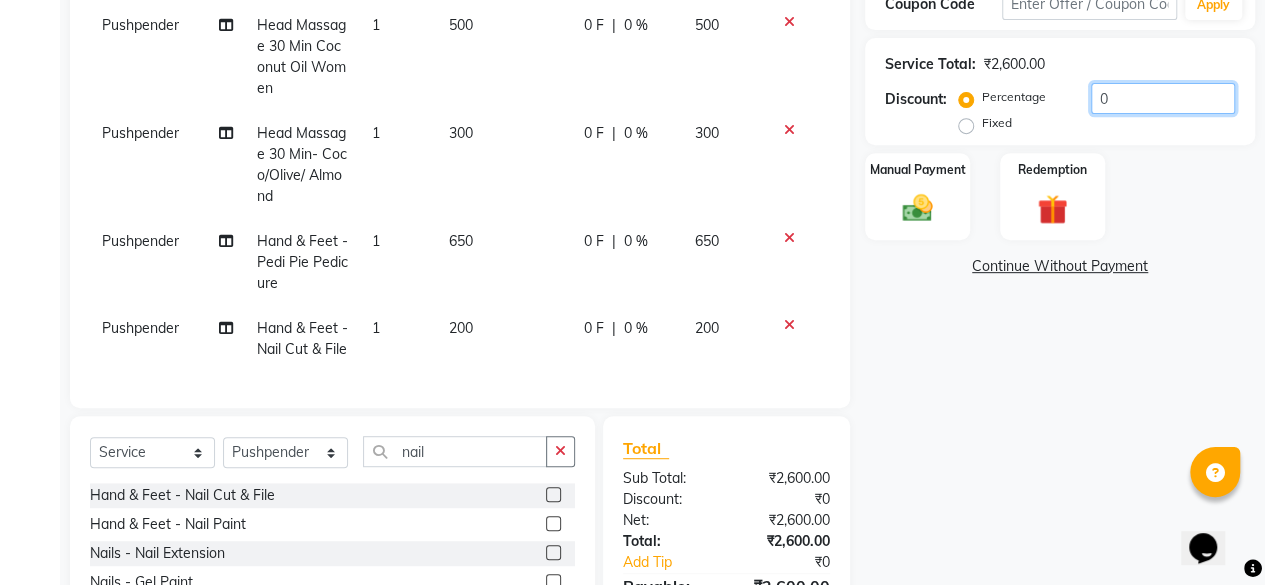 click on "0" 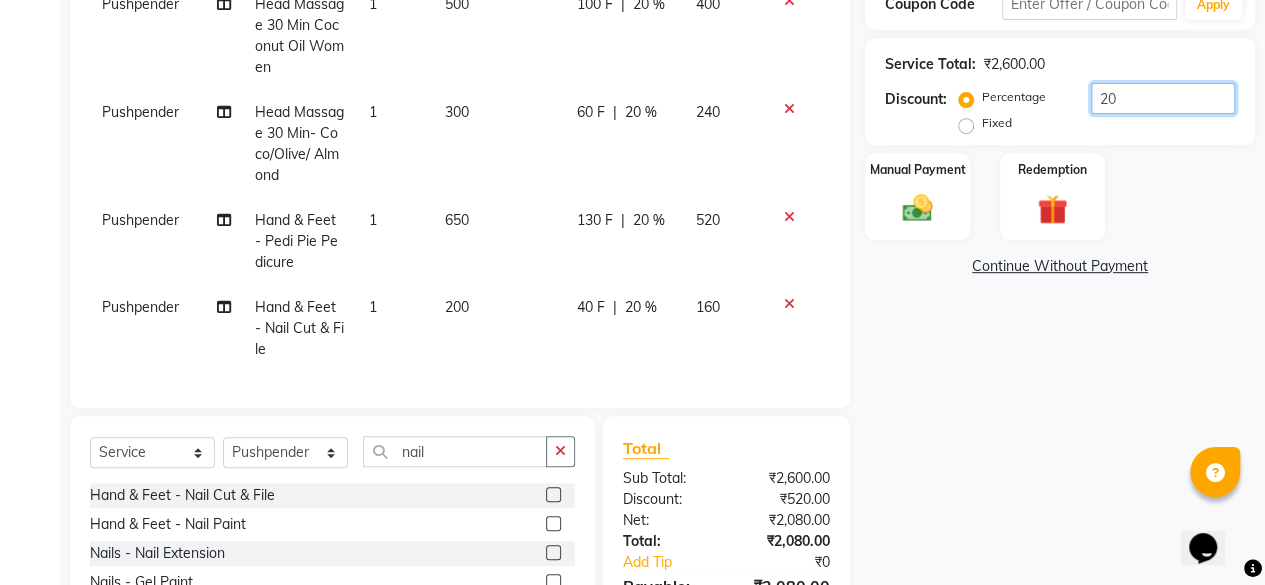 type on "20" 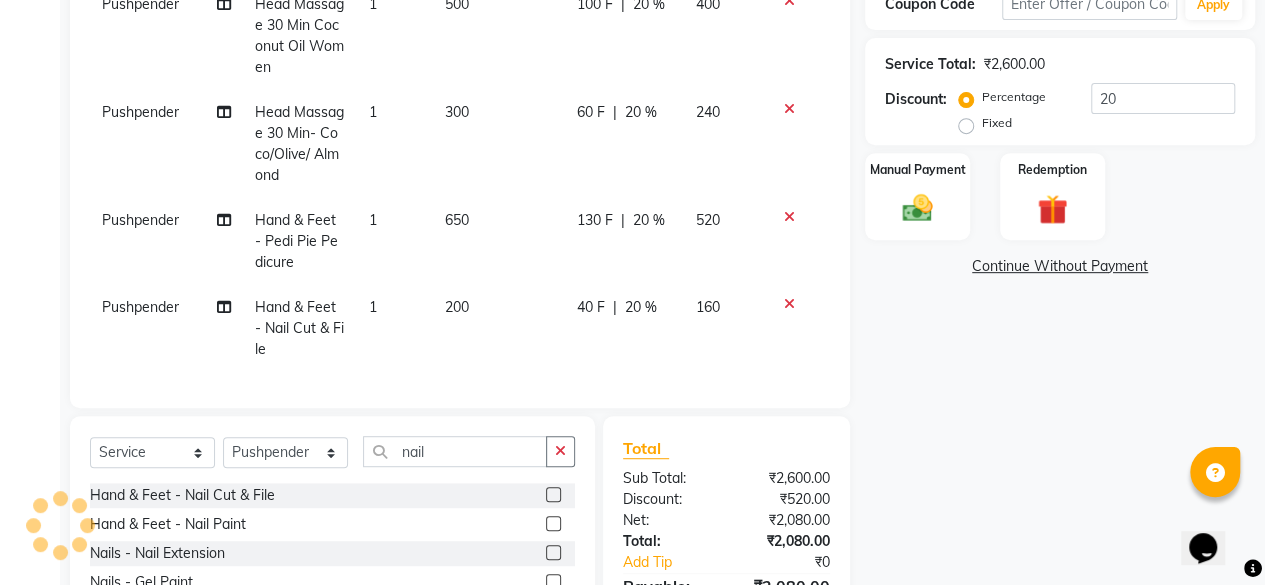 click on "Name: Kartik  Membership:  No Active Membership  Total Visits:  10 Card on file:  0 Last Visit:   29-06-2025 Points:   0  Coupon Code Apply Service Total:  ₹2,600.00  Discount:  Percentage   Fixed  20 Manual Payment Redemption  Continue Without Payment" 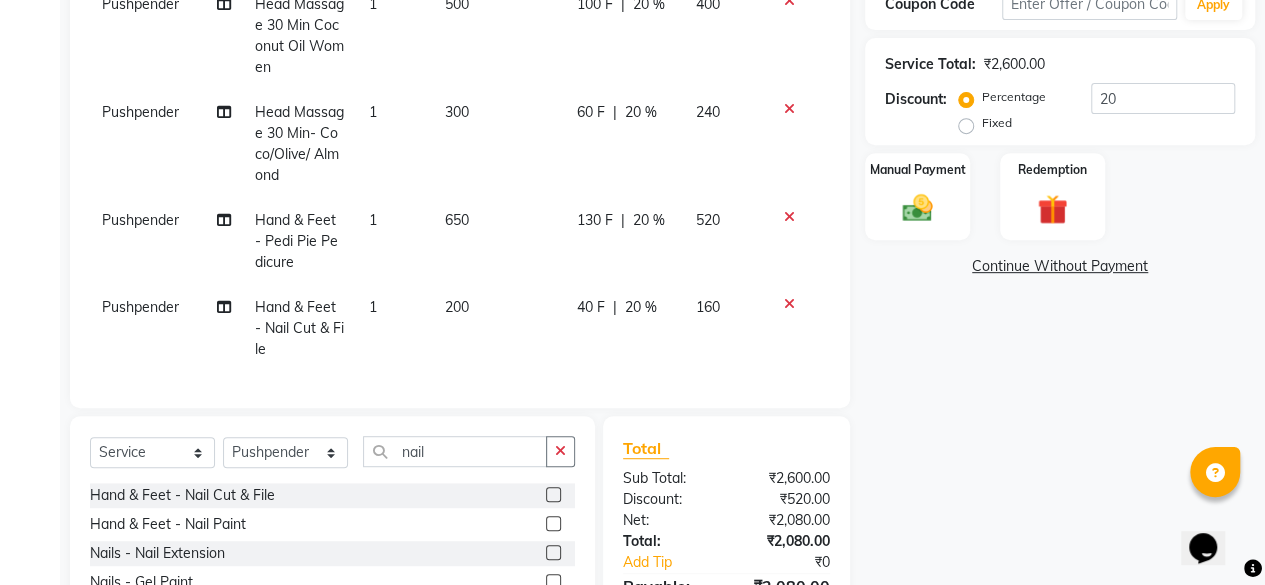 scroll, scrollTop: 471, scrollLeft: 0, axis: vertical 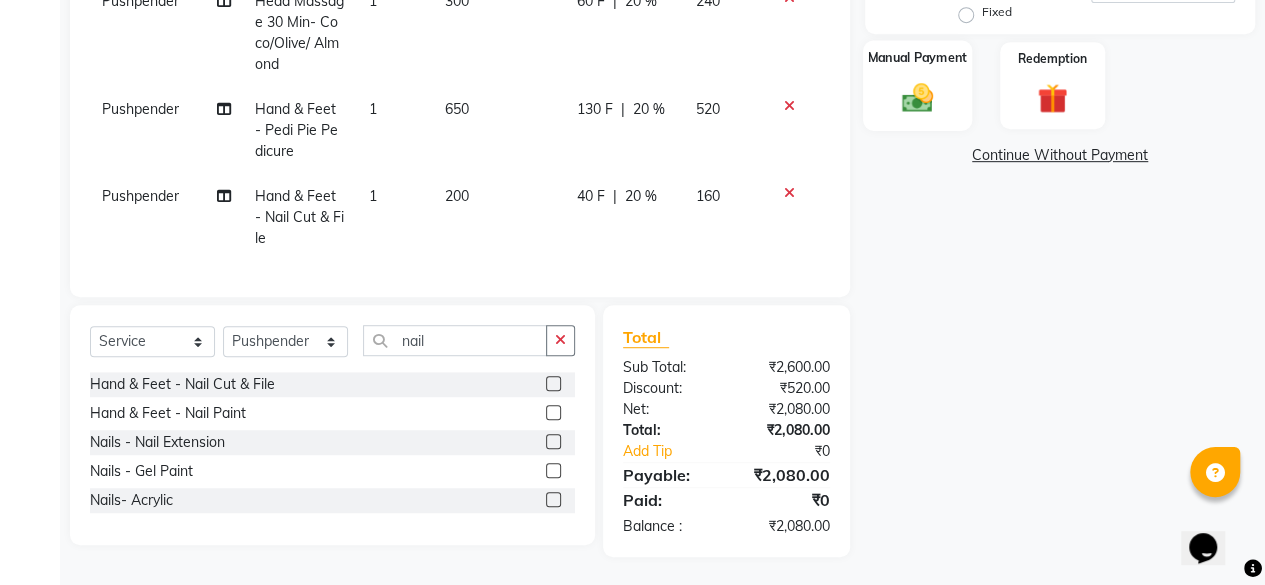 click 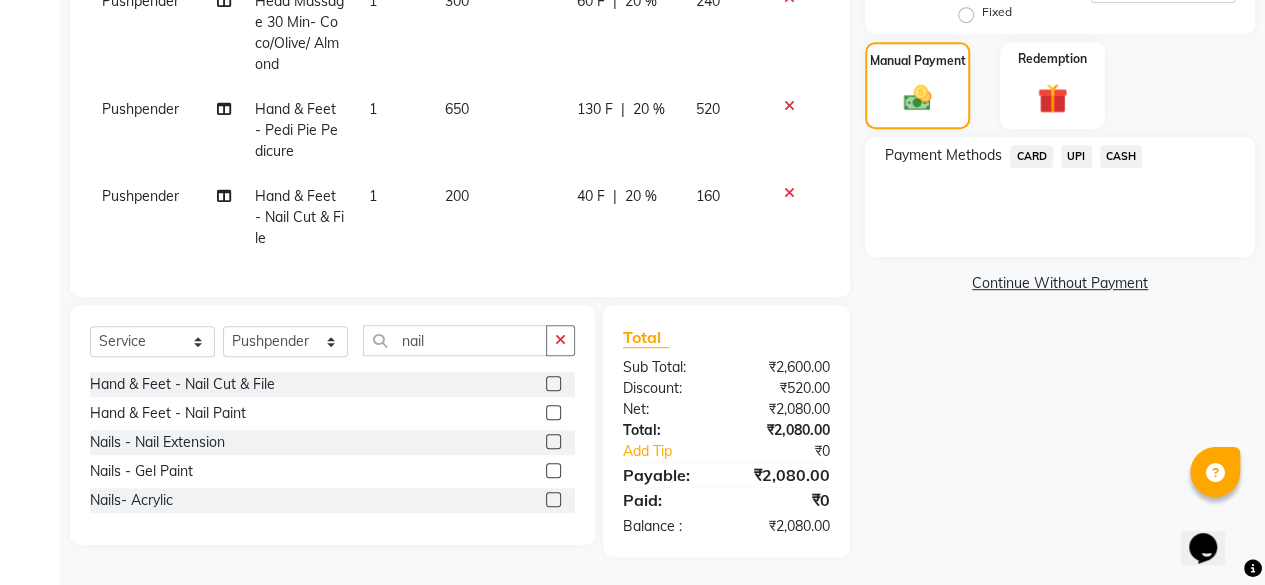 click on "UPI" 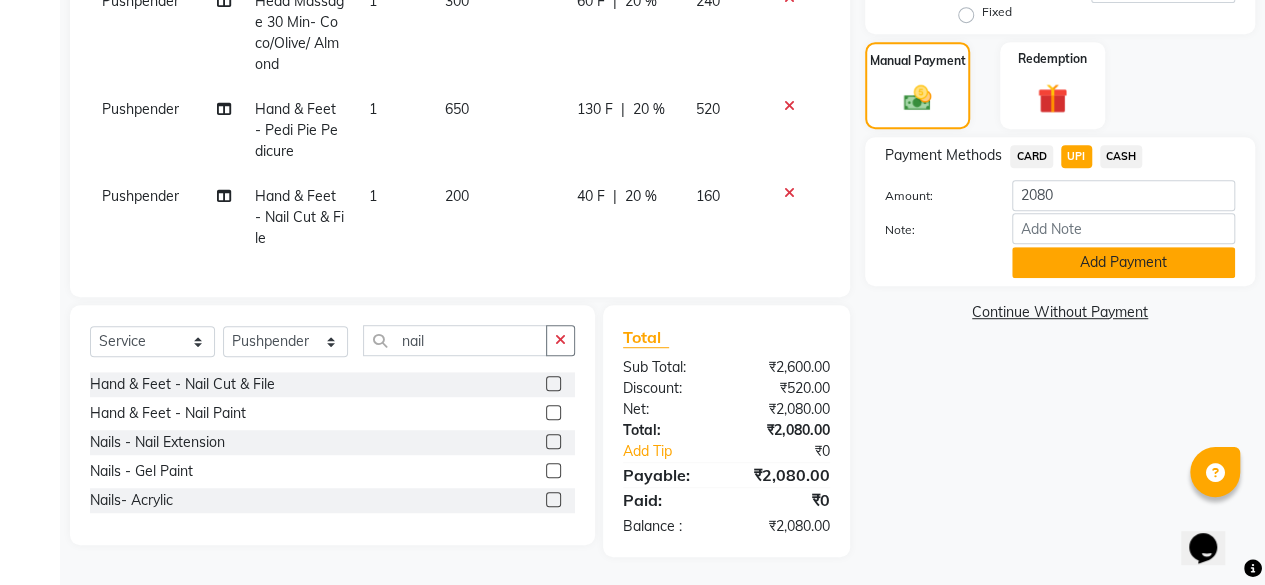 click on "Add Payment" 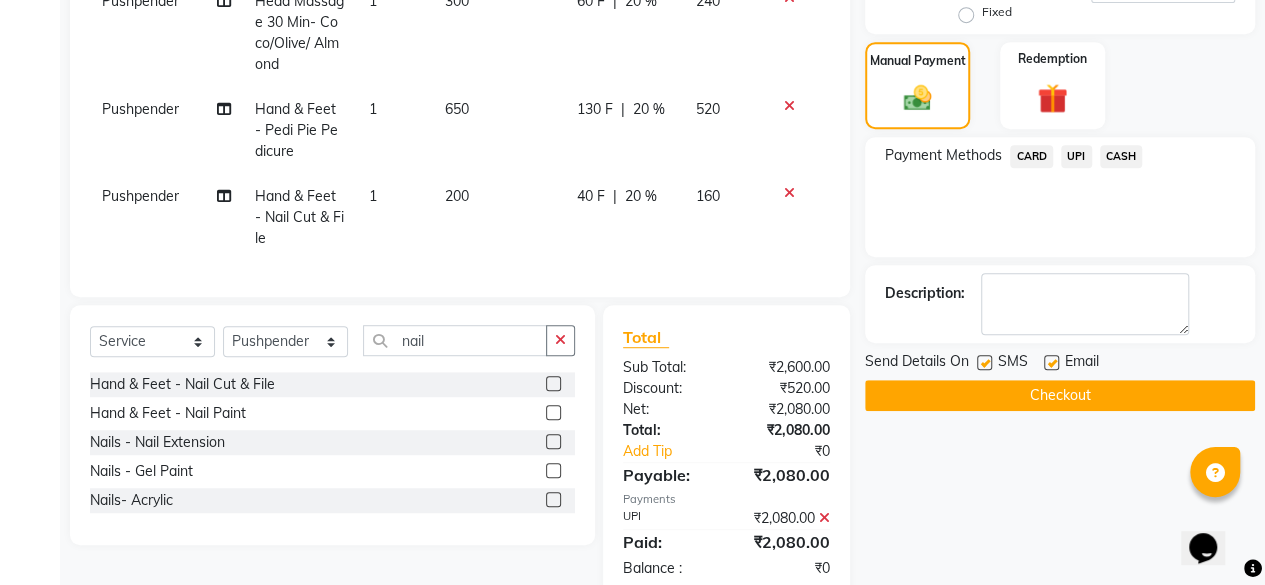 click on "Checkout" 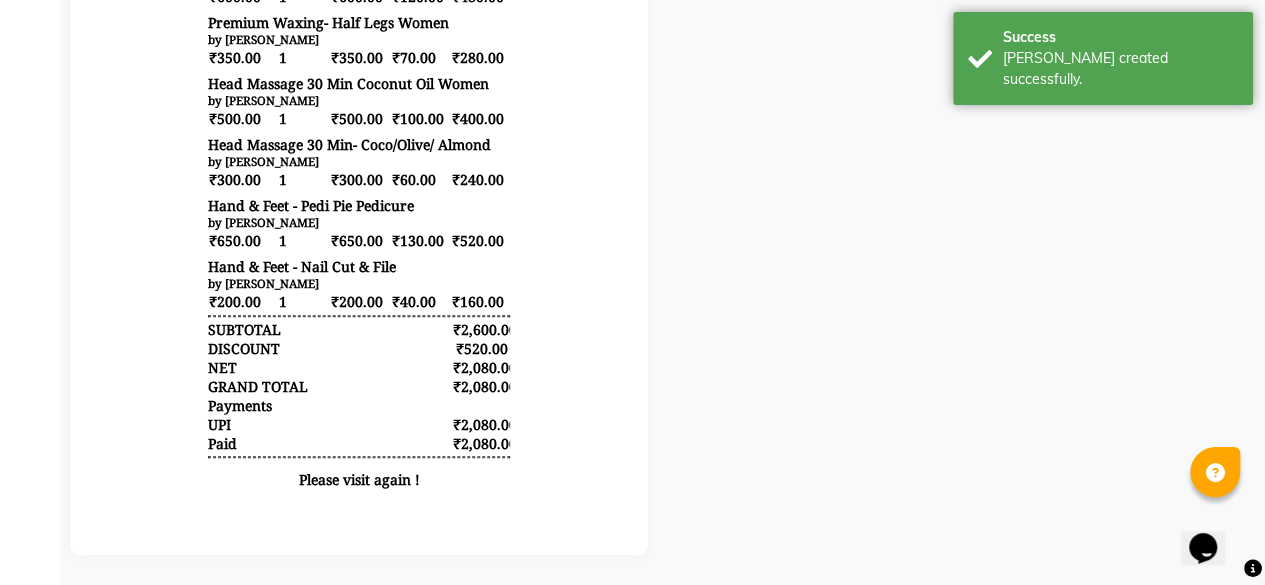 scroll, scrollTop: 0, scrollLeft: 0, axis: both 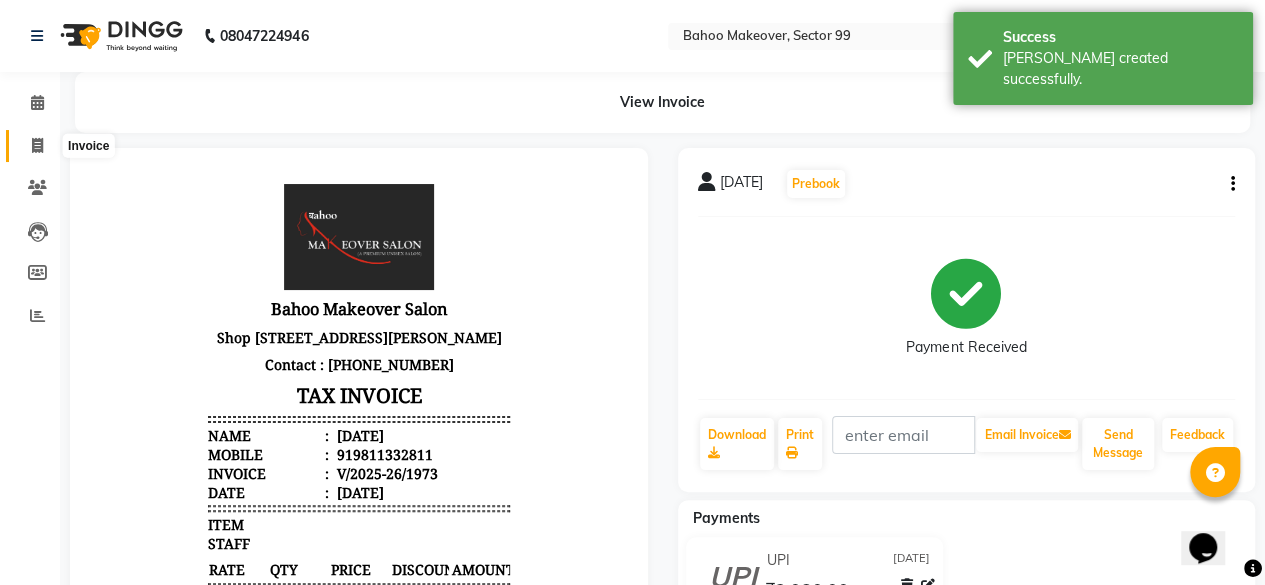 click 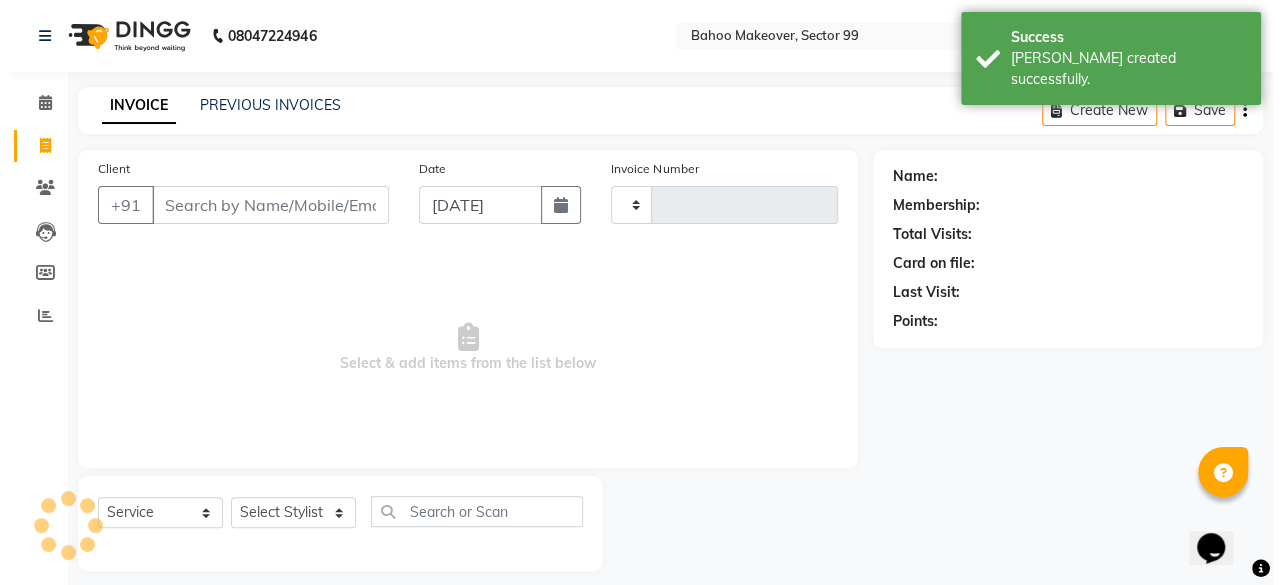 scroll, scrollTop: 15, scrollLeft: 0, axis: vertical 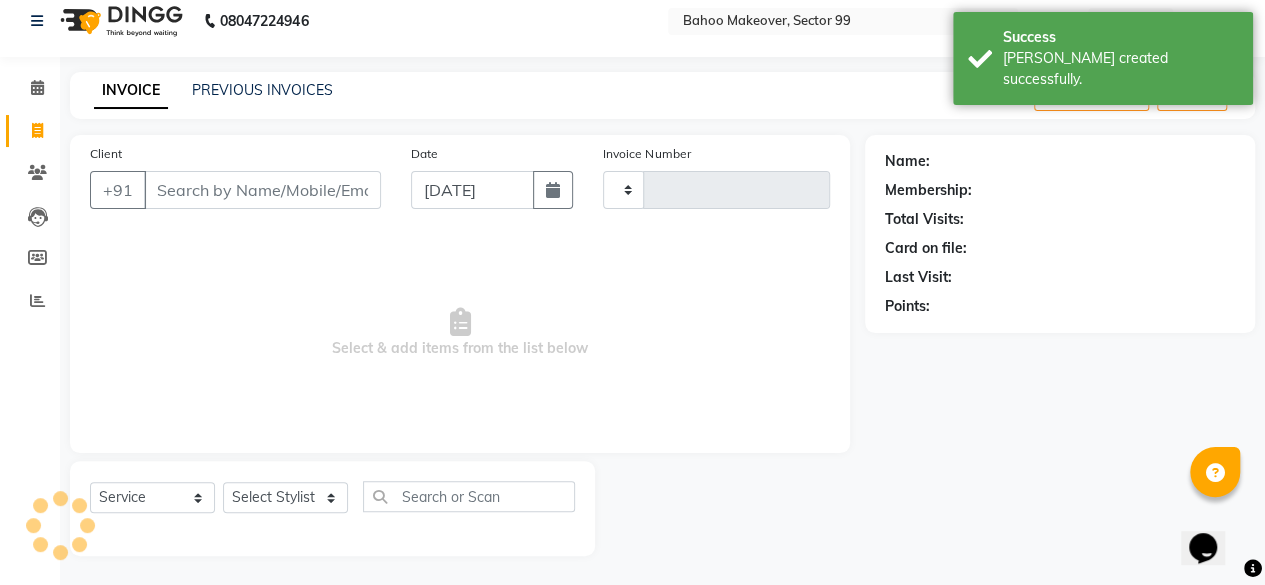 type on "1974" 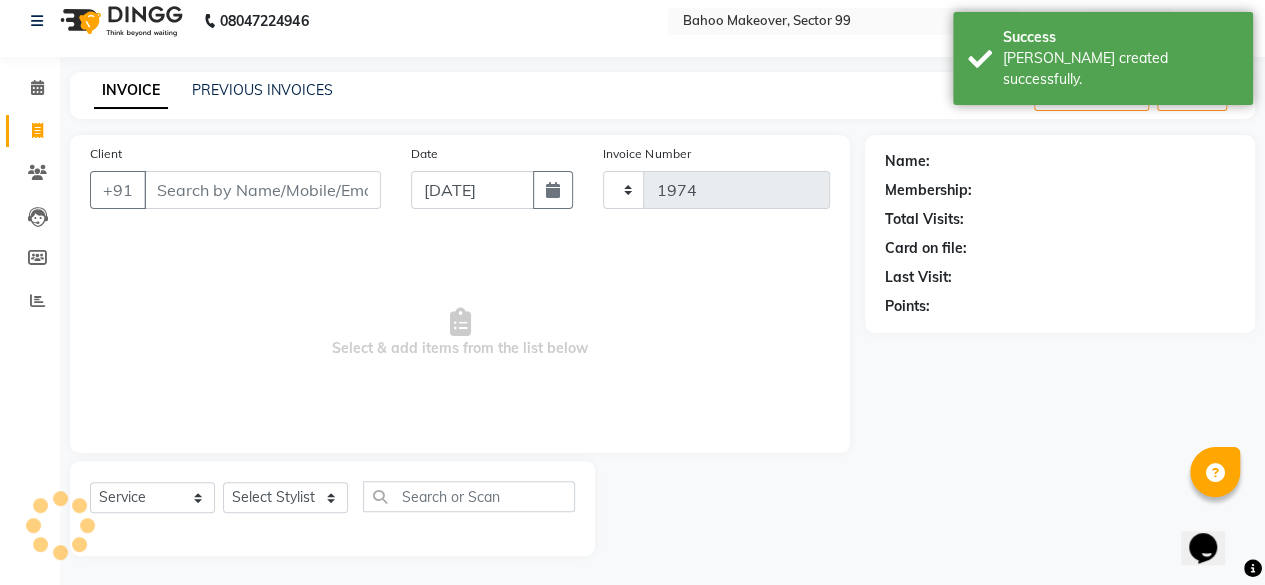 select on "6856" 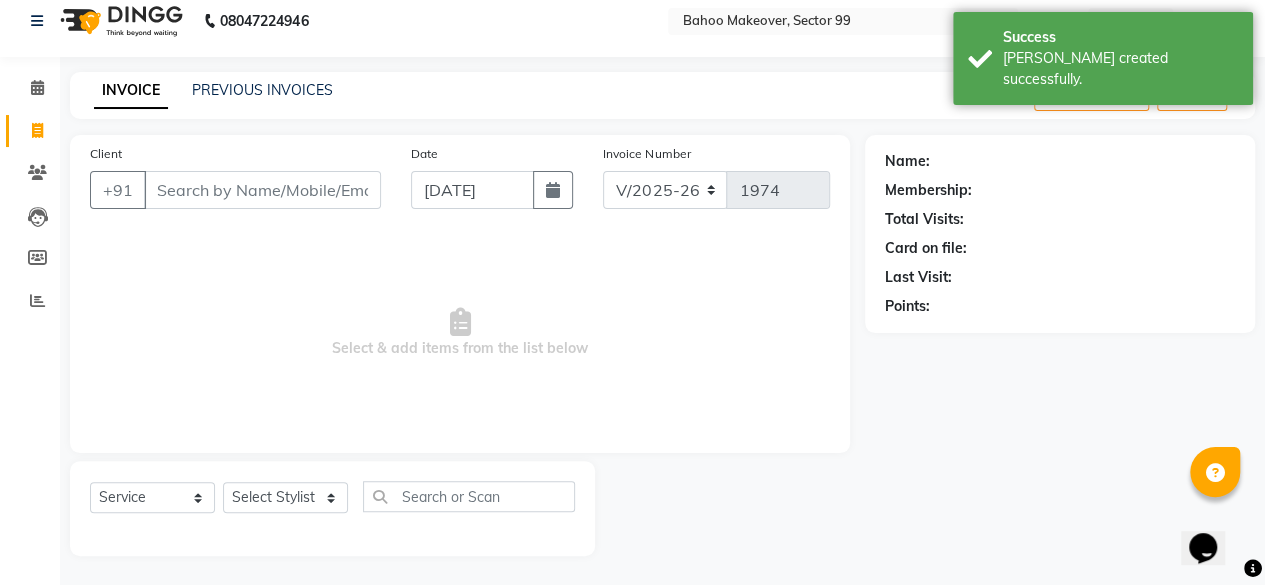 click on "Client" at bounding box center [262, 190] 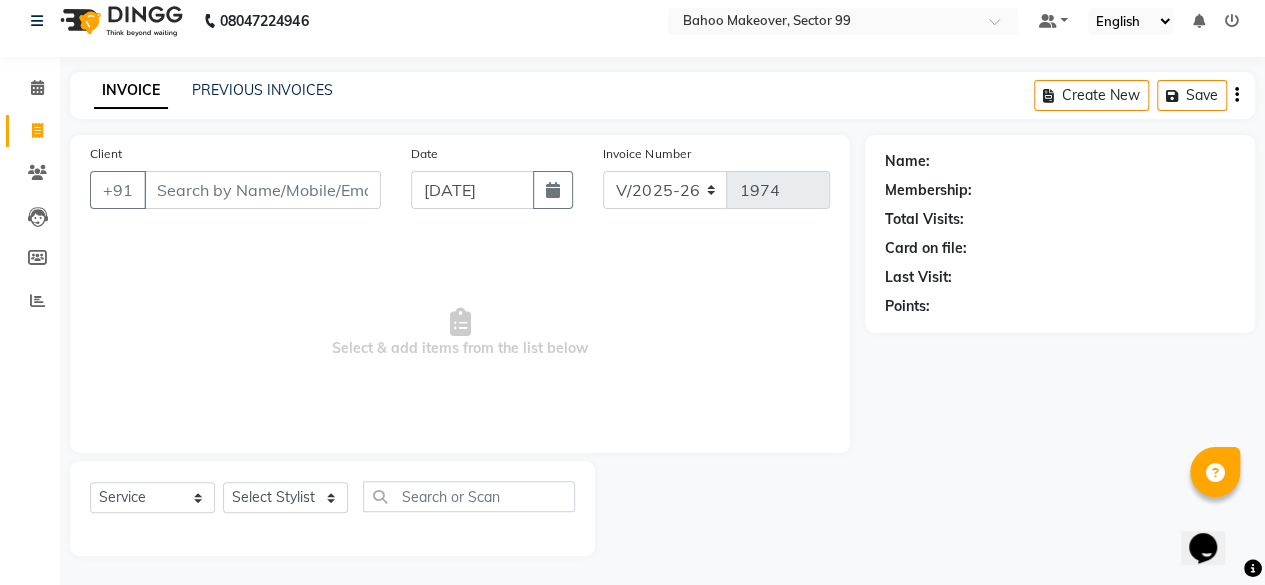 click on "Client" at bounding box center (262, 190) 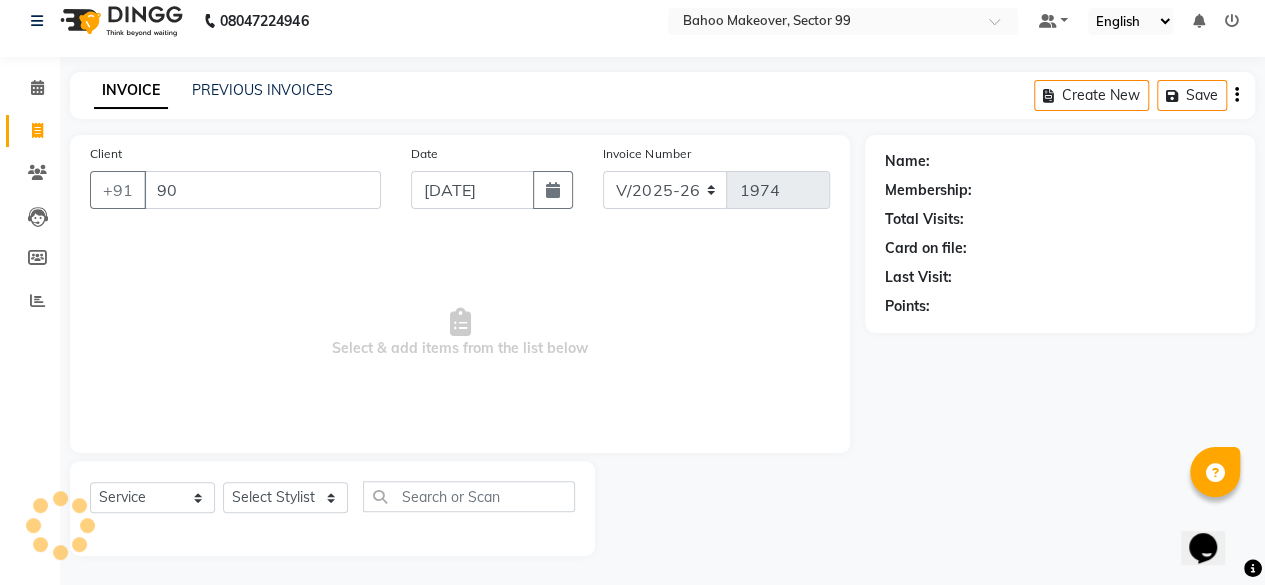 type on "9" 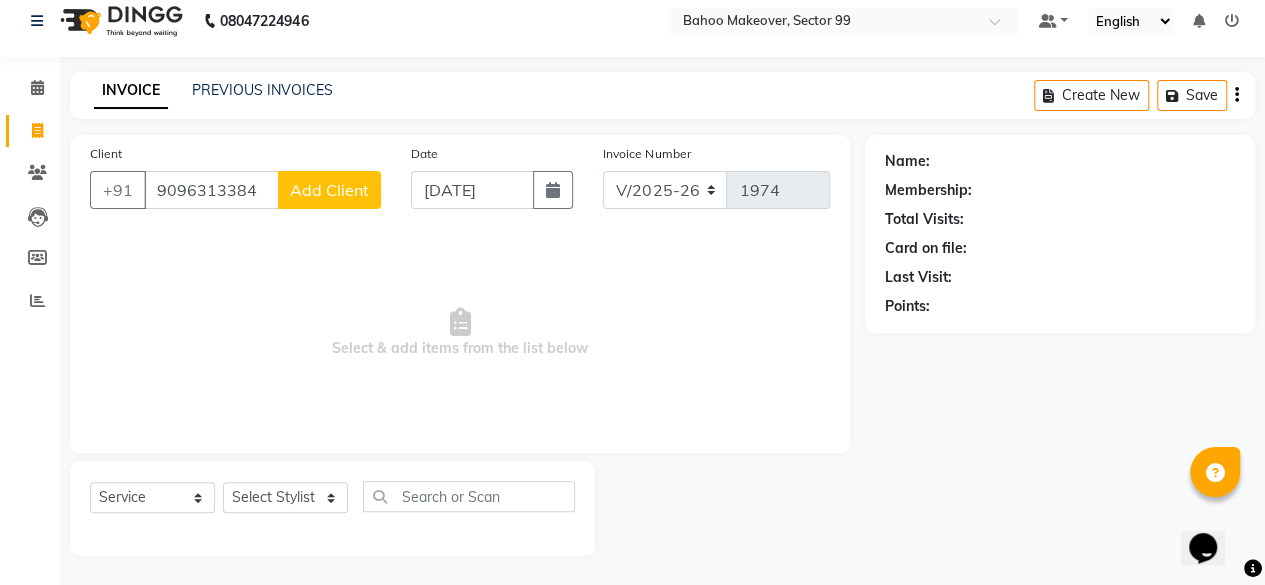 type on "9096313384" 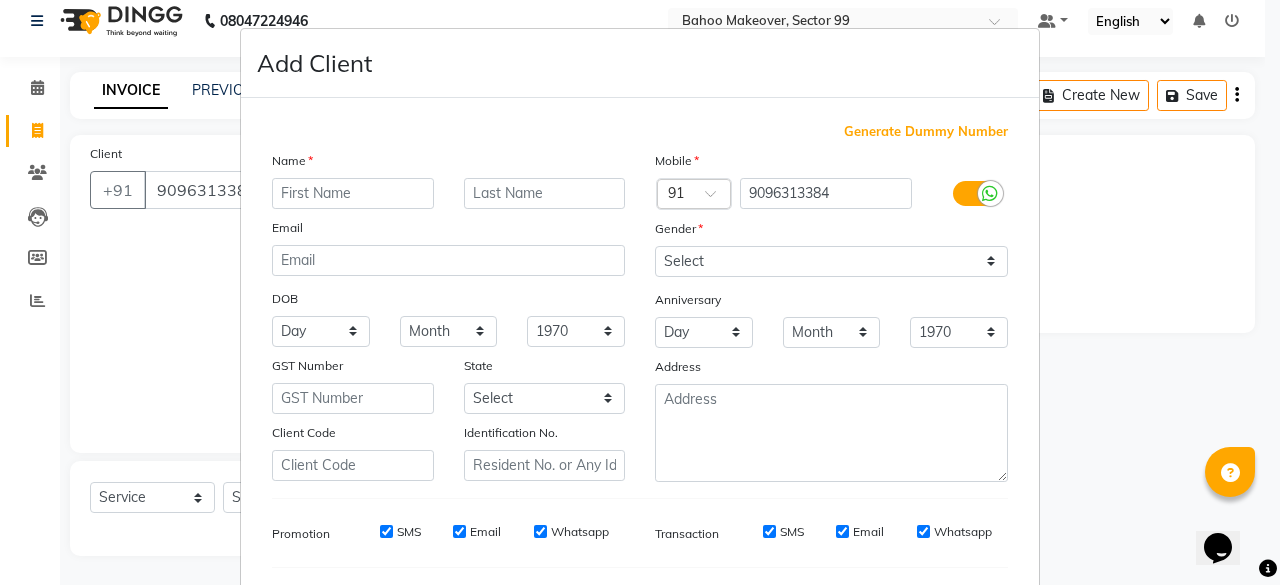 click at bounding box center [353, 193] 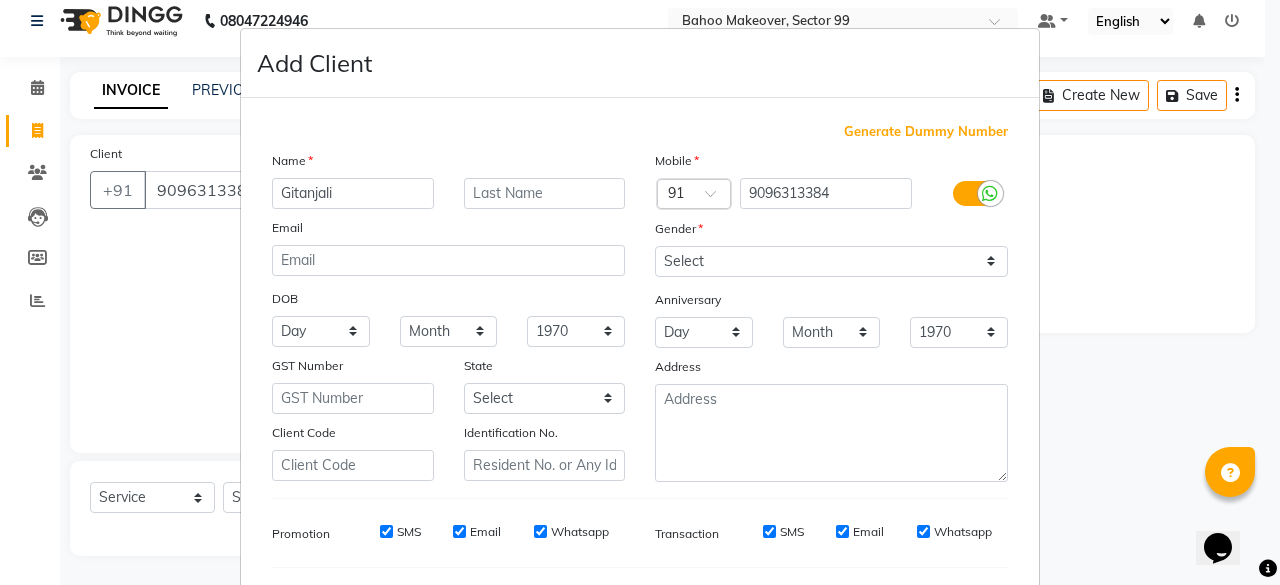 type on "Gitanjali" 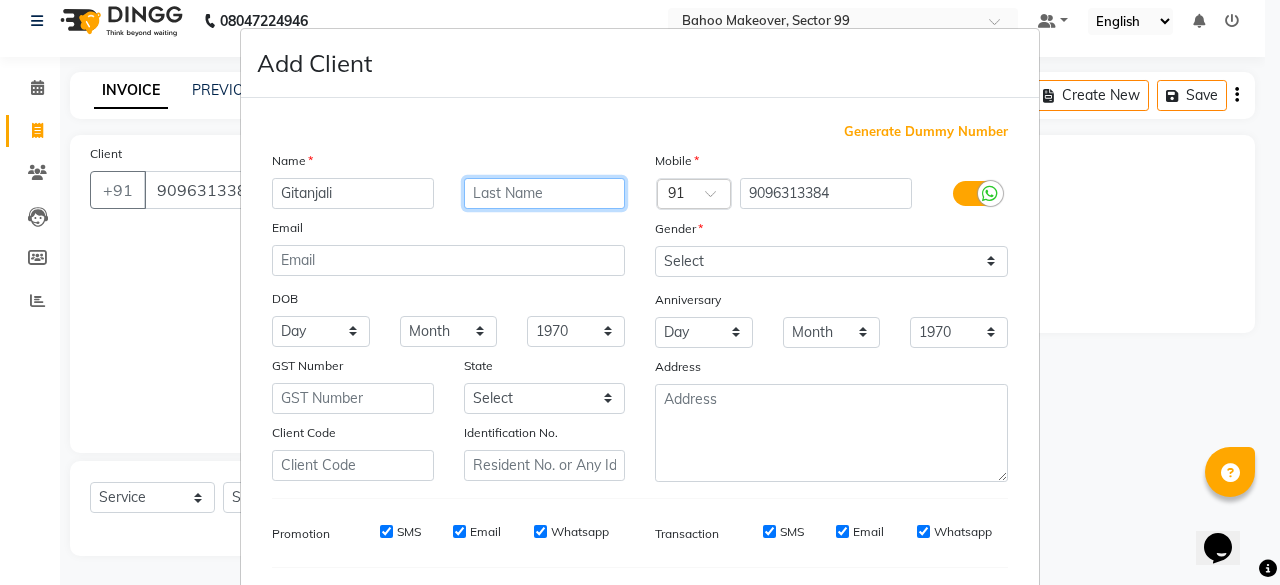 click at bounding box center [545, 193] 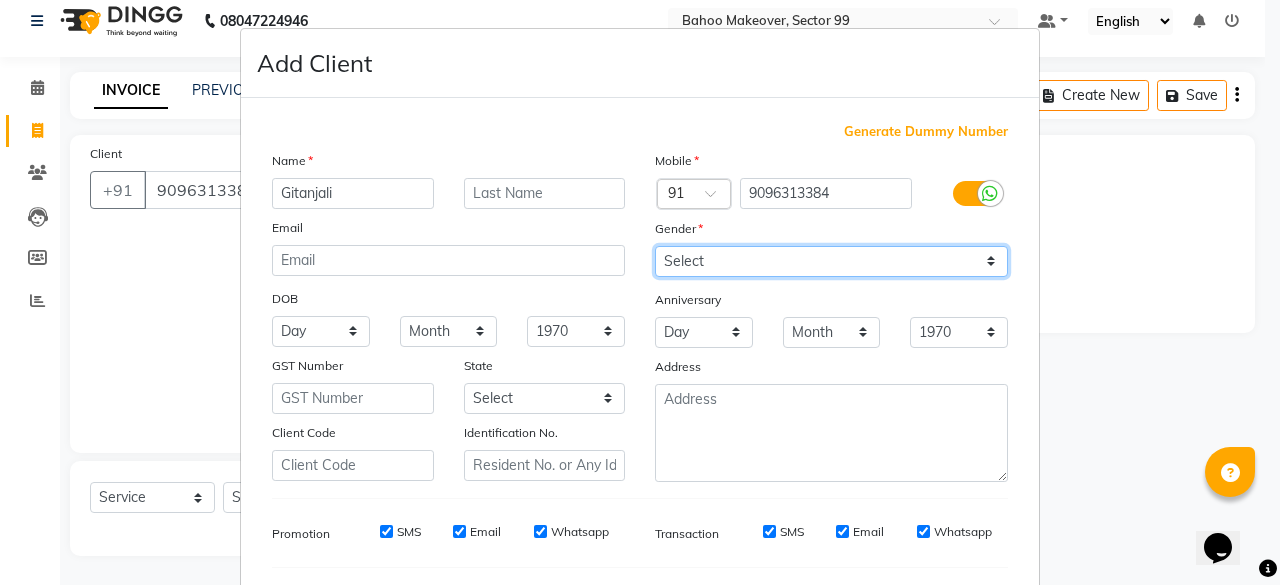 click on "Select Male Female Other Prefer Not To Say" at bounding box center [831, 261] 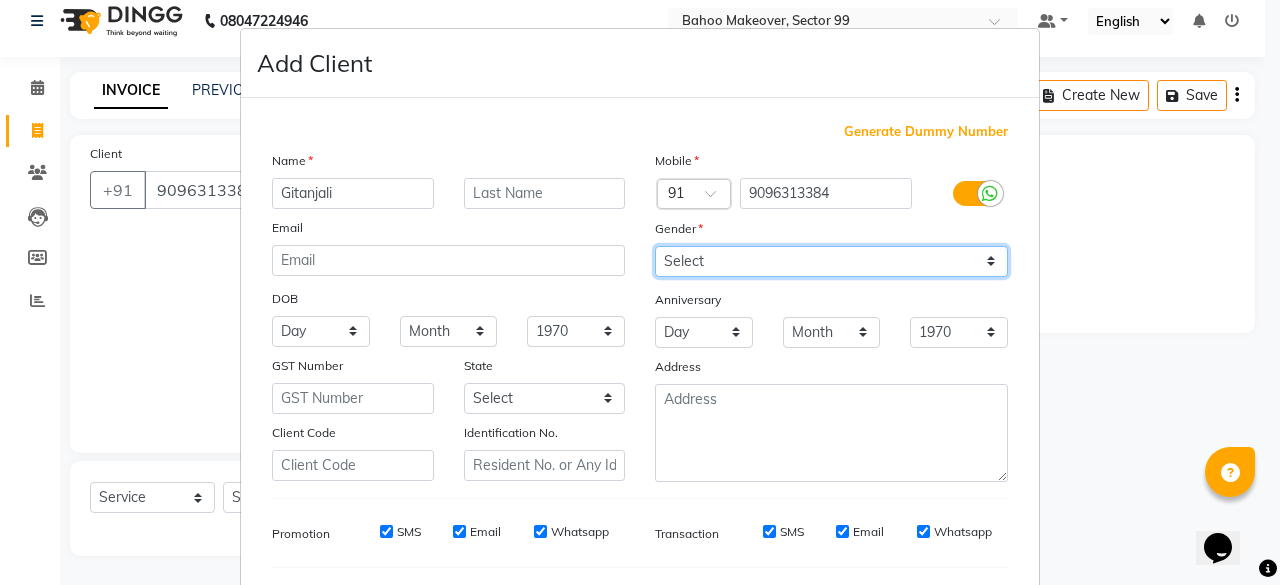 select on "female" 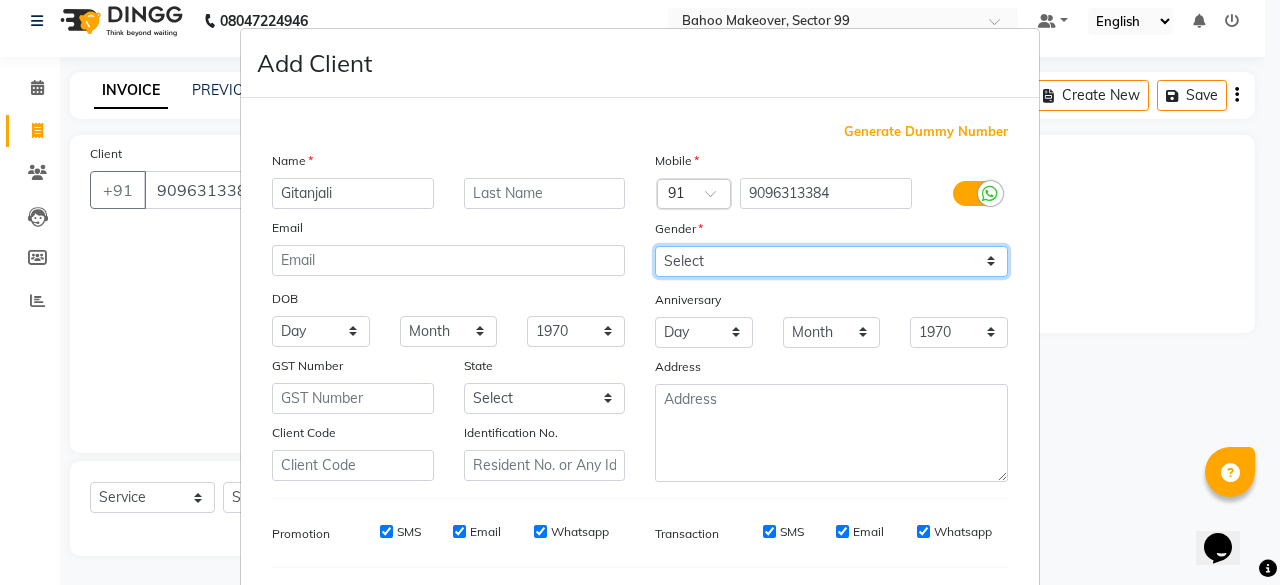 click on "Select Male Female Other Prefer Not To Say" at bounding box center [831, 261] 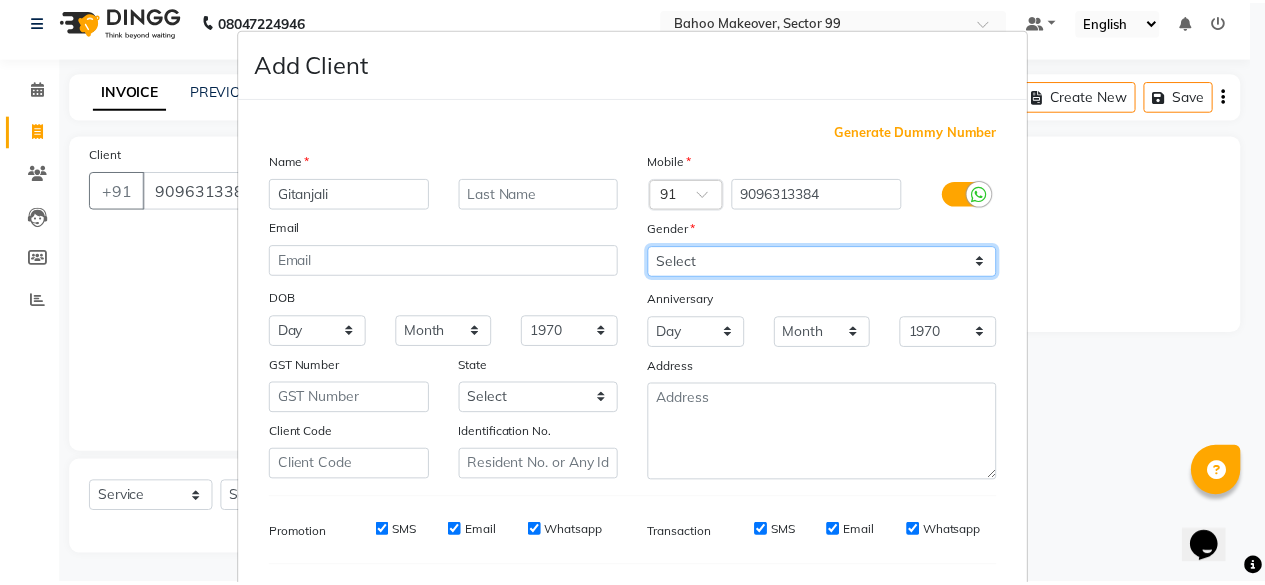 scroll, scrollTop: 260, scrollLeft: 0, axis: vertical 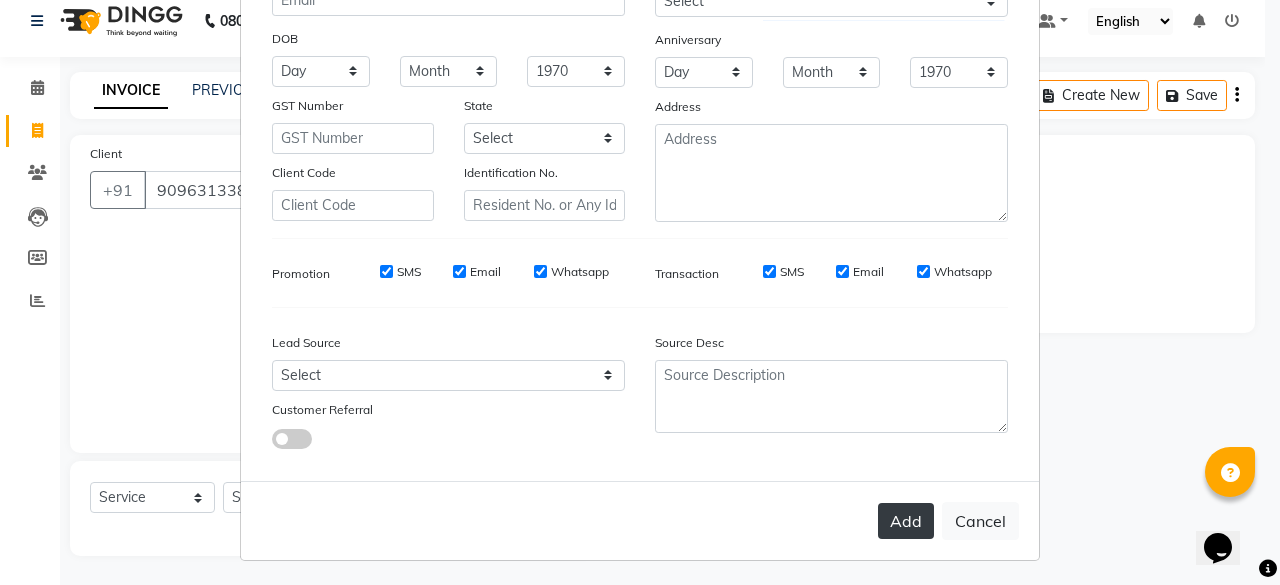 click on "Add" at bounding box center [906, 521] 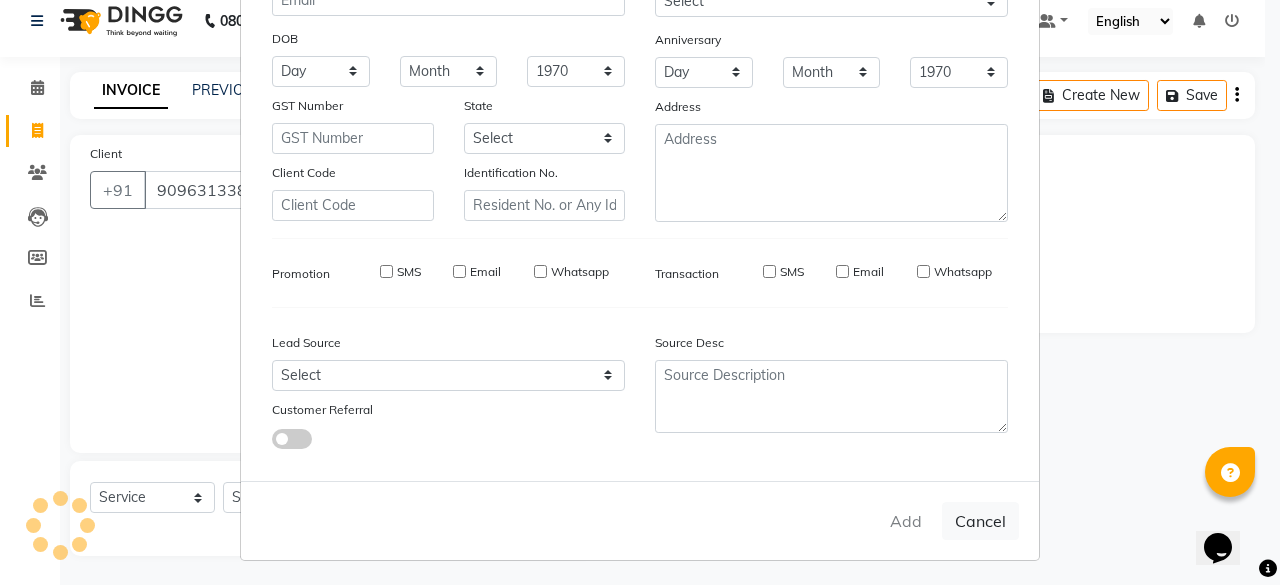 type 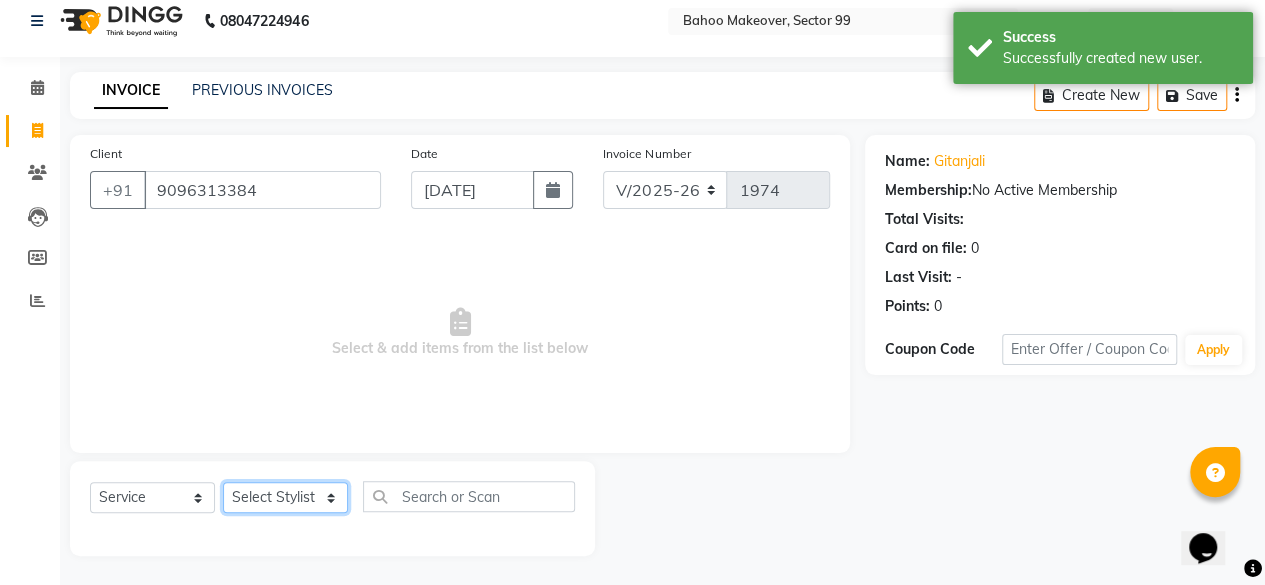 click on "Select Stylist Arjun [PERSON_NAME]  Bahoo Makeover Bahoo Makeover Salon [PERSON_NAME] [PERSON_NAME] [PERSON_NAME] [PERSON_NAME] [PERSON_NAME] [PERSON_NAME]  [PERSON_NAME] Vikas" 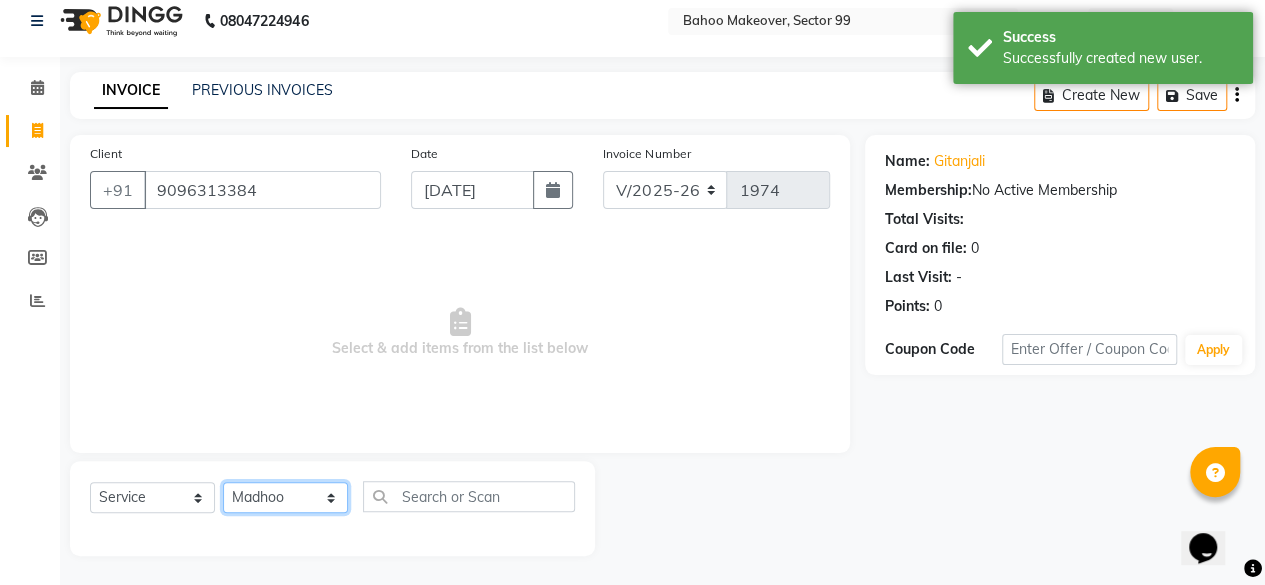 click on "Select Stylist Arjun [PERSON_NAME]  Bahoo Makeover Bahoo Makeover Salon [PERSON_NAME] [PERSON_NAME] [PERSON_NAME] [PERSON_NAME] [PERSON_NAME] [PERSON_NAME]  [PERSON_NAME] Vikas" 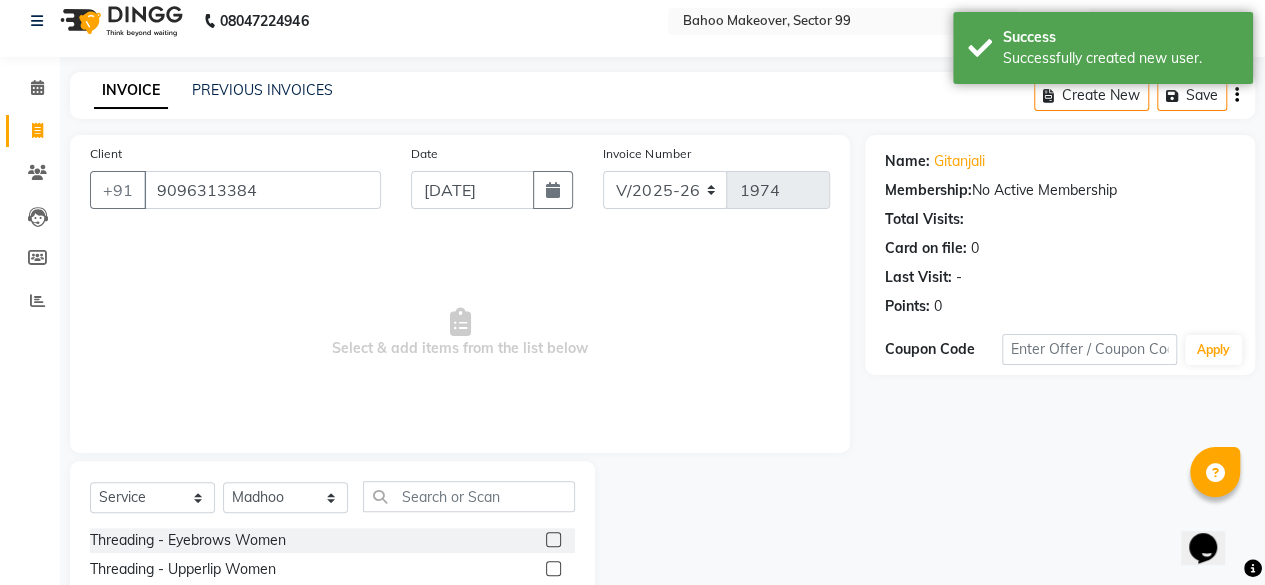 click 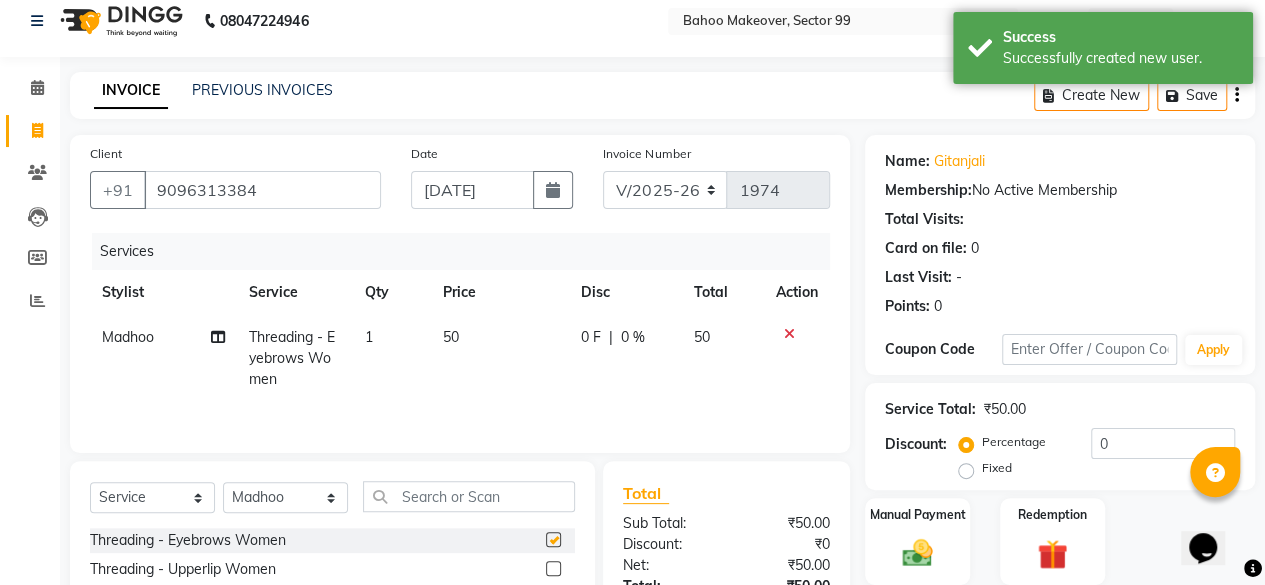 checkbox on "false" 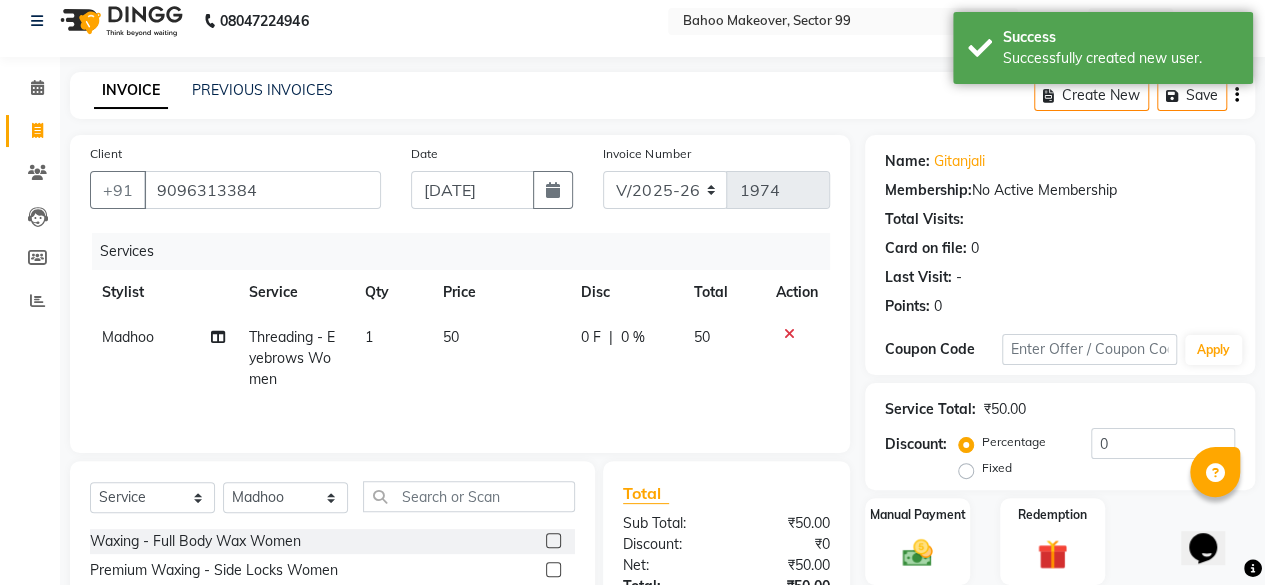 scroll, scrollTop: 1070, scrollLeft: 0, axis: vertical 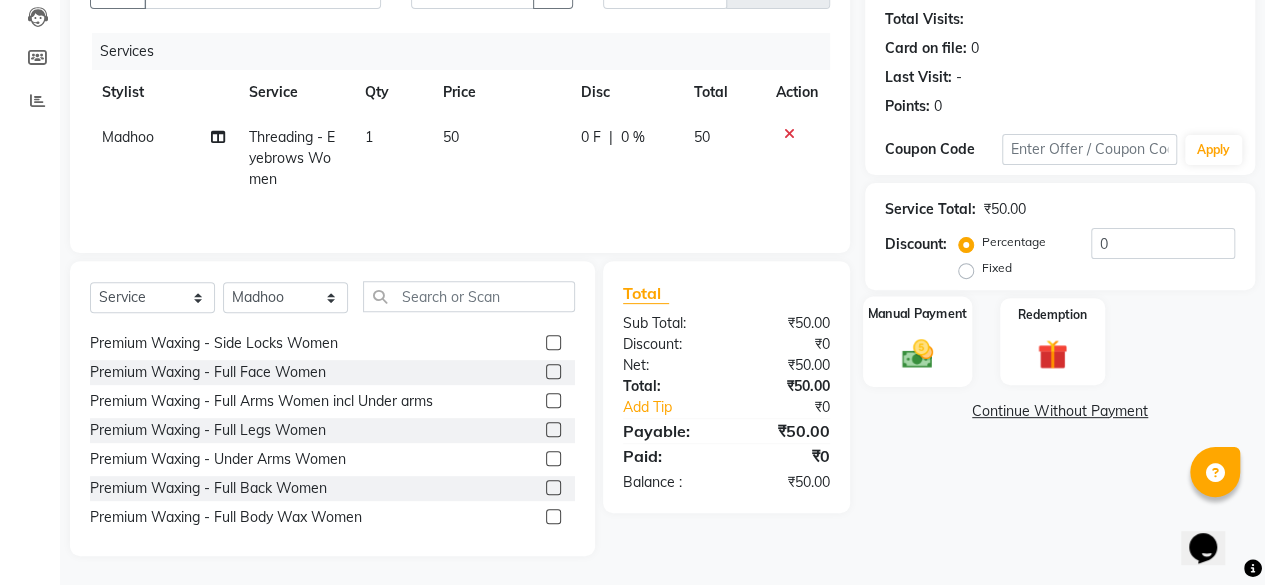 click 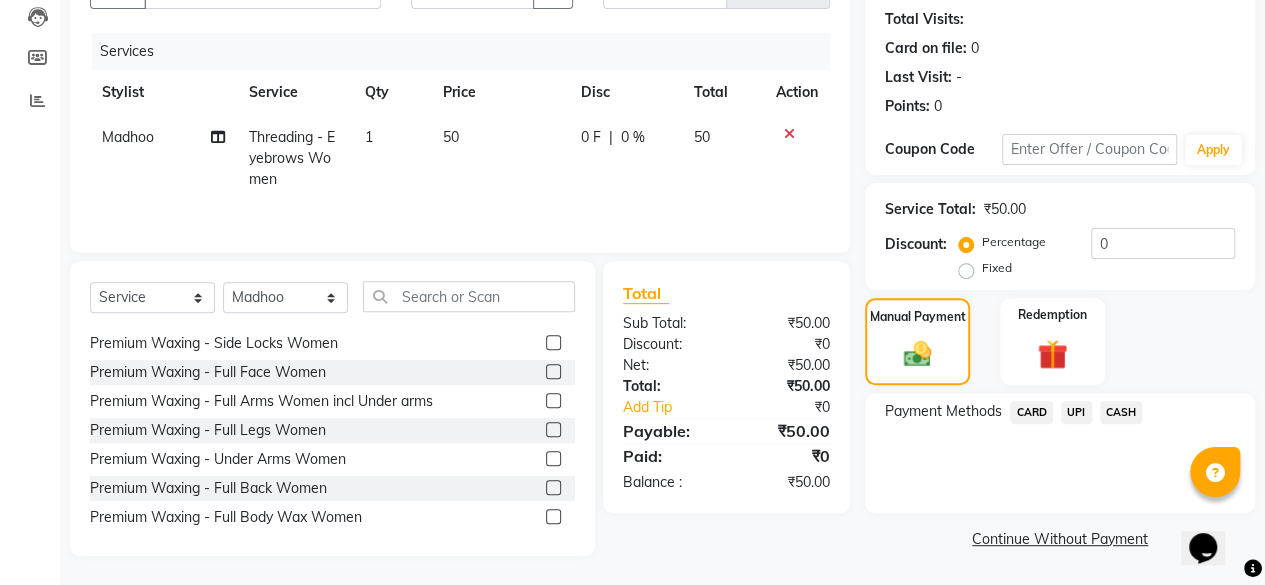 click on "CASH" 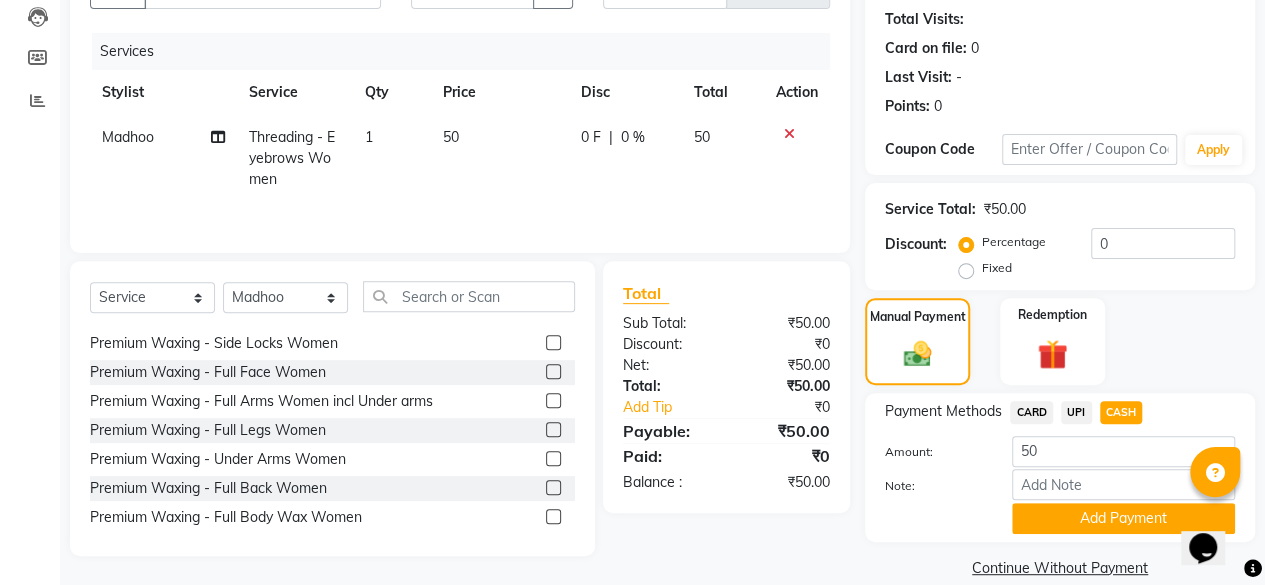 scroll, scrollTop: 242, scrollLeft: 0, axis: vertical 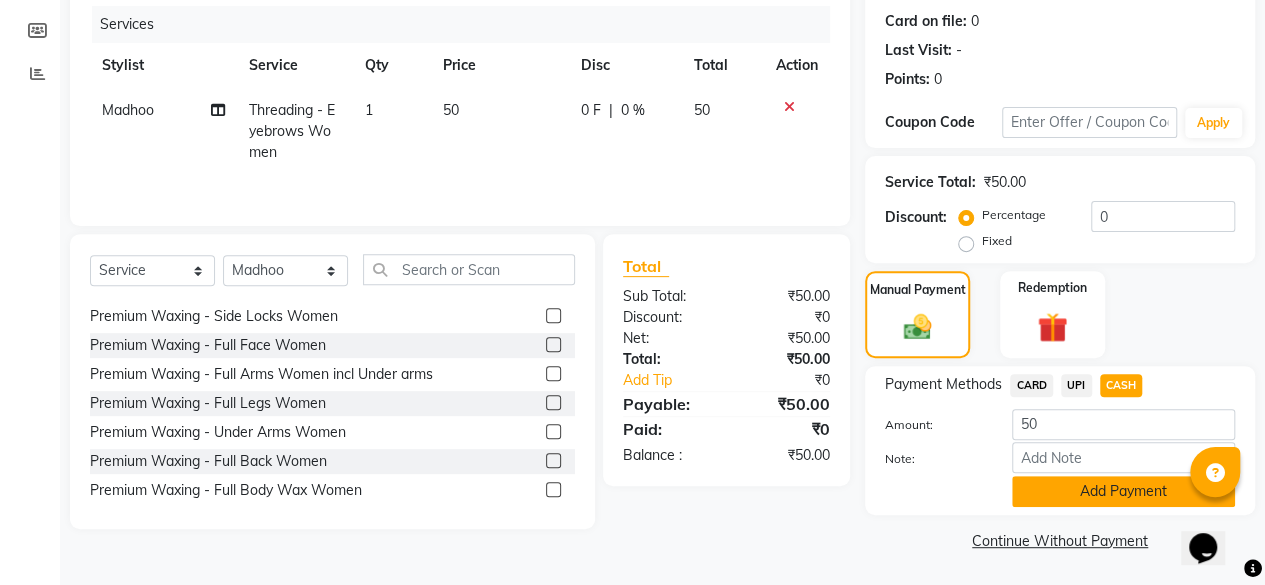 click on "Add Payment" 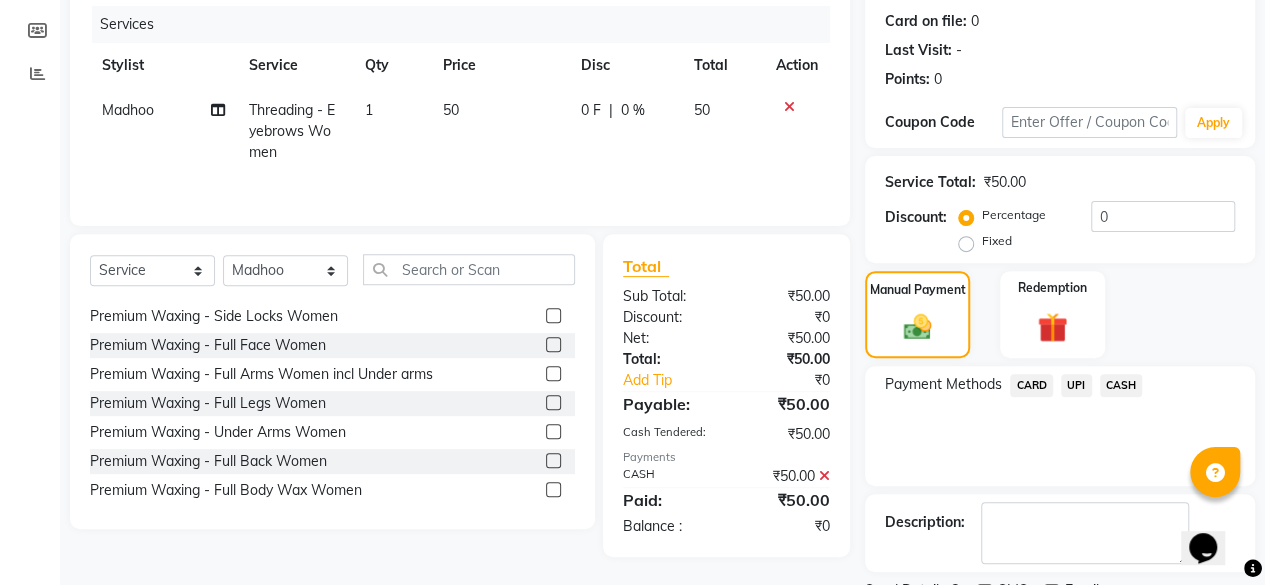 scroll, scrollTop: 324, scrollLeft: 0, axis: vertical 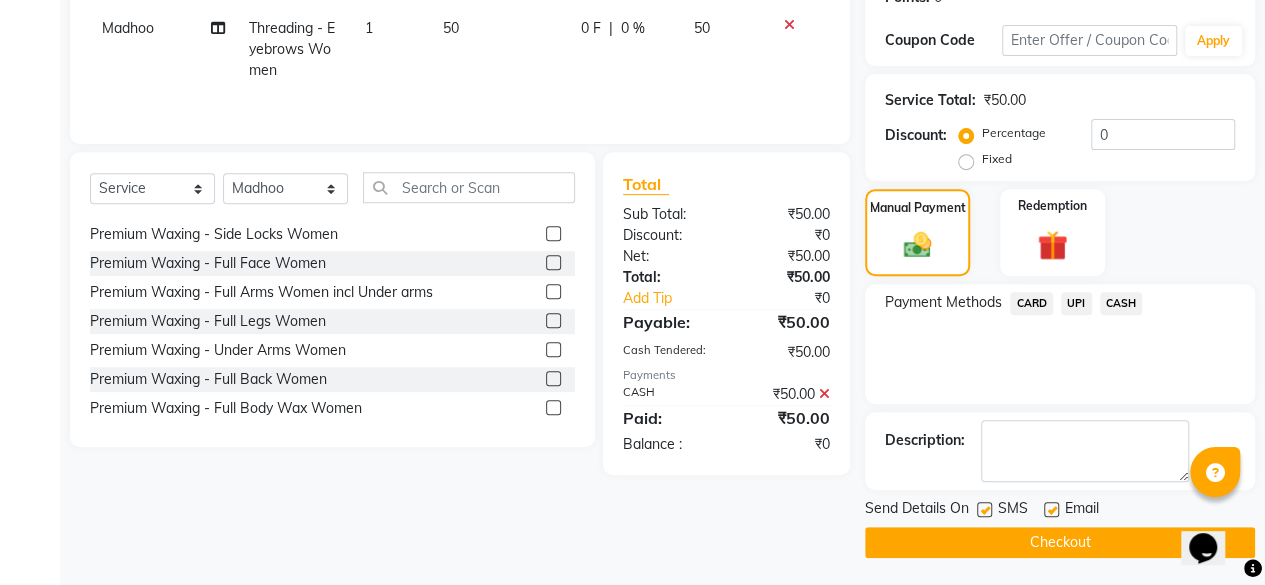 click on "Checkout" 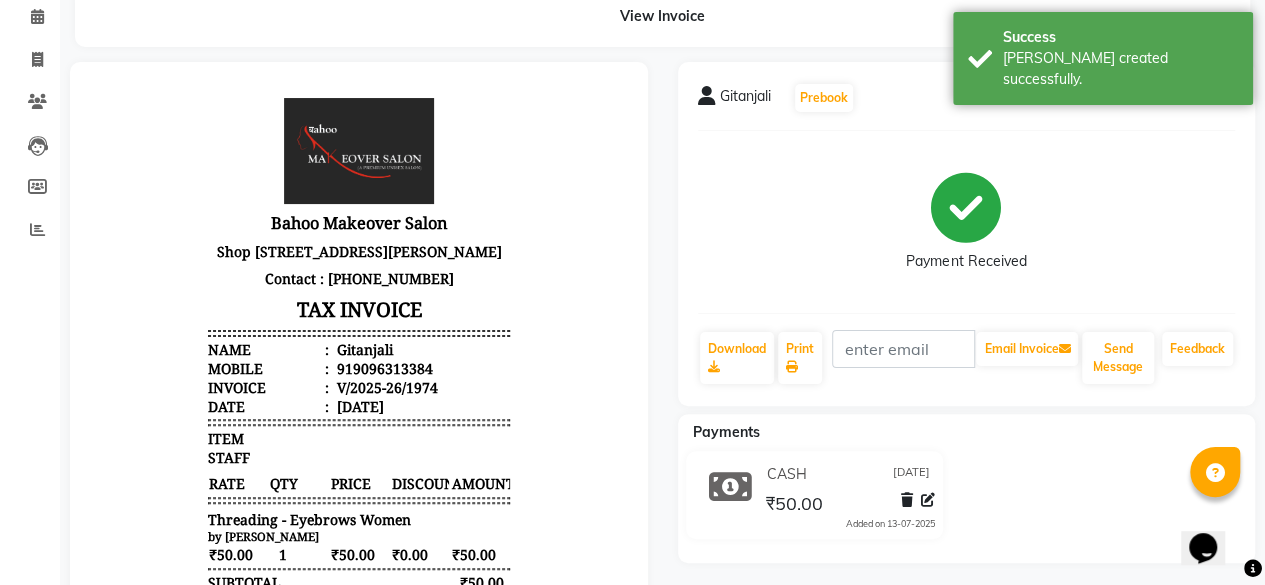 scroll, scrollTop: 0, scrollLeft: 0, axis: both 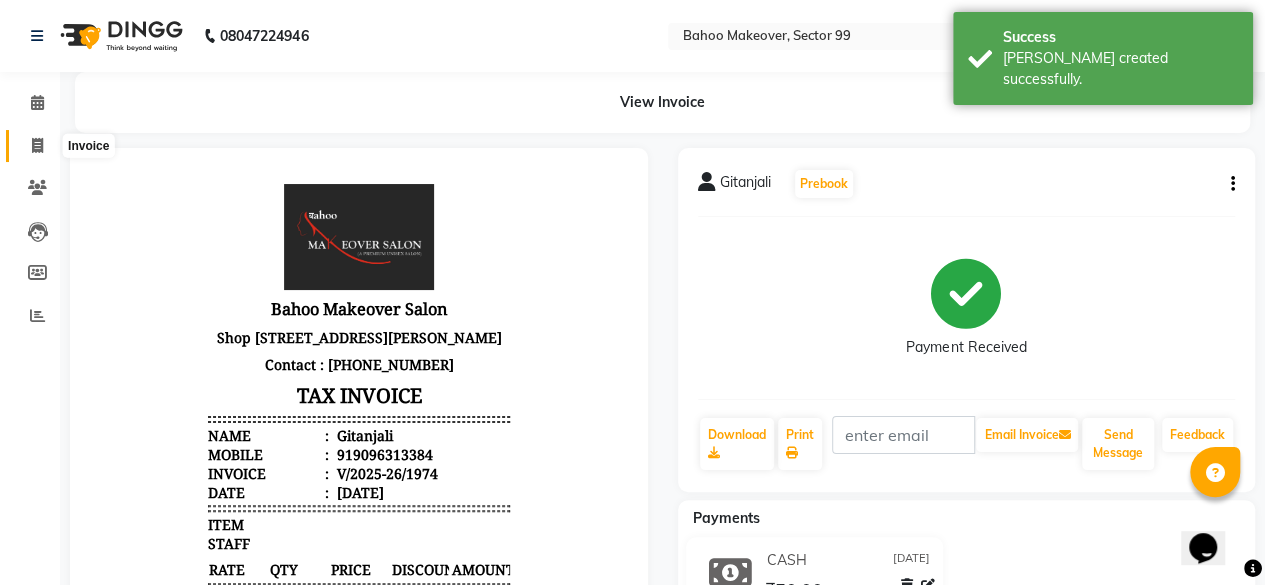click 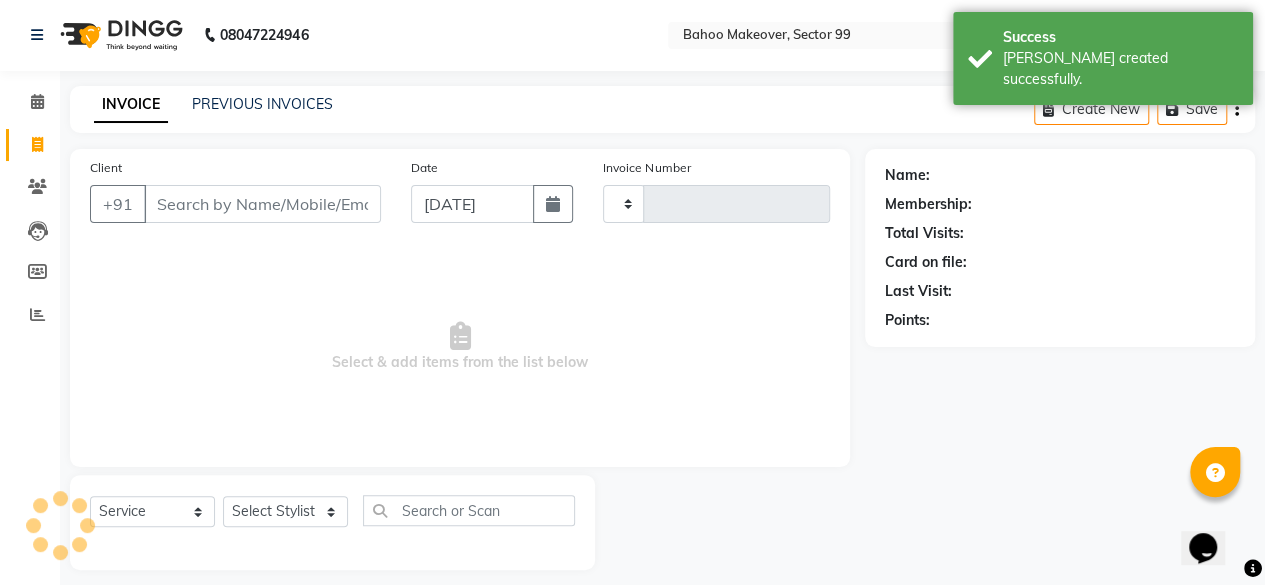 type on "1975" 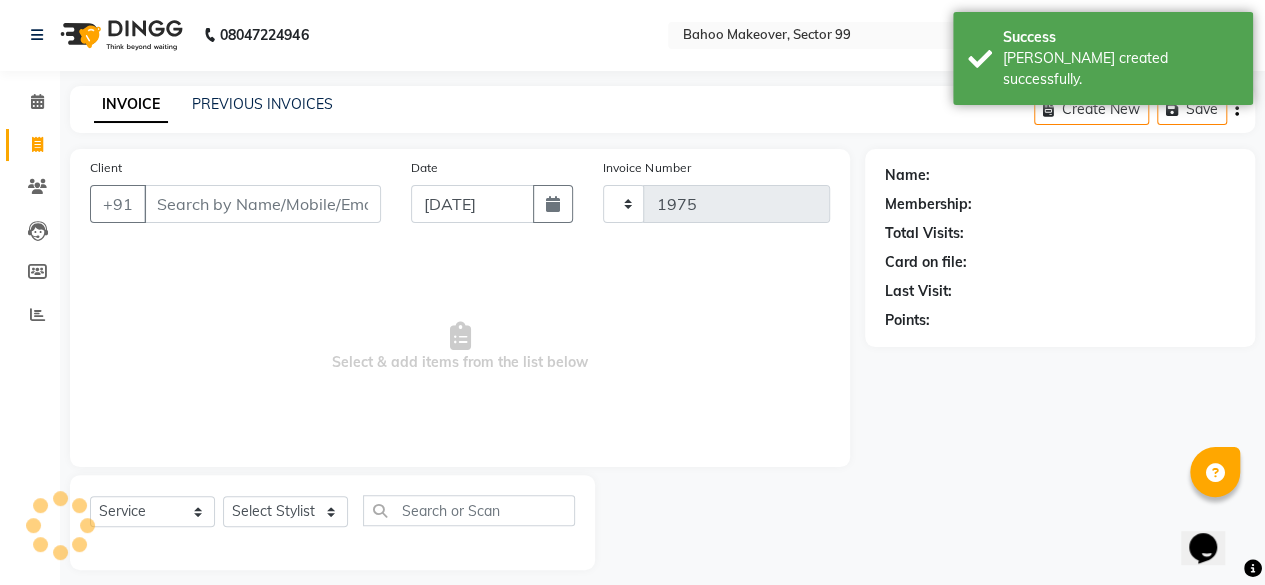 select on "6856" 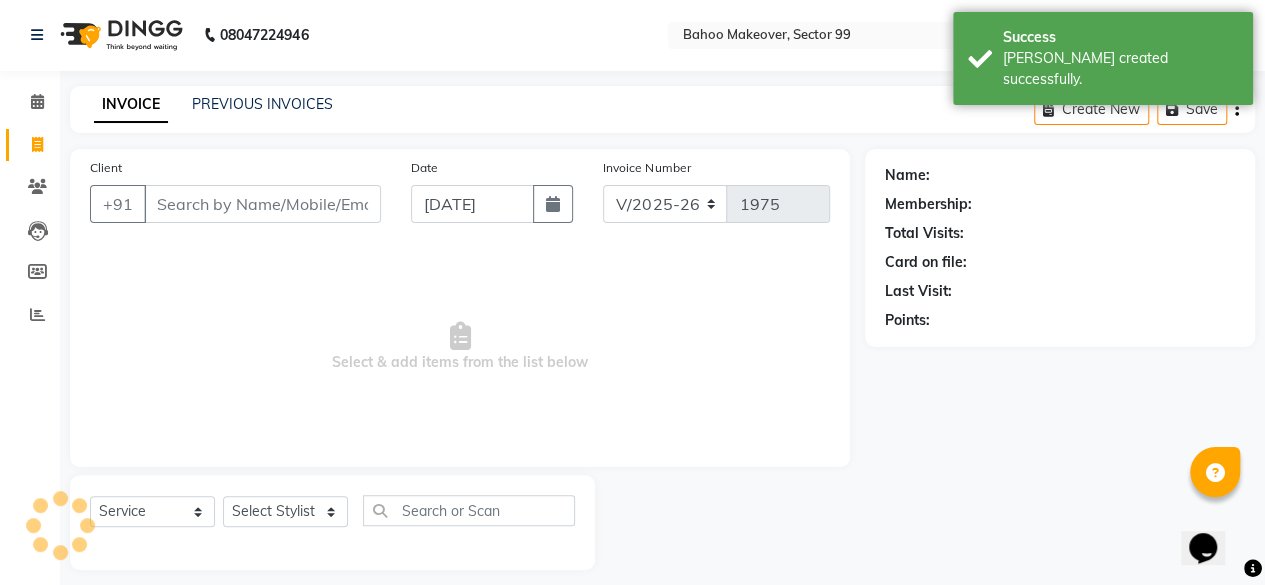 scroll, scrollTop: 15, scrollLeft: 0, axis: vertical 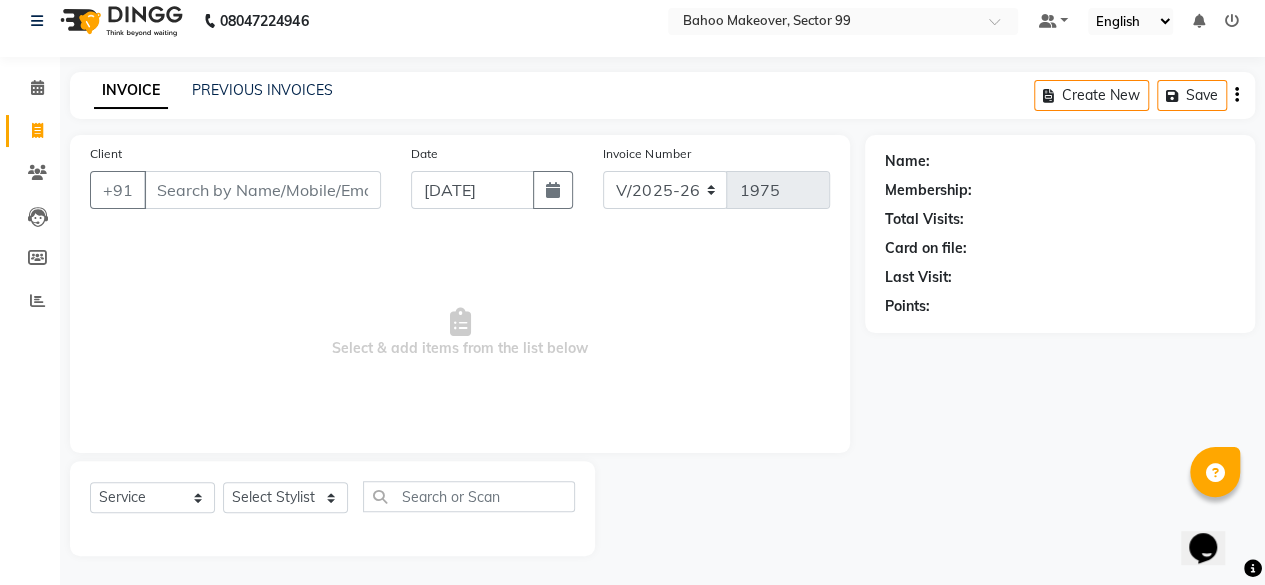 click on "Client" at bounding box center [262, 190] 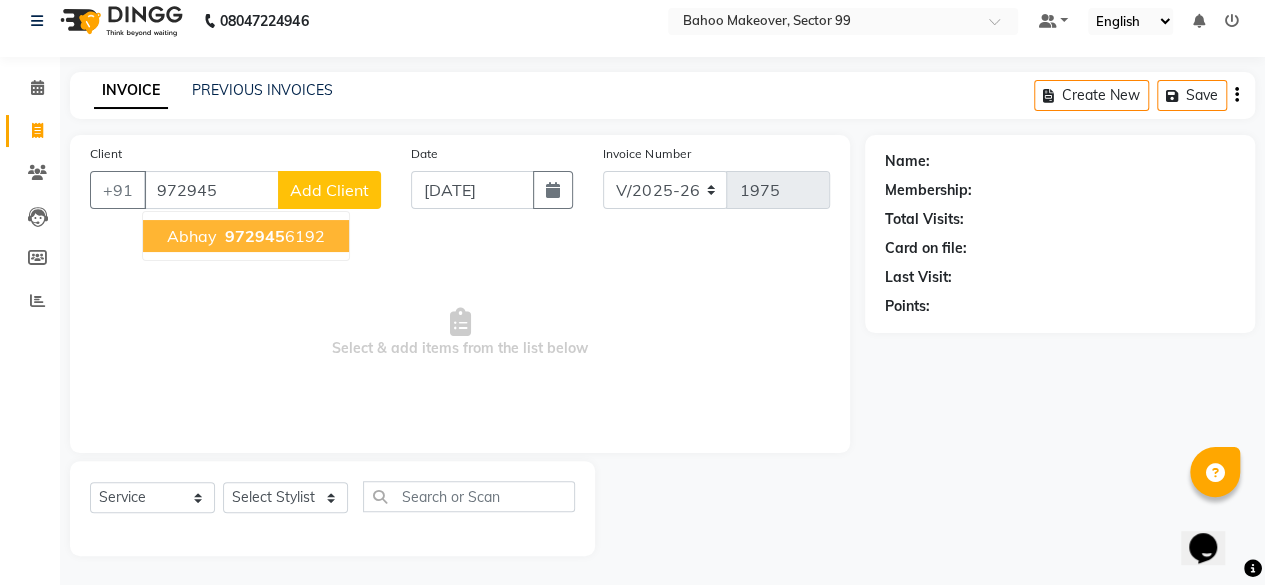 click on "972945 6192" at bounding box center [273, 236] 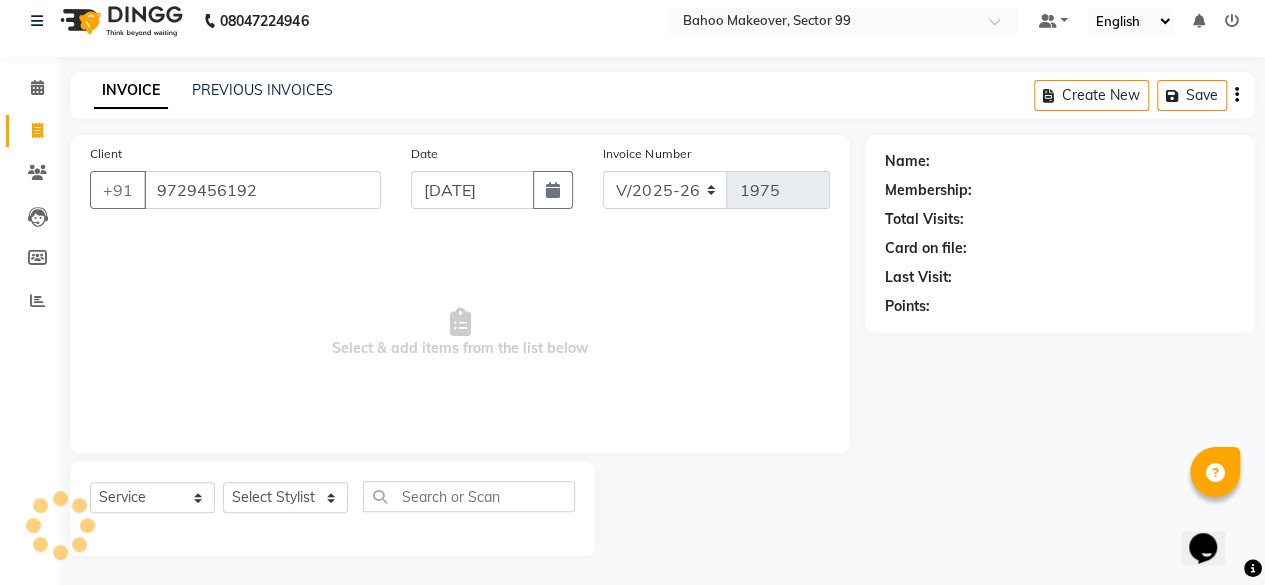 type on "9729456192" 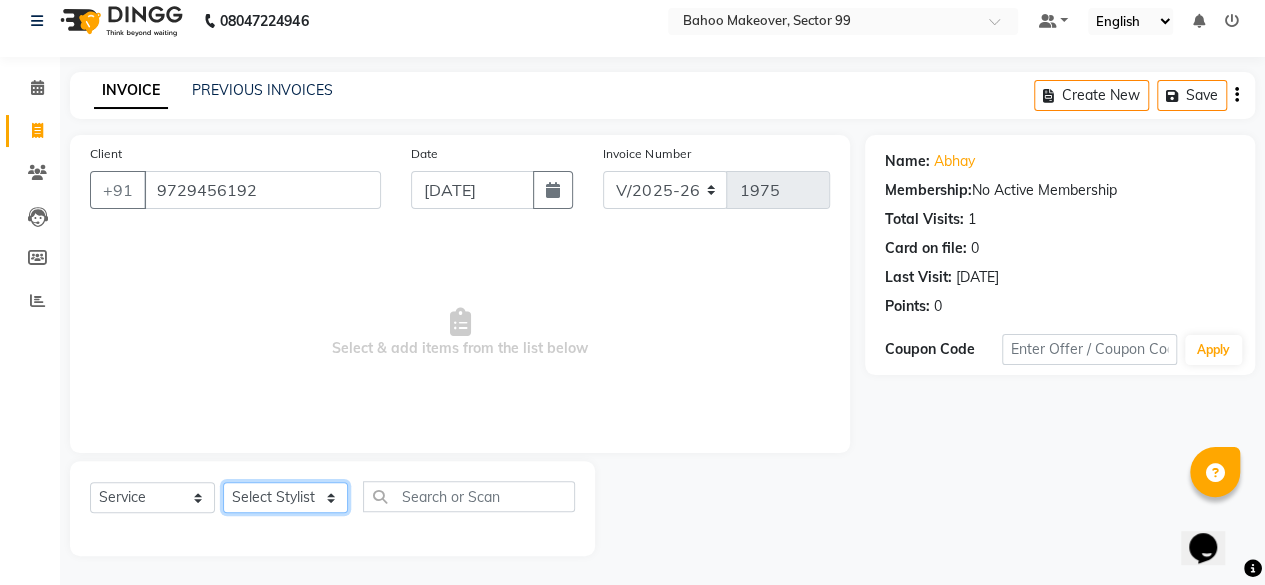click on "Select Stylist Arjun [PERSON_NAME]  Bahoo Makeover Bahoo Makeover Salon [PERSON_NAME] [PERSON_NAME] [PERSON_NAME] [PERSON_NAME] [PERSON_NAME] [PERSON_NAME]  [PERSON_NAME] Vikas" 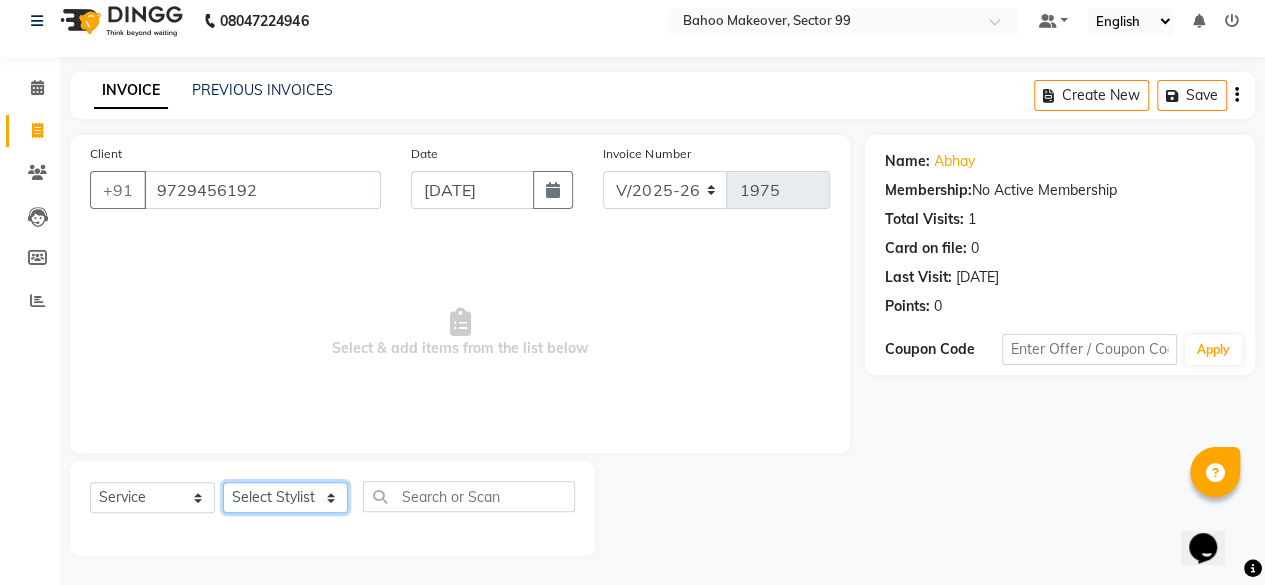 select on "85852" 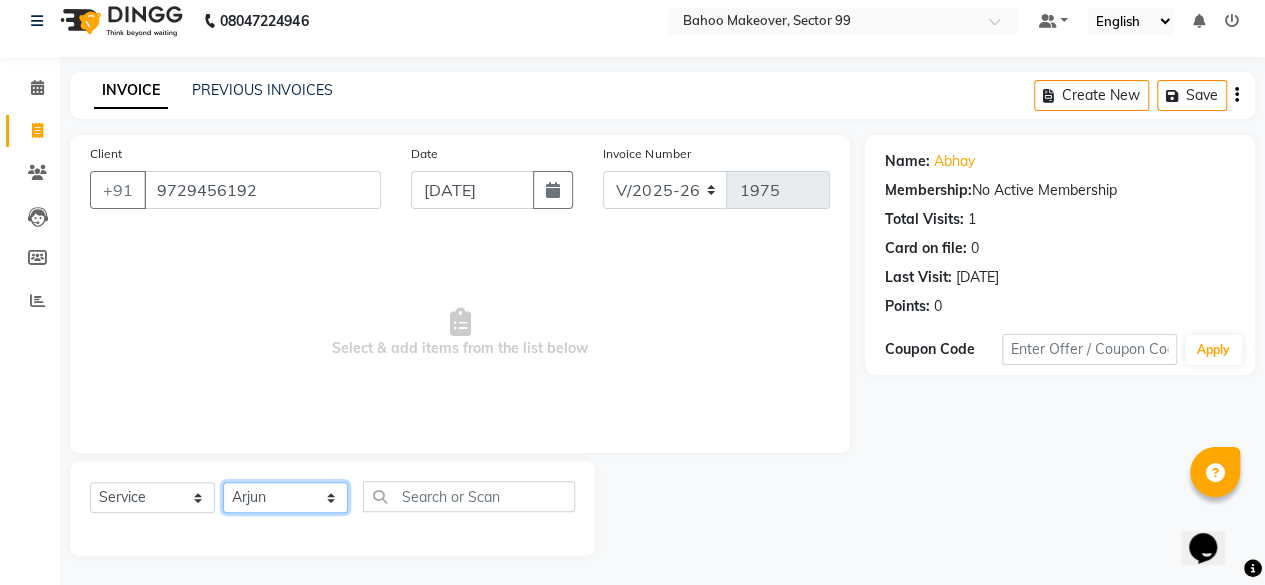 click on "Select Stylist Arjun [PERSON_NAME]  Bahoo Makeover Bahoo Makeover Salon [PERSON_NAME] [PERSON_NAME] [PERSON_NAME] [PERSON_NAME] [PERSON_NAME] [PERSON_NAME]  [PERSON_NAME] Vikas" 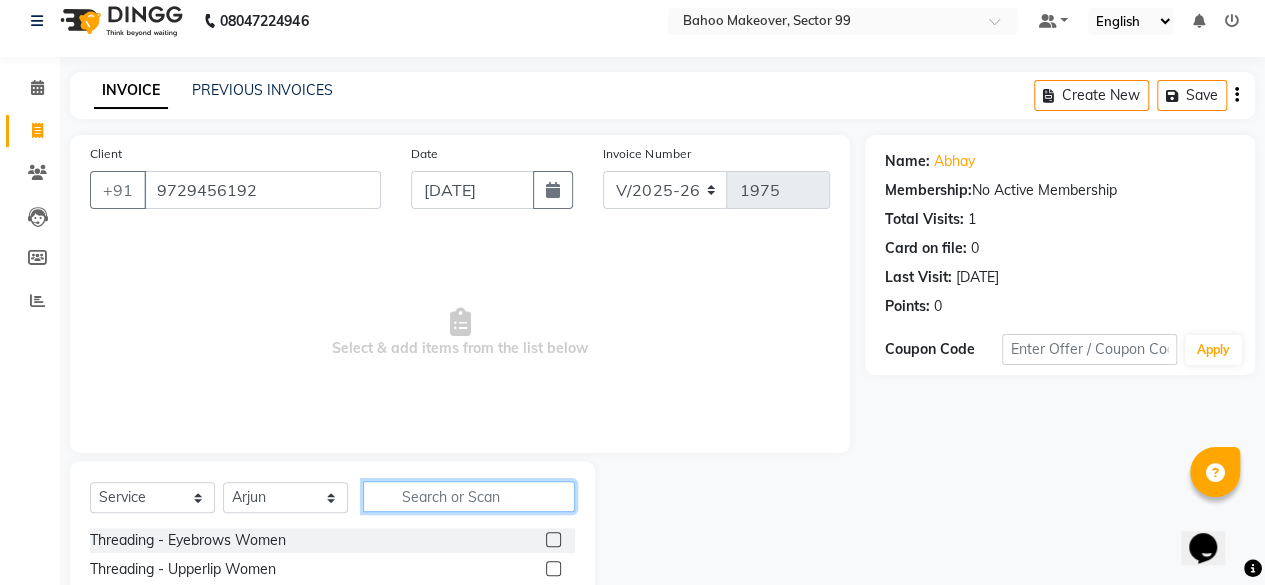 click 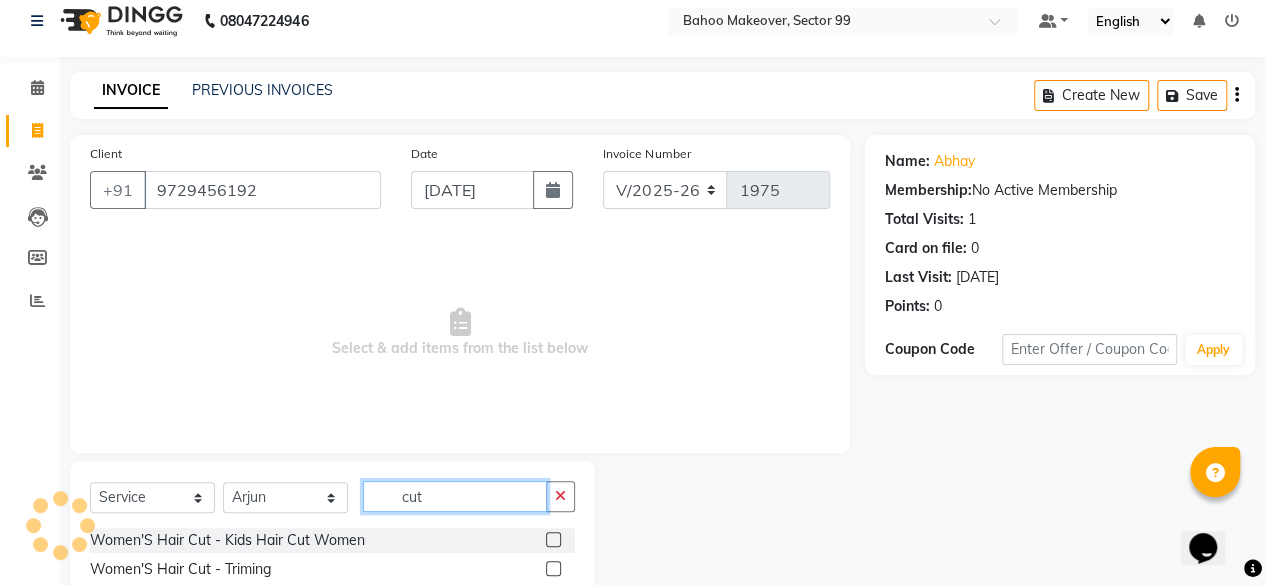 scroll, scrollTop: 215, scrollLeft: 0, axis: vertical 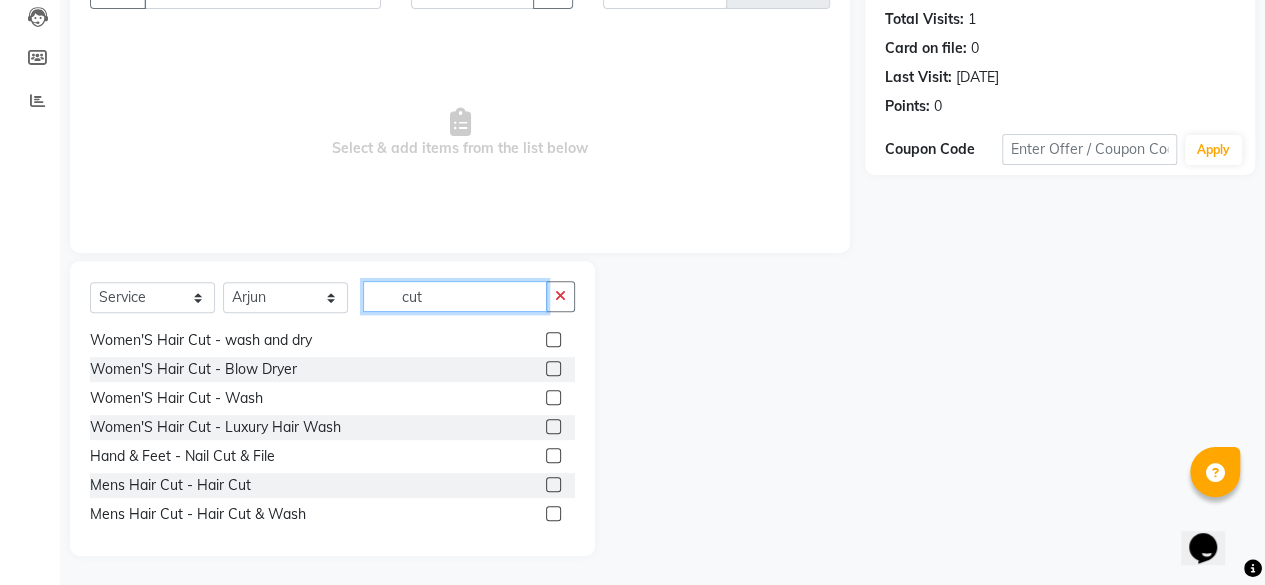 type on "cut" 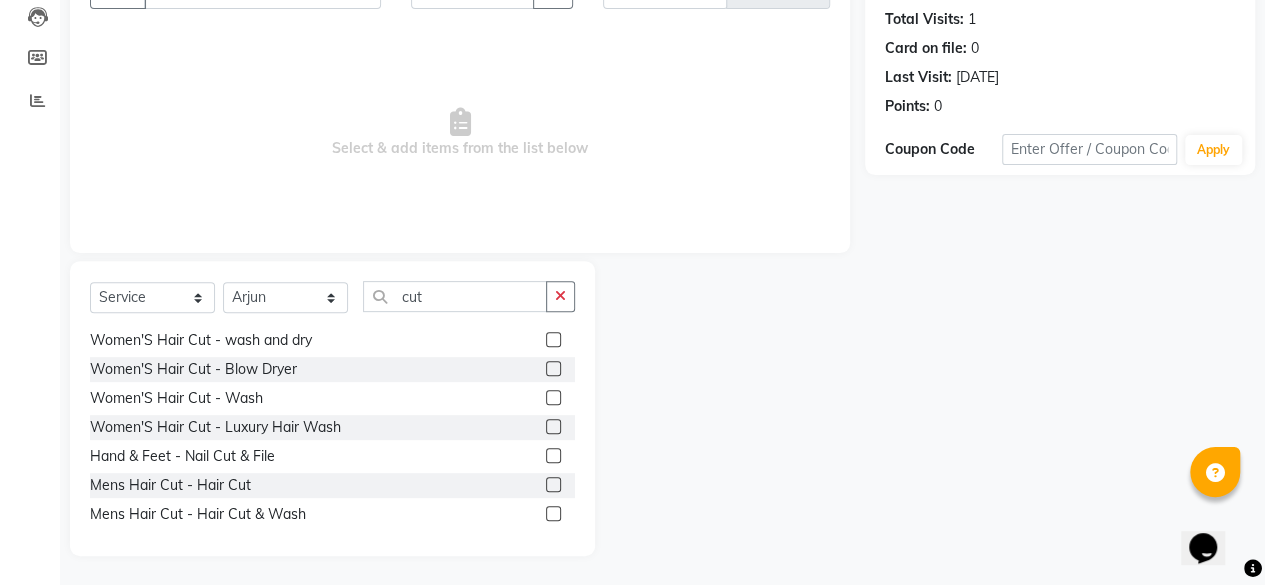 click 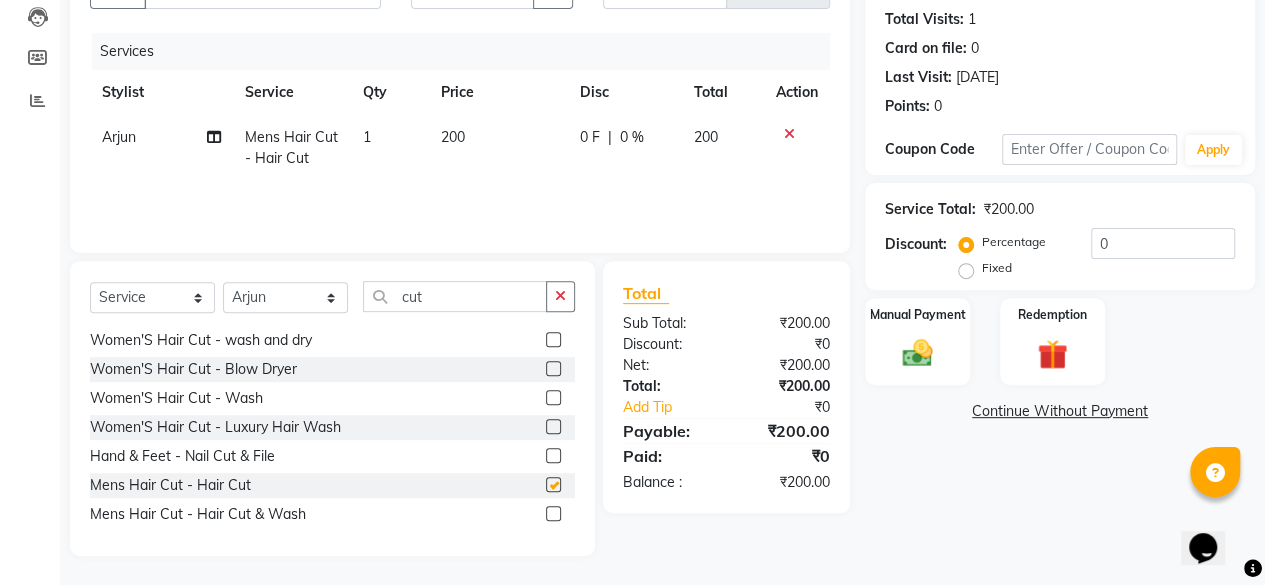 checkbox on "false" 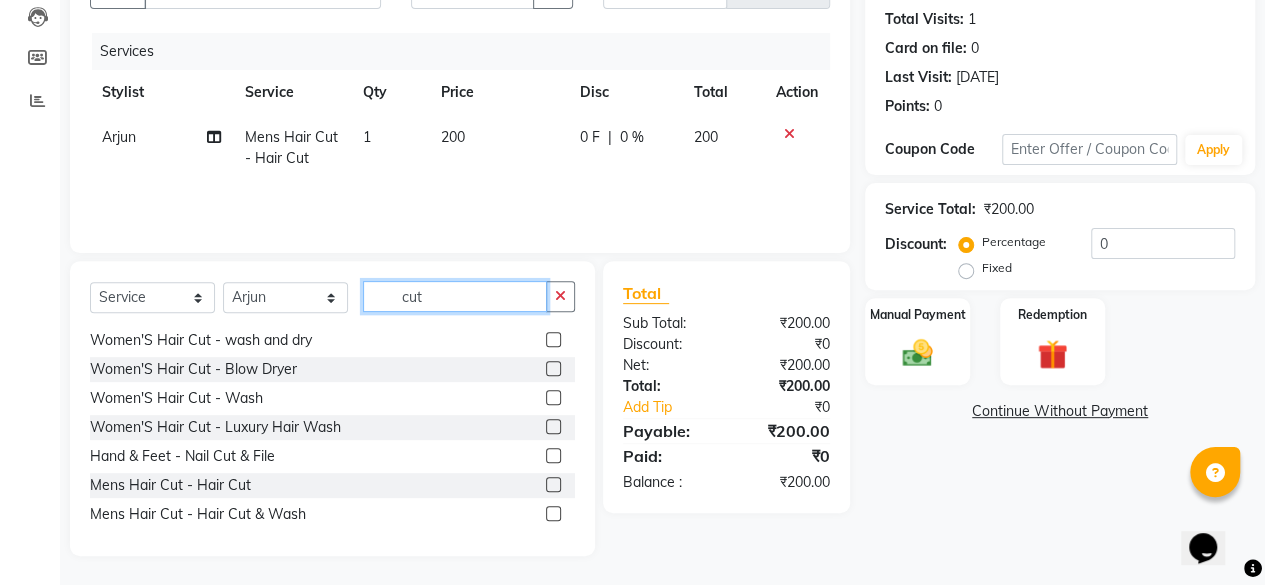click on "cut" 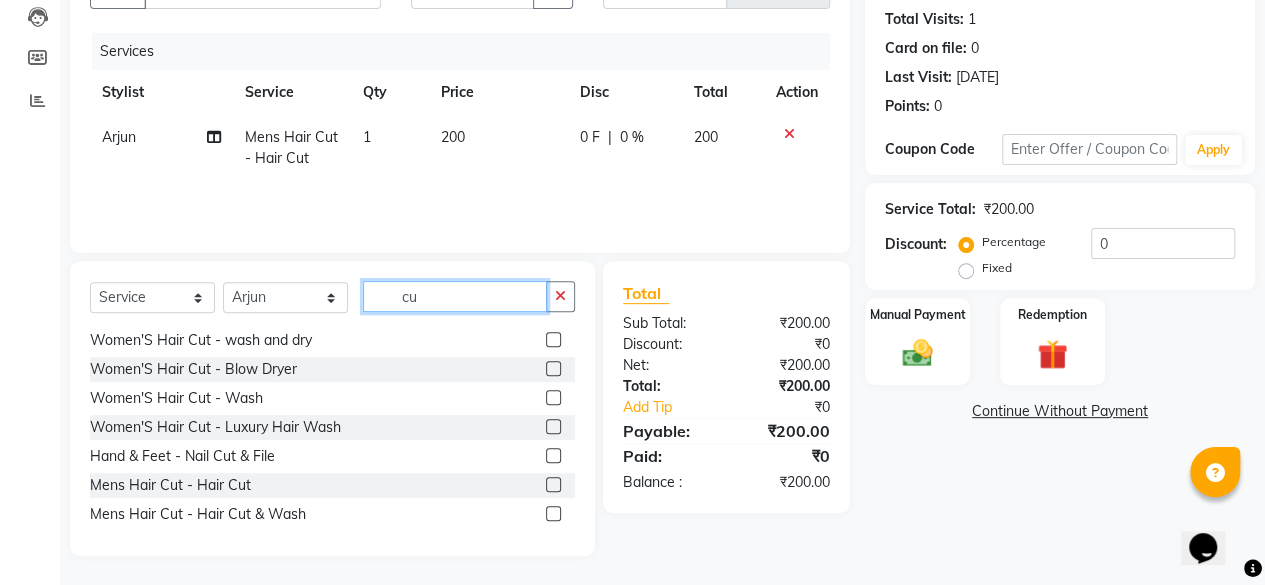 type on "c" 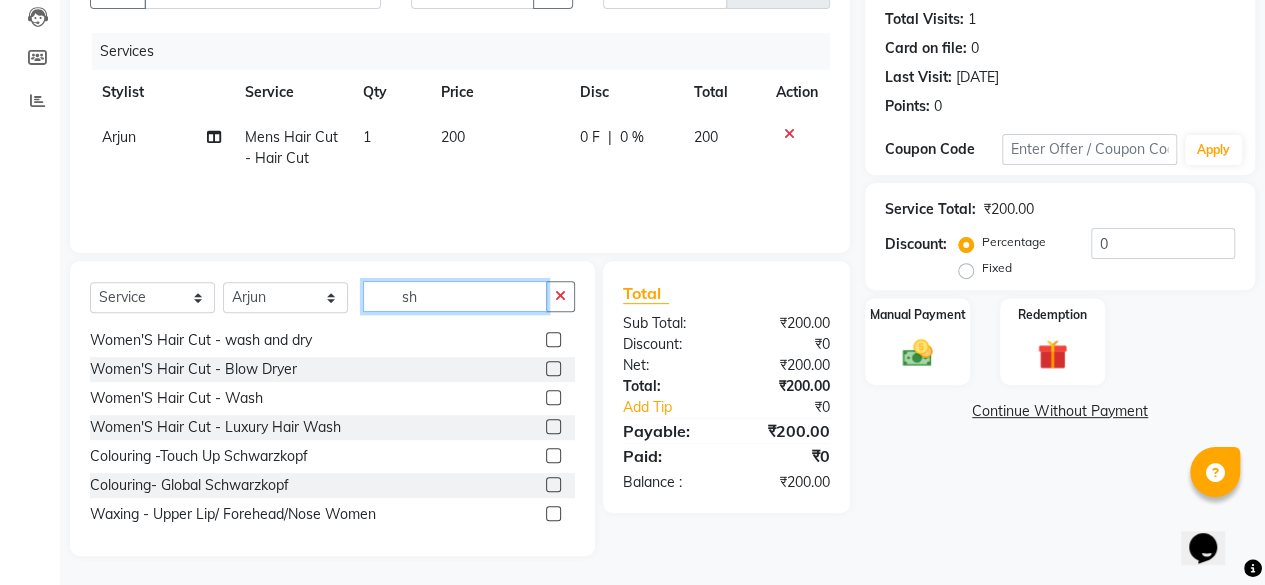 scroll, scrollTop: 58, scrollLeft: 0, axis: vertical 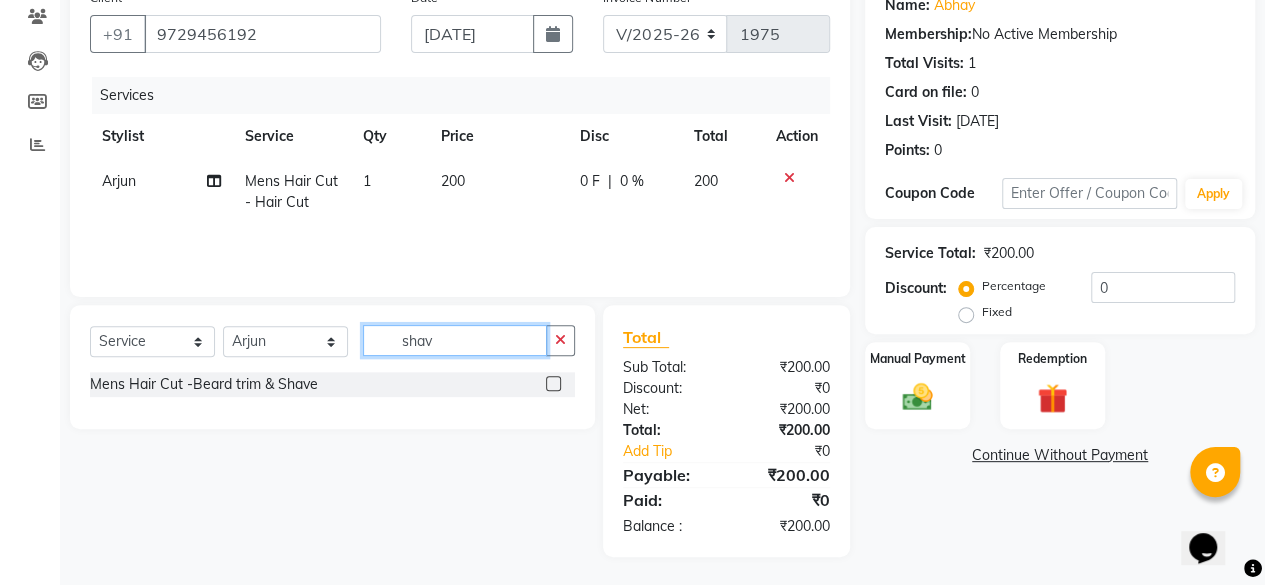 type on "shav" 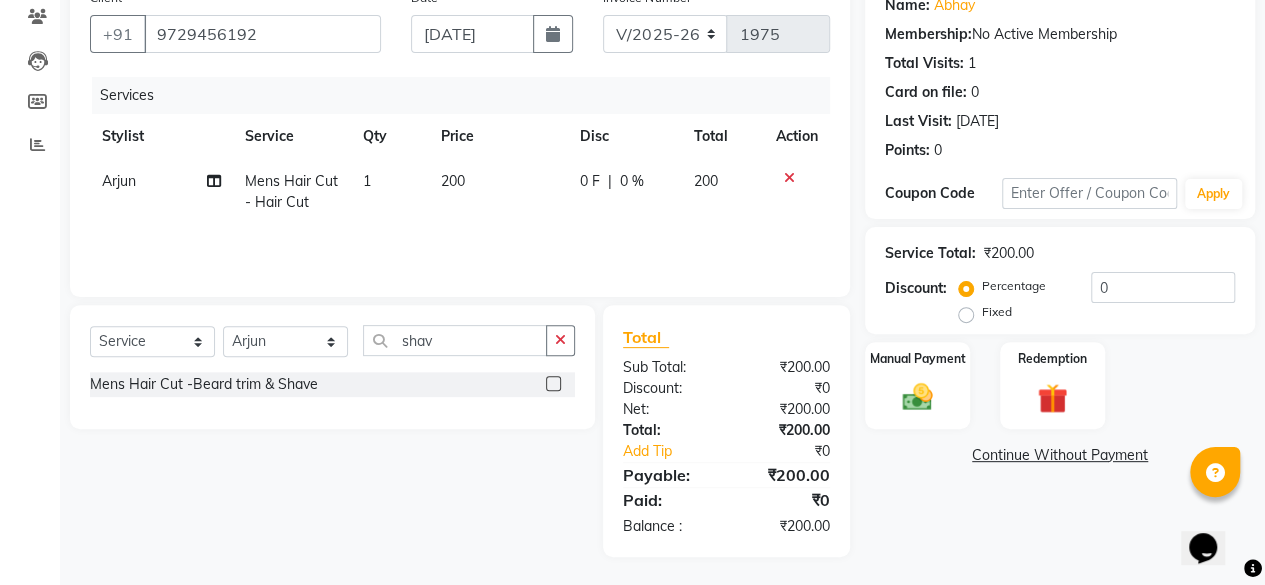 click 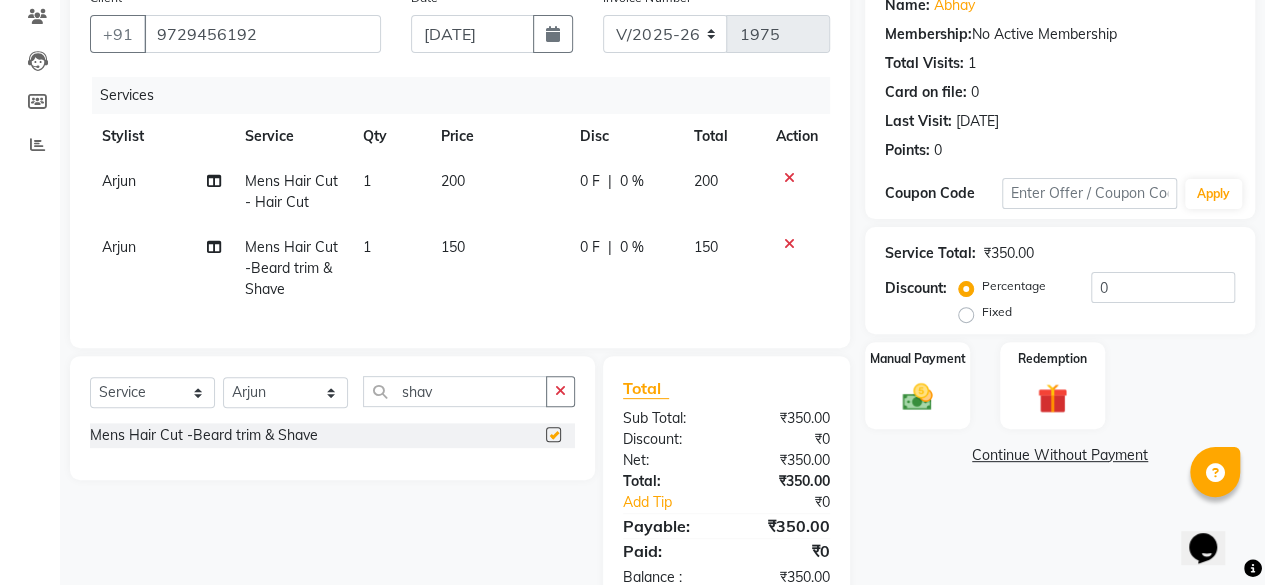 checkbox on "false" 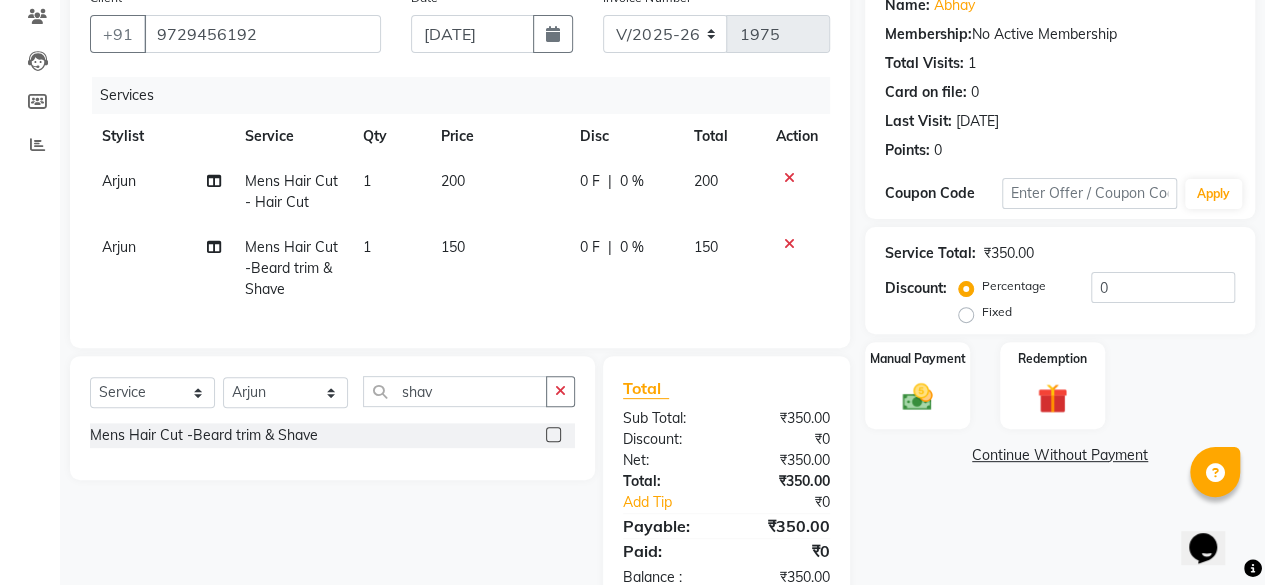 click on "150" 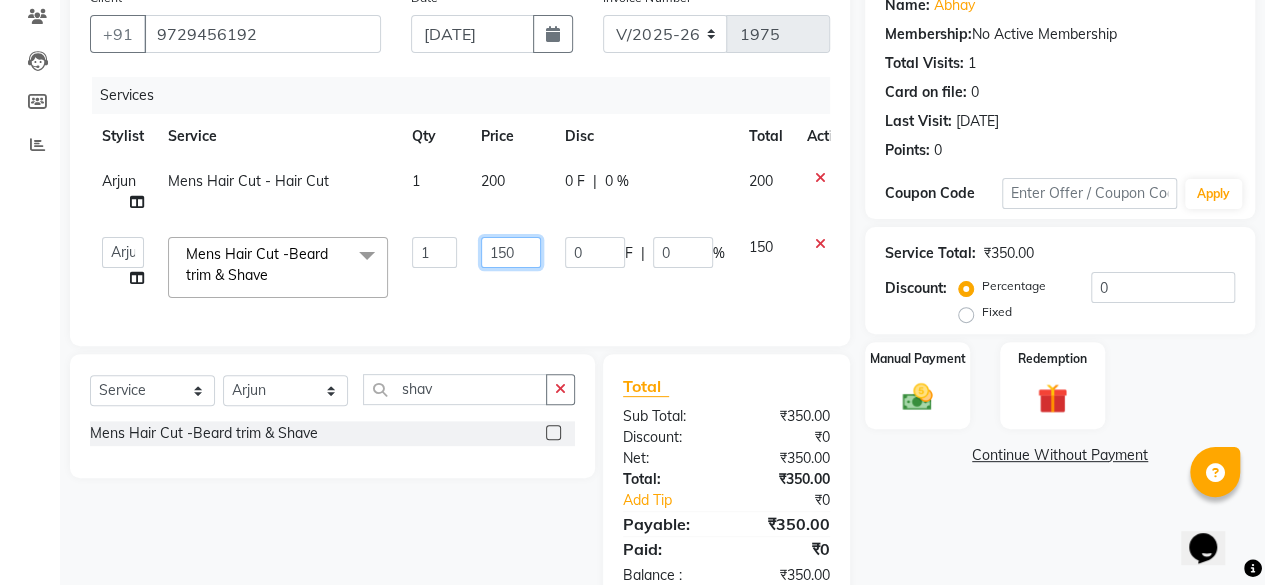 click on "150" 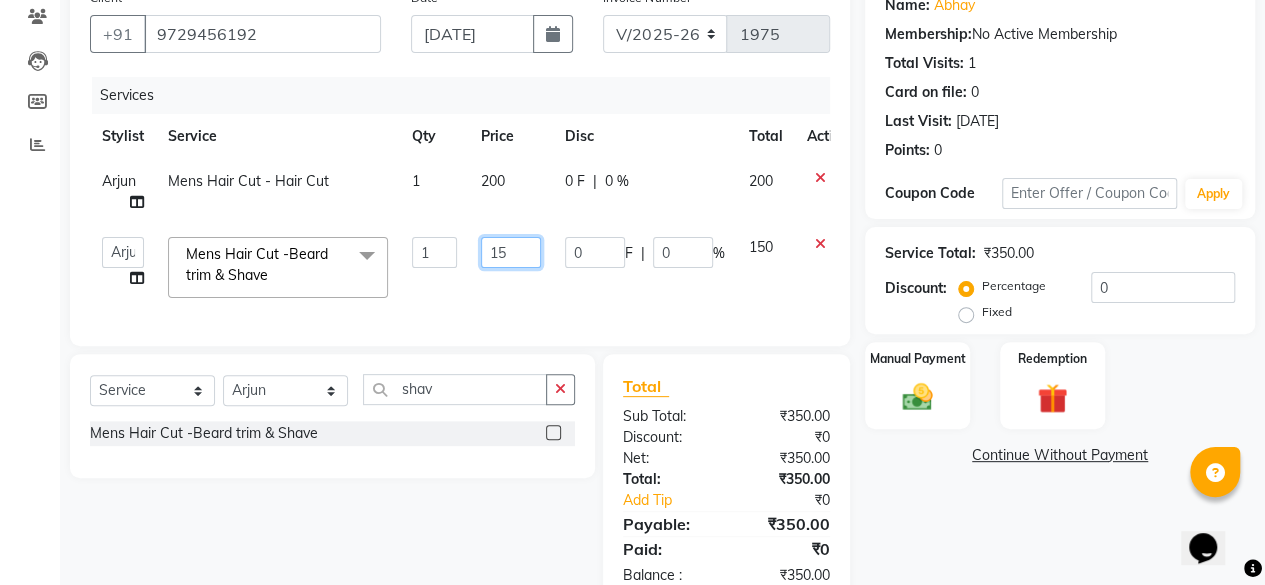 type on "1" 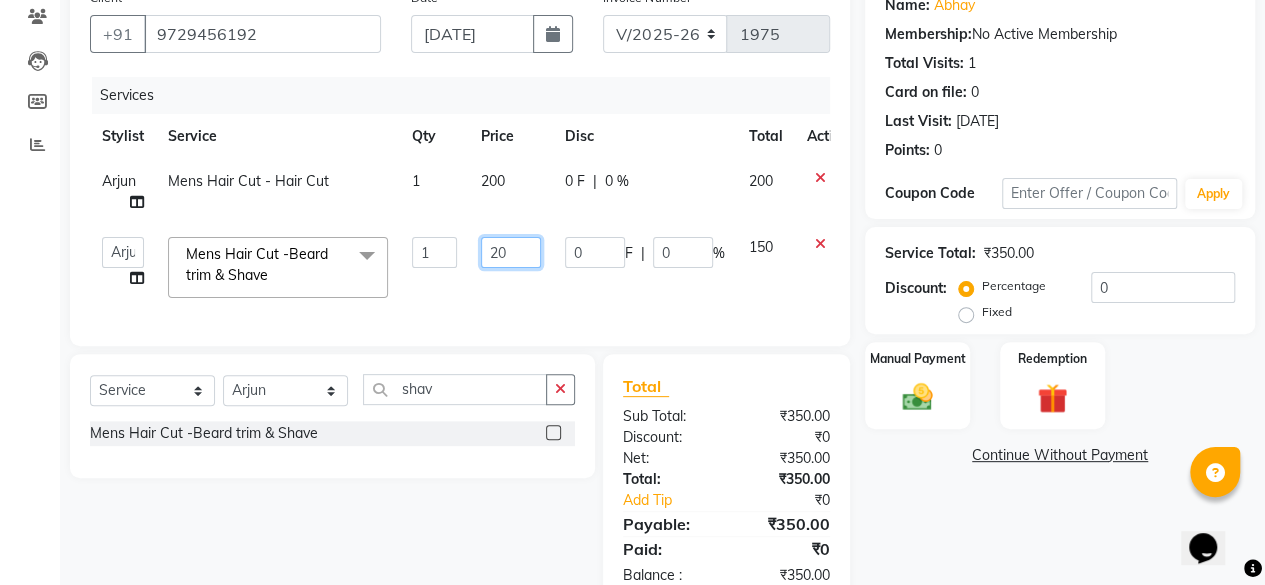 type on "200" 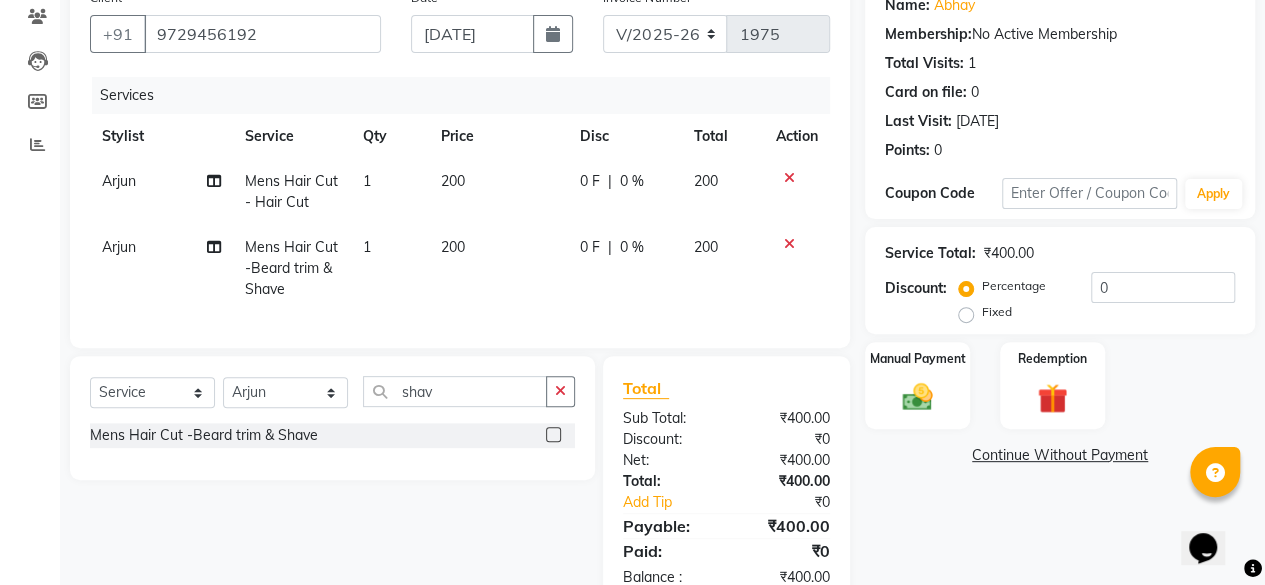 click on "Name: Abhay  Membership:  No Active Membership  Total Visits:  1 Card on file:  0 Last Visit:   25-06-2025 Points:   0  Coupon Code Apply Service Total:  ₹400.00  Discount:  Percentage   Fixed  0 Manual Payment Redemption  Continue Without Payment" 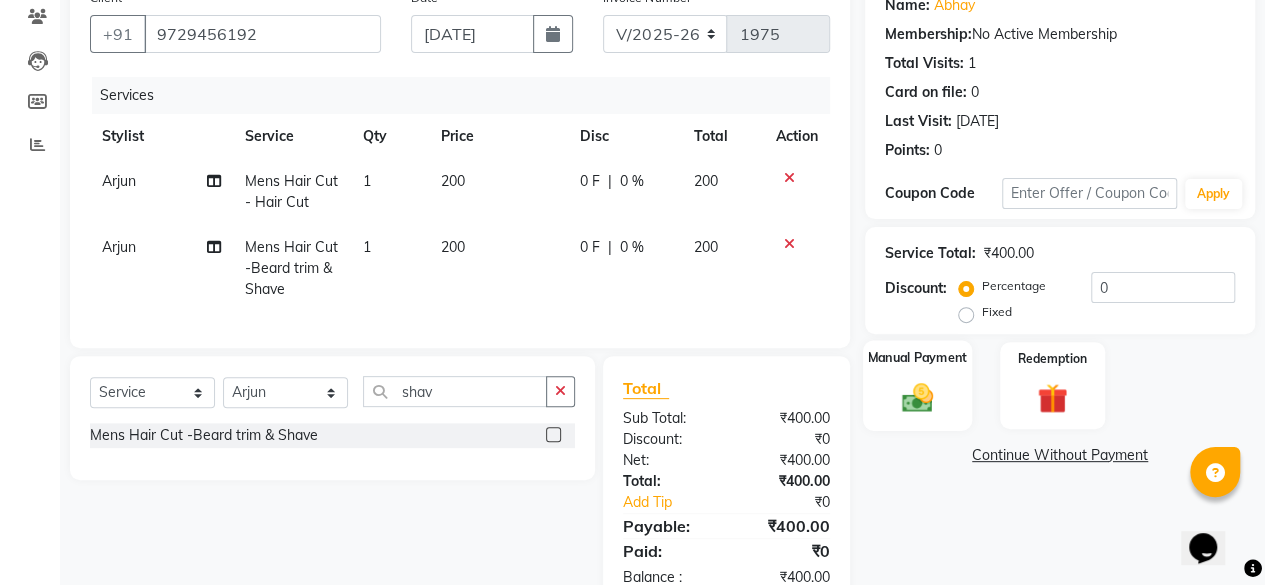 click 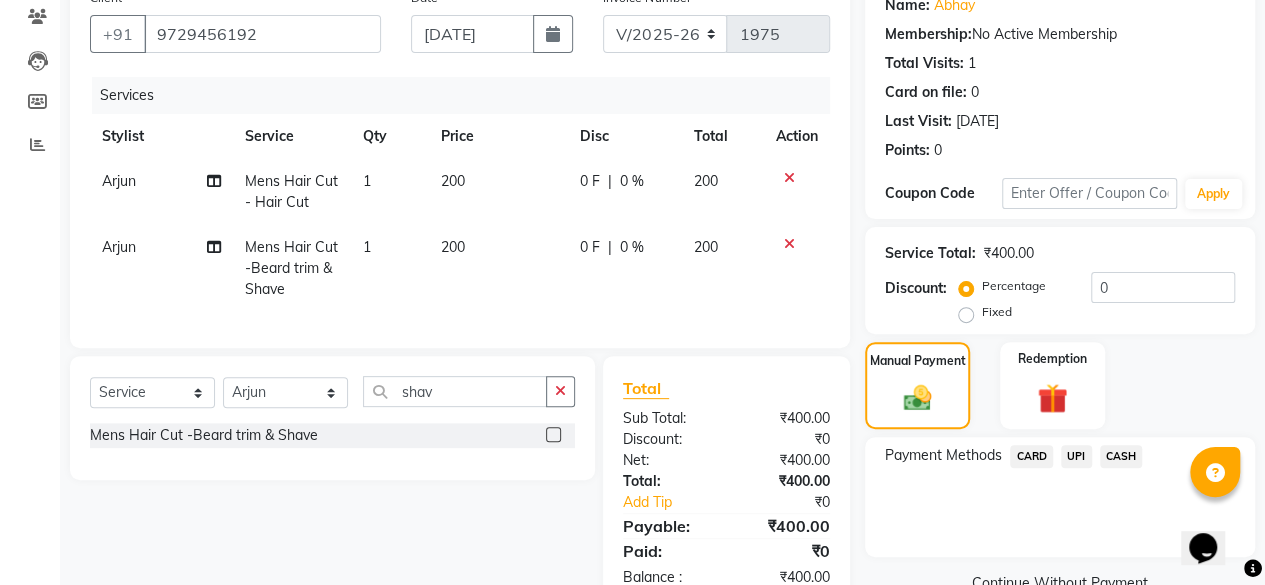 click on "CASH" 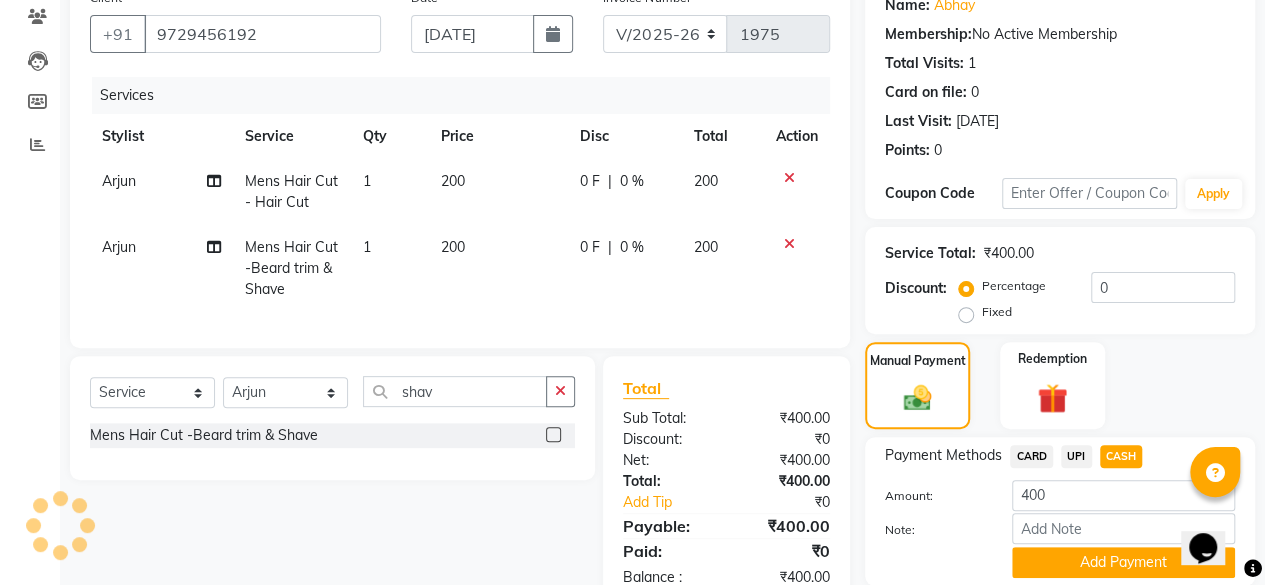 scroll, scrollTop: 242, scrollLeft: 0, axis: vertical 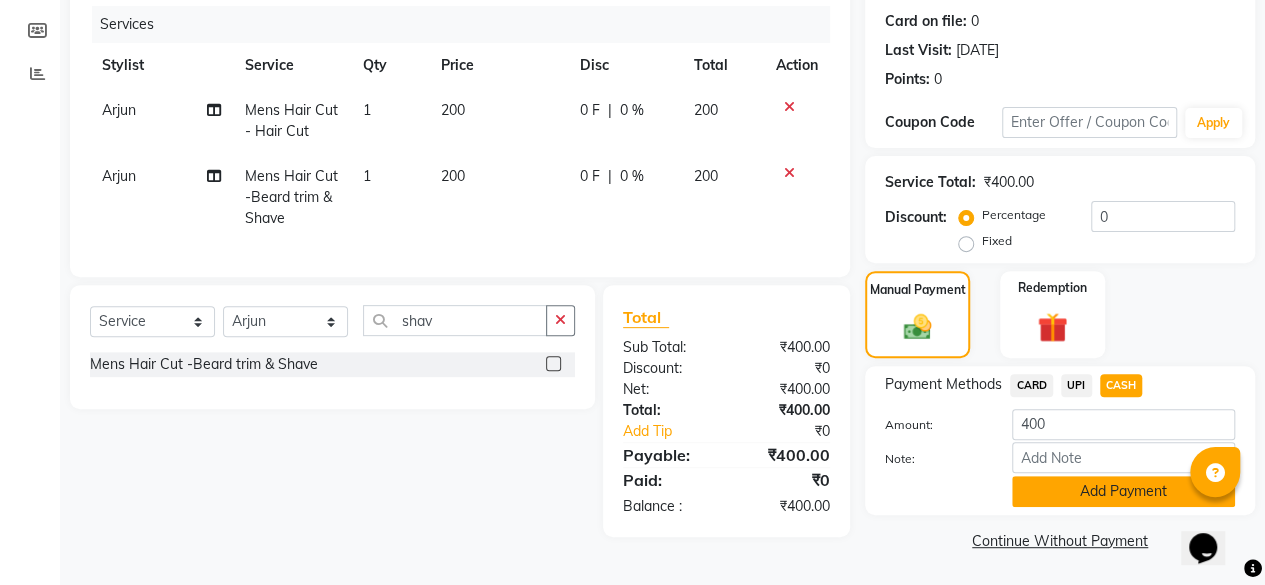 click on "Add Payment" 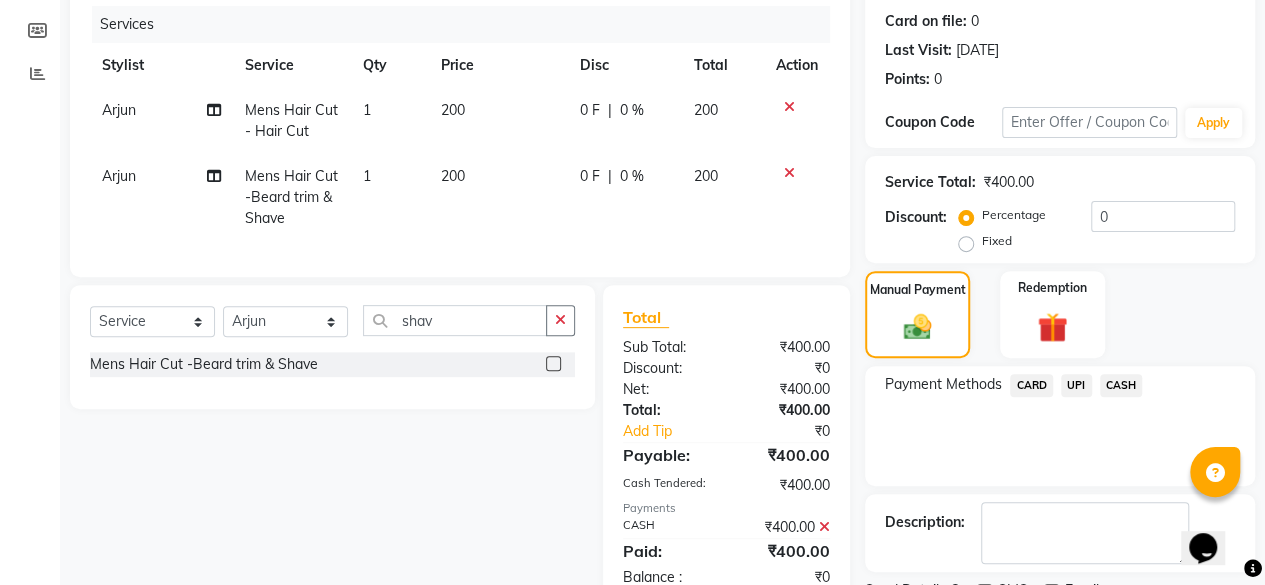scroll, scrollTop: 324, scrollLeft: 0, axis: vertical 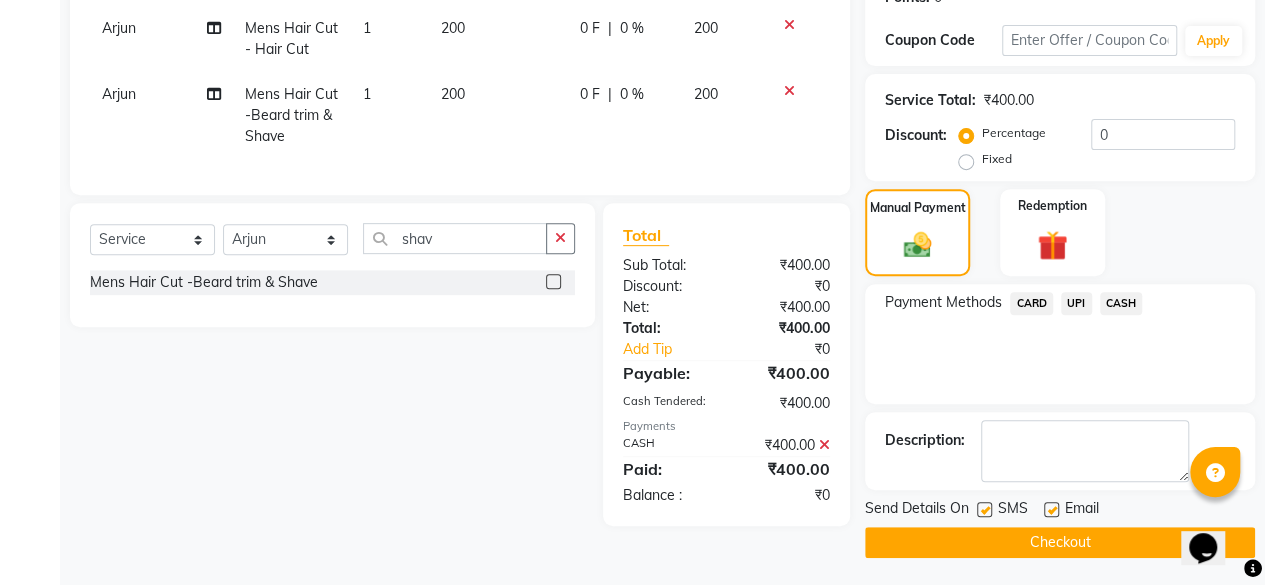 click on "Checkout" 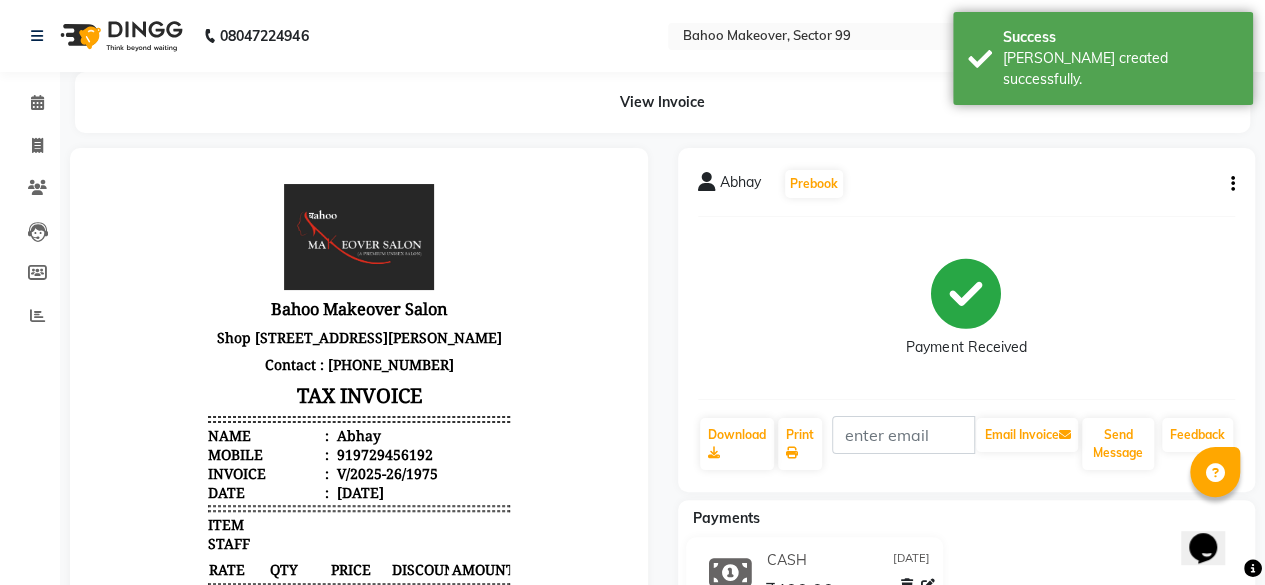 scroll, scrollTop: 396, scrollLeft: 0, axis: vertical 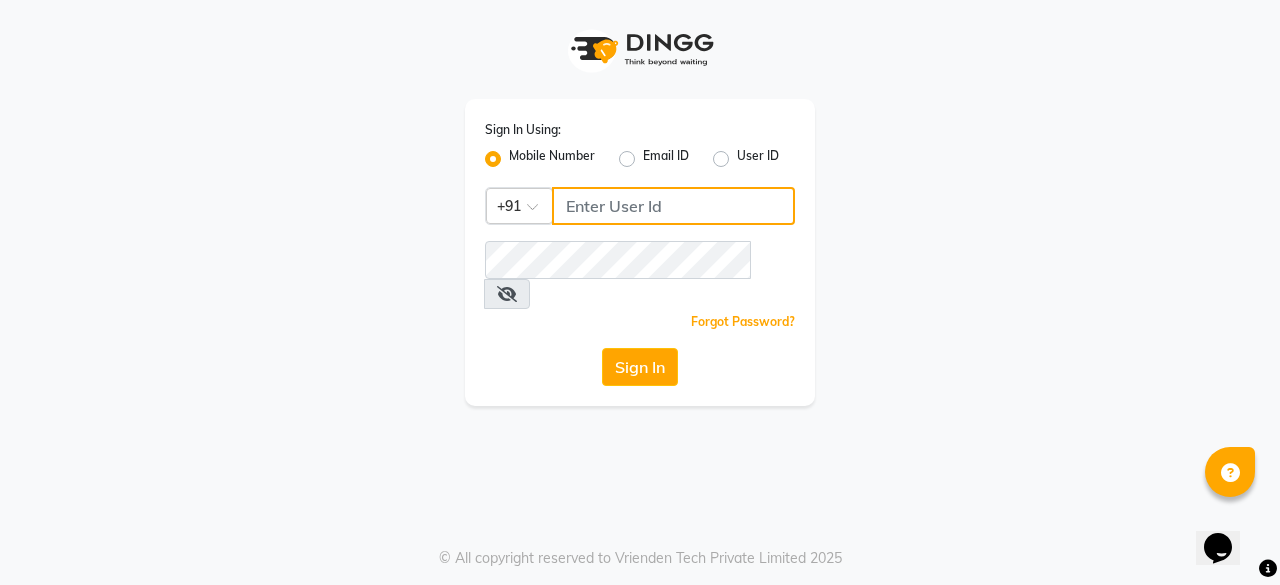 click 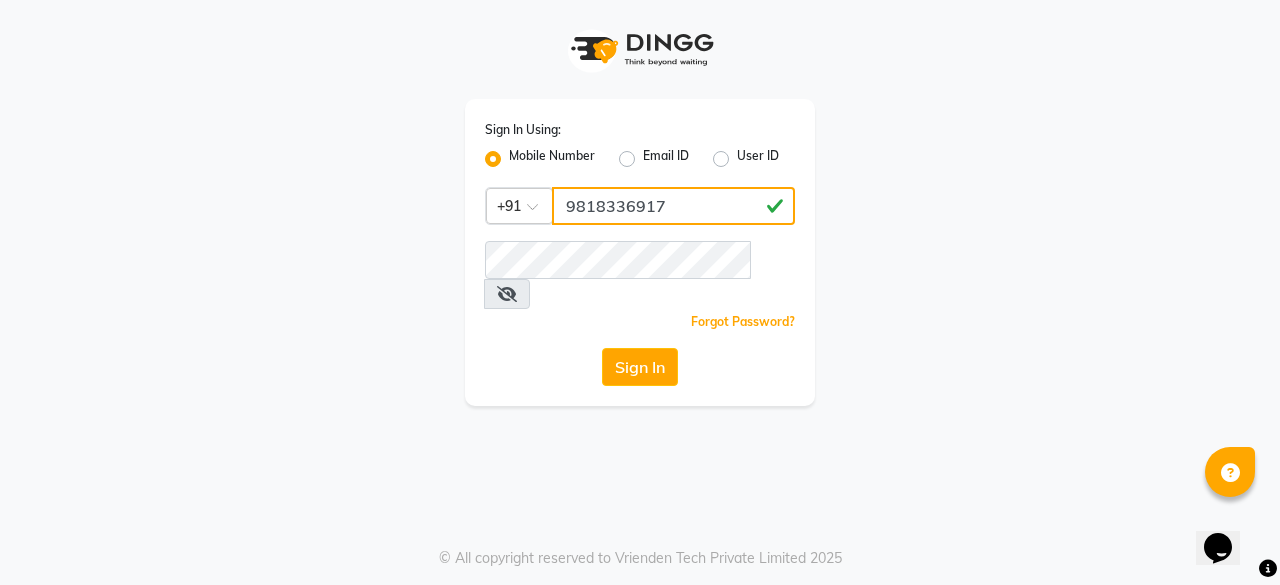 type on "9818336917" 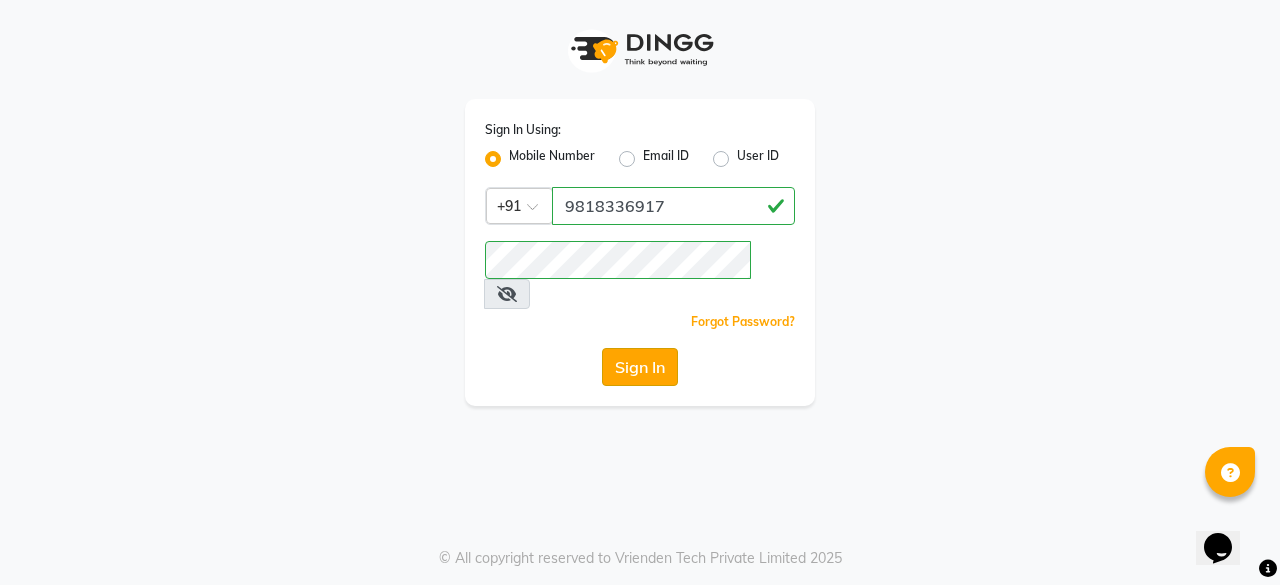 click on "Sign In" 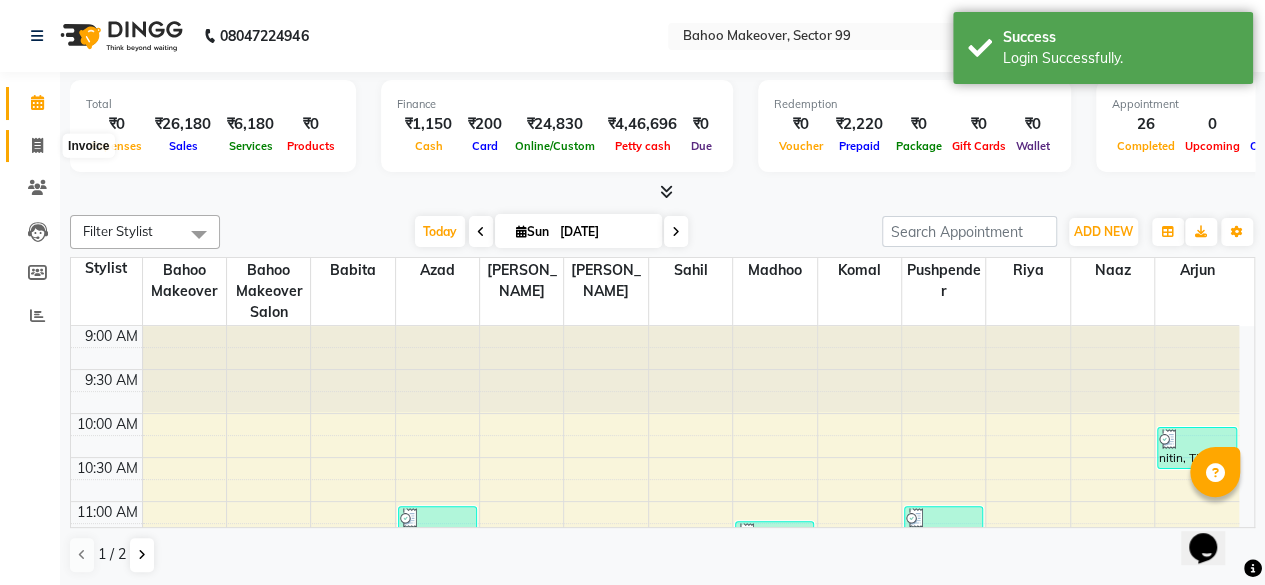 click 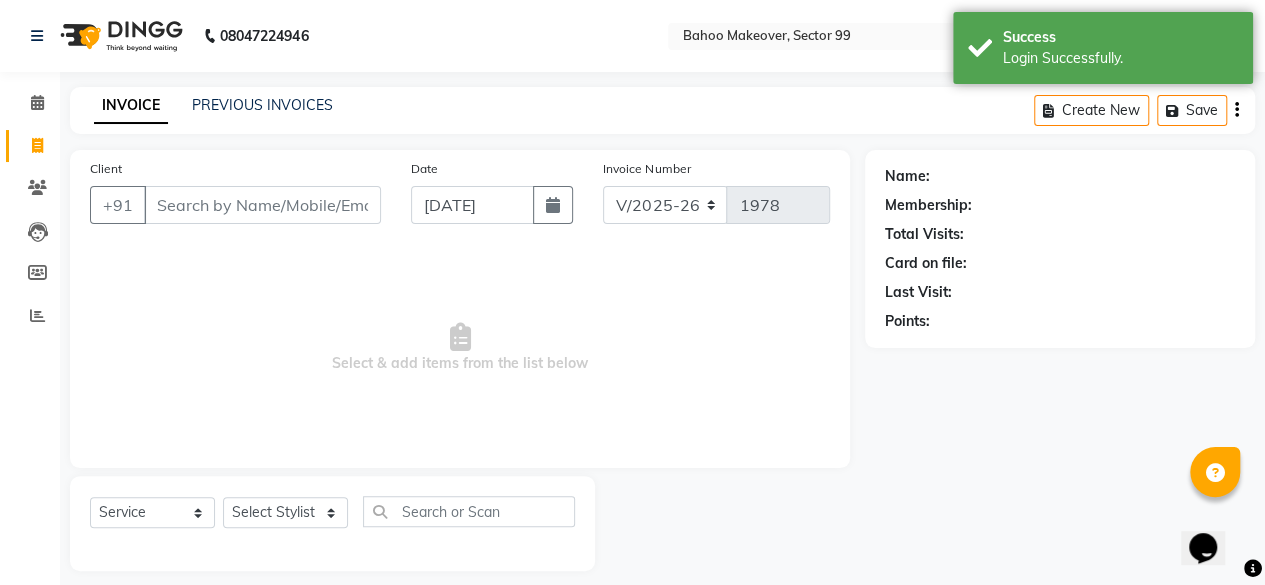 click on "Client" at bounding box center (262, 205) 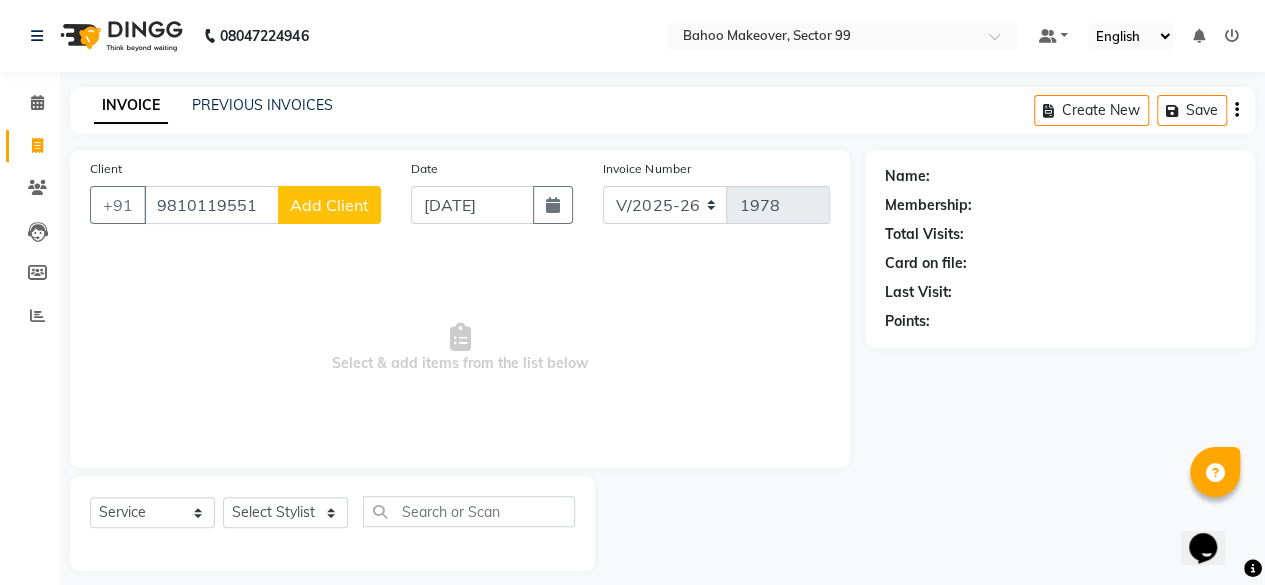 type on "9810119551" 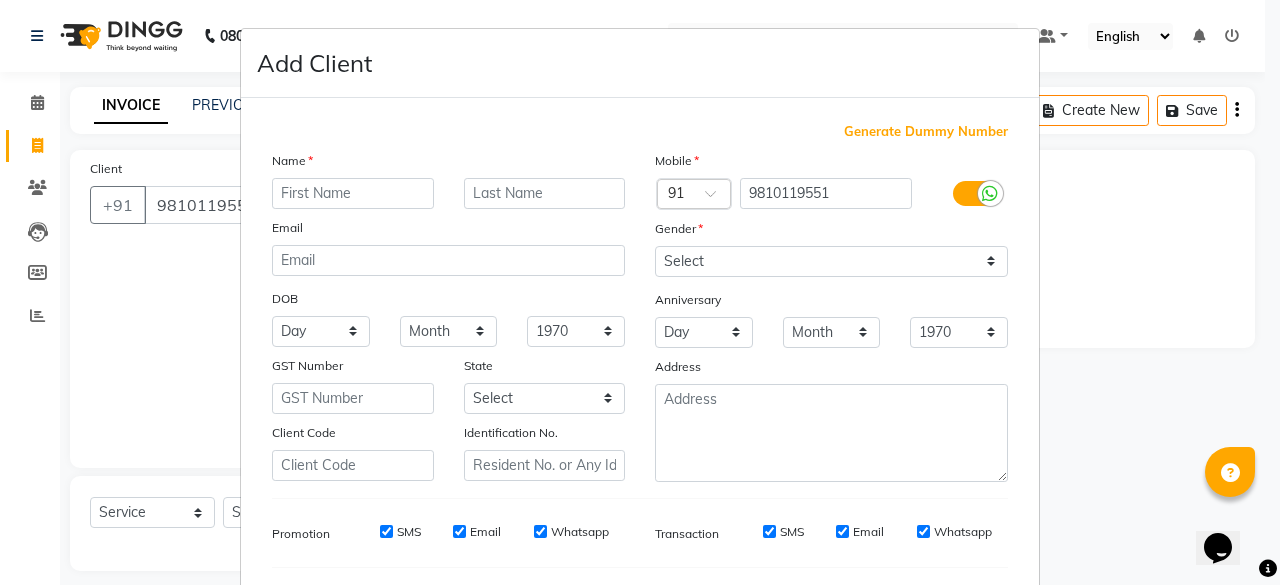 click at bounding box center (353, 193) 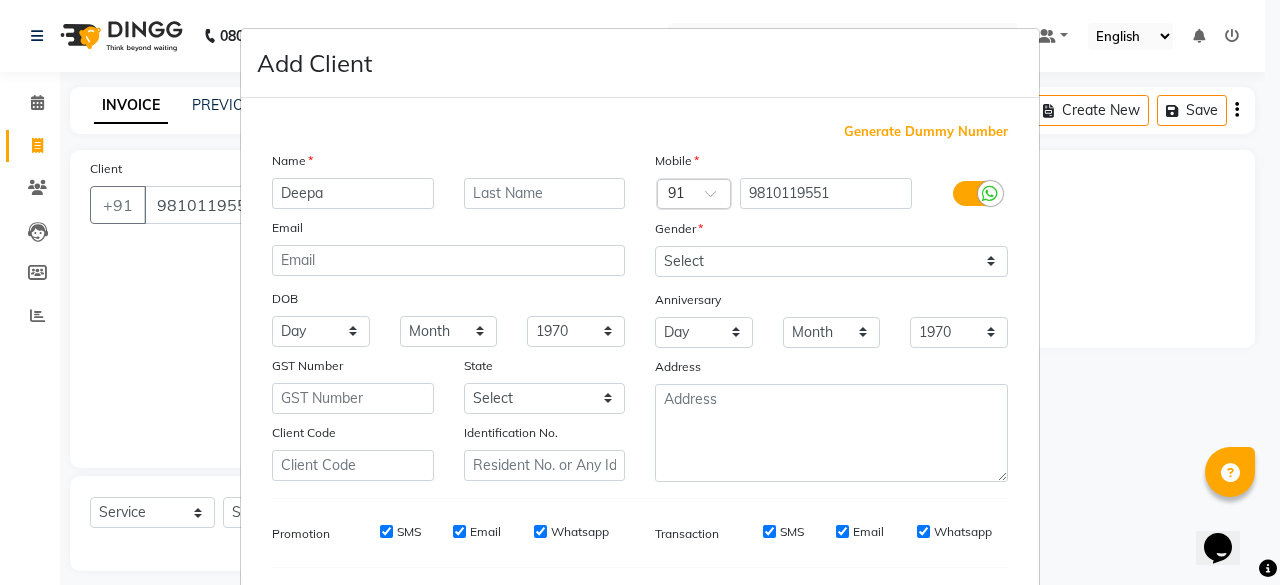 type on "Deepa" 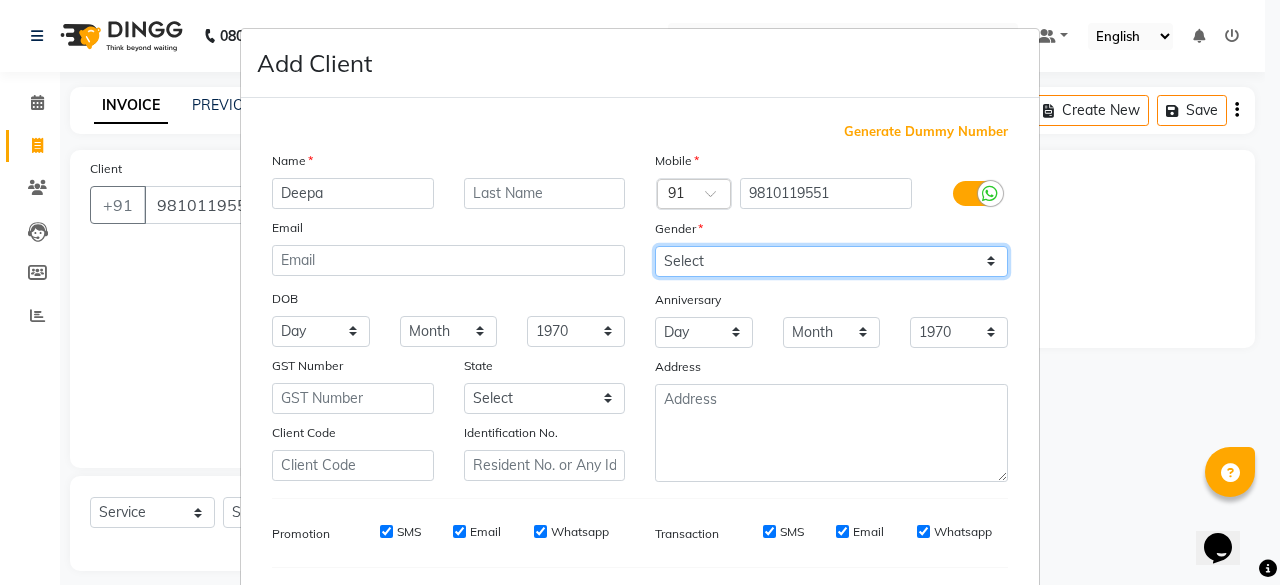 click on "Select Male Female Other Prefer Not To Say" at bounding box center [831, 261] 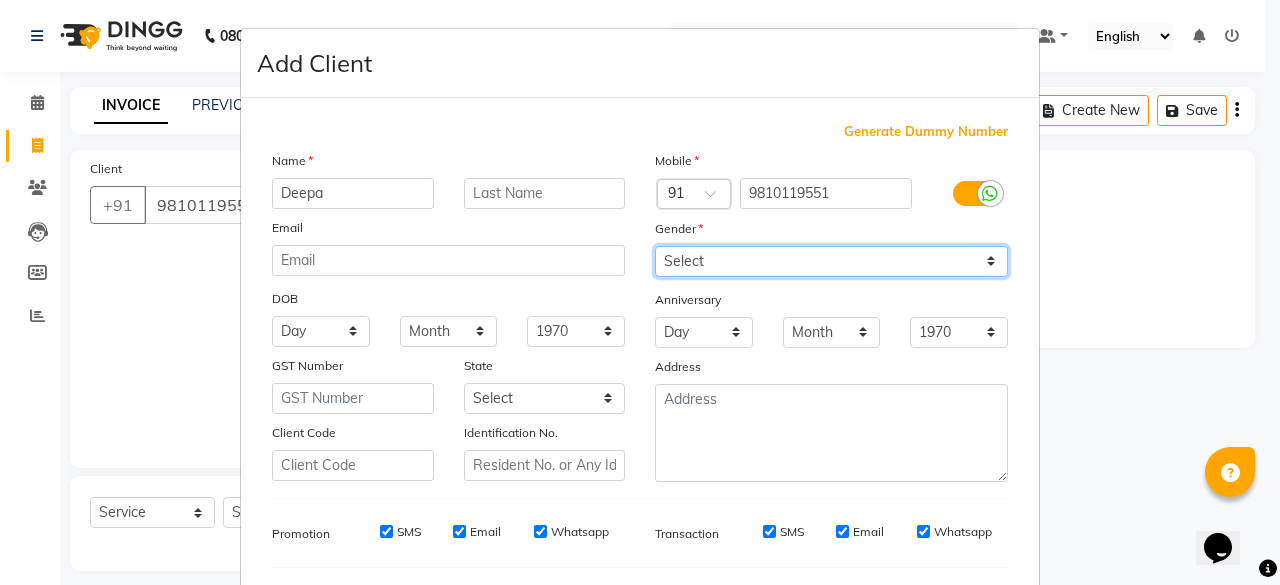 select on "female" 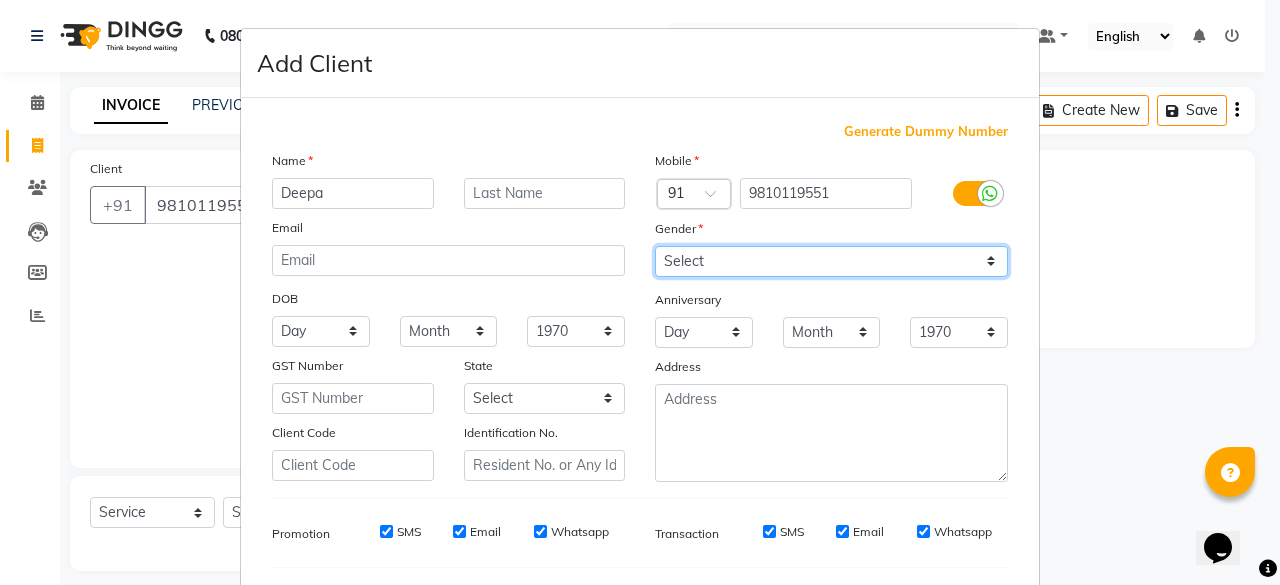 click on "Select Male Female Other Prefer Not To Say" at bounding box center (831, 261) 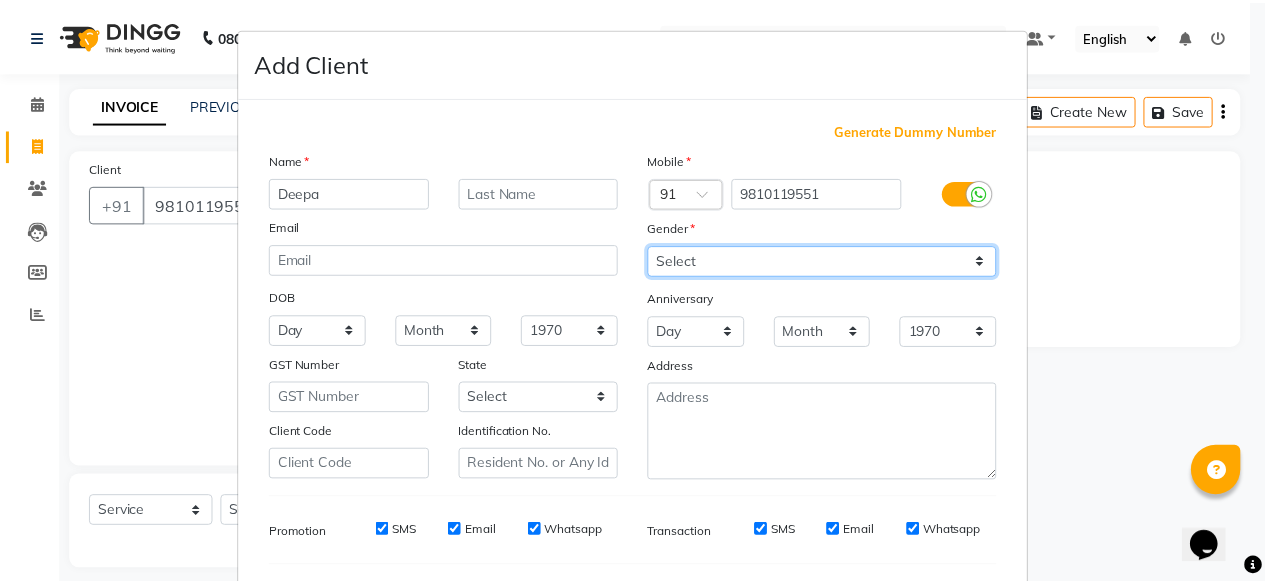scroll, scrollTop: 260, scrollLeft: 0, axis: vertical 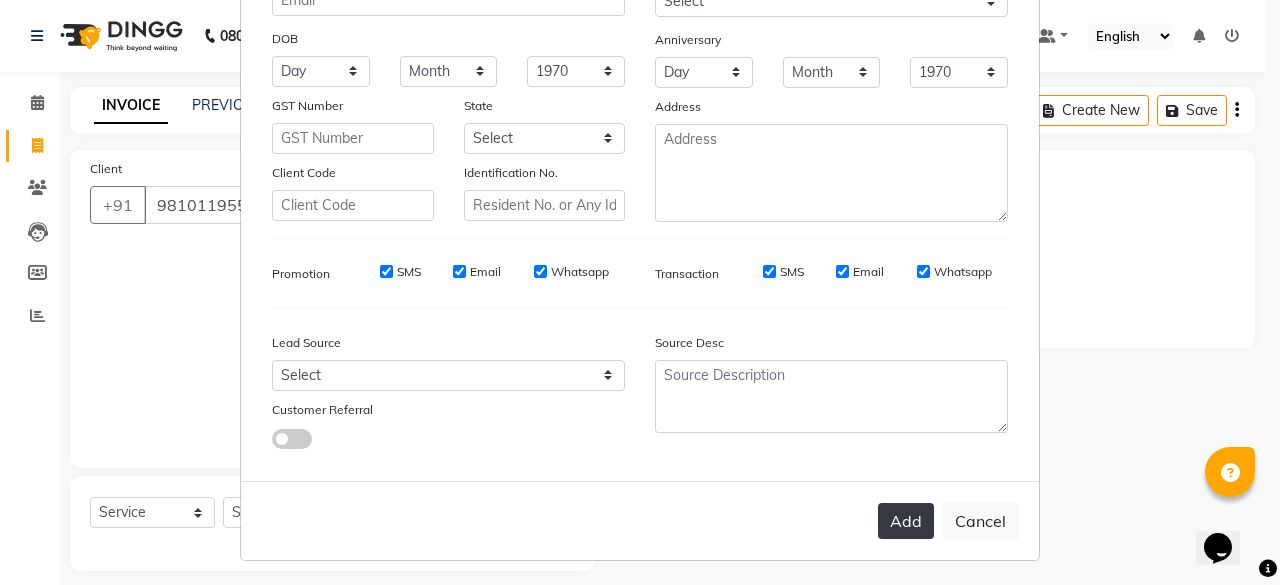 click on "Add" at bounding box center (906, 521) 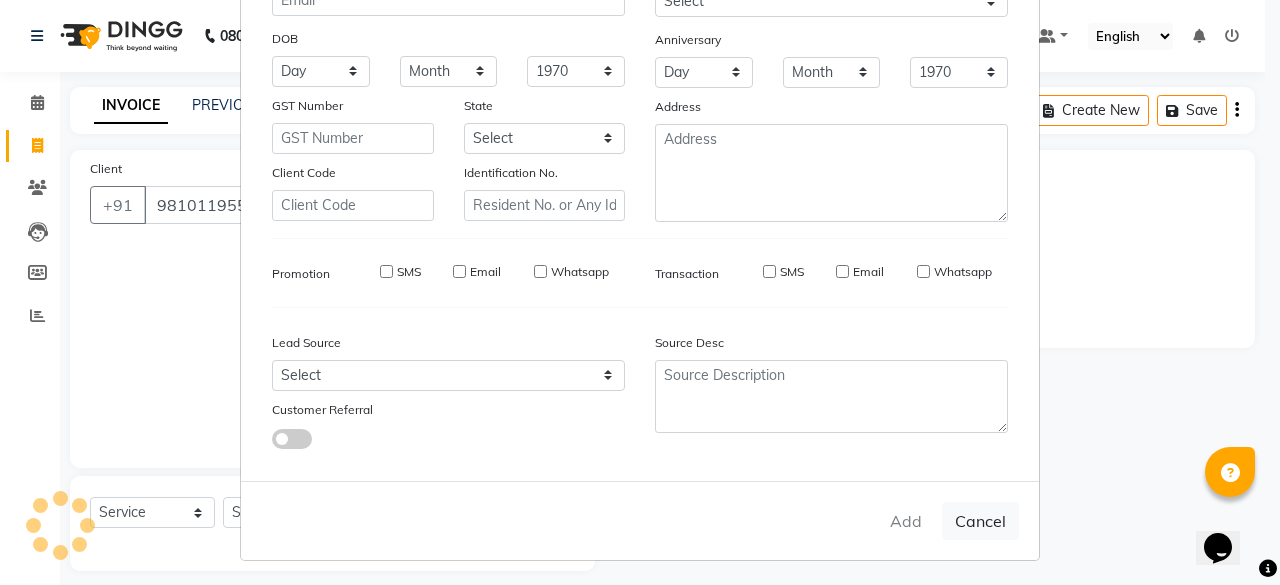 type 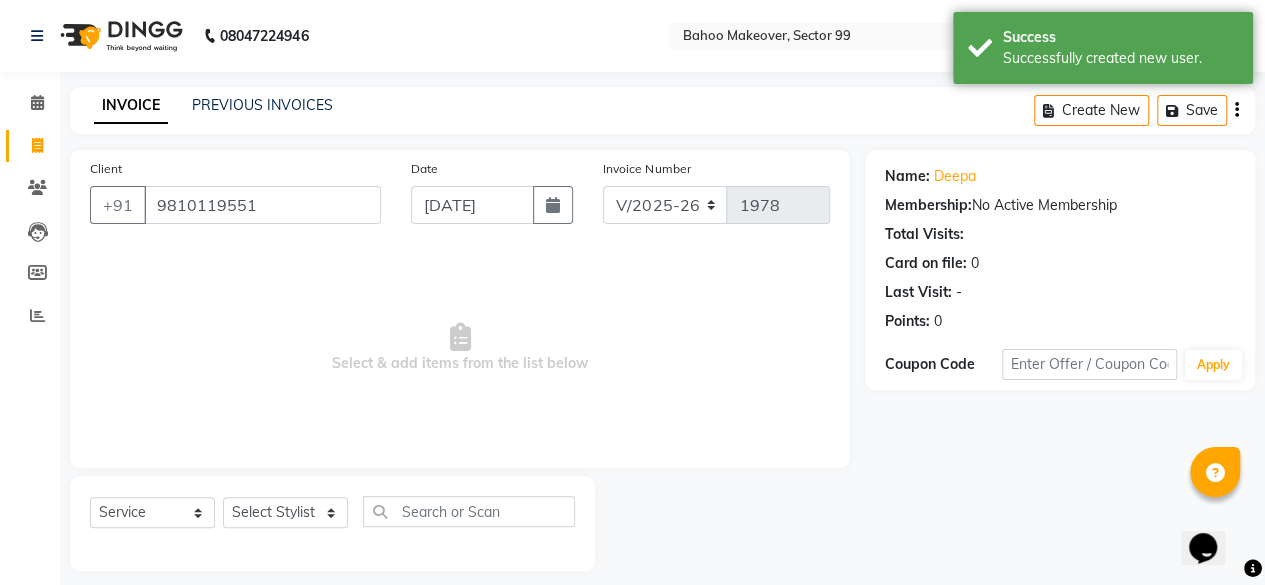 scroll, scrollTop: 15, scrollLeft: 0, axis: vertical 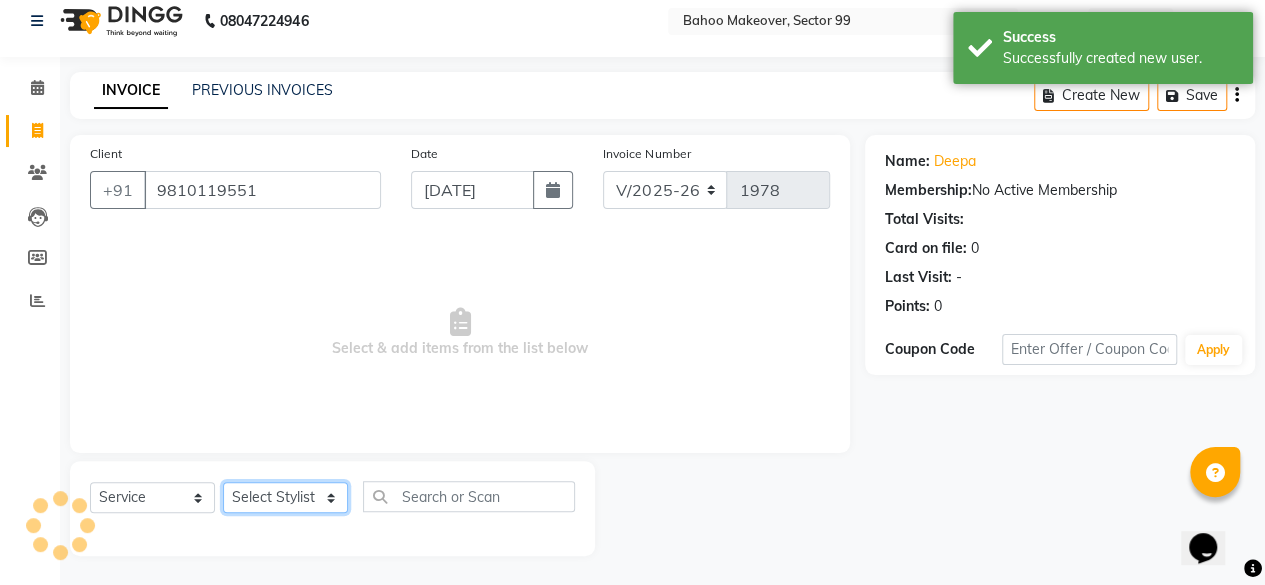 click on "Select Stylist Arjun [PERSON_NAME]  Bahoo Makeover Bahoo Makeover Salon [PERSON_NAME] [PERSON_NAME] [PERSON_NAME] [PERSON_NAME] [PERSON_NAME] [PERSON_NAME]  [PERSON_NAME] Vikas" 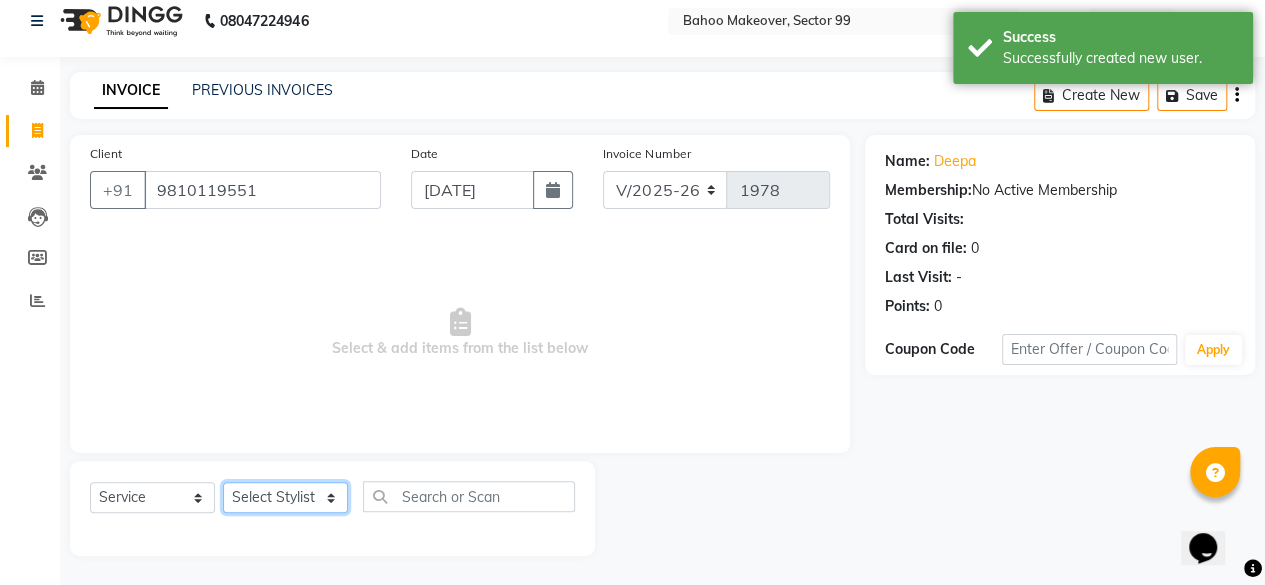 select on "64175" 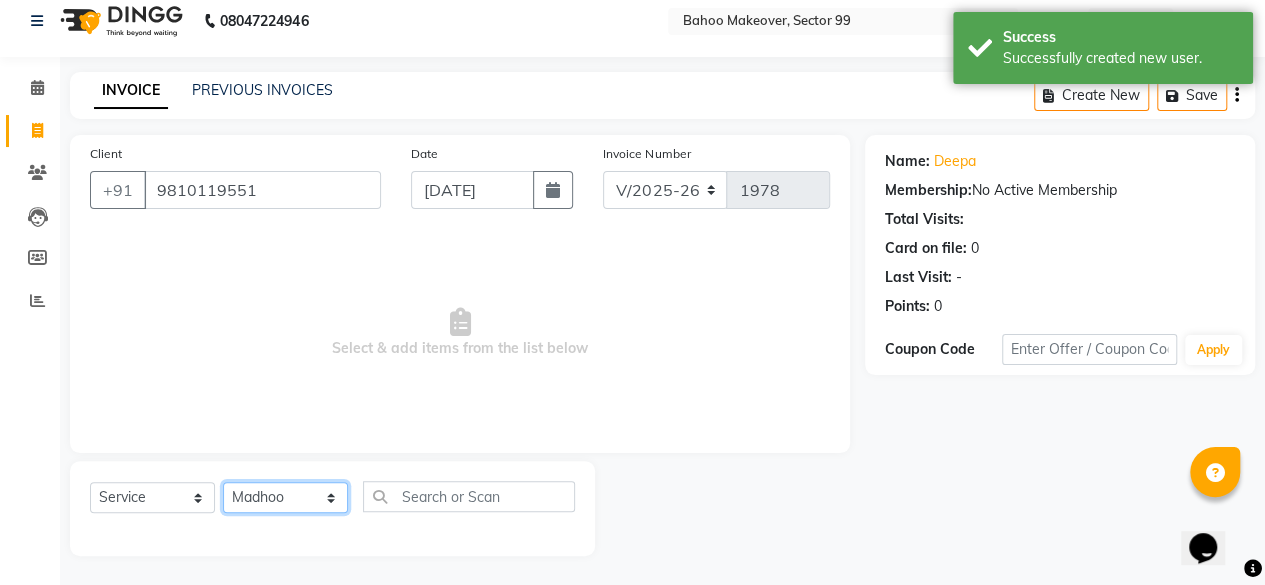 click on "Select Stylist Arjun [PERSON_NAME]  Bahoo Makeover Bahoo Makeover Salon [PERSON_NAME] [PERSON_NAME] [PERSON_NAME] [PERSON_NAME] [PERSON_NAME] [PERSON_NAME]  [PERSON_NAME] Vikas" 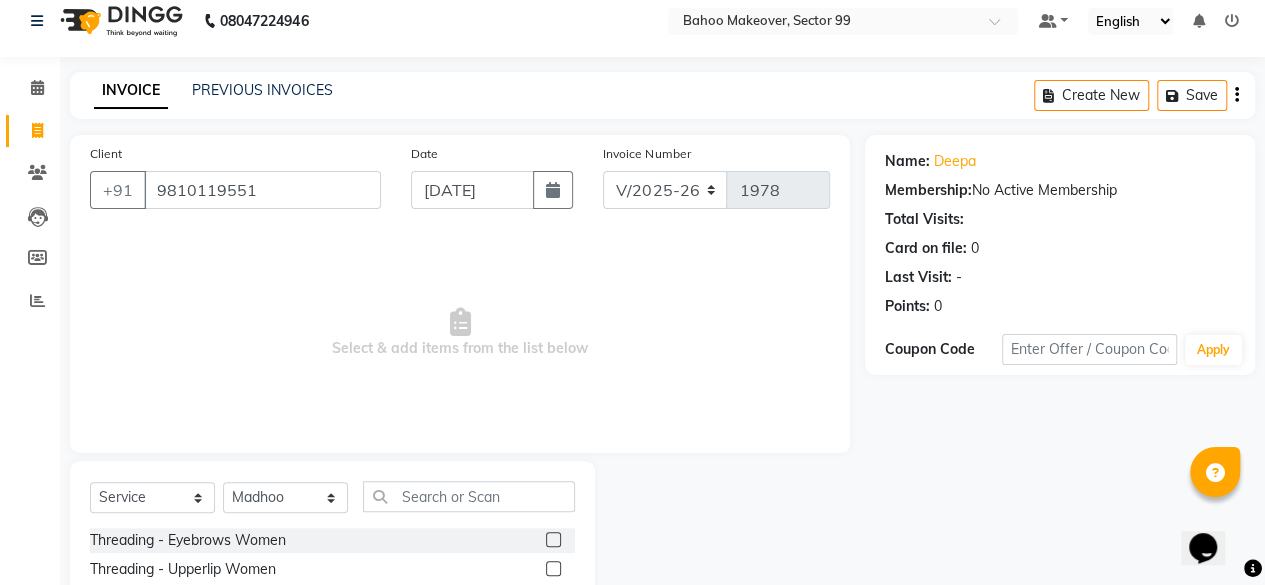click 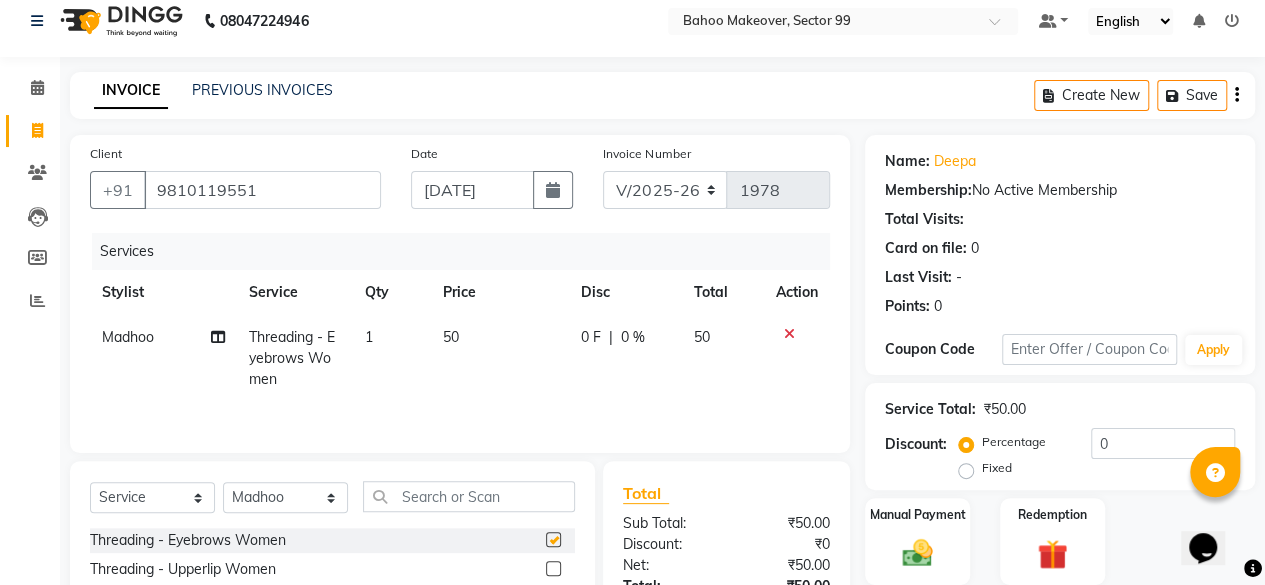 checkbox on "false" 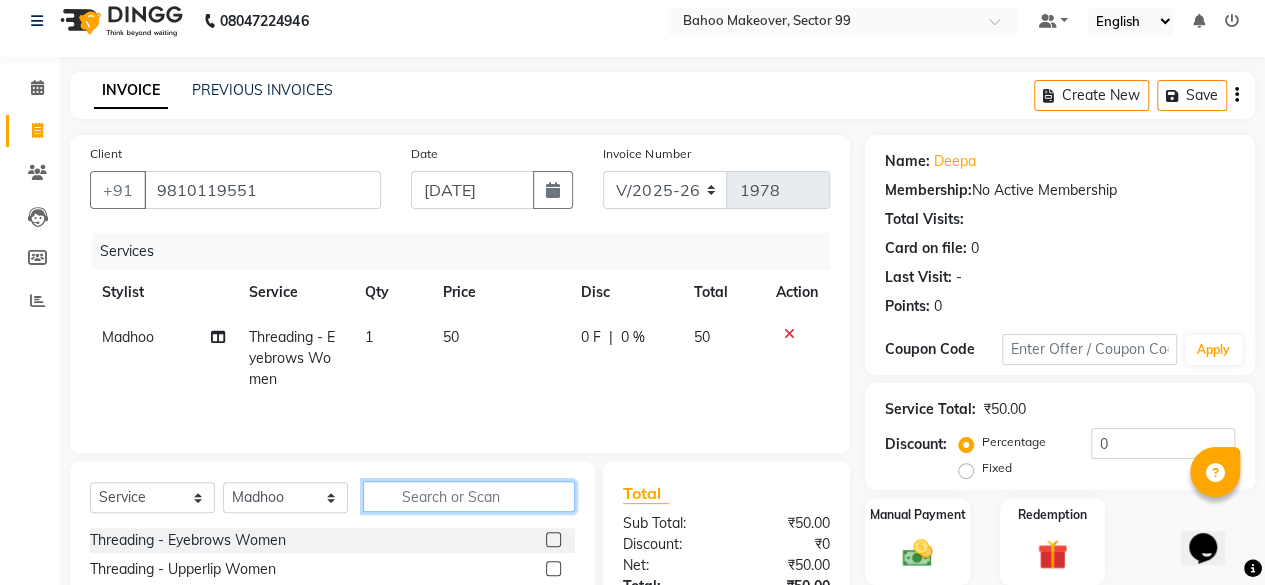 click 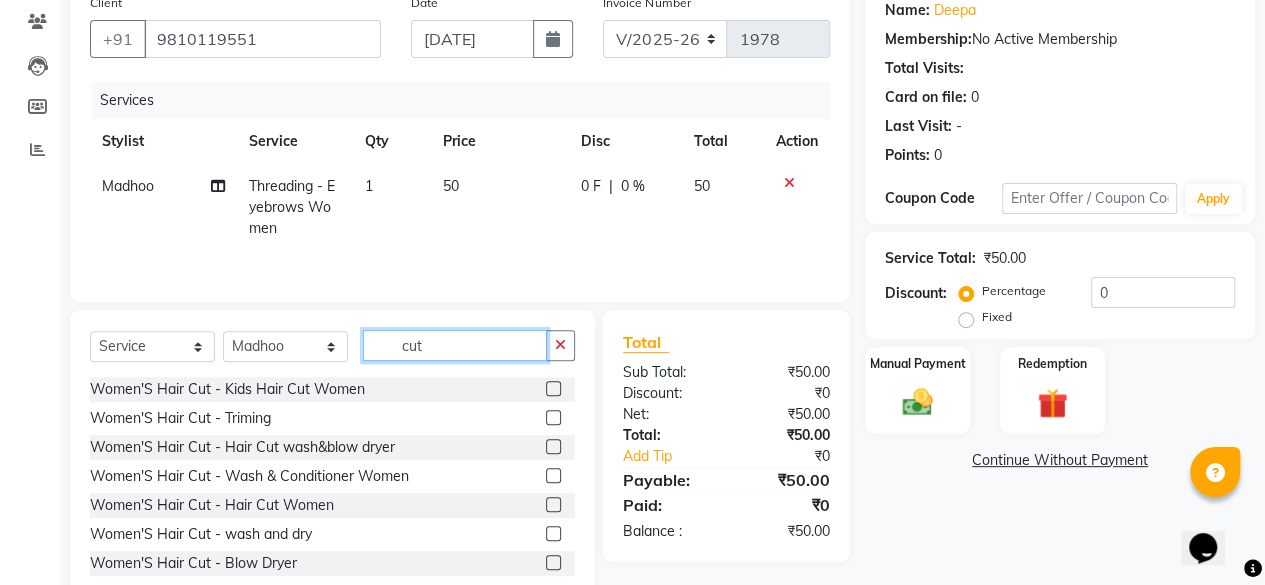 scroll, scrollTop: 171, scrollLeft: 0, axis: vertical 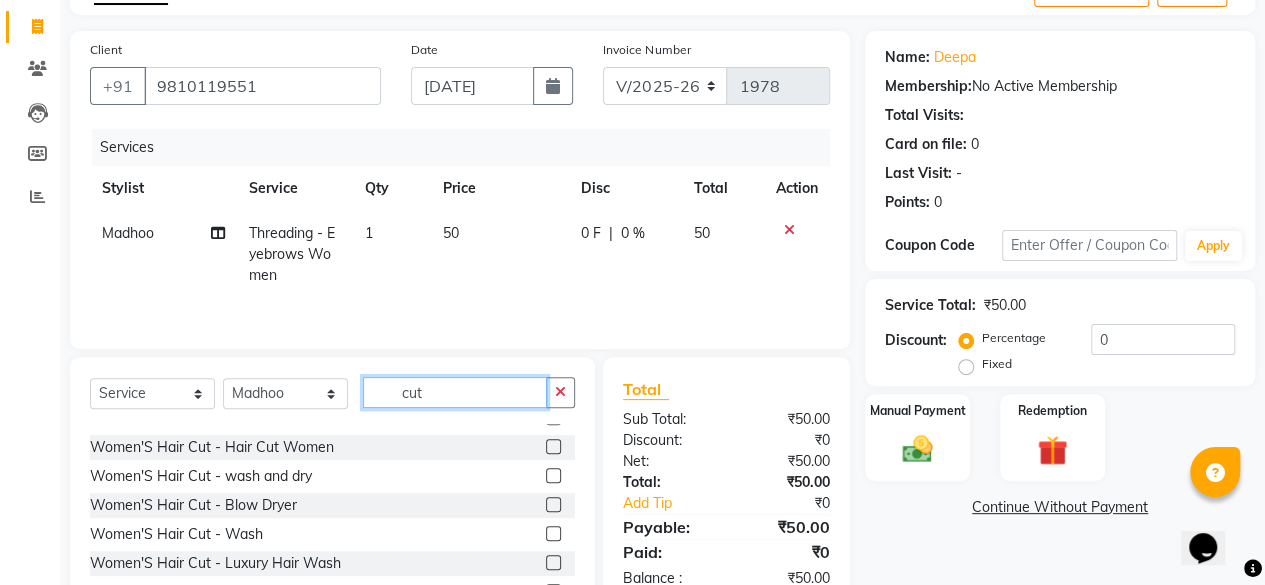 type on "cut" 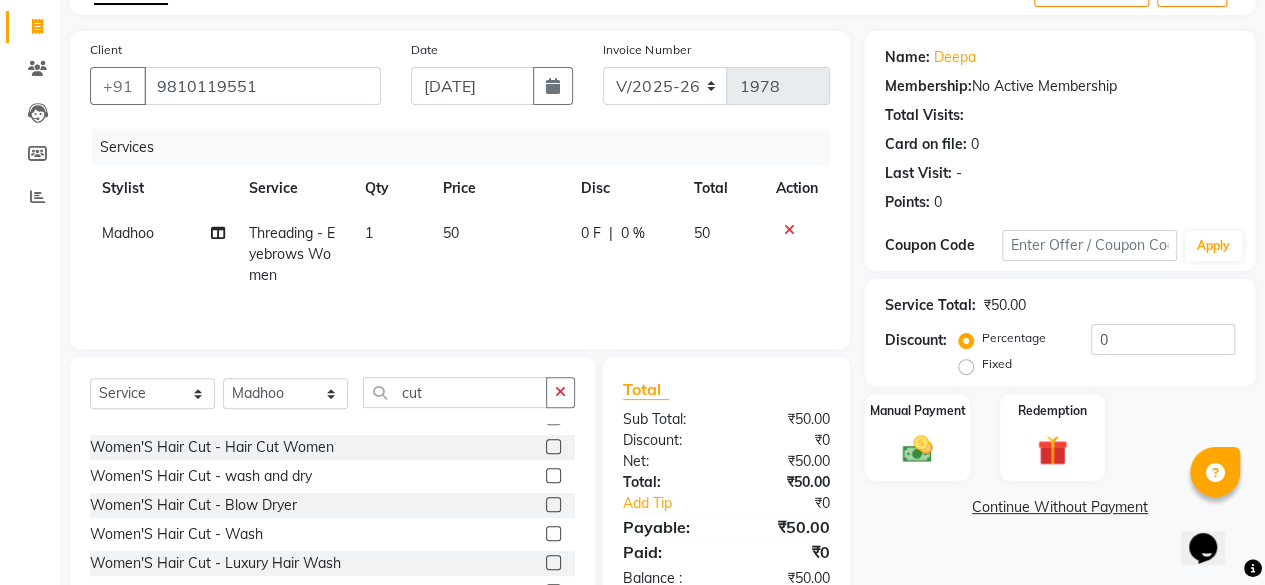 click 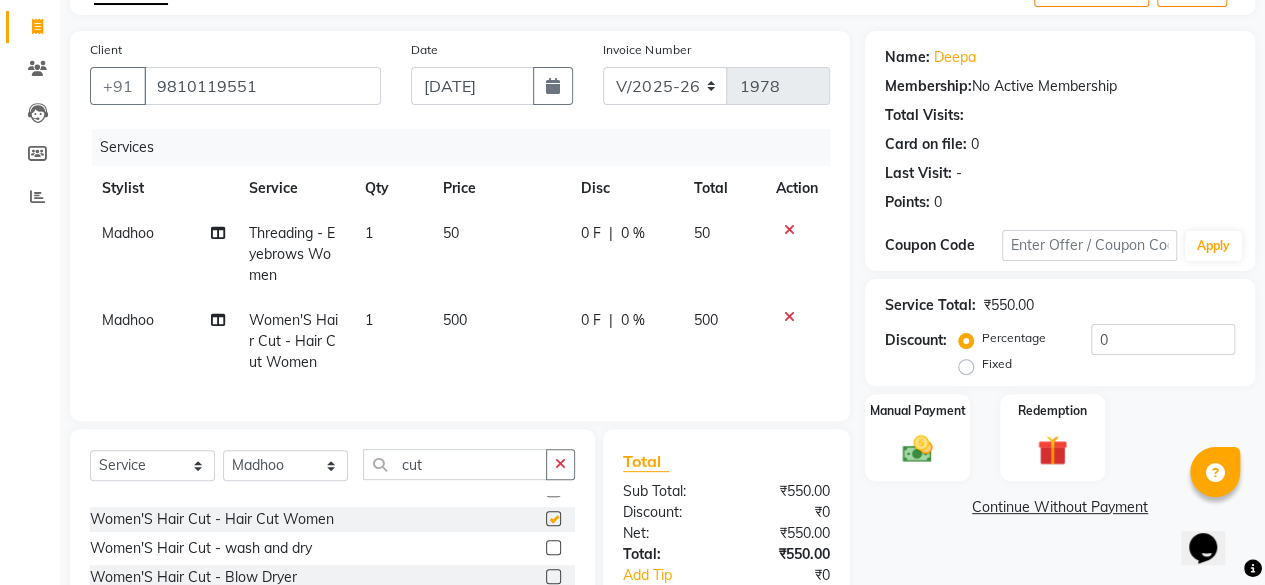 checkbox on "false" 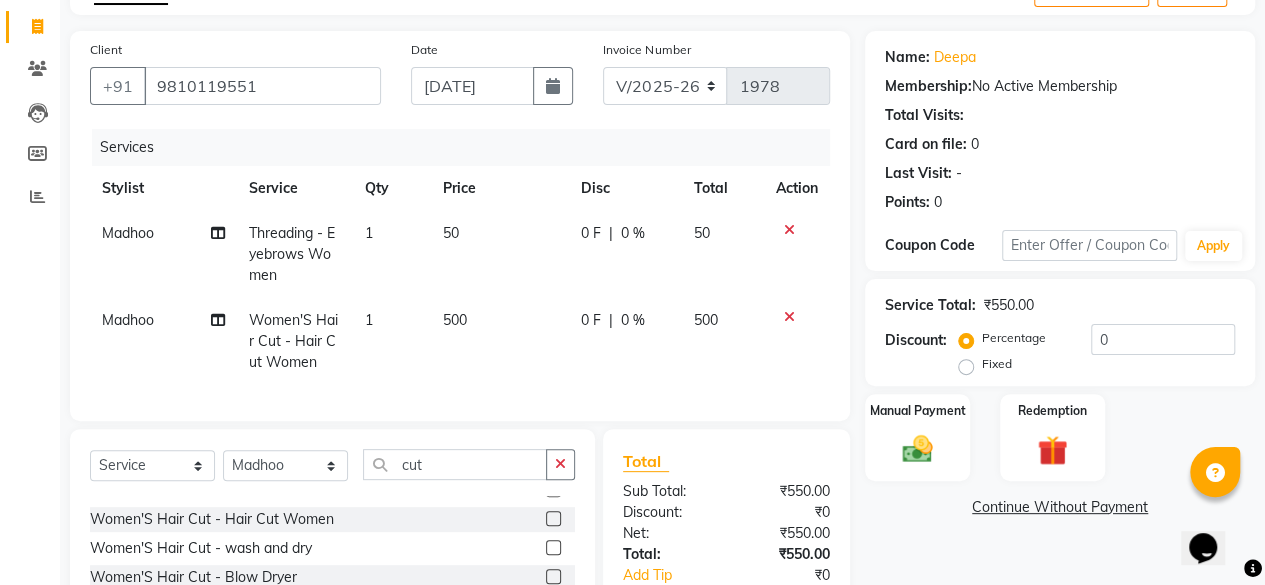 scroll, scrollTop: 302, scrollLeft: 0, axis: vertical 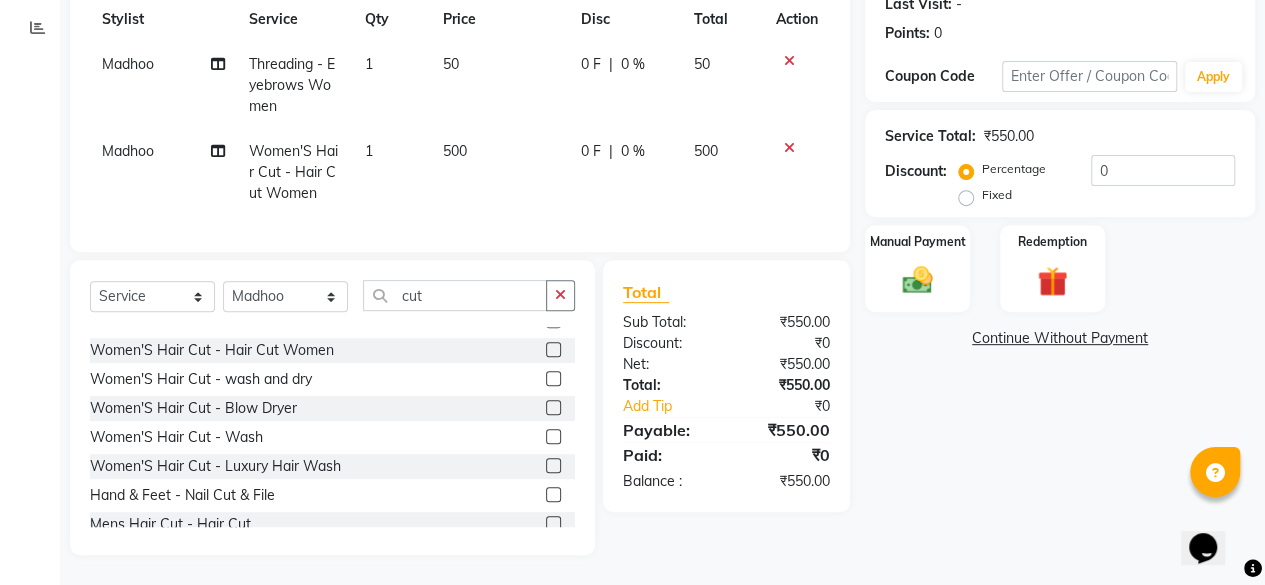click 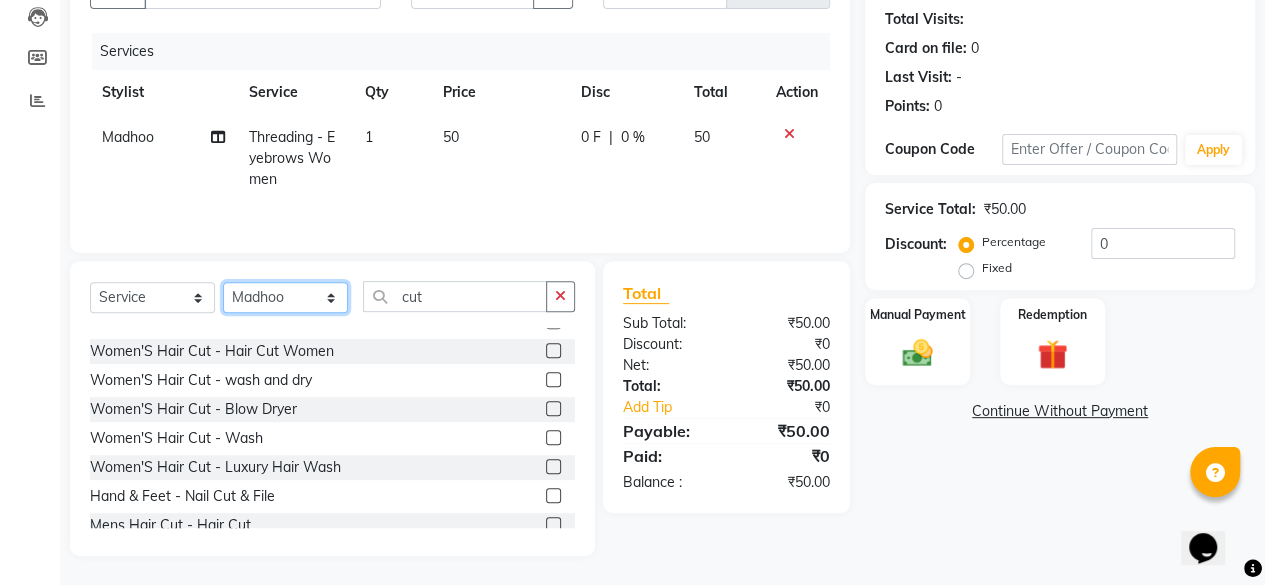 click on "Select Stylist Arjun [PERSON_NAME]  Bahoo Makeover Bahoo Makeover Salon [PERSON_NAME] [PERSON_NAME] [PERSON_NAME] [PERSON_NAME] [PERSON_NAME] [PERSON_NAME]  [PERSON_NAME] Vikas" 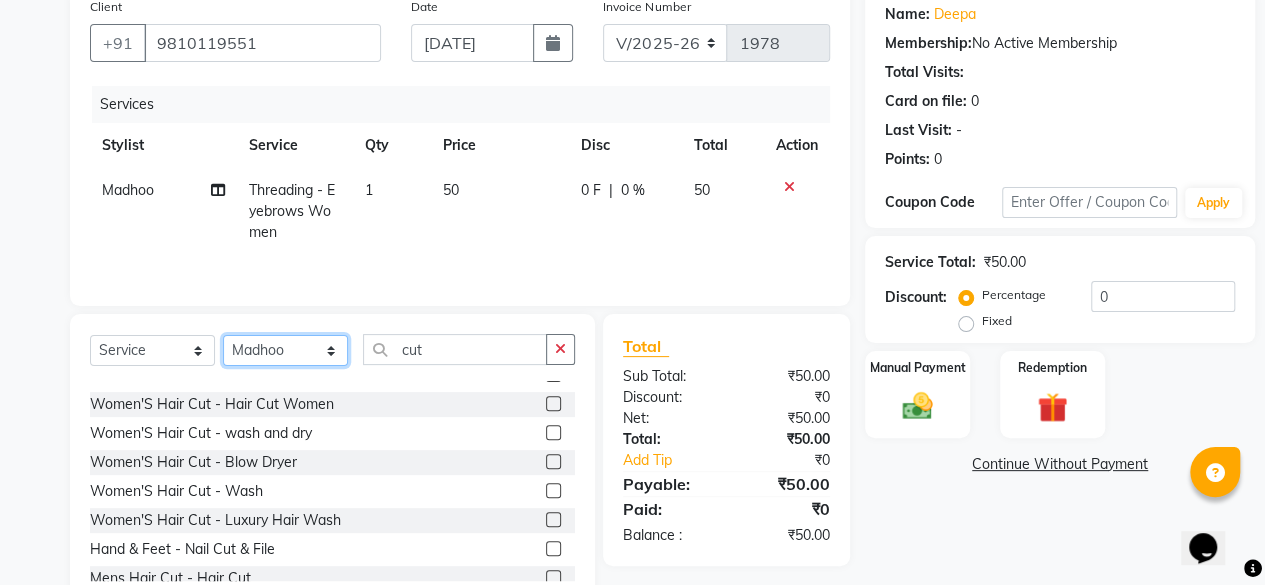 scroll, scrollTop: 85, scrollLeft: 0, axis: vertical 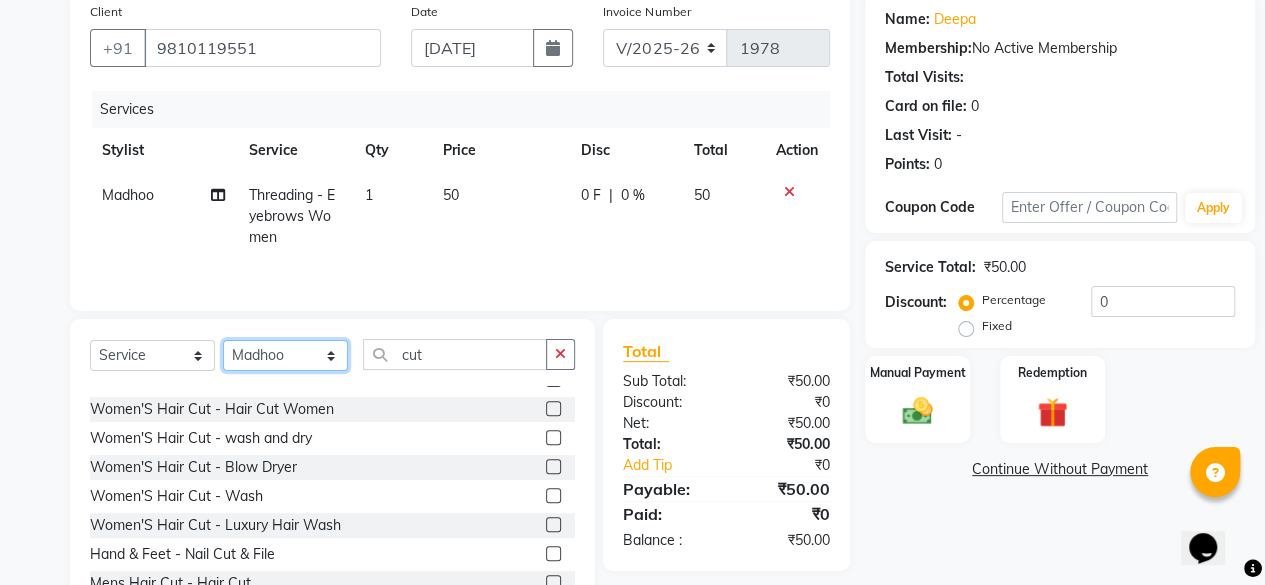 click on "Select Stylist Arjun [PERSON_NAME]  Bahoo Makeover Bahoo Makeover Salon [PERSON_NAME] [PERSON_NAME] [PERSON_NAME] [PERSON_NAME] [PERSON_NAME] [PERSON_NAME]  [PERSON_NAME] Vikas" 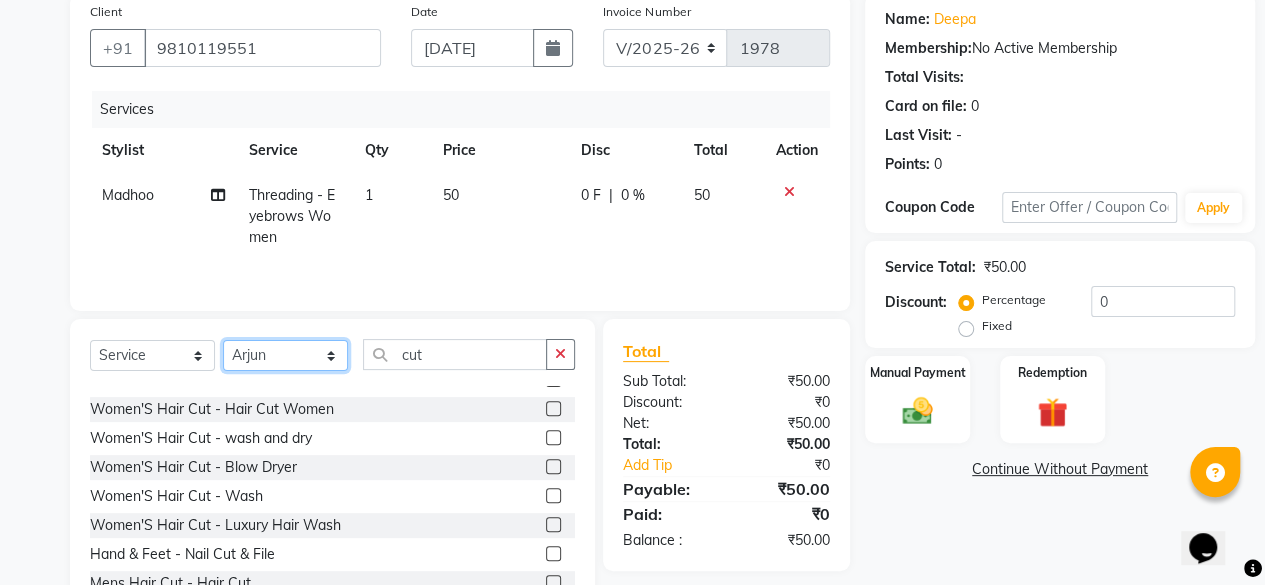 click on "Select Stylist Arjun [PERSON_NAME]  Bahoo Makeover Bahoo Makeover Salon [PERSON_NAME] [PERSON_NAME] [PERSON_NAME] [PERSON_NAME] [PERSON_NAME] [PERSON_NAME]  [PERSON_NAME] Vikas" 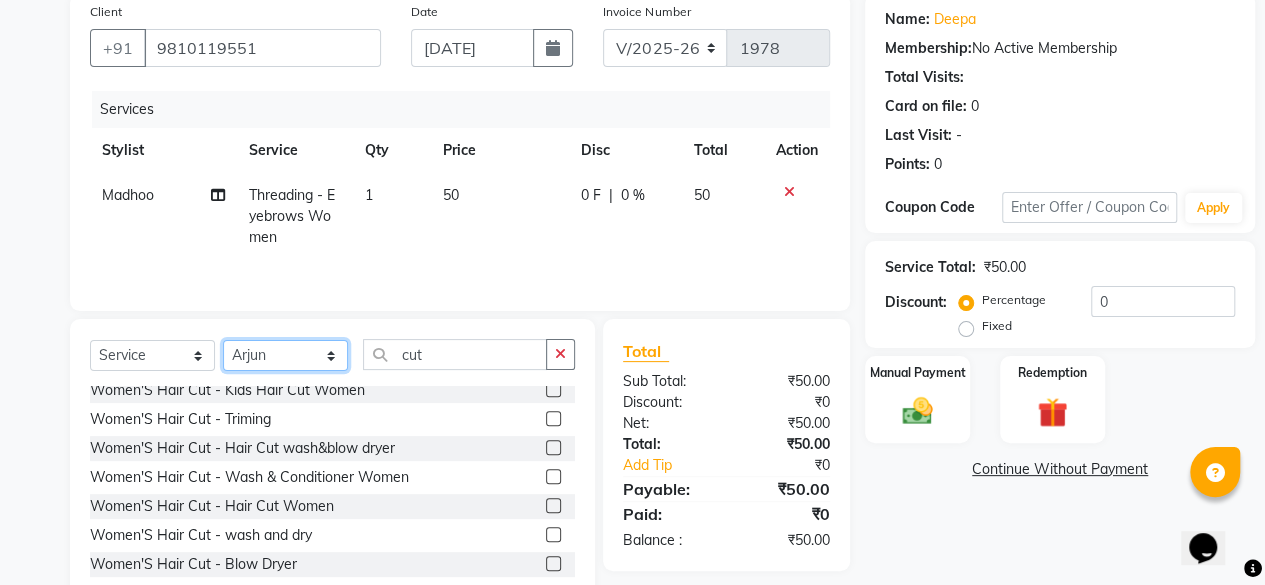 scroll, scrollTop: 181, scrollLeft: 0, axis: vertical 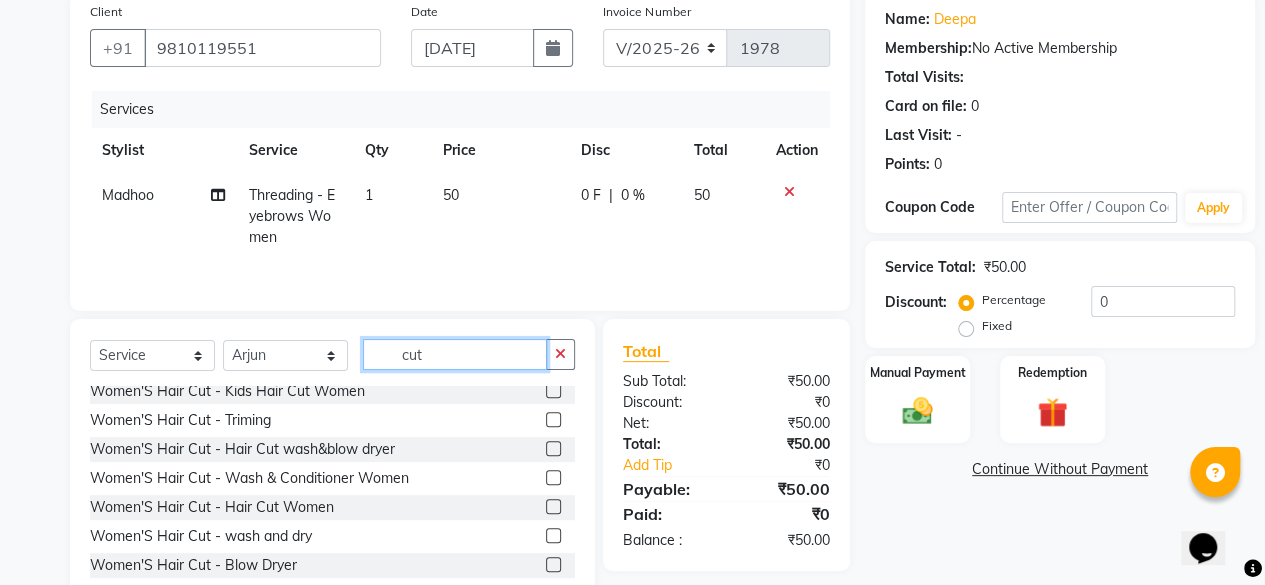click on "cut" 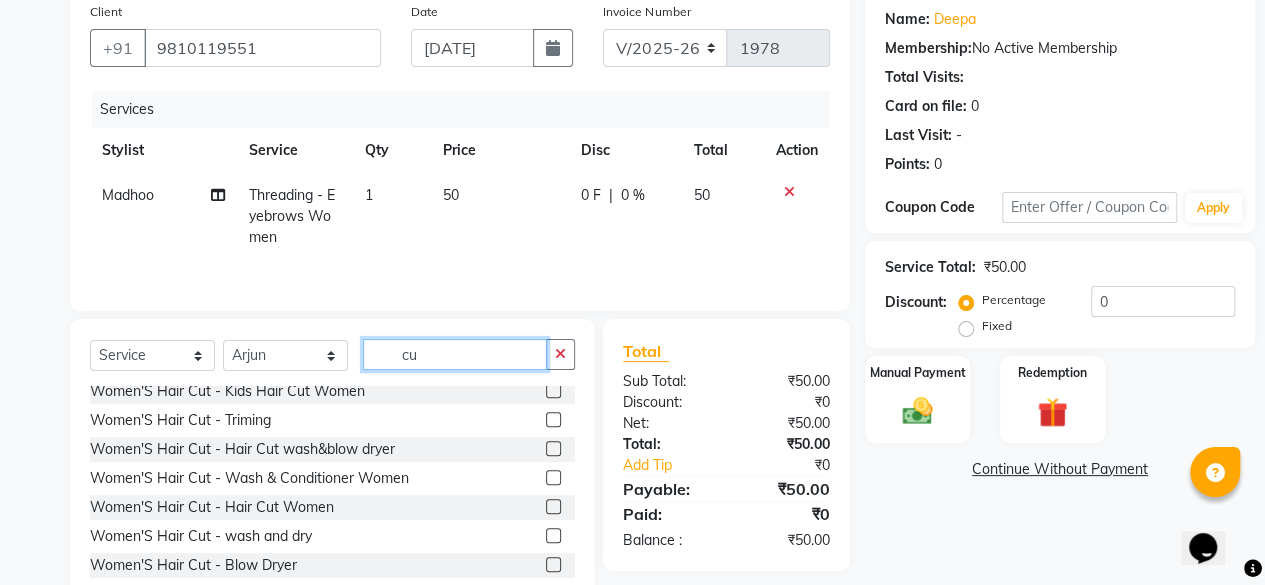 type on "c" 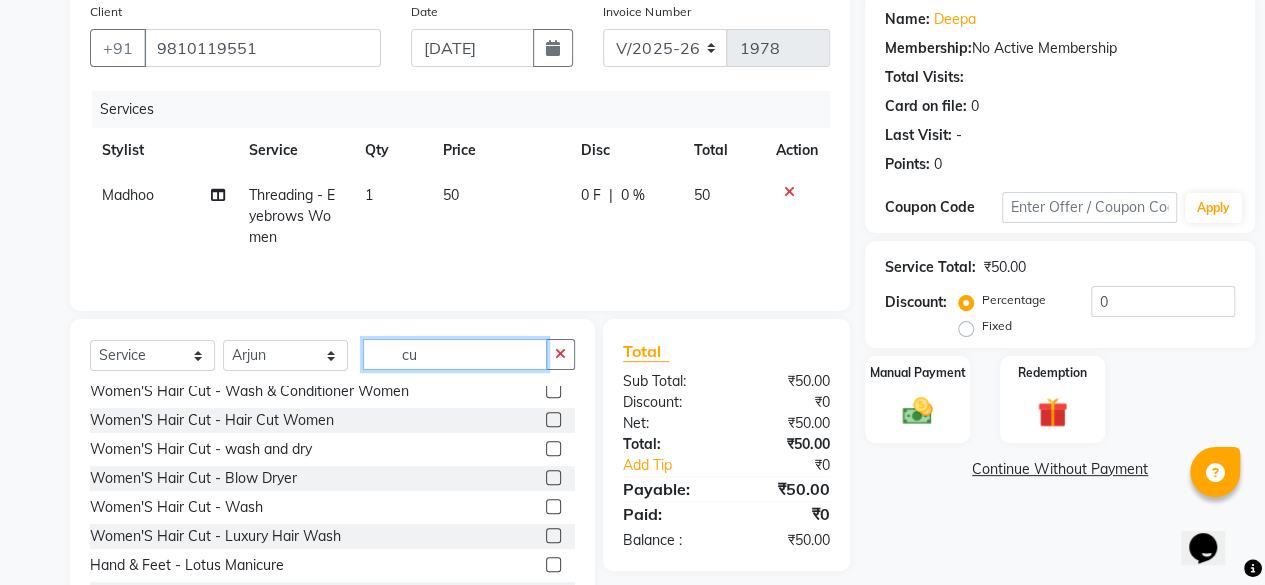 scroll, scrollTop: 7, scrollLeft: 0, axis: vertical 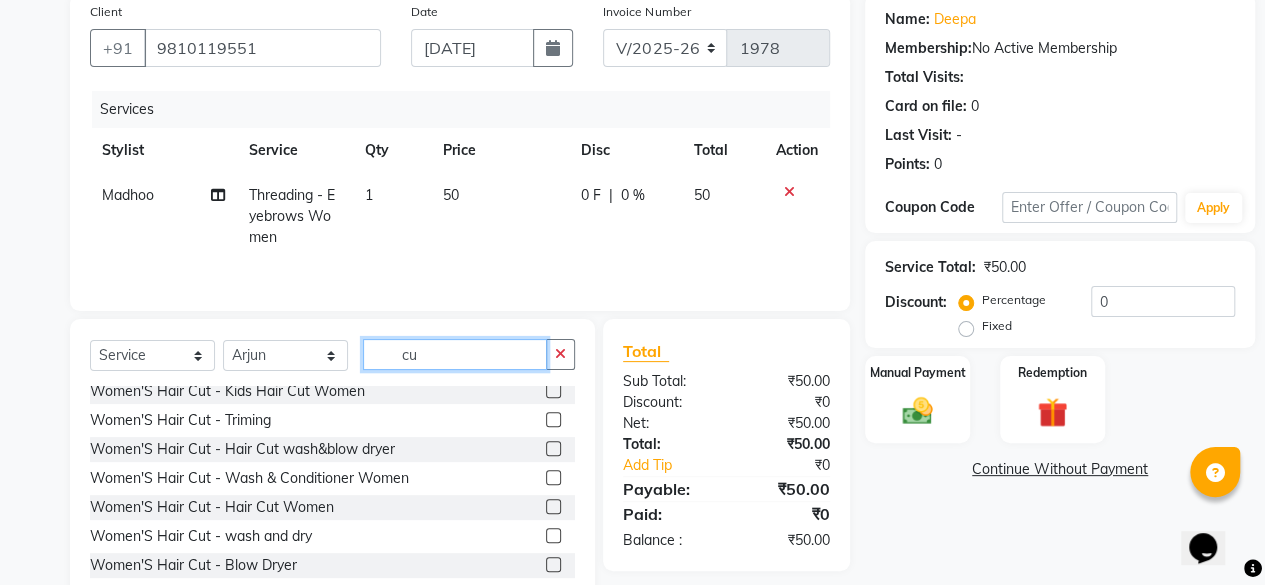 type on "cut" 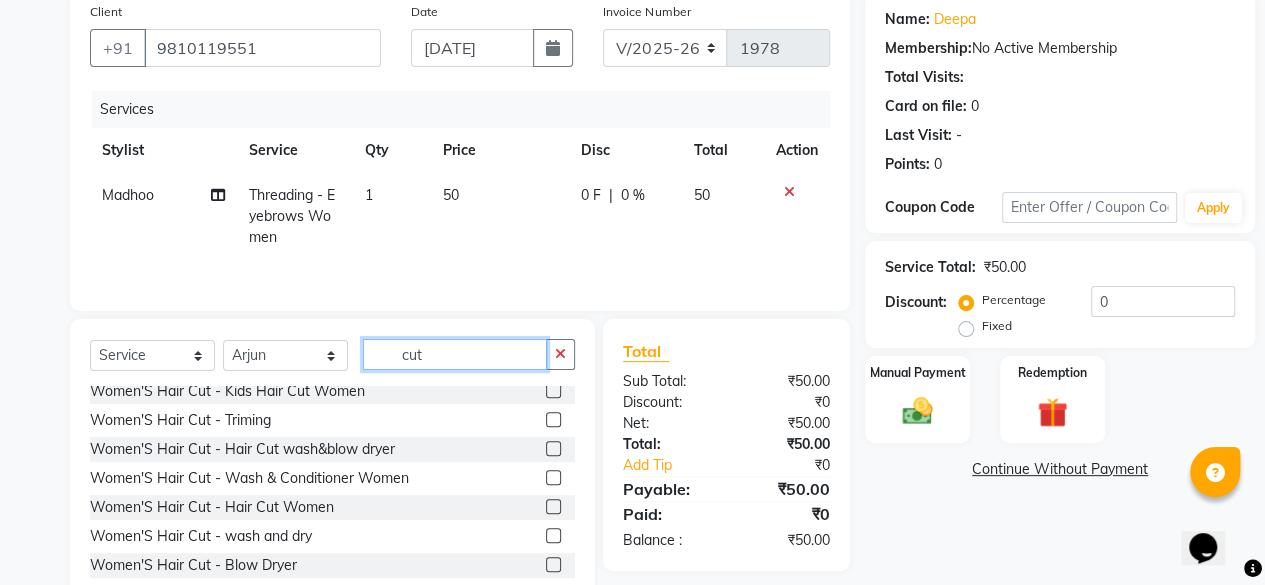 scroll, scrollTop: 0, scrollLeft: 0, axis: both 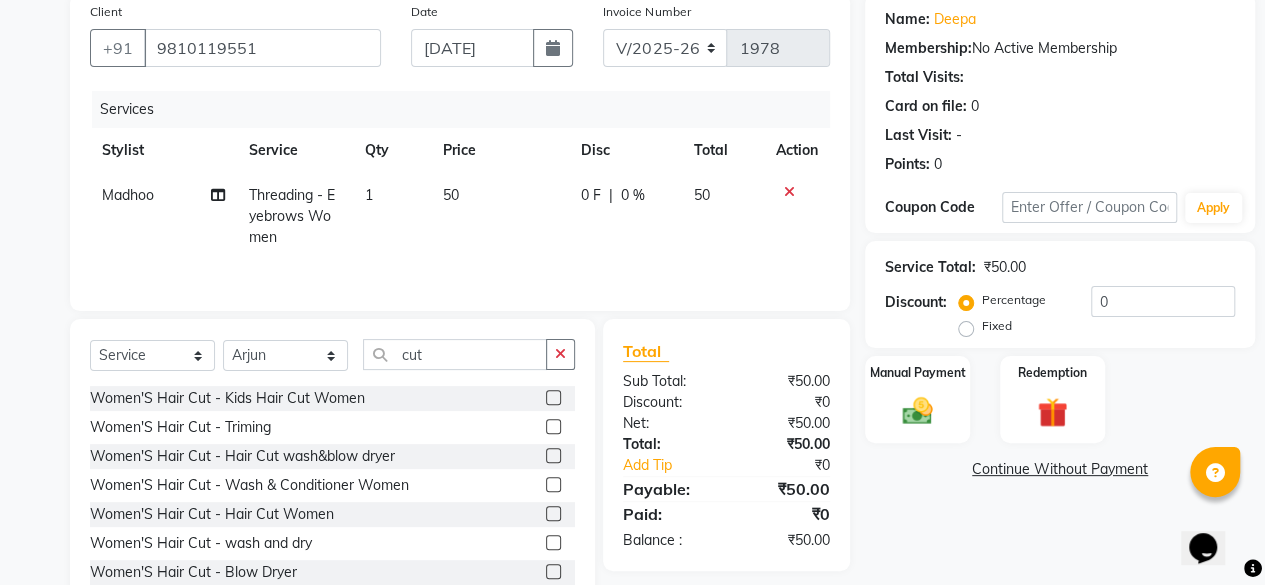 click 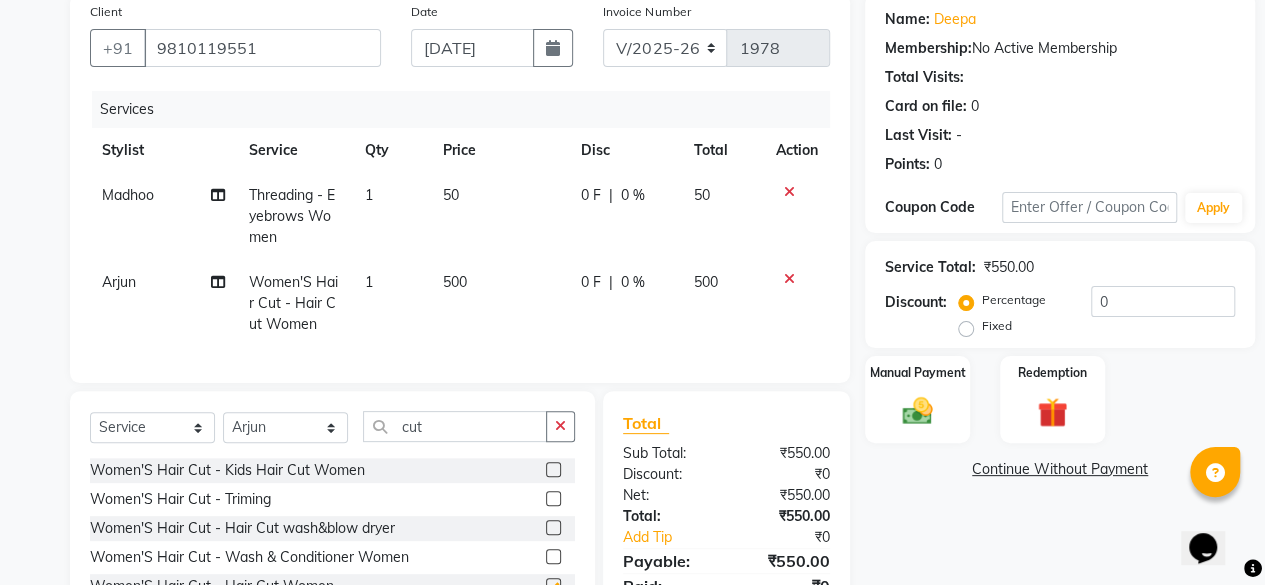 checkbox on "false" 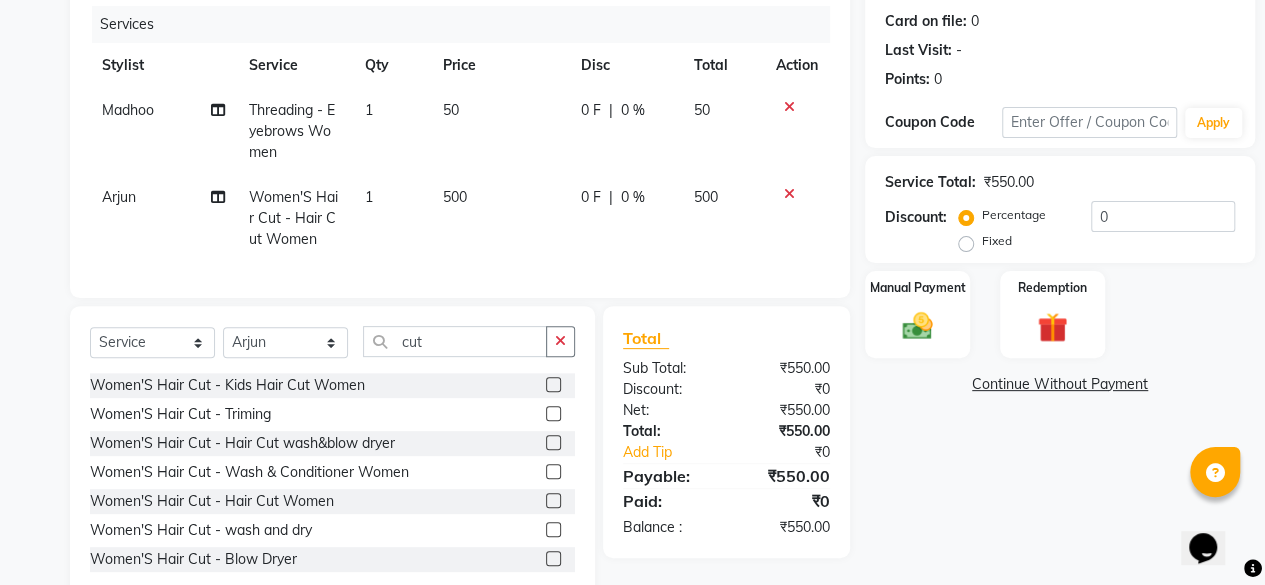scroll, scrollTop: 179, scrollLeft: 0, axis: vertical 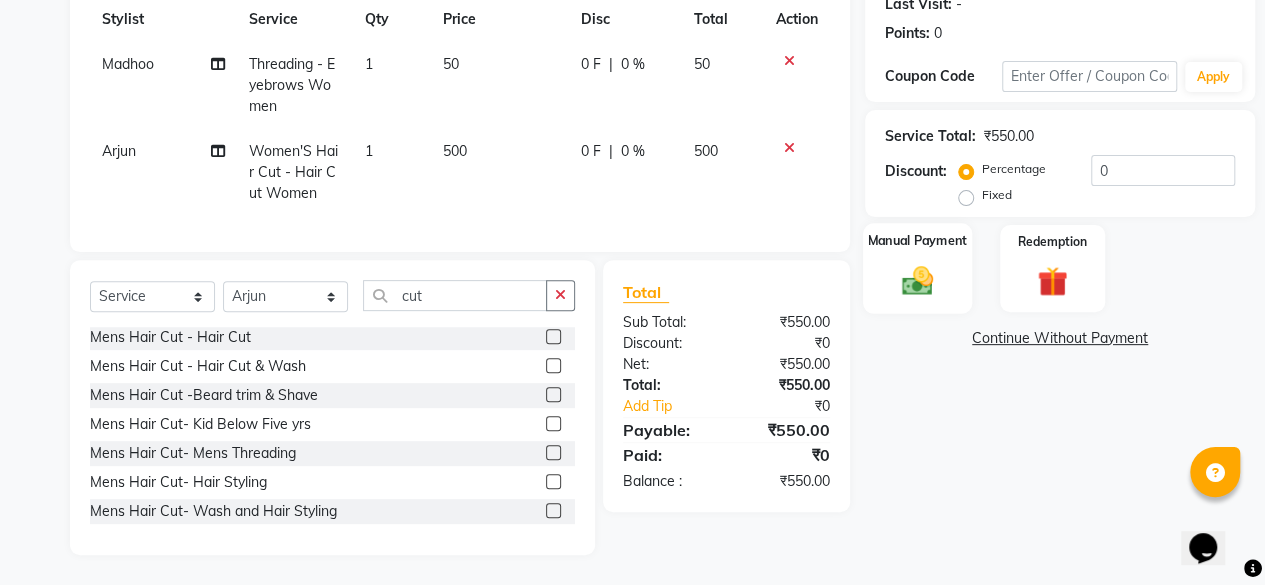 click 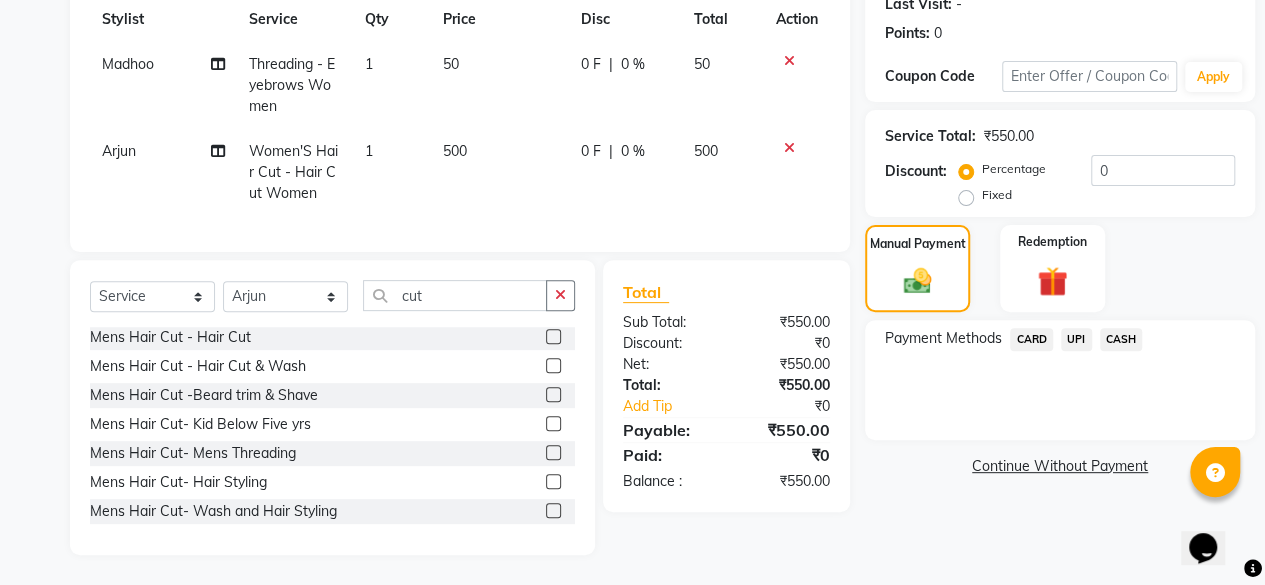 click on "UPI" 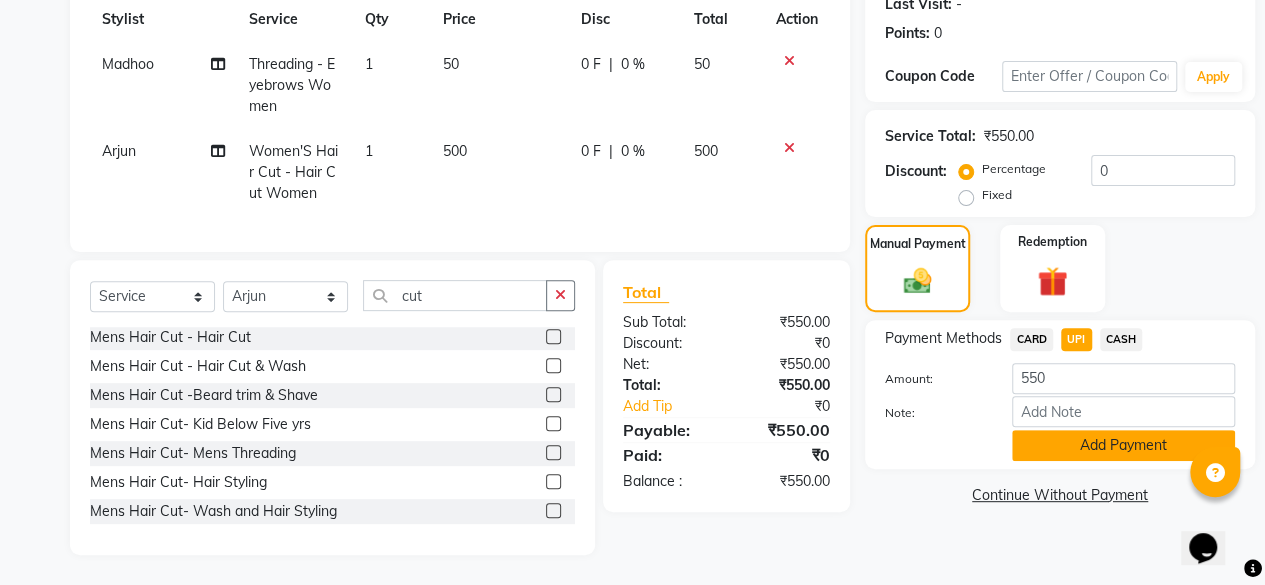 click on "Add Payment" 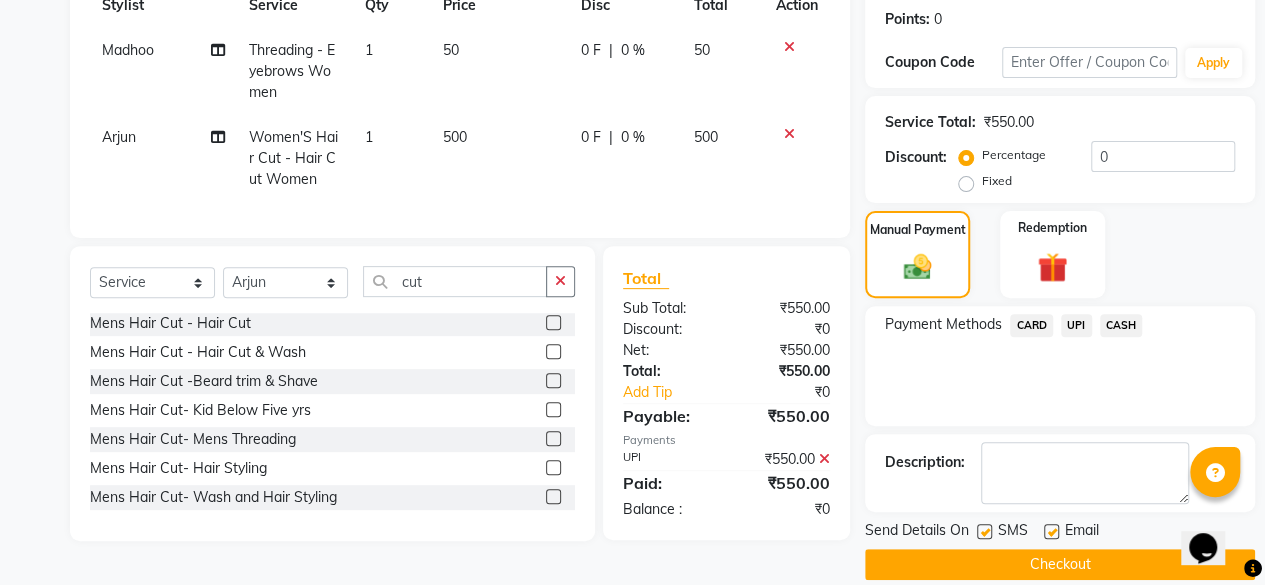 scroll, scrollTop: 252, scrollLeft: 0, axis: vertical 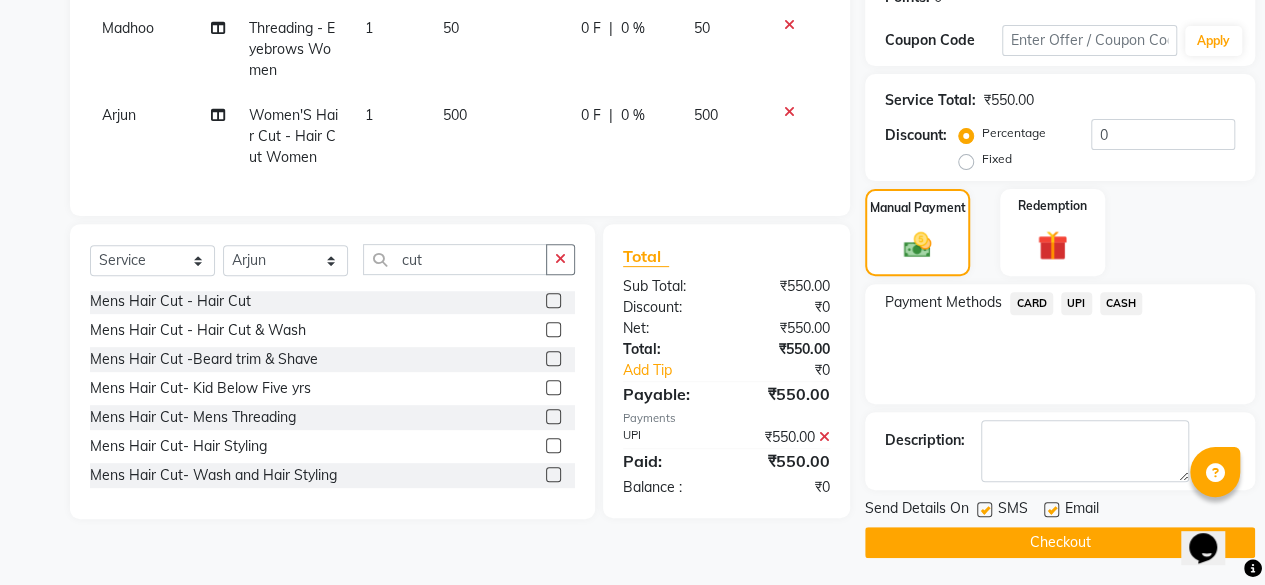 click on "Checkout" 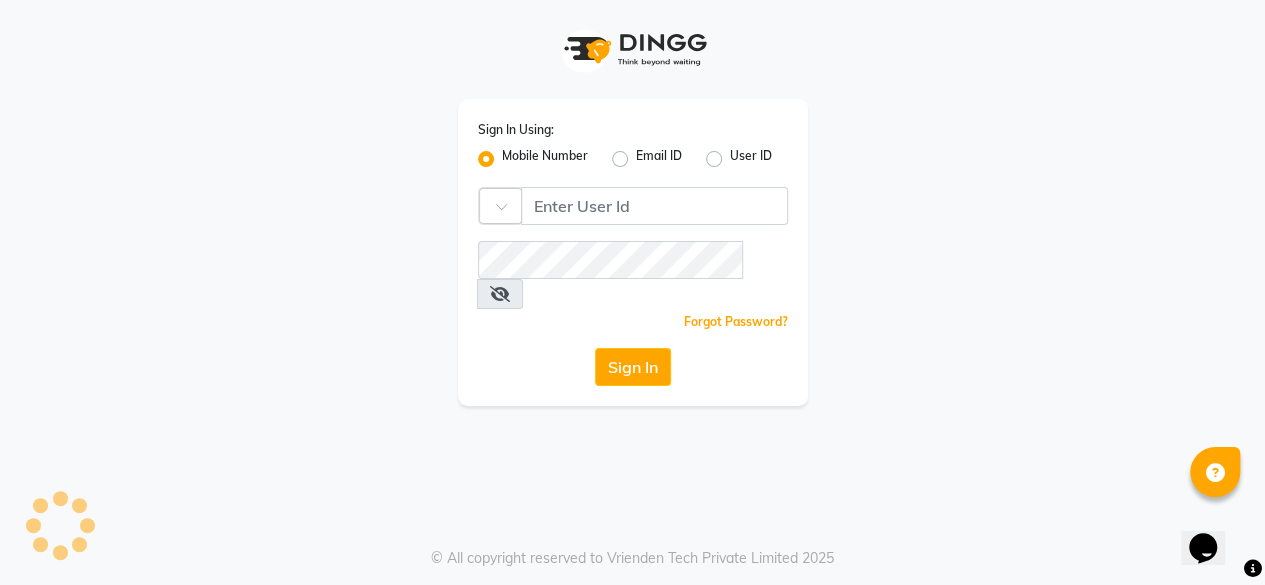 scroll, scrollTop: 0, scrollLeft: 0, axis: both 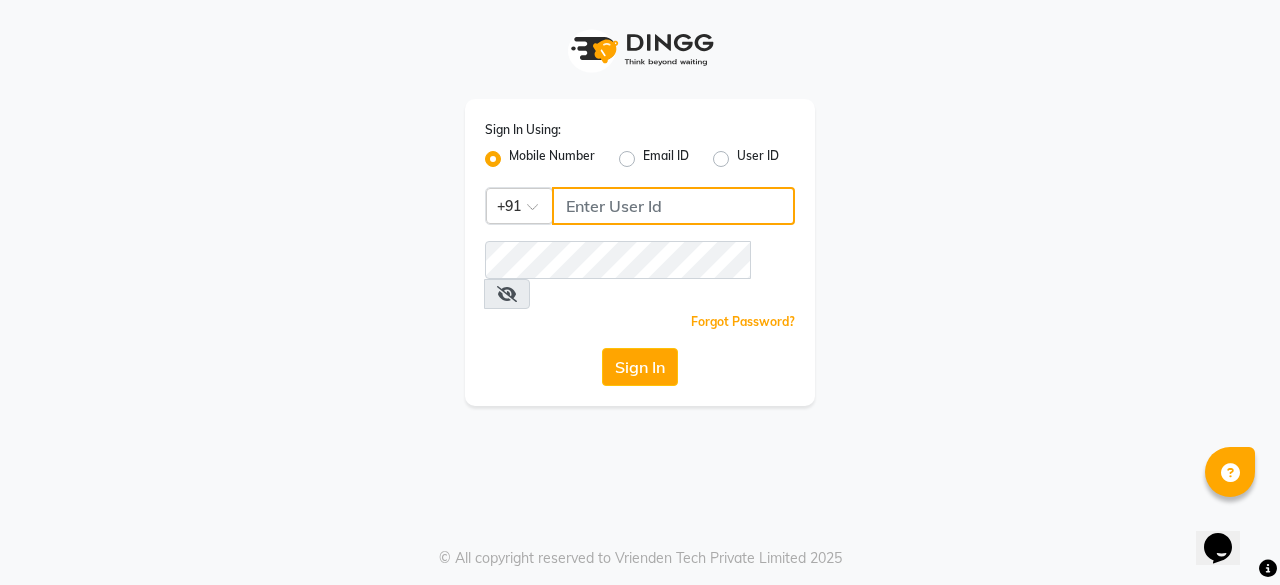 click 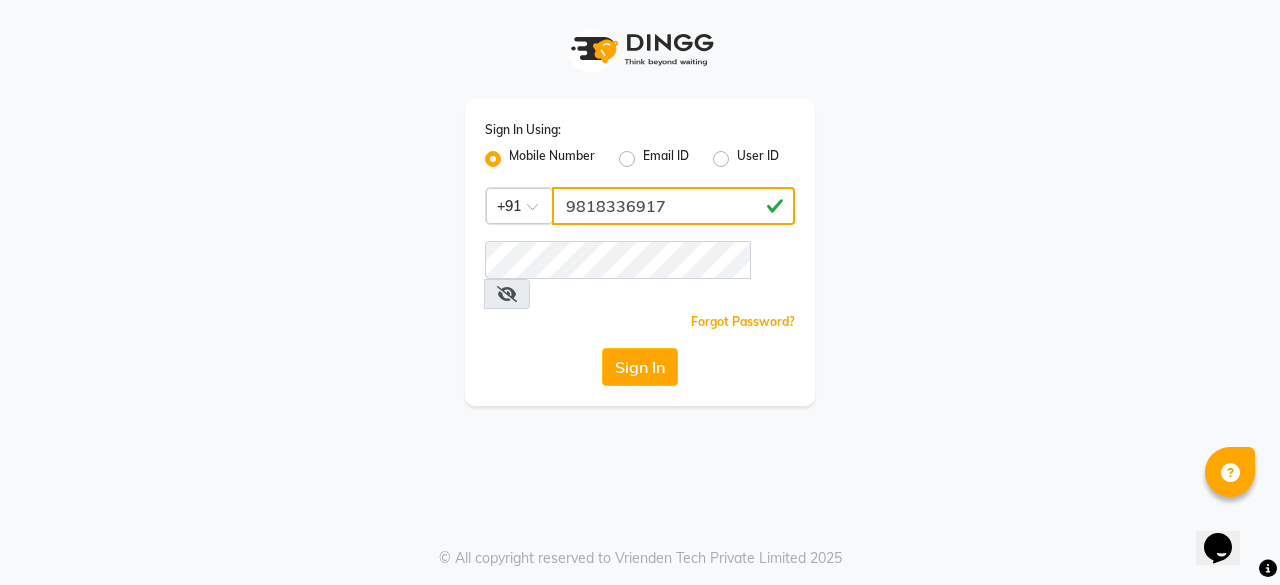 type on "9818336917" 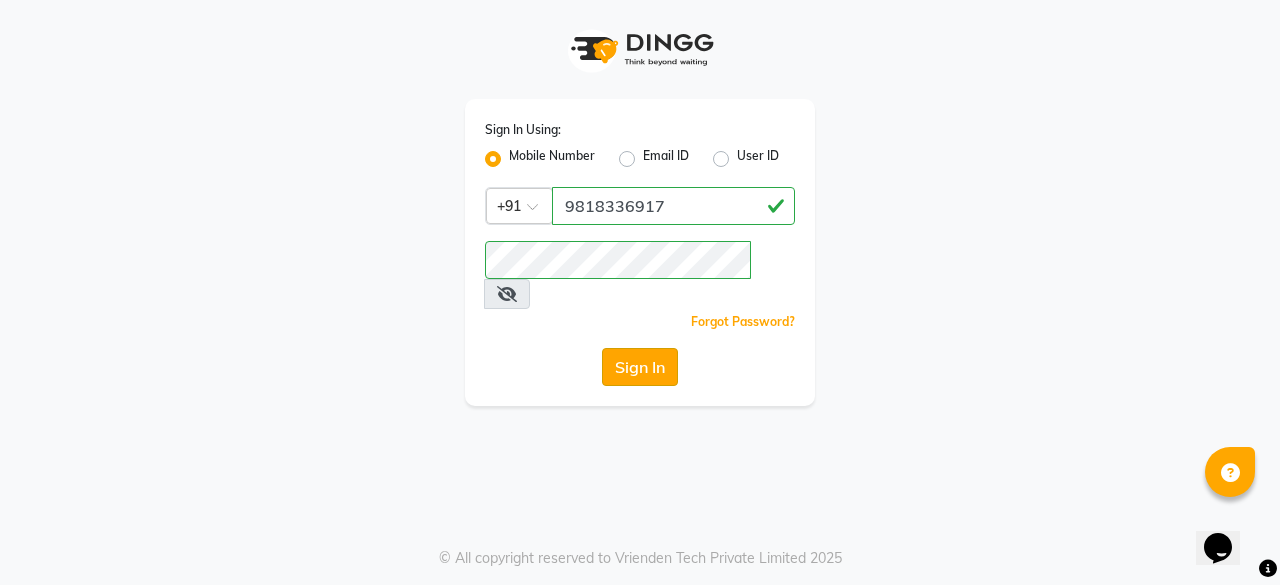 click on "Sign In" 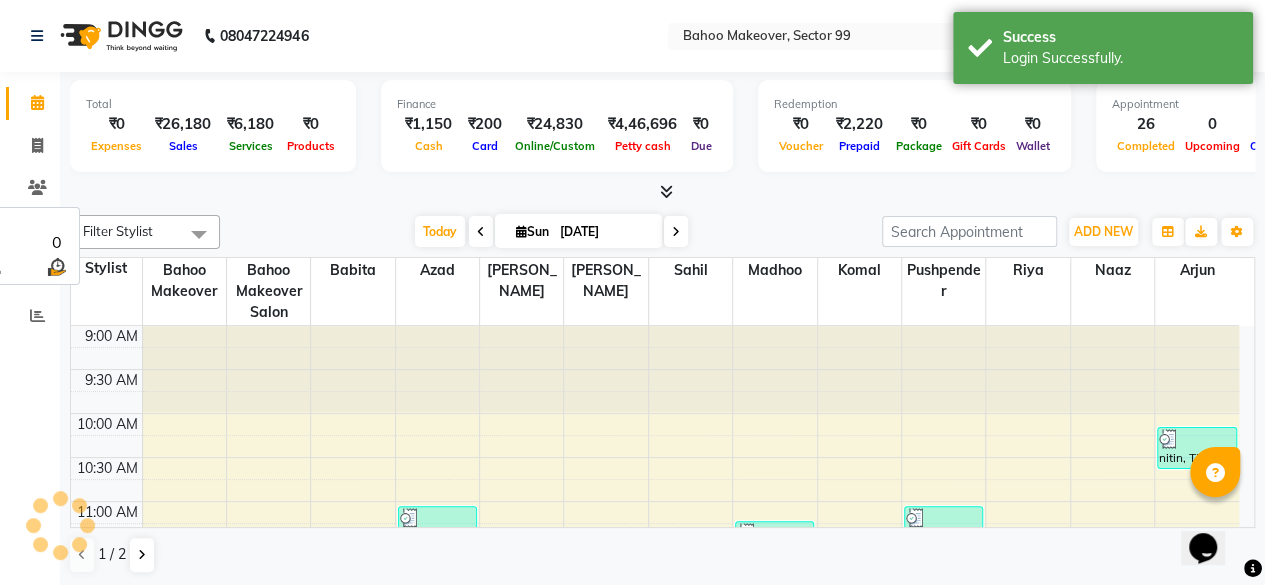 scroll, scrollTop: 0, scrollLeft: 0, axis: both 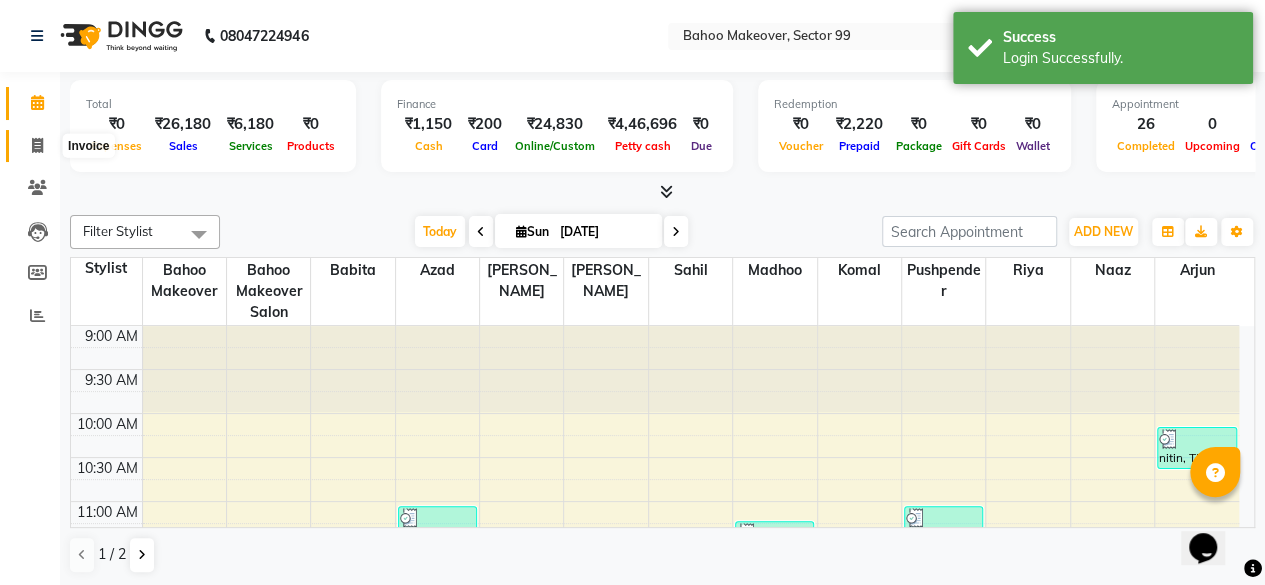 click 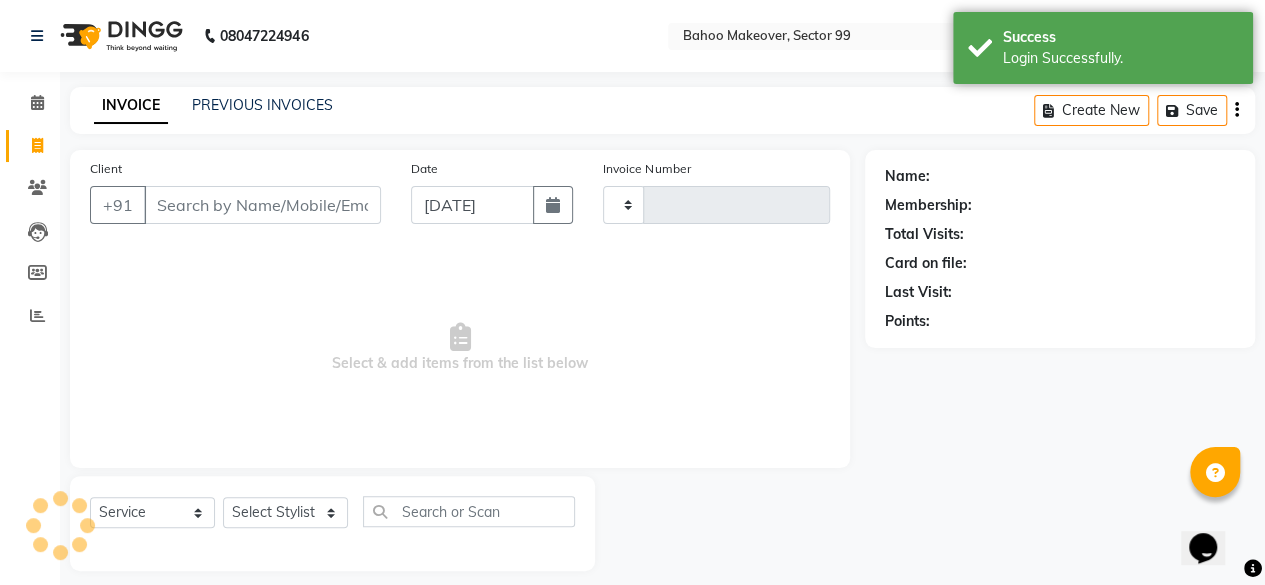 type on "1978" 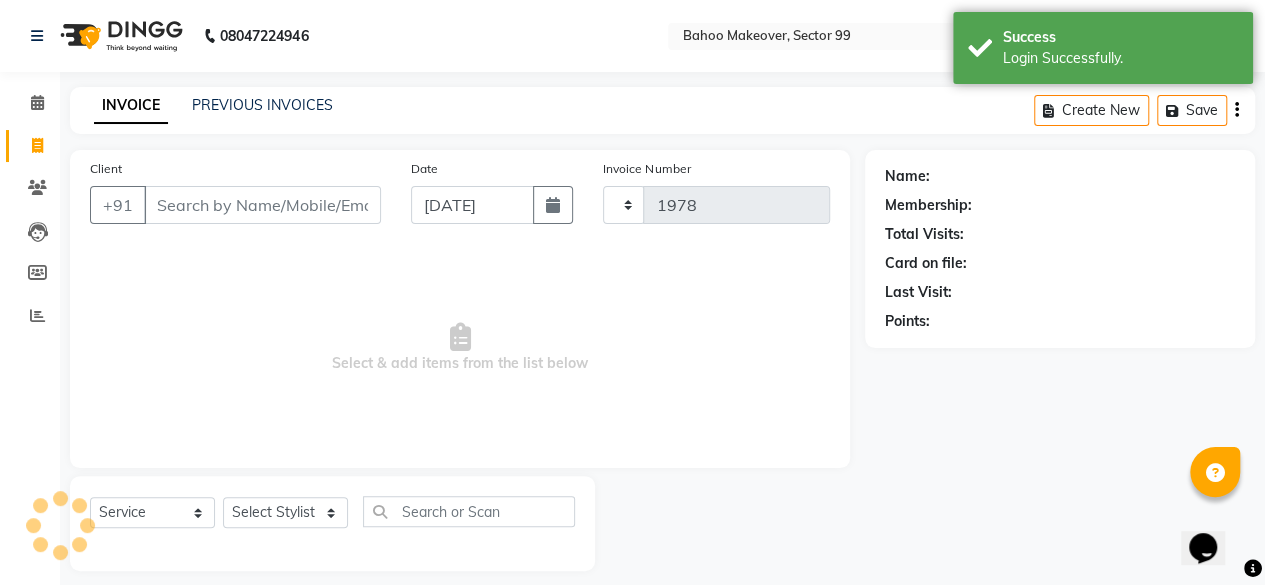 select on "6856" 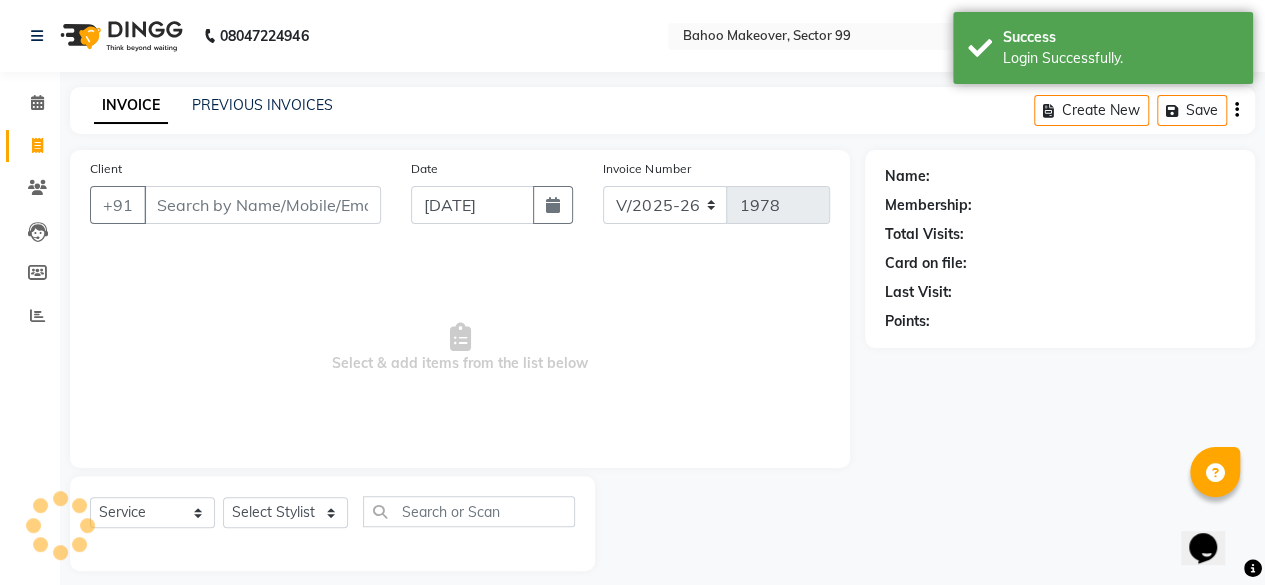 click on "Client" at bounding box center (262, 205) 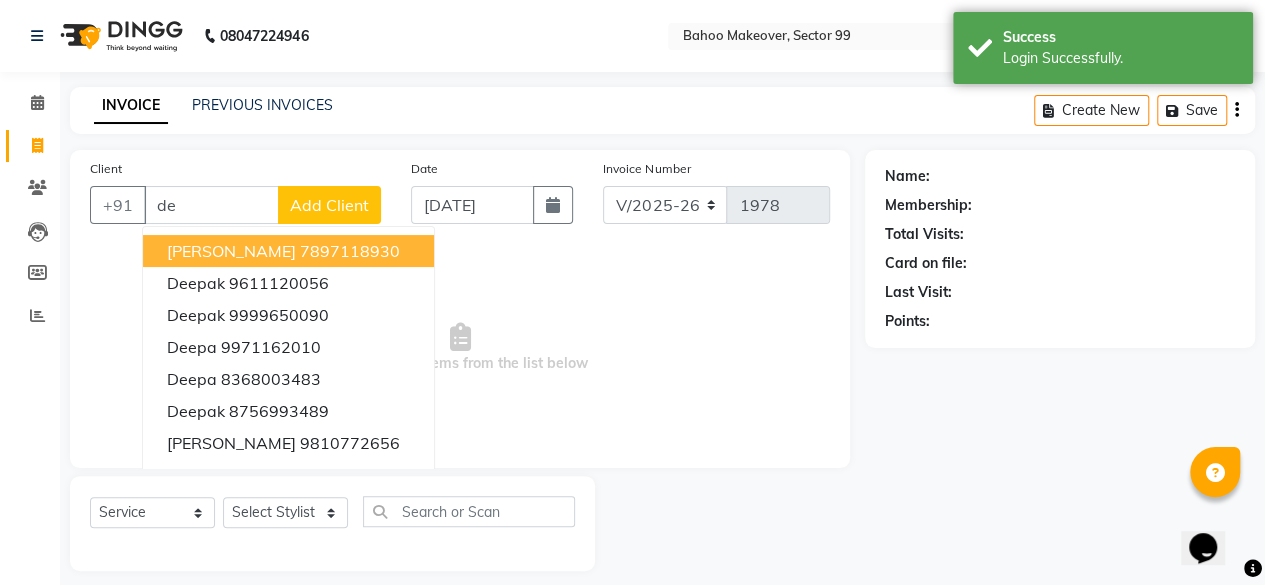 type on "d" 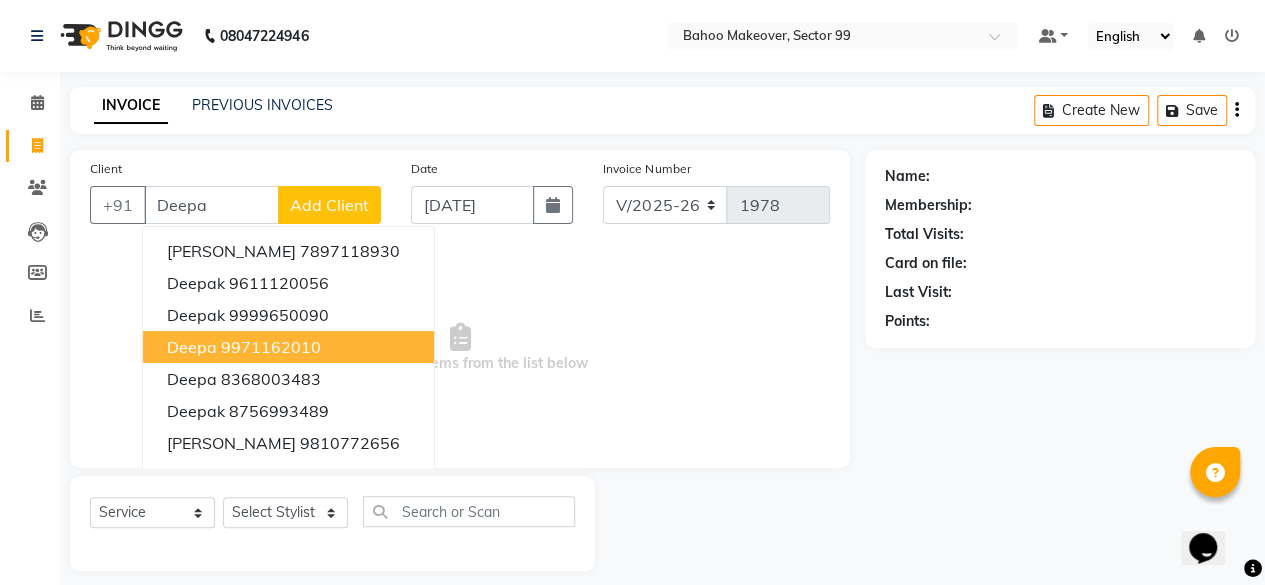 scroll, scrollTop: 15, scrollLeft: 0, axis: vertical 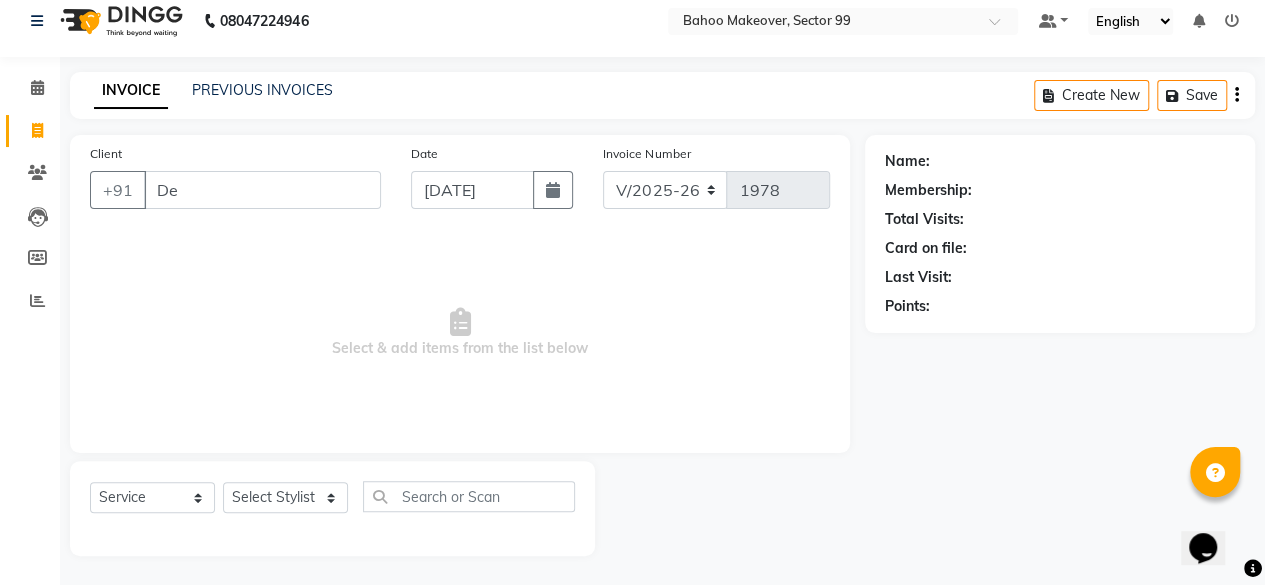 type on "D" 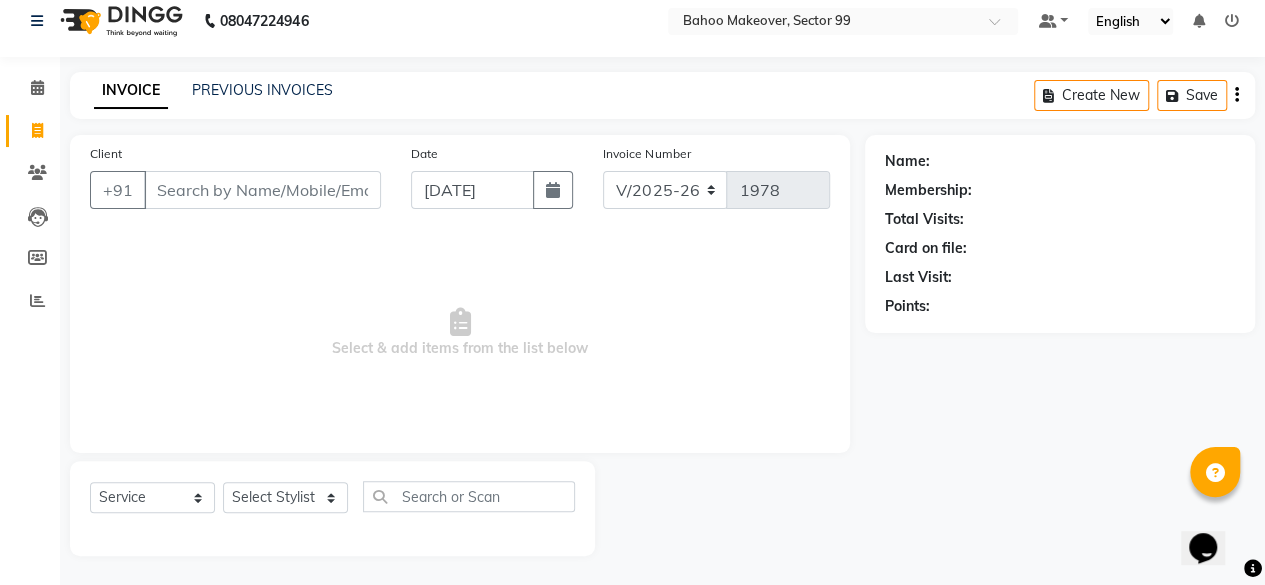 click on "Client" at bounding box center (262, 190) 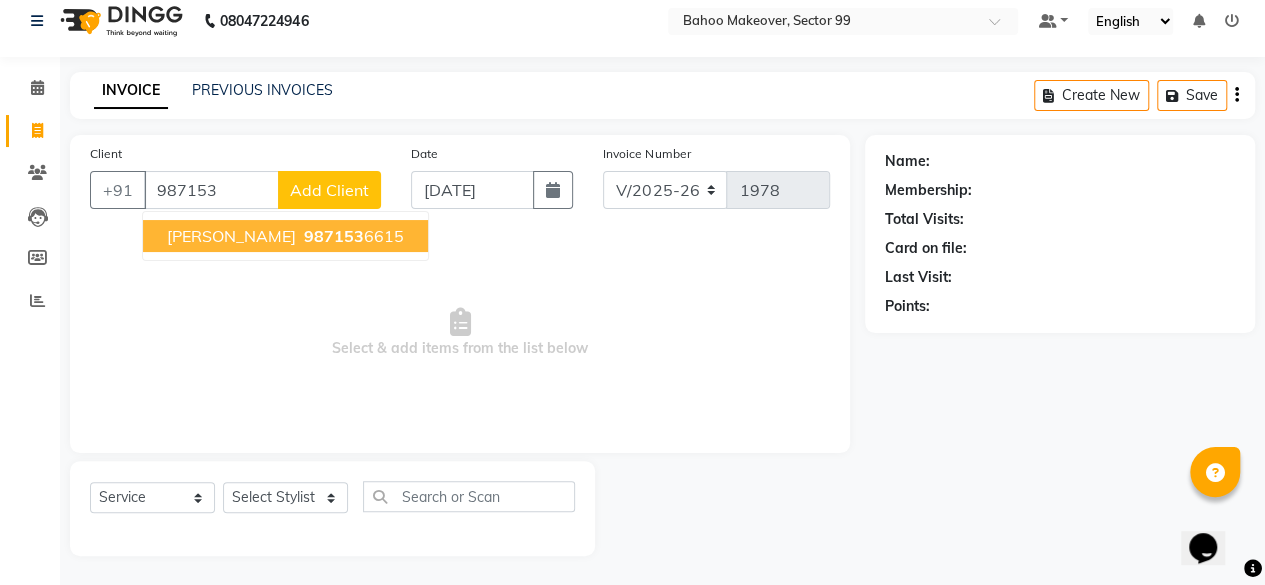 click on "987153" at bounding box center [334, 236] 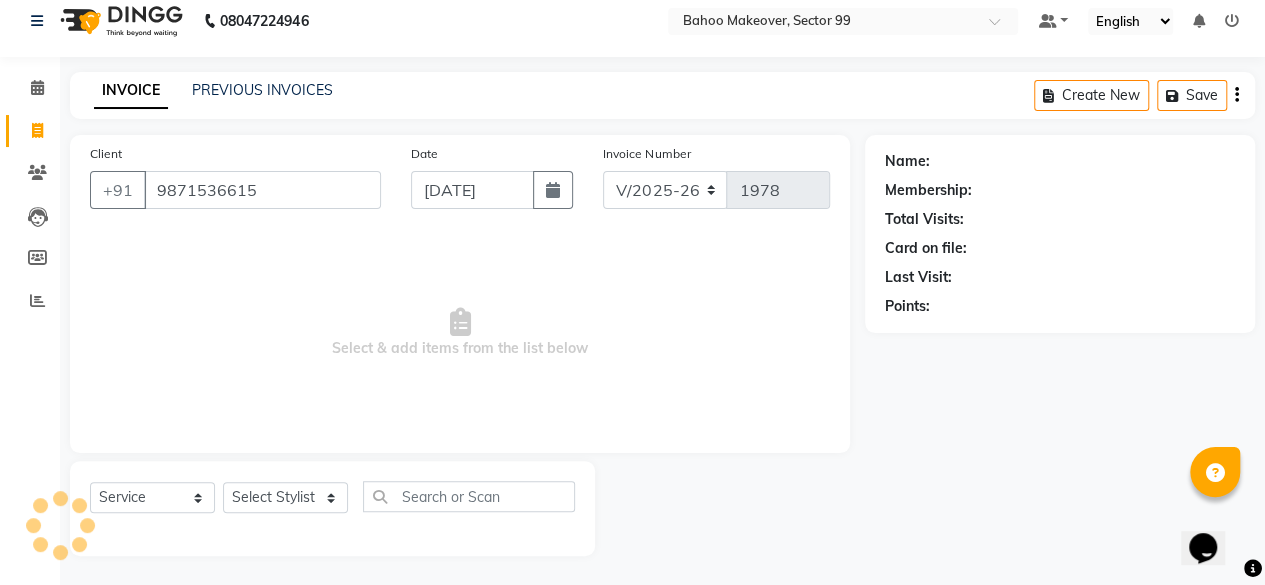 type on "9871536615" 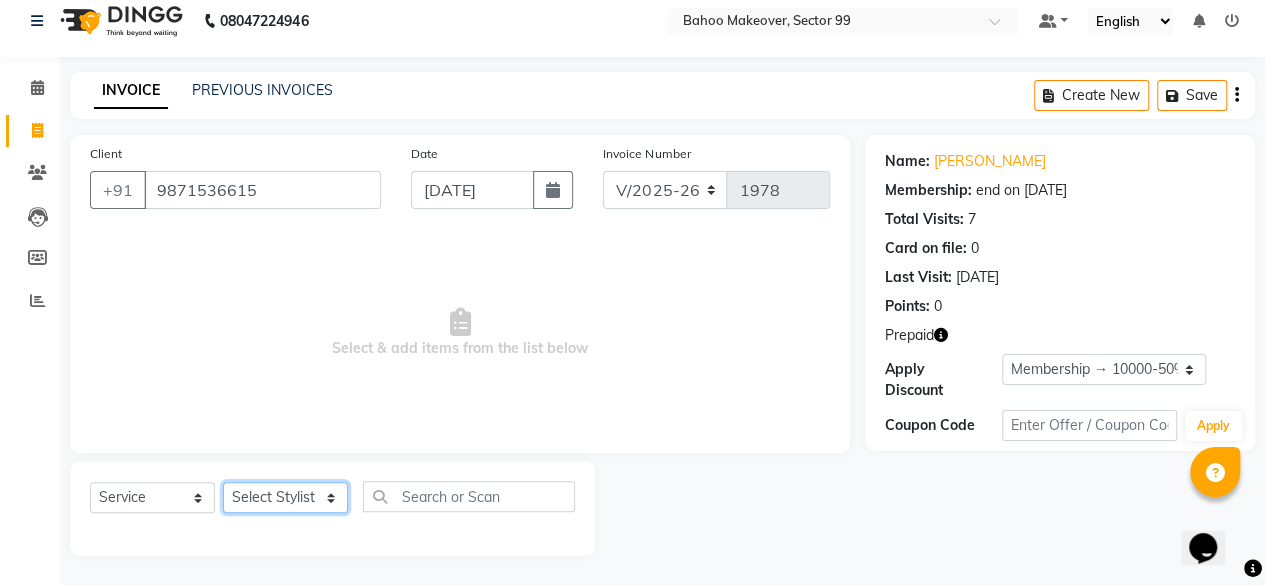drag, startPoint x: 331, startPoint y: 496, endPoint x: 294, endPoint y: 201, distance: 297.31128 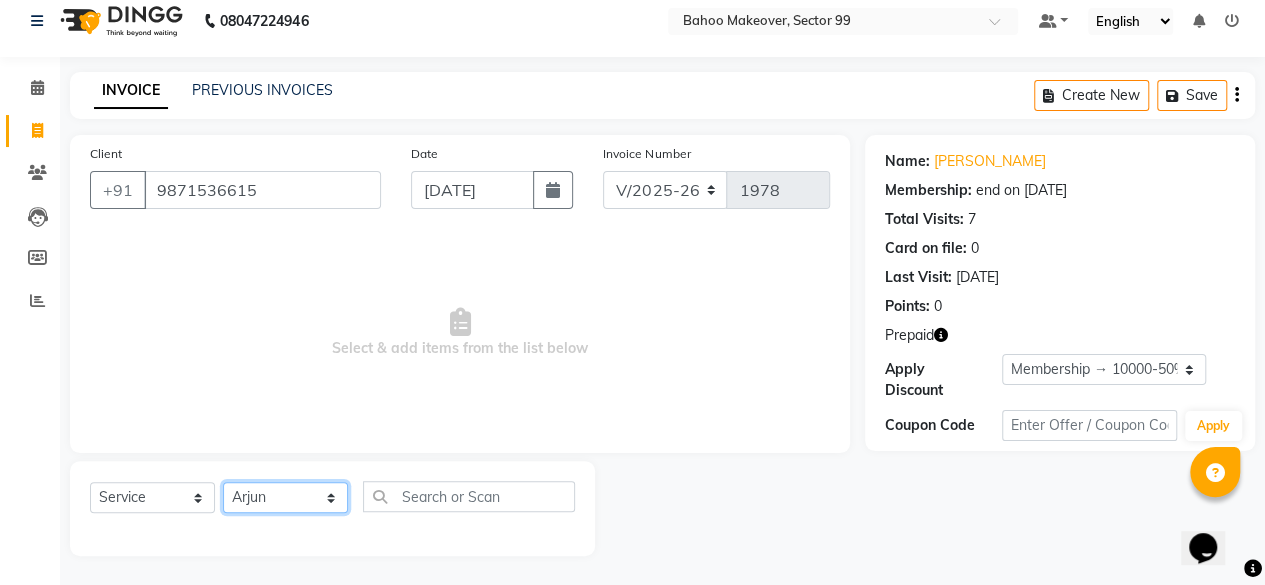 click on "Select Stylist Arjun [PERSON_NAME]  Bahoo Makeover Bahoo Makeover Salon [PERSON_NAME] [PERSON_NAME] [PERSON_NAME] [PERSON_NAME] [PERSON_NAME] [PERSON_NAME]  [PERSON_NAME] Vikas" 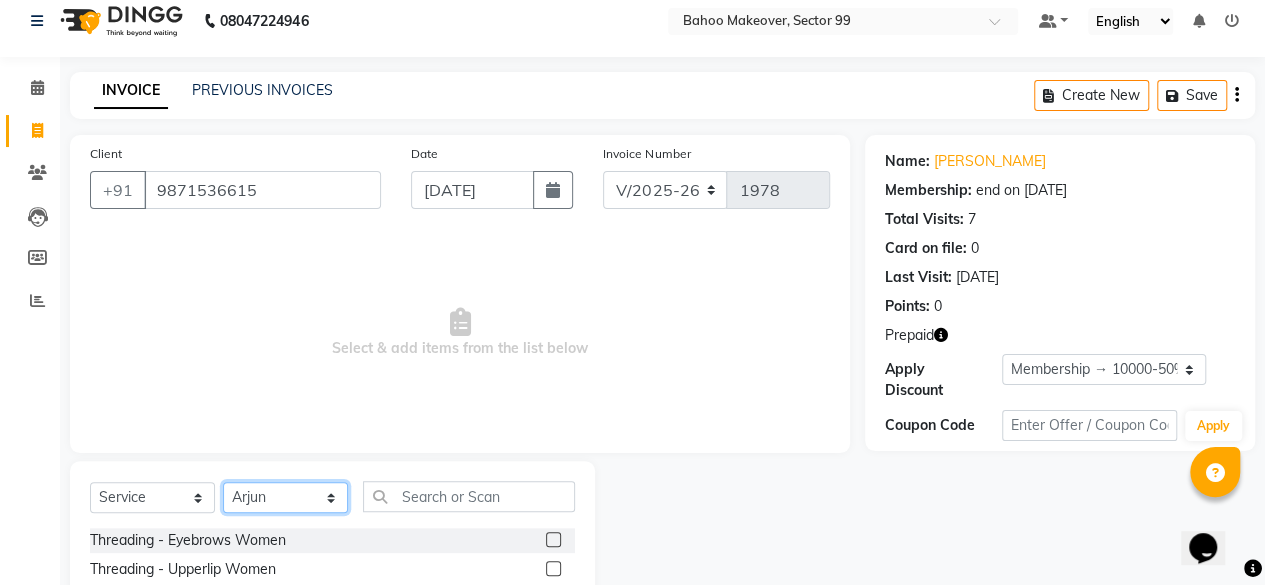 click on "Select Stylist Arjun [PERSON_NAME]  Bahoo Makeover Bahoo Makeover Salon [PERSON_NAME] [PERSON_NAME] [PERSON_NAME] [PERSON_NAME] [PERSON_NAME] [PERSON_NAME]  [PERSON_NAME] Vikas" 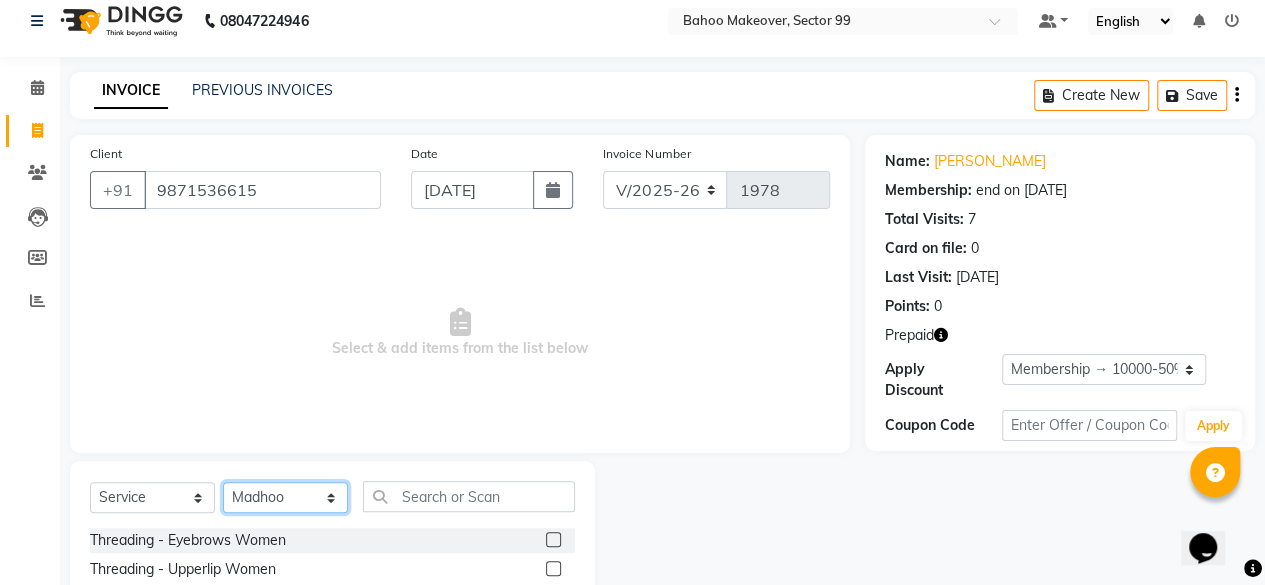 click on "Select Stylist Arjun [PERSON_NAME]  Bahoo Makeover Bahoo Makeover Salon [PERSON_NAME] [PERSON_NAME] [PERSON_NAME] [PERSON_NAME] [PERSON_NAME] [PERSON_NAME]  [PERSON_NAME] Vikas" 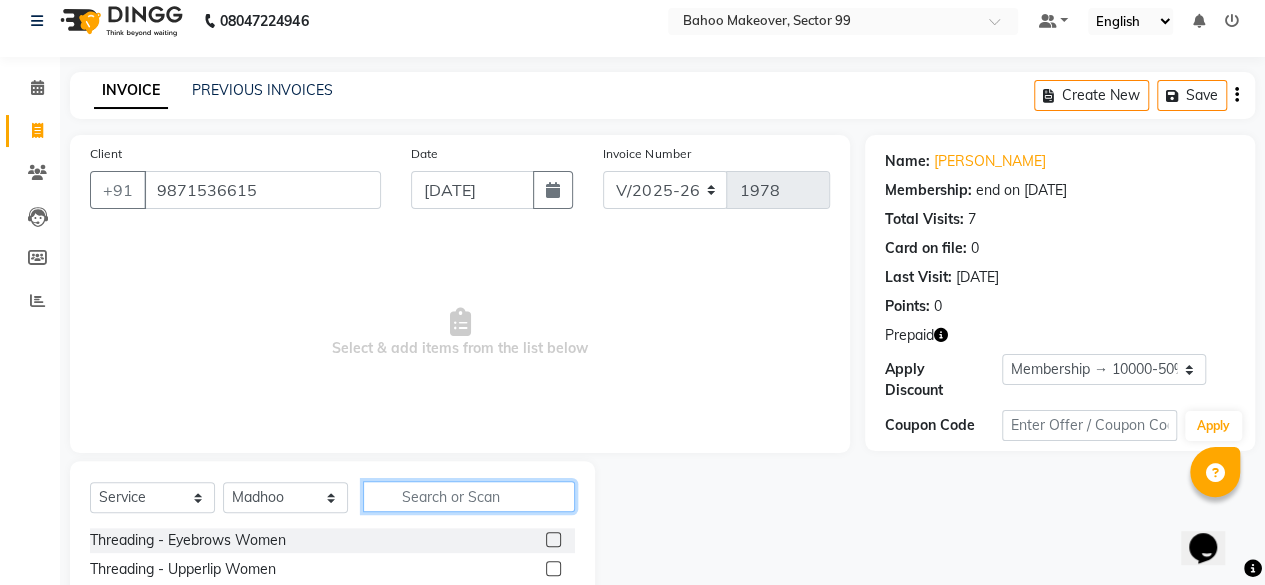 click 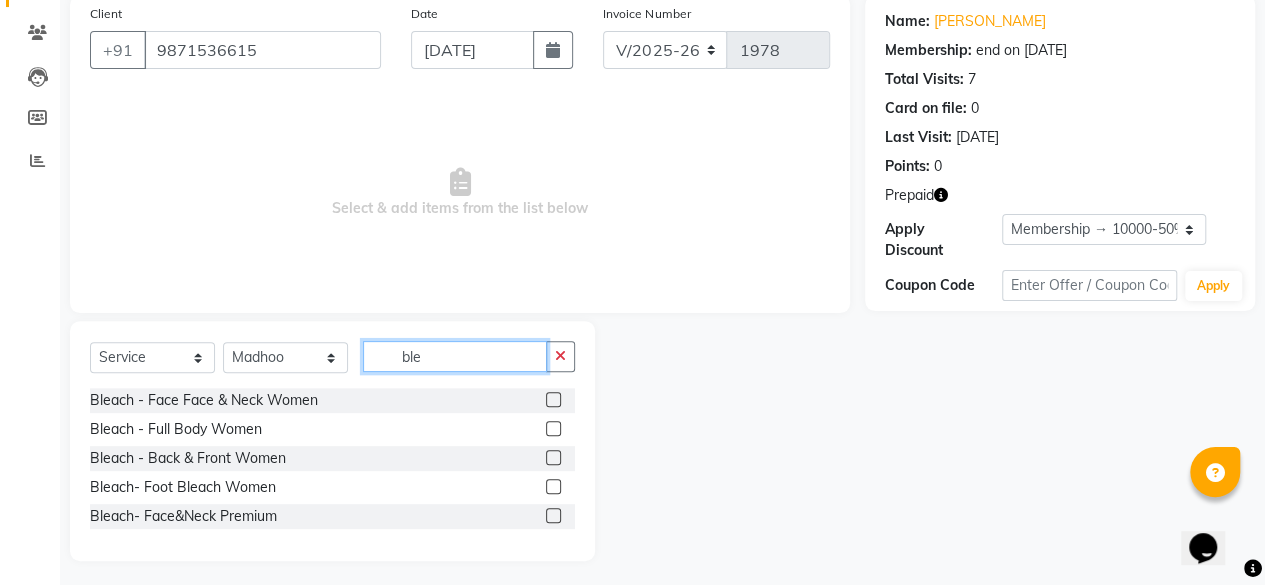 scroll, scrollTop: 160, scrollLeft: 0, axis: vertical 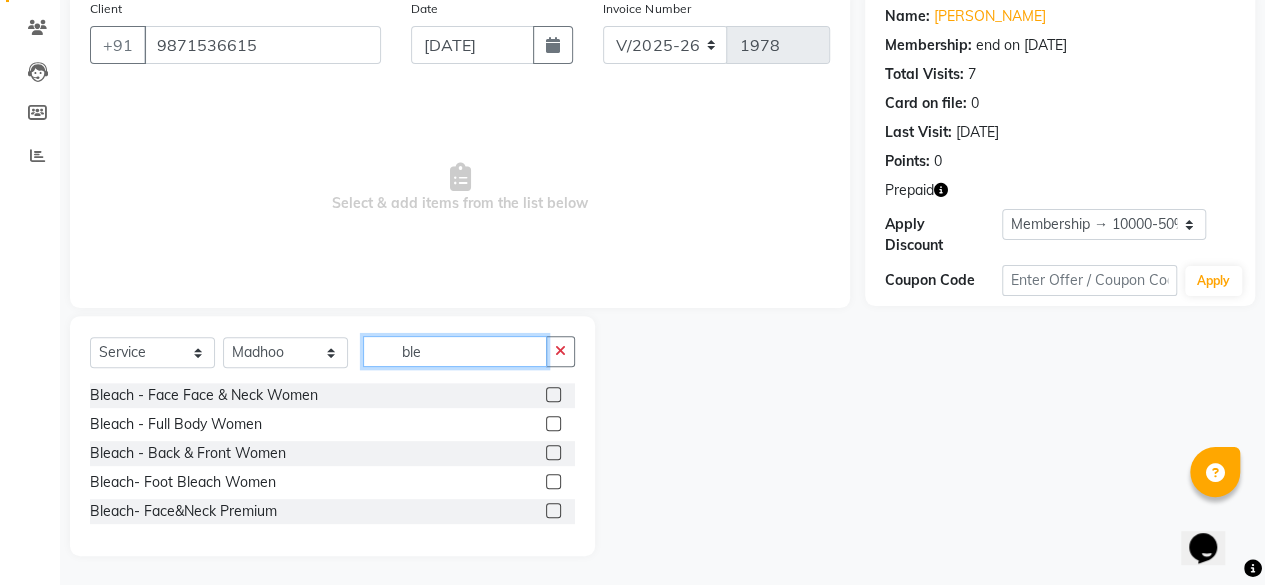 type on "ble" 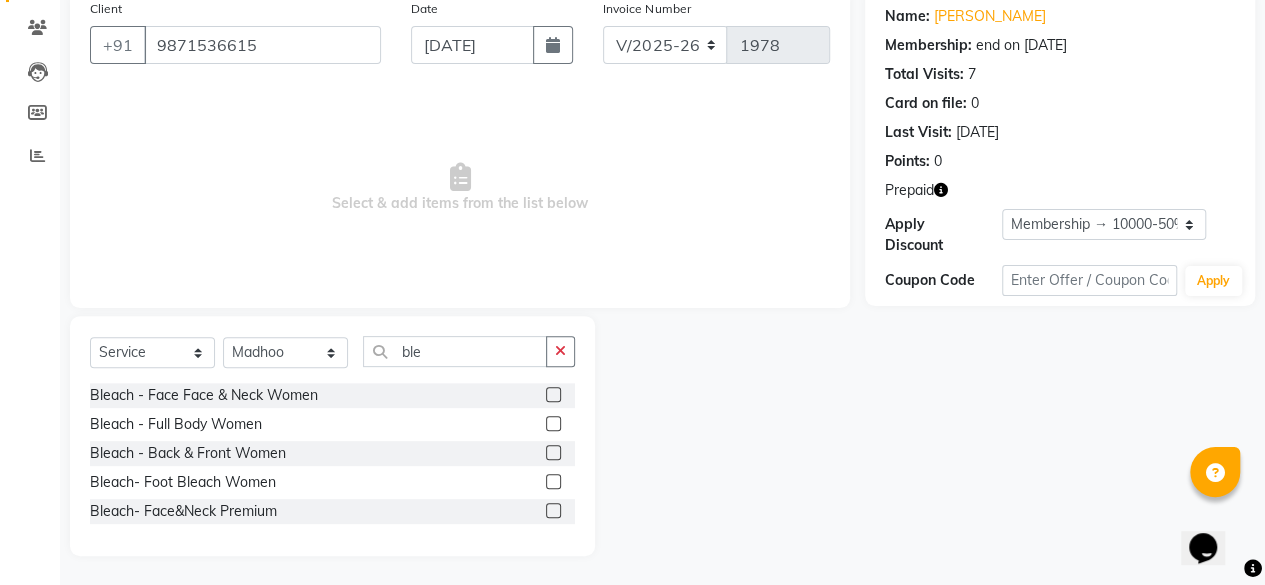 click 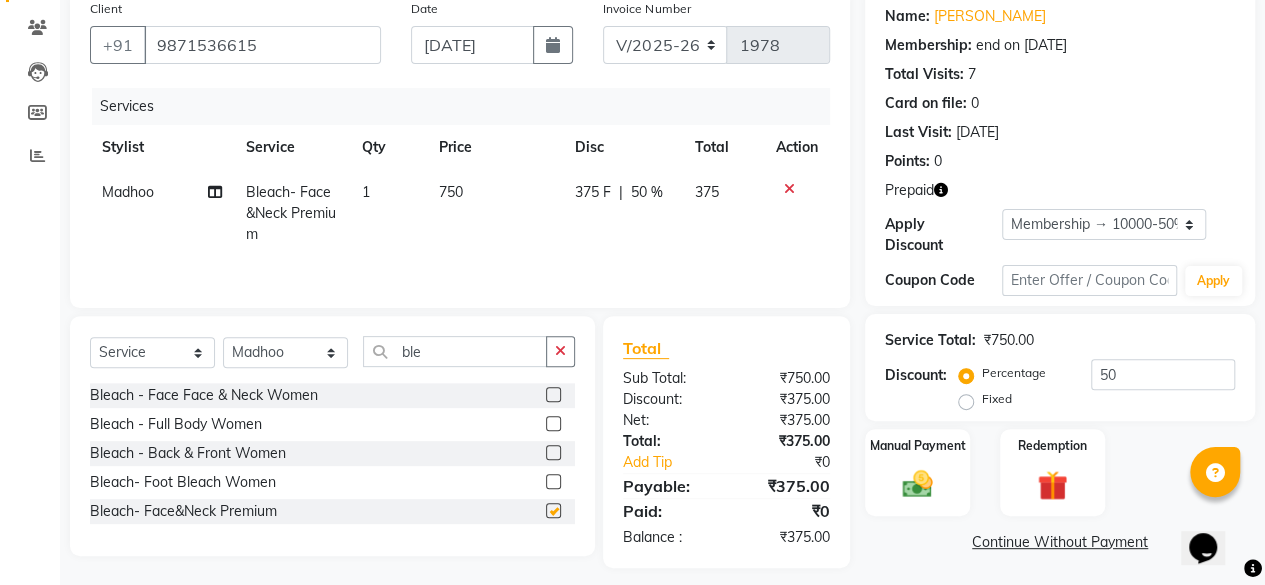 checkbox on "false" 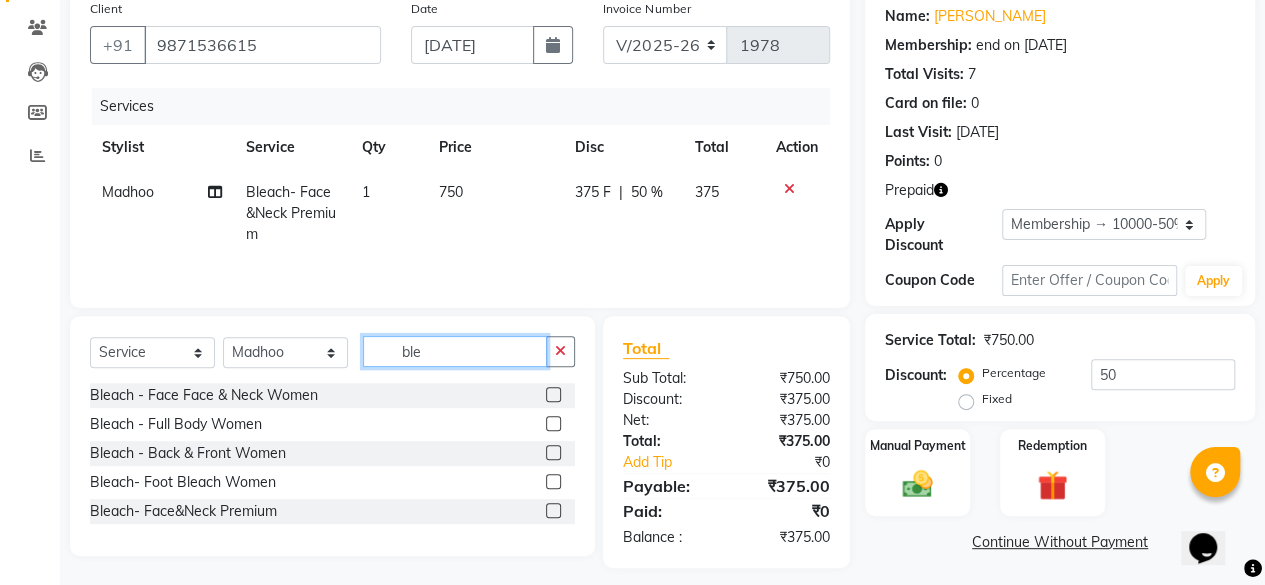 click on "ble" 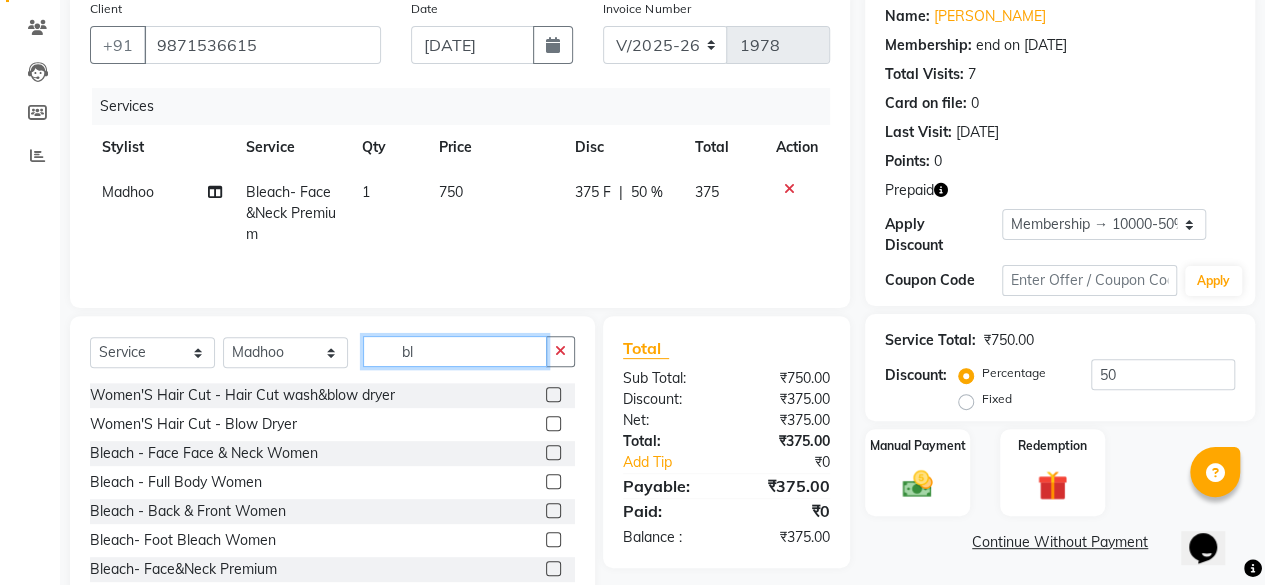type on "b" 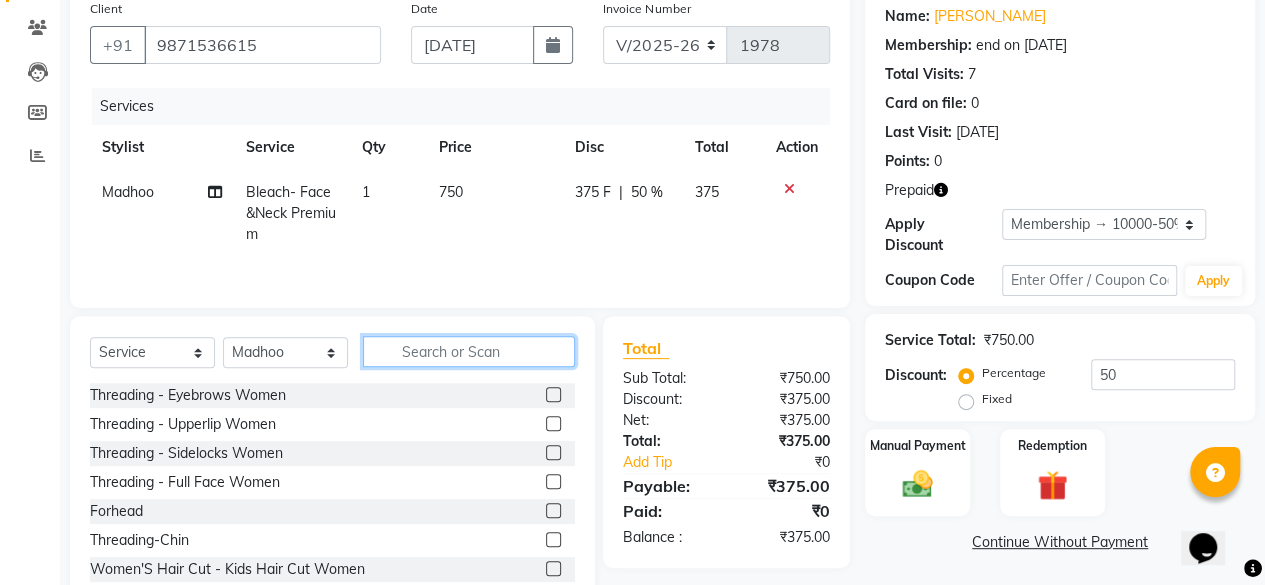 type 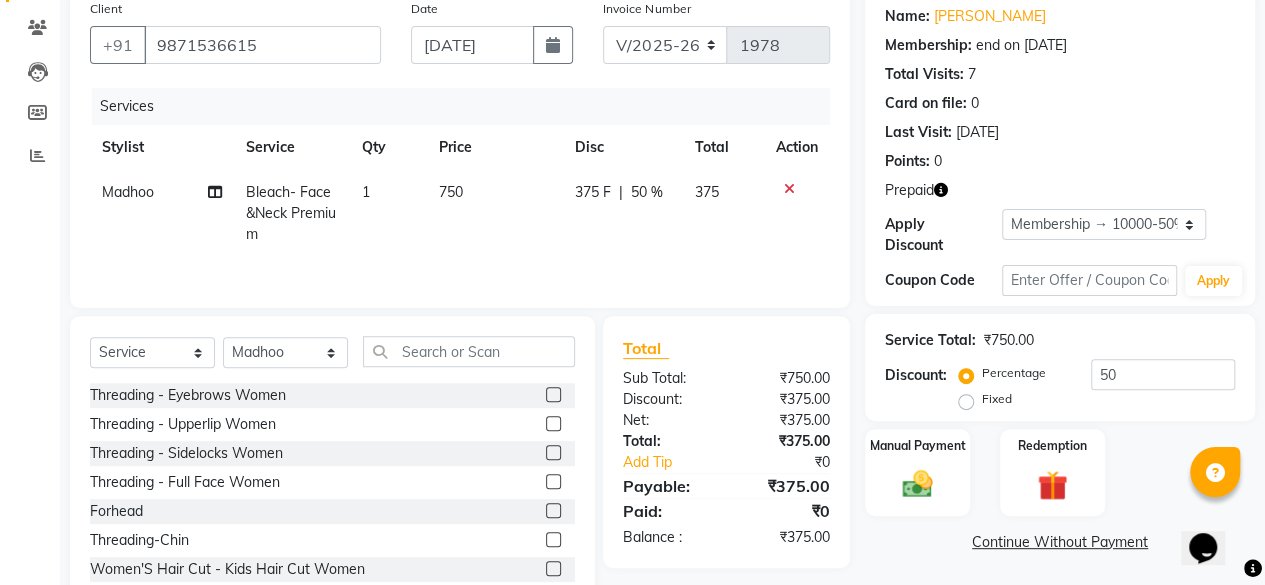 click 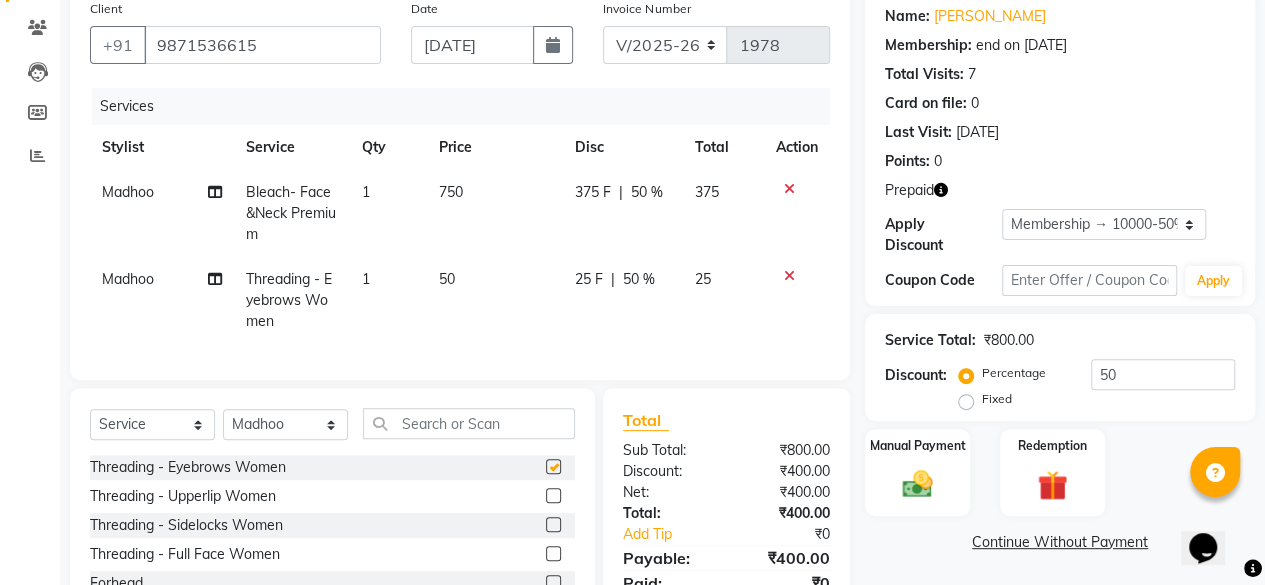 checkbox on "false" 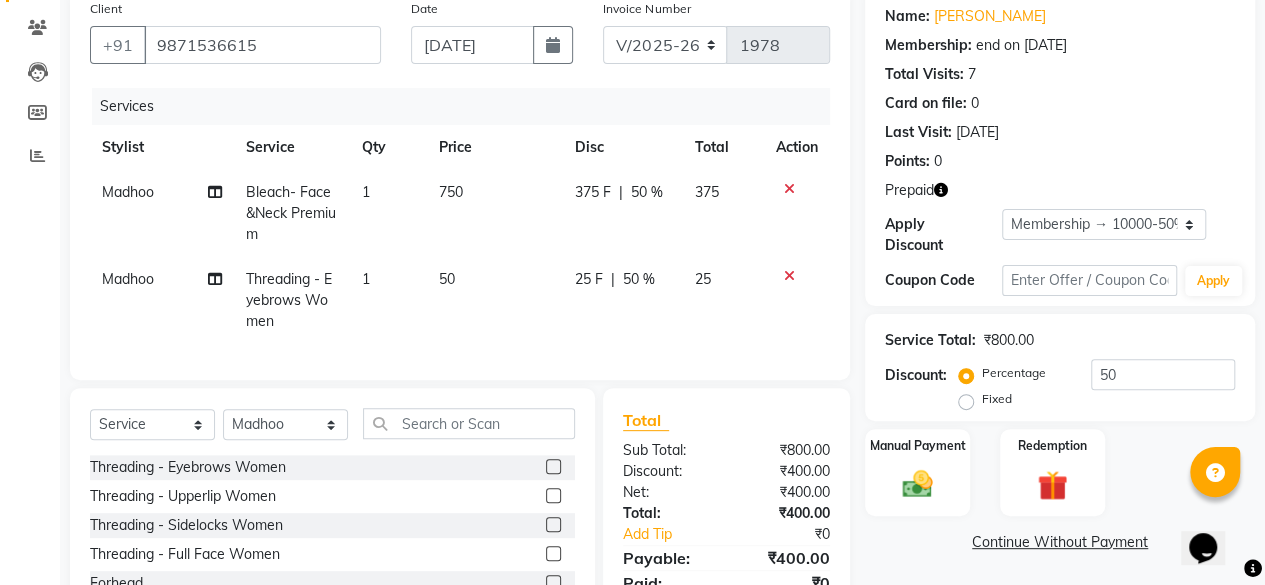 click 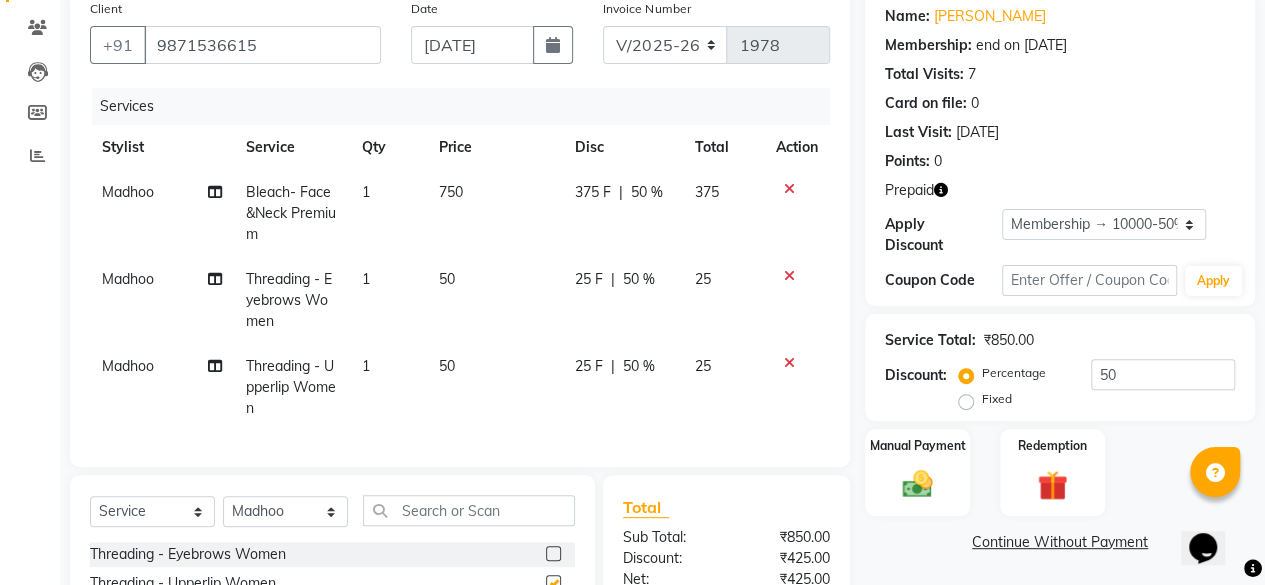 checkbox on "false" 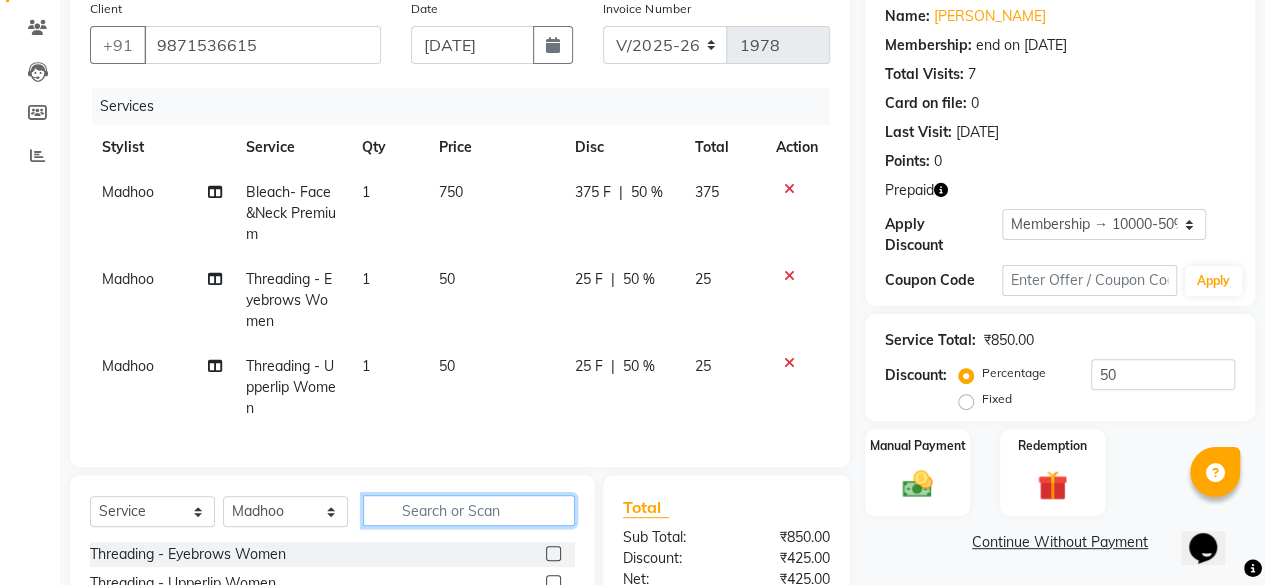 click 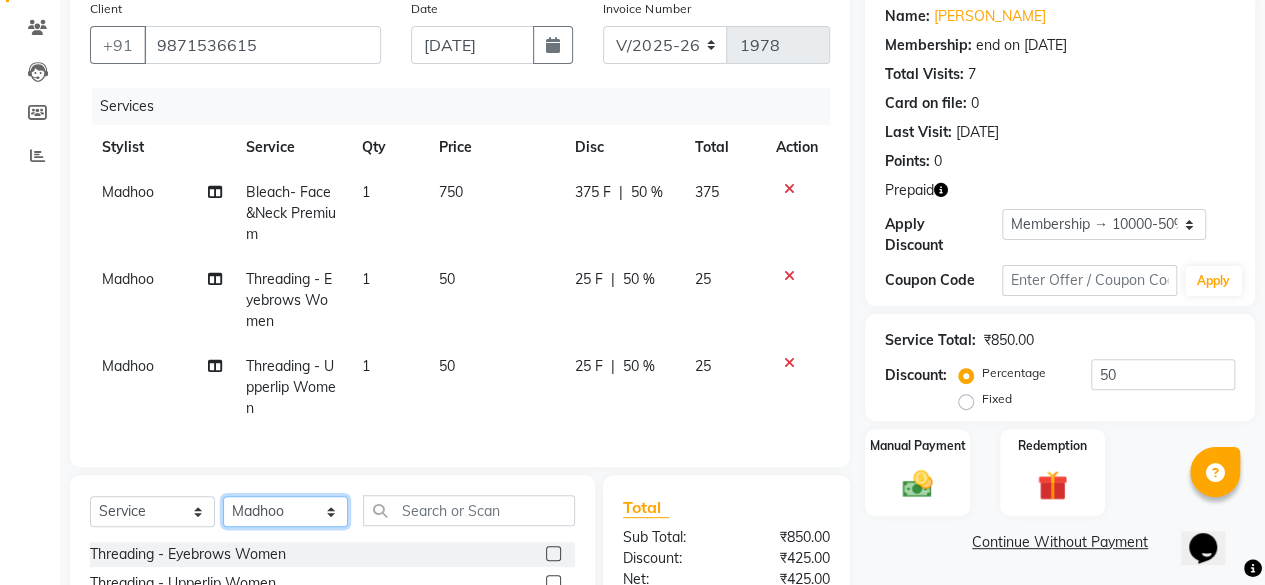 click on "Select Stylist Arjun [PERSON_NAME]  Bahoo Makeover Bahoo Makeover Salon [PERSON_NAME] [PERSON_NAME] [PERSON_NAME] [PERSON_NAME] [PERSON_NAME] [PERSON_NAME]  [PERSON_NAME] Vikas" 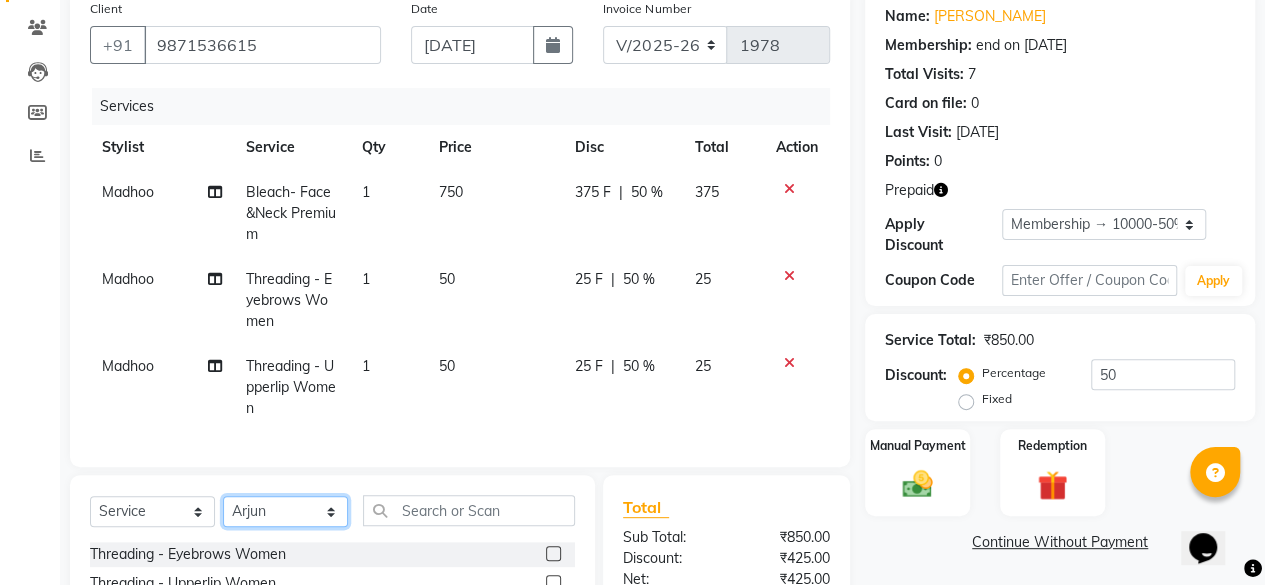 click on "Select Stylist Arjun [PERSON_NAME]  Bahoo Makeover Bahoo Makeover Salon [PERSON_NAME] [PERSON_NAME] [PERSON_NAME] [PERSON_NAME] [PERSON_NAME] [PERSON_NAME]  [PERSON_NAME] Vikas" 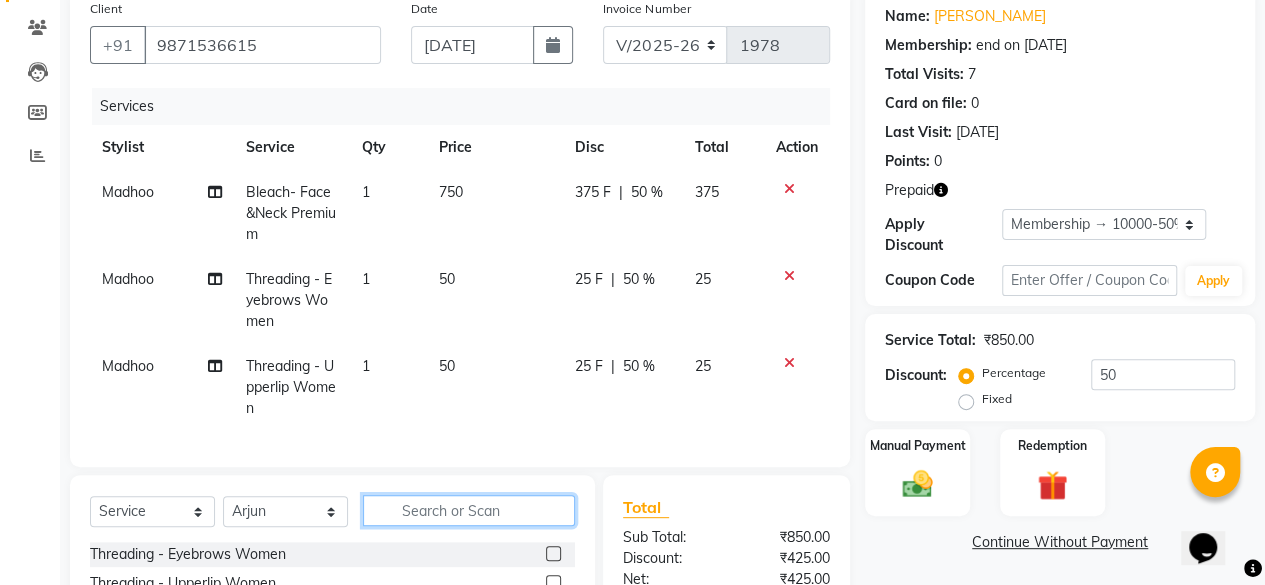 drag, startPoint x: 438, startPoint y: 523, endPoint x: 406, endPoint y: 524, distance: 32.01562 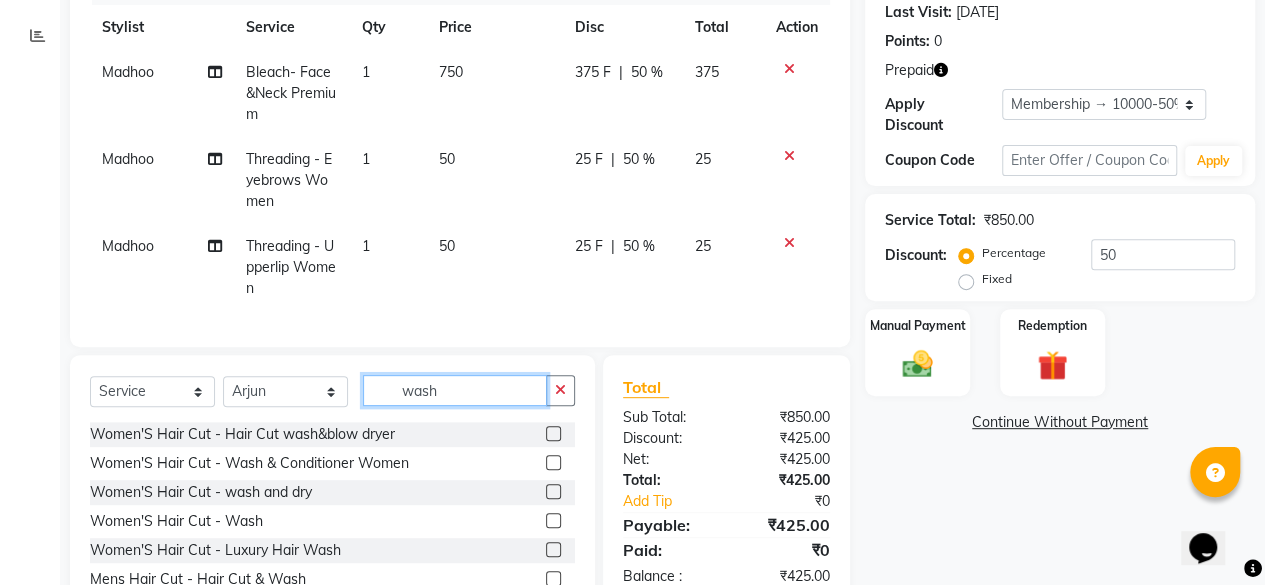 scroll, scrollTop: 281, scrollLeft: 0, axis: vertical 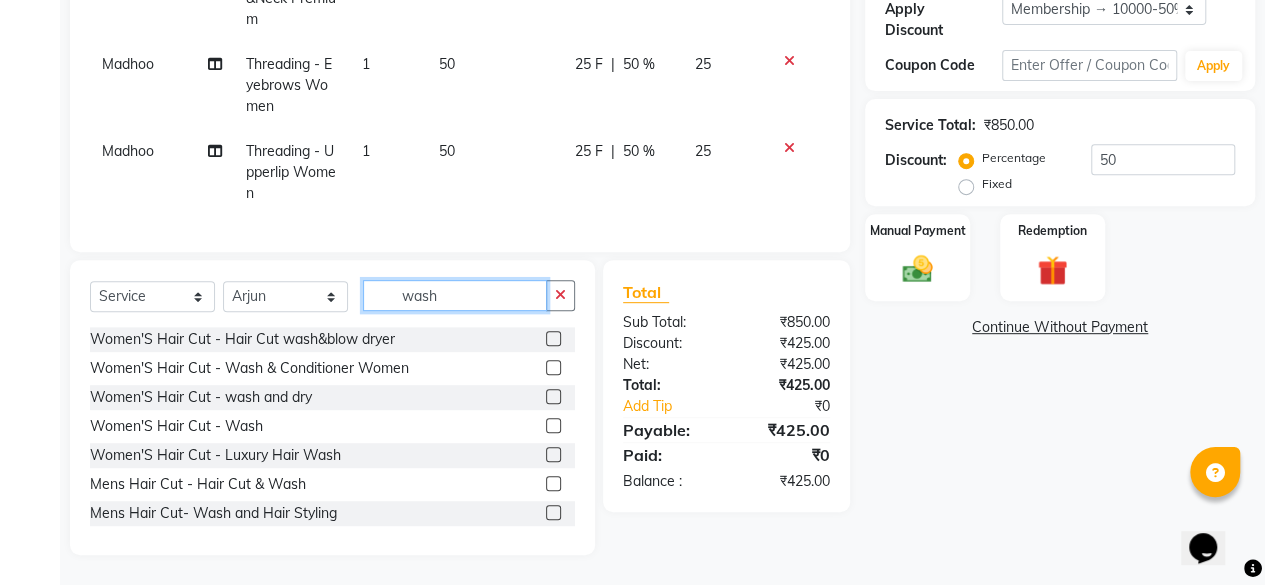 type on "wash" 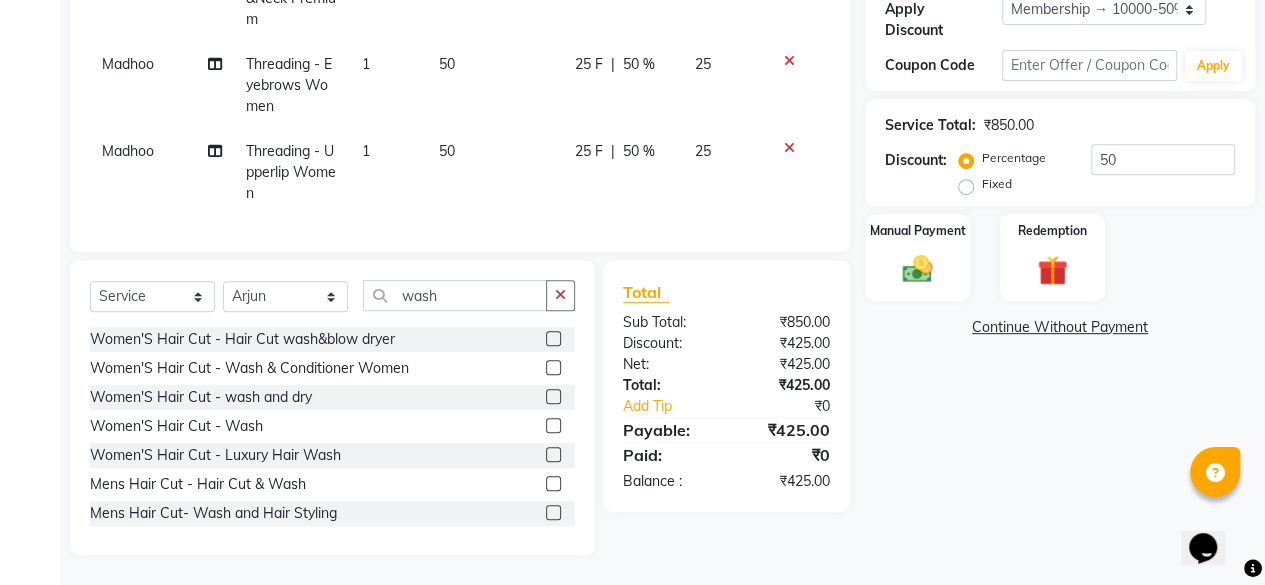 click 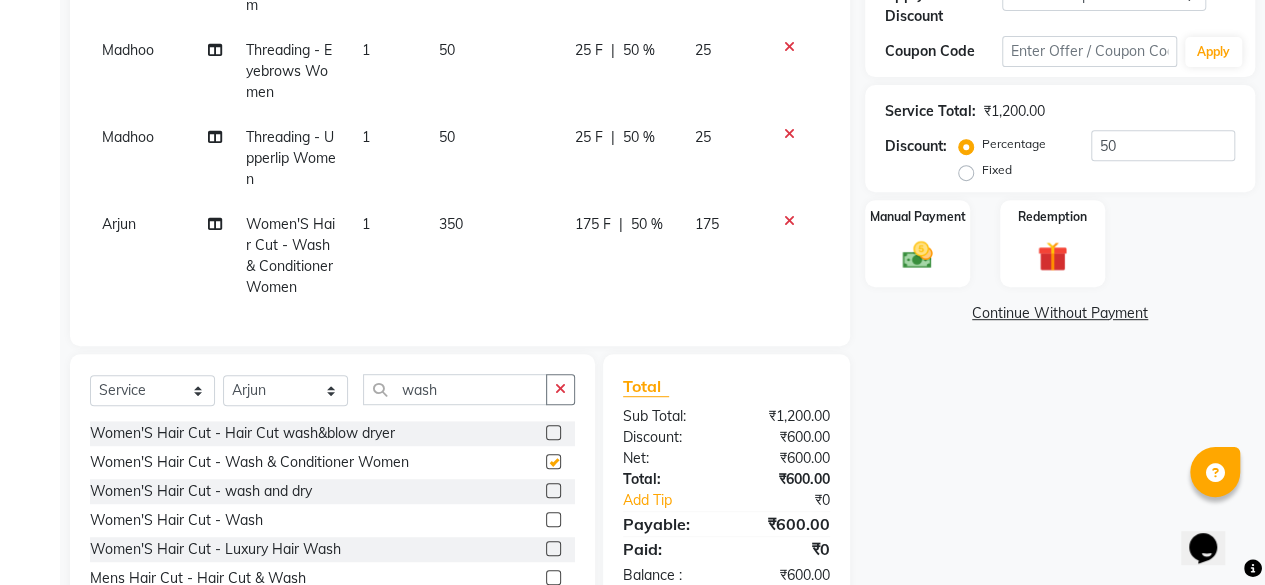 checkbox on "false" 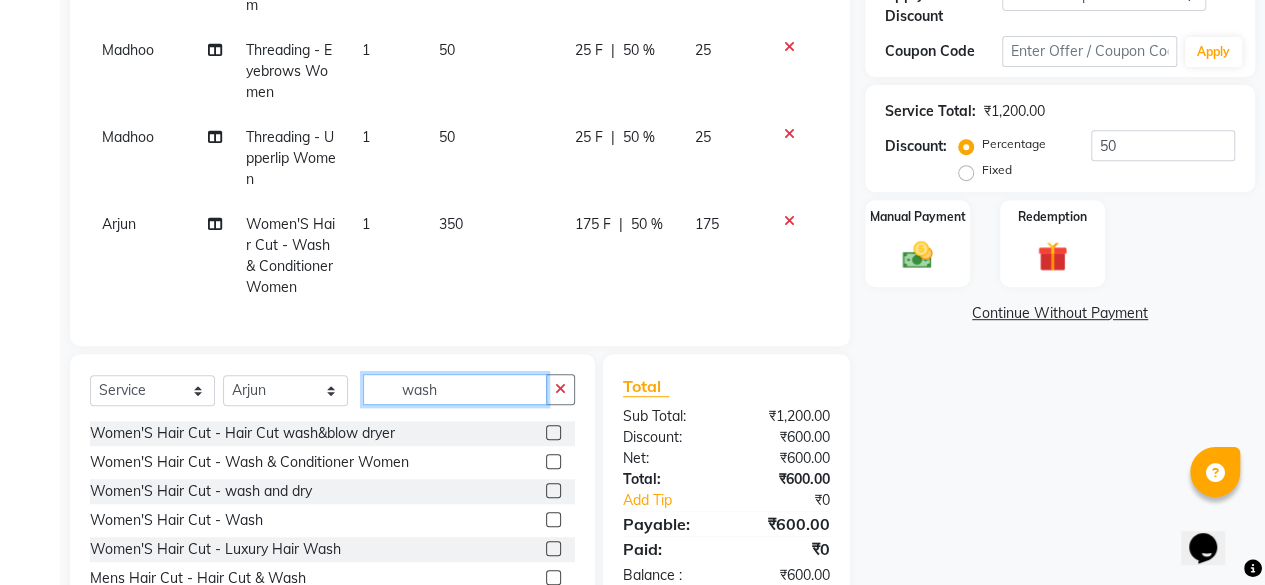 click on "wash" 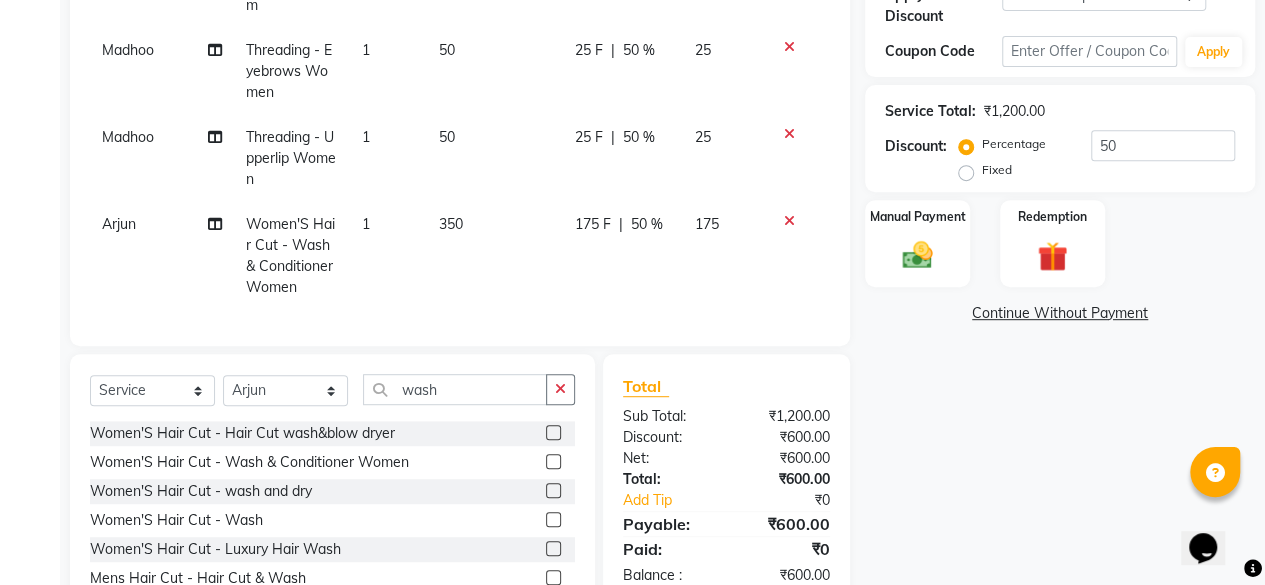 click on "350" 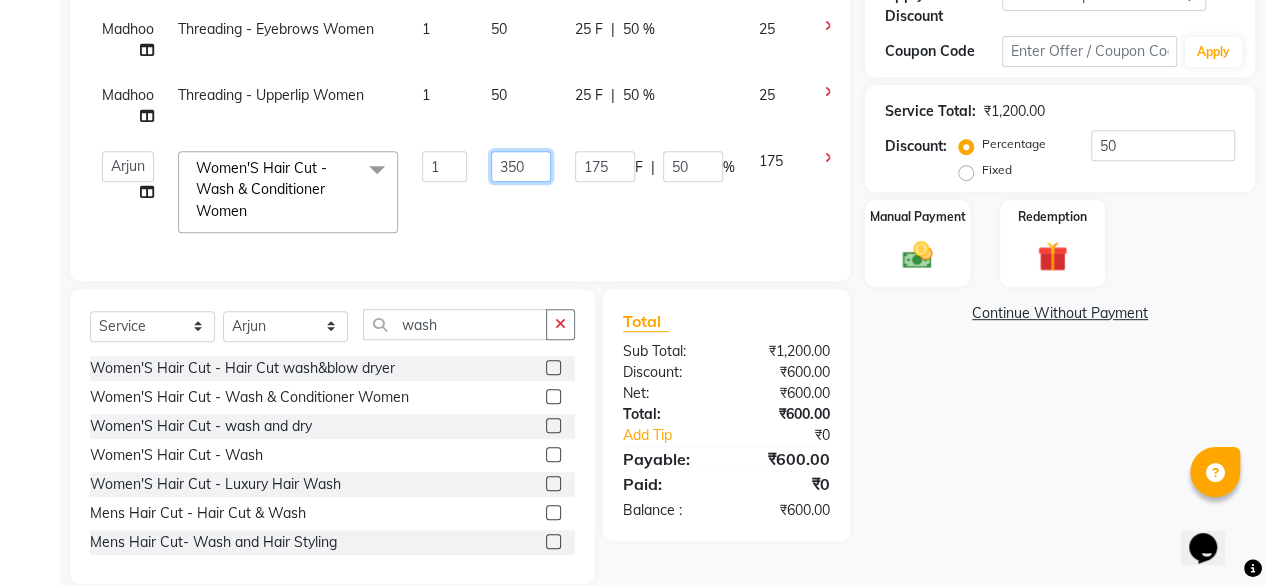 click on "350" 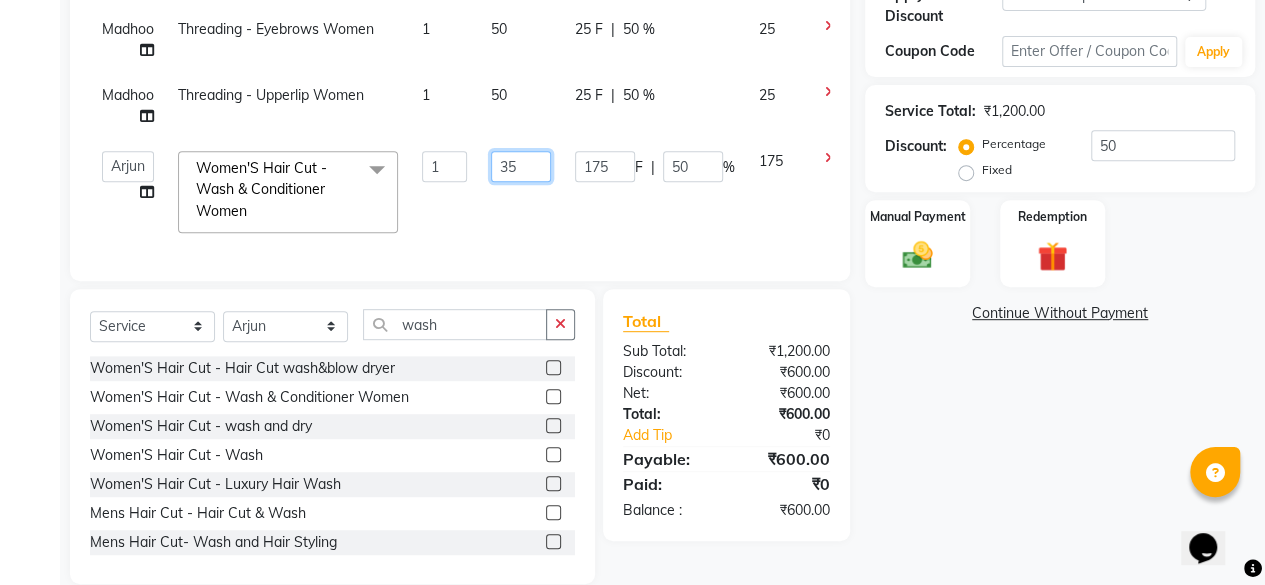 type on "3" 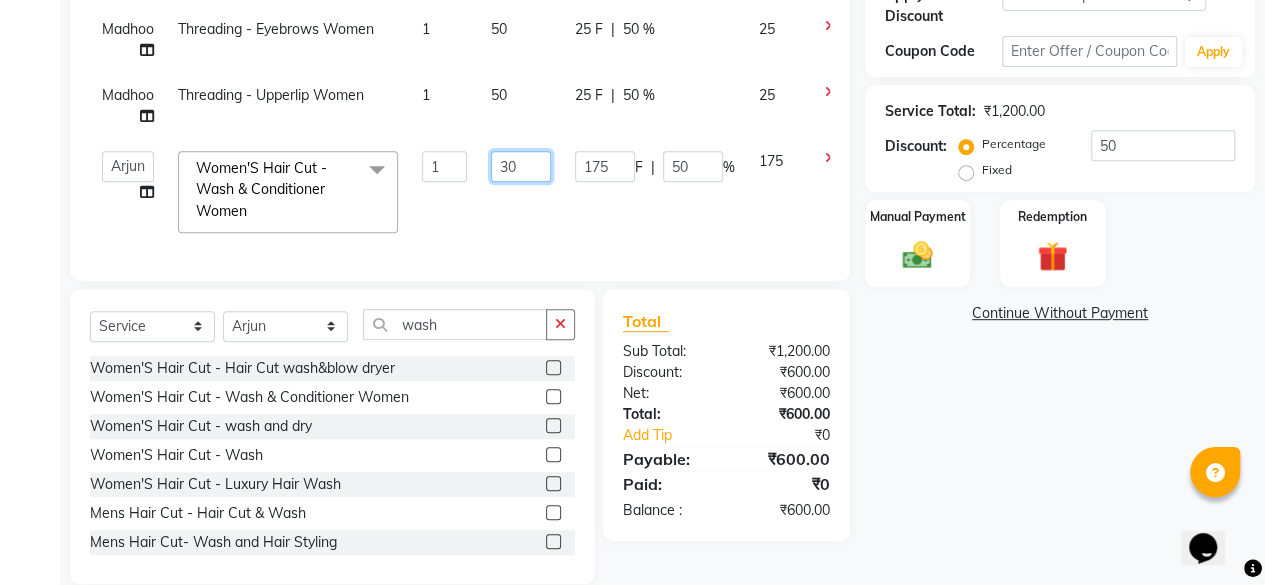 type on "300" 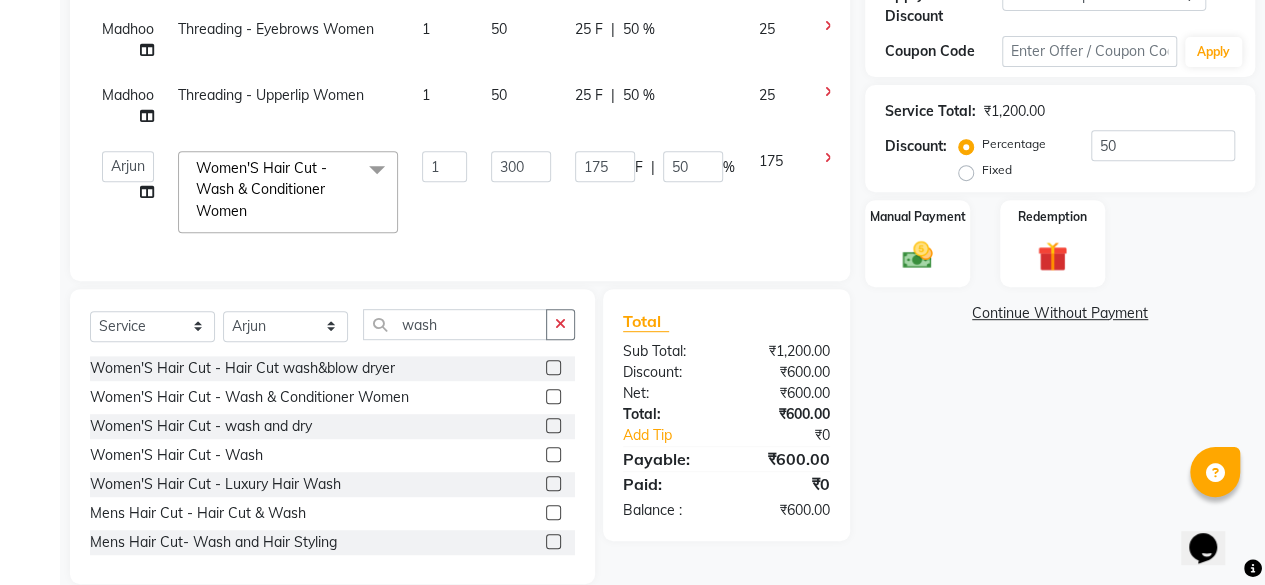 click on "Name: Sarita  Membership: end on 14-04-2026 Total Visits:  7 Card on file:  0 Last Visit:   13-06-2025 Points:   0  Prepaid Apply Discount Select Membership → 10000-50% Coupon Code Apply Service Total:  ₹1,200.00  Discount:  Percentage   Fixed  50 Manual Payment Redemption  Continue Without Payment" 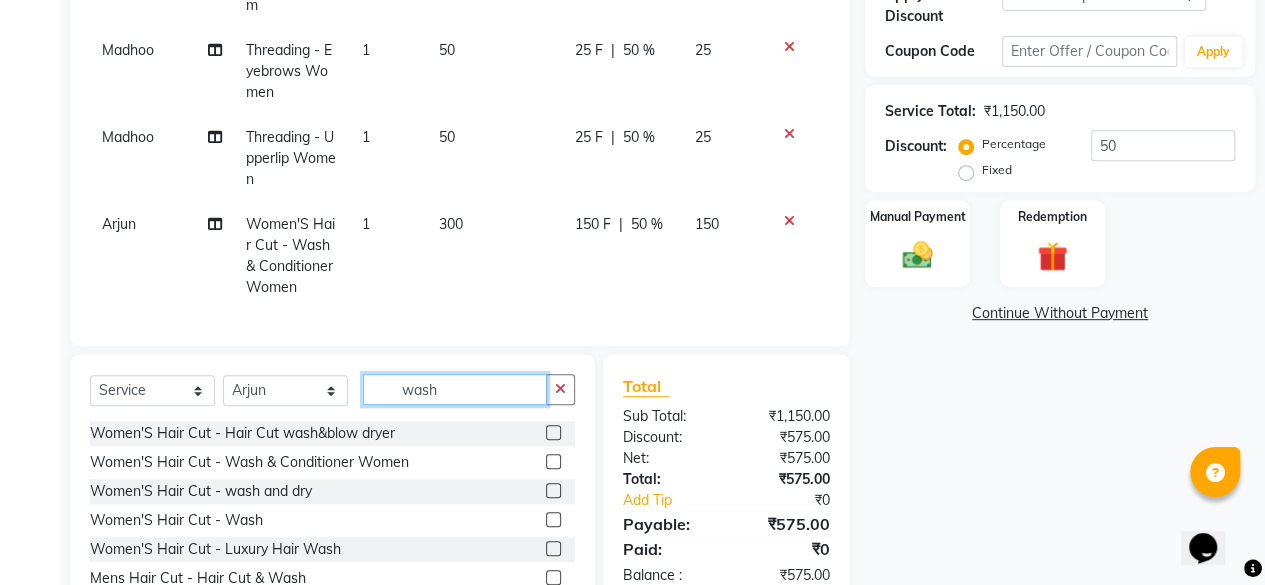 click on "wash" 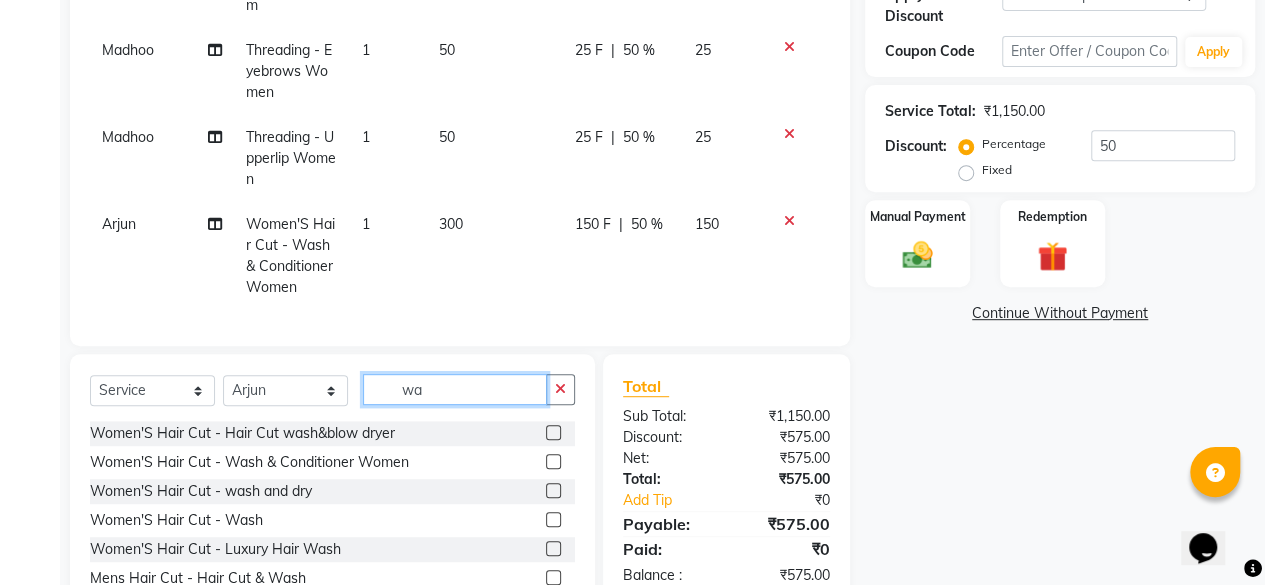 type on "w" 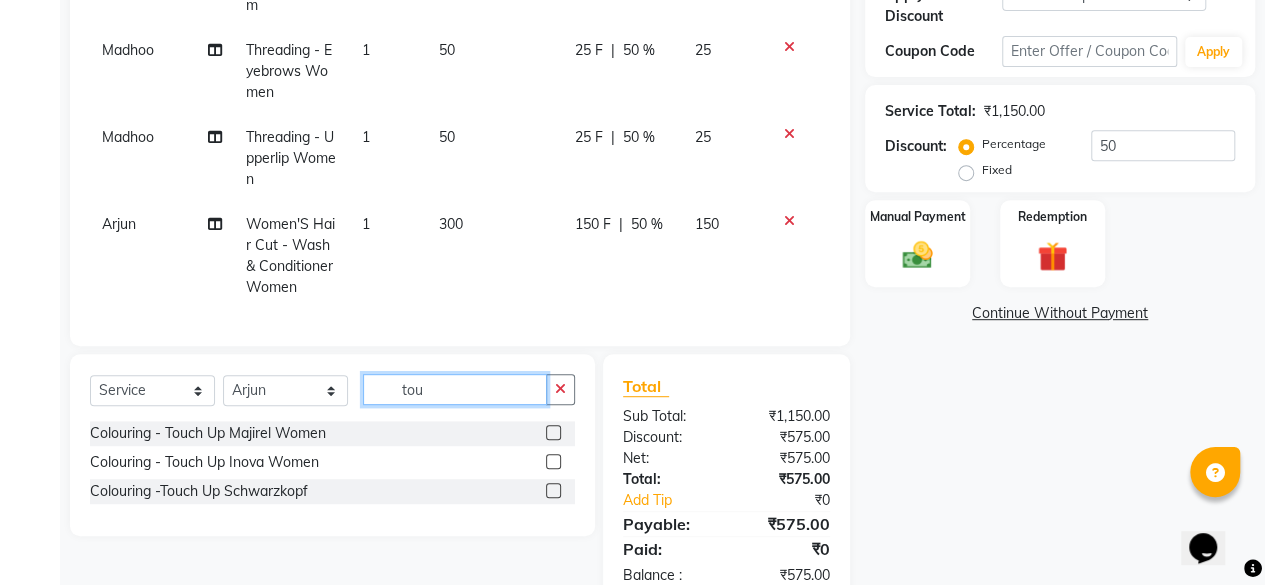 type on "tou" 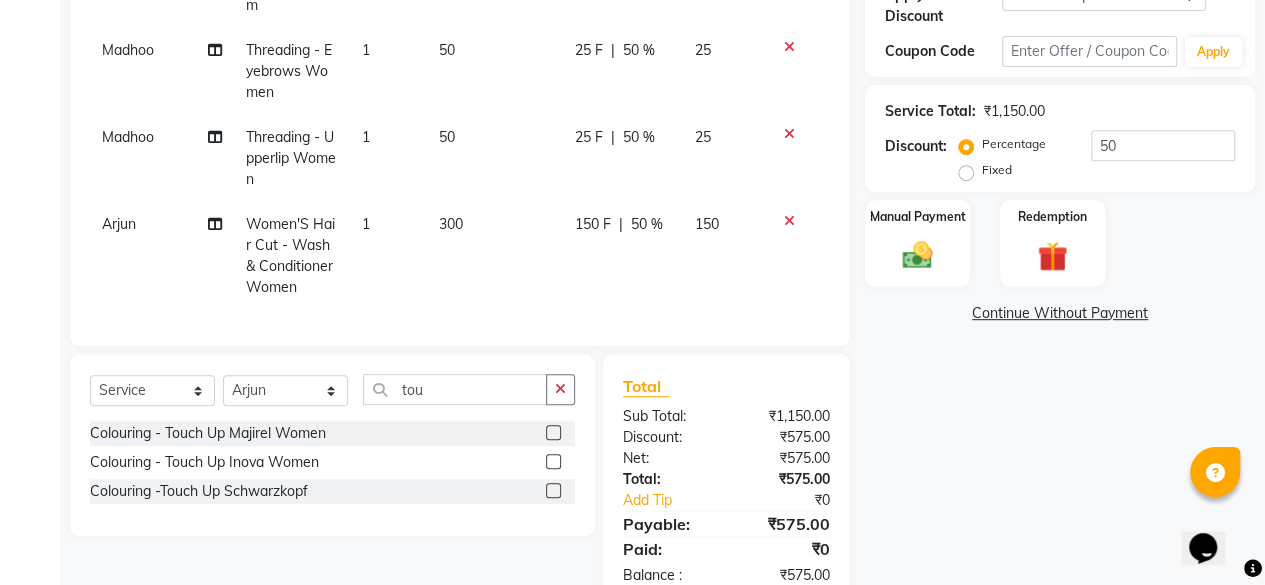 click 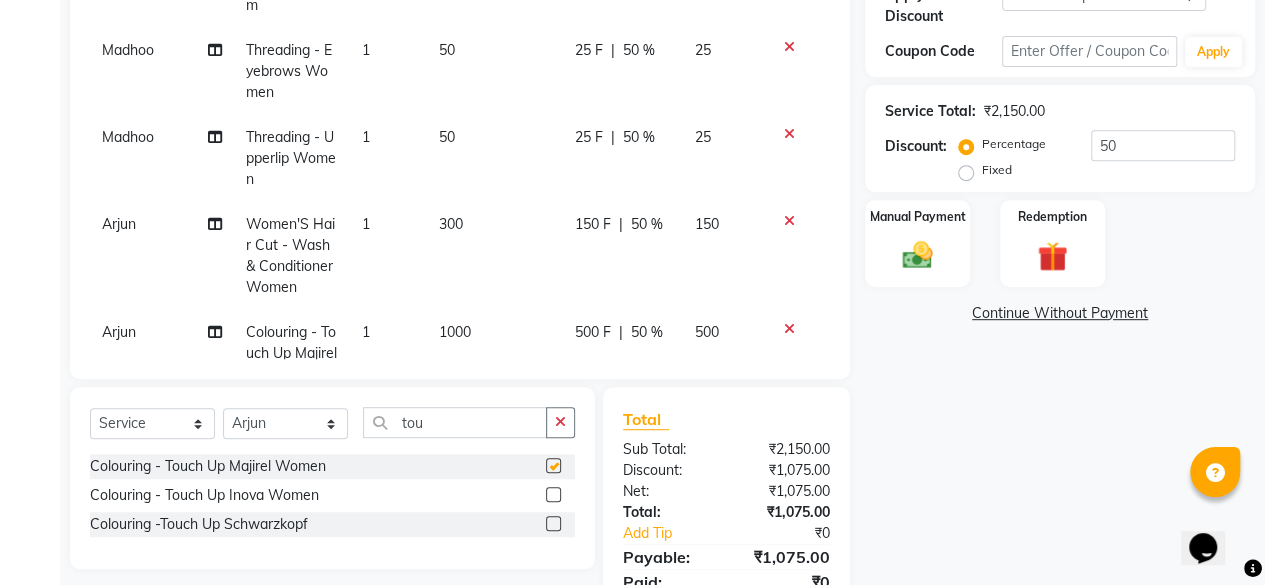checkbox on "false" 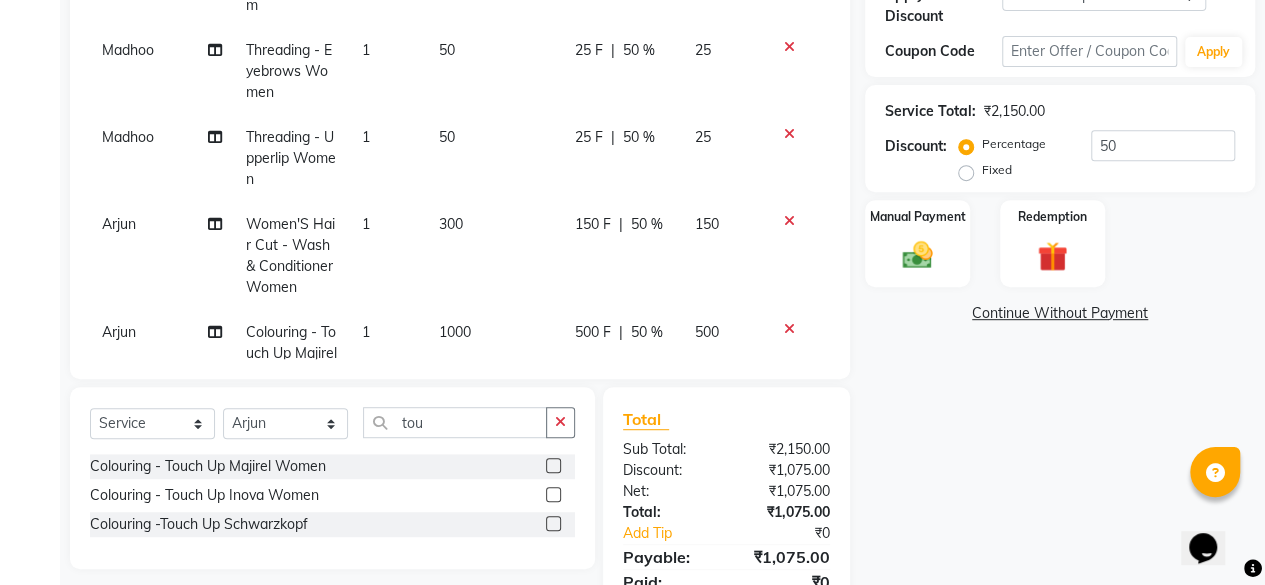 click on "Name: Sarita  Membership: end on 14-04-2026 Total Visits:  7 Card on file:  0 Last Visit:   13-06-2025 Points:   0  Prepaid Apply Discount Select Membership → 10000-50% Coupon Code Apply Service Total:  ₹2,150.00  Discount:  Percentage   Fixed  50 Manual Payment Redemption  Continue Without Payment" 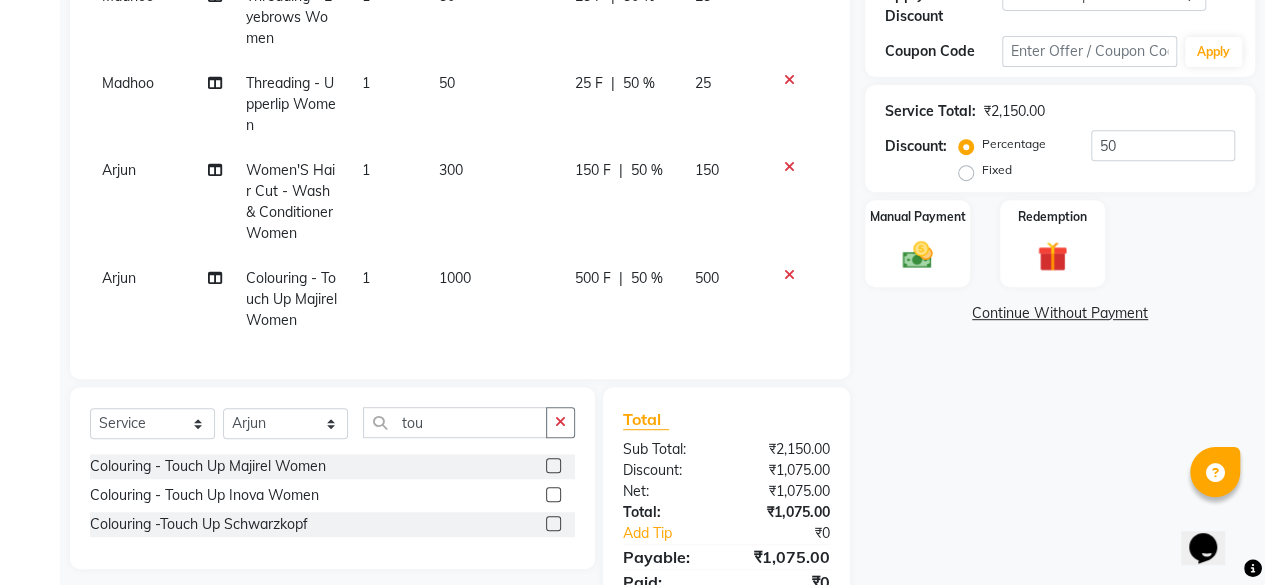 scroll, scrollTop: 0, scrollLeft: 0, axis: both 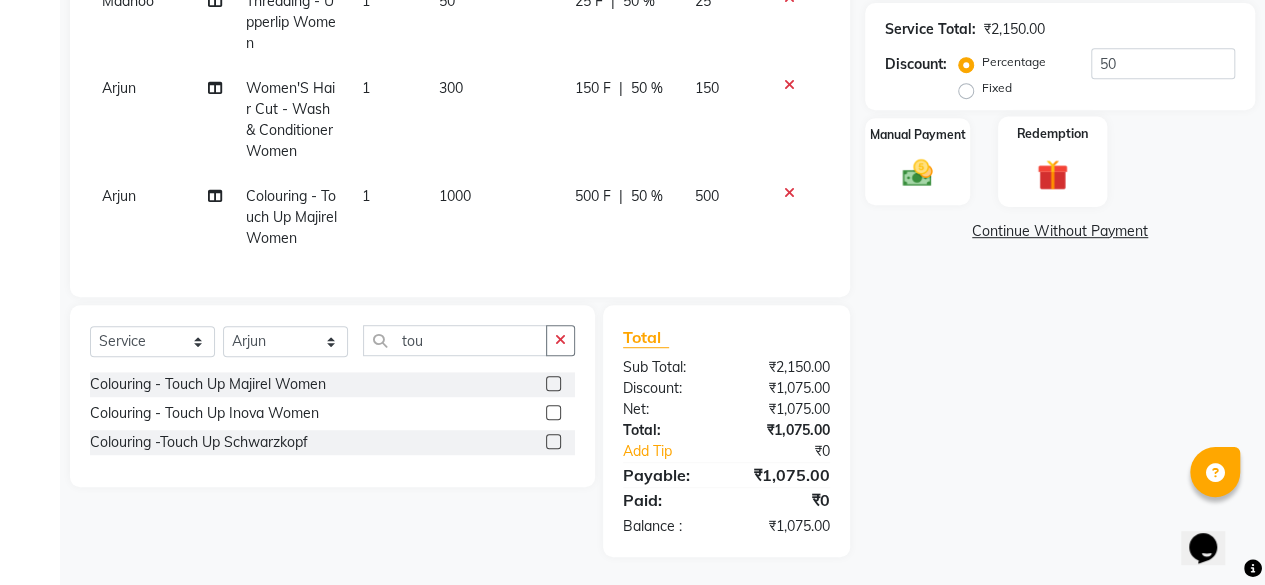 click 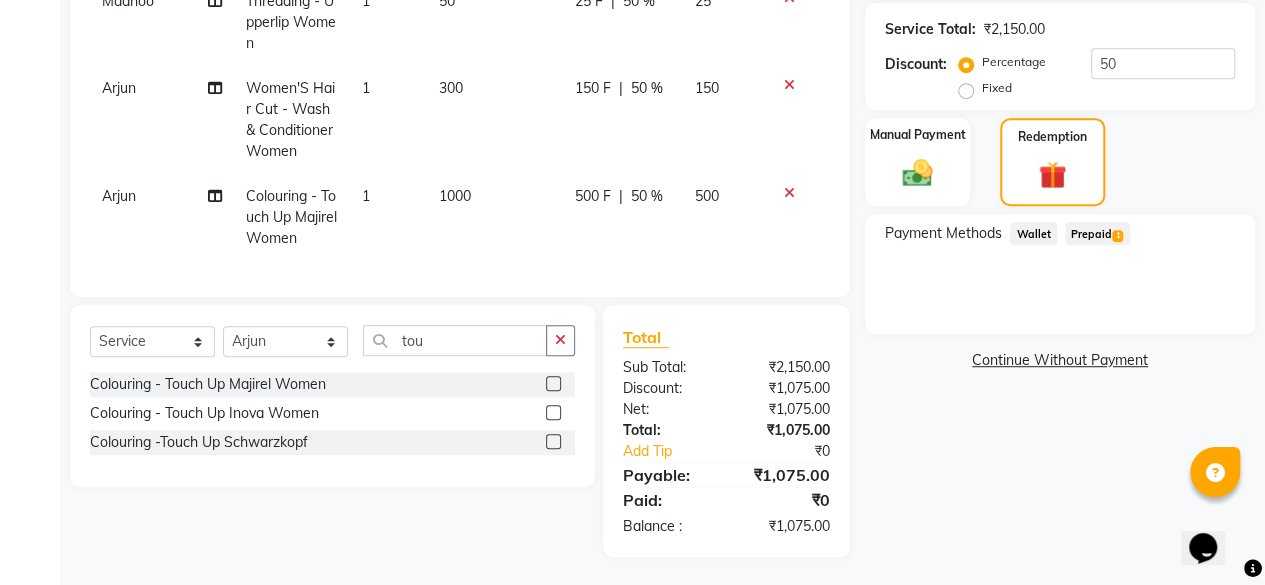 click on "Prepaid  1" 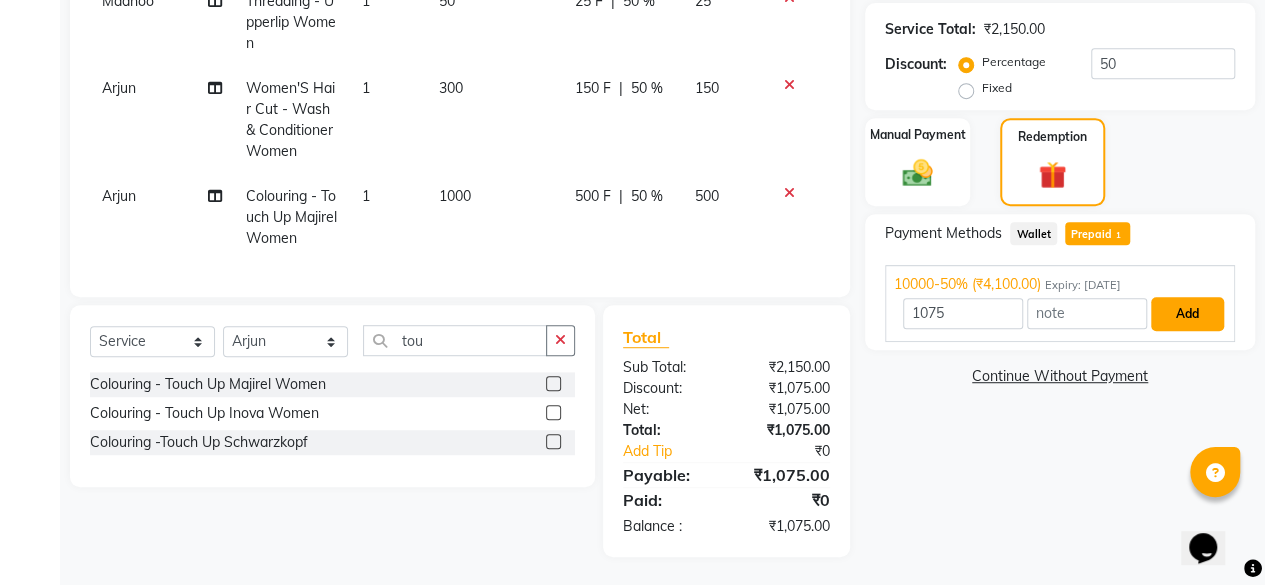 click on "Add" at bounding box center [1187, 314] 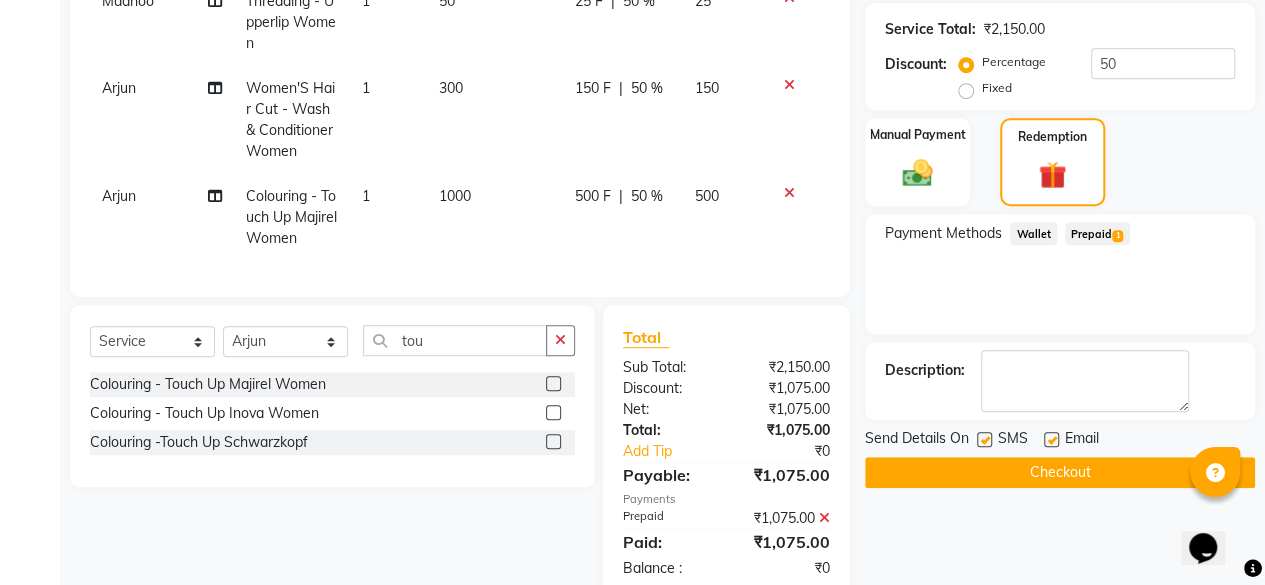 scroll, scrollTop: 513, scrollLeft: 0, axis: vertical 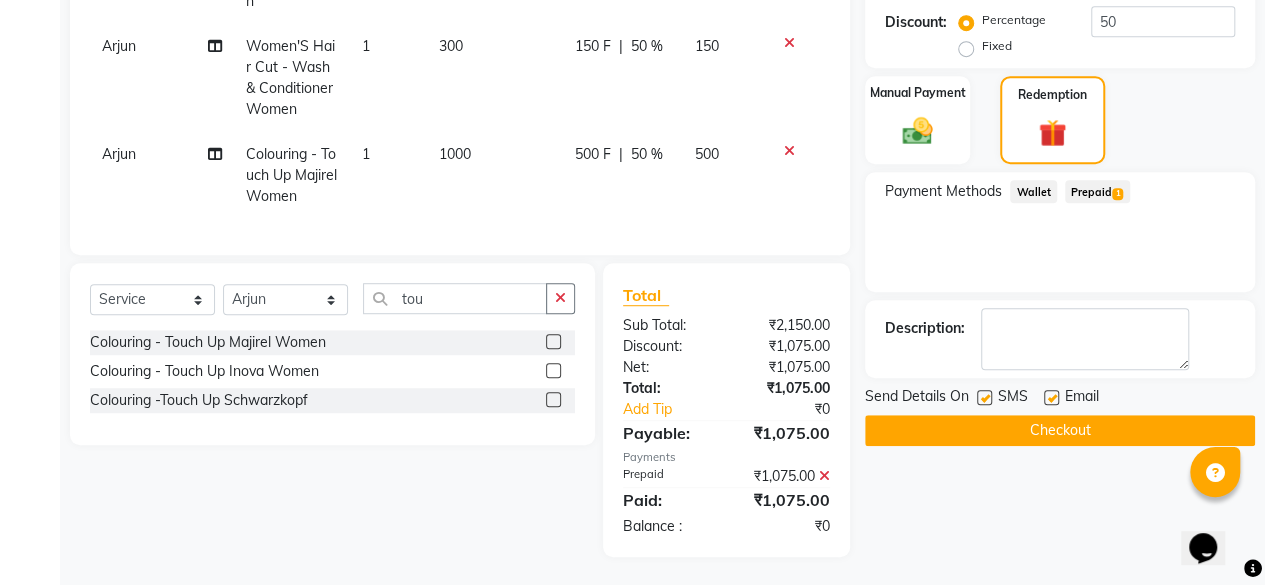 click on "Checkout" 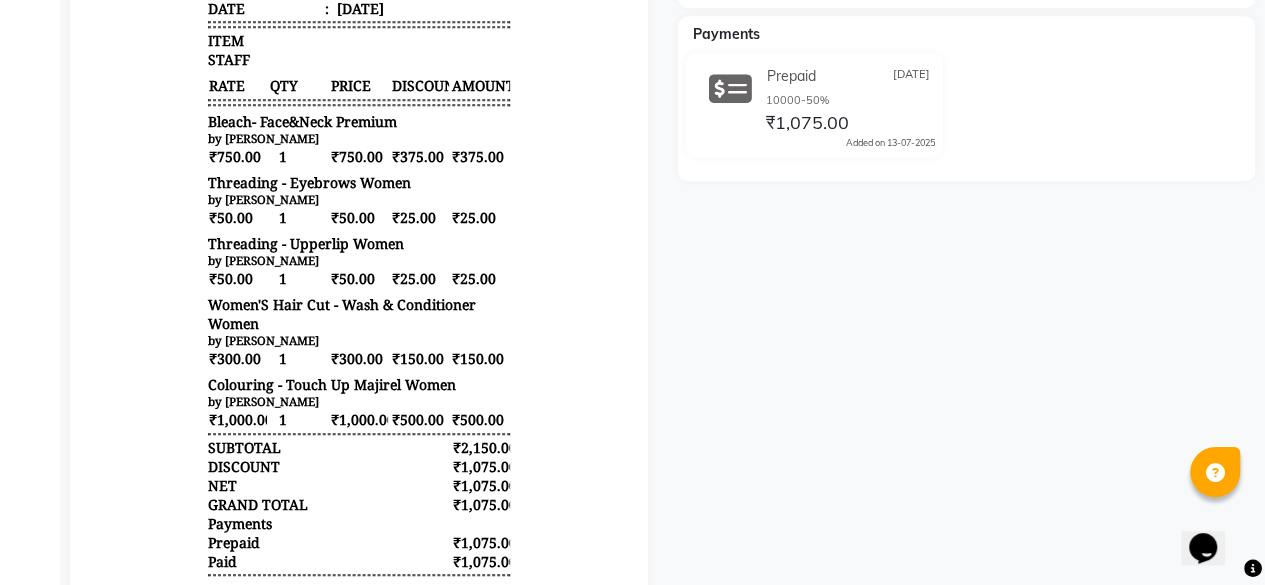 scroll, scrollTop: 0, scrollLeft: 0, axis: both 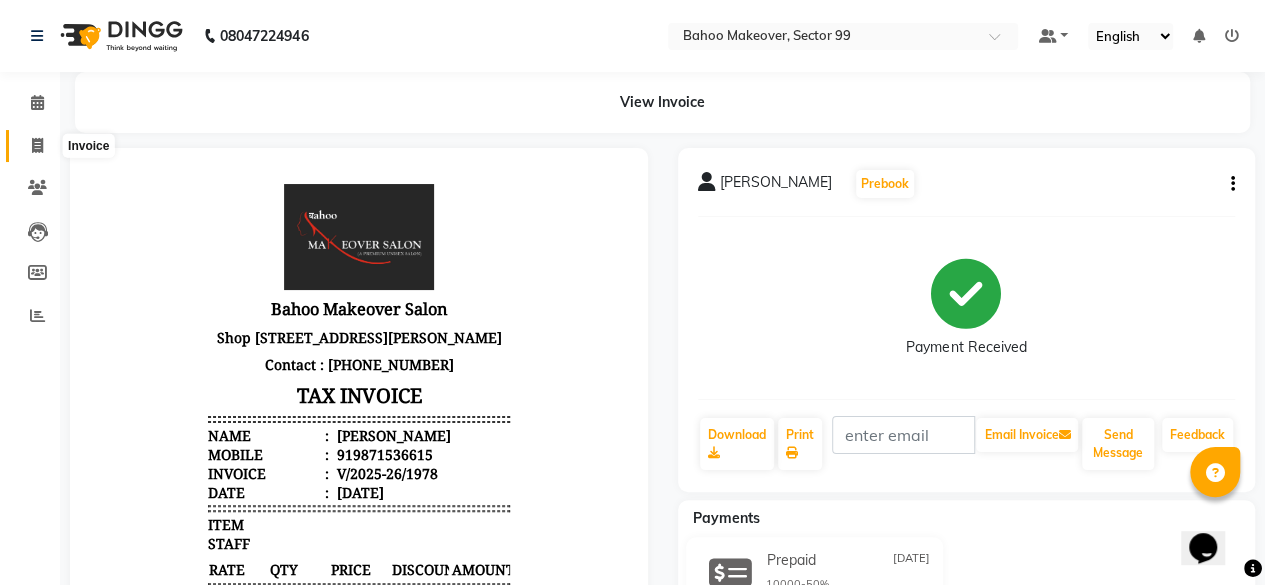 click 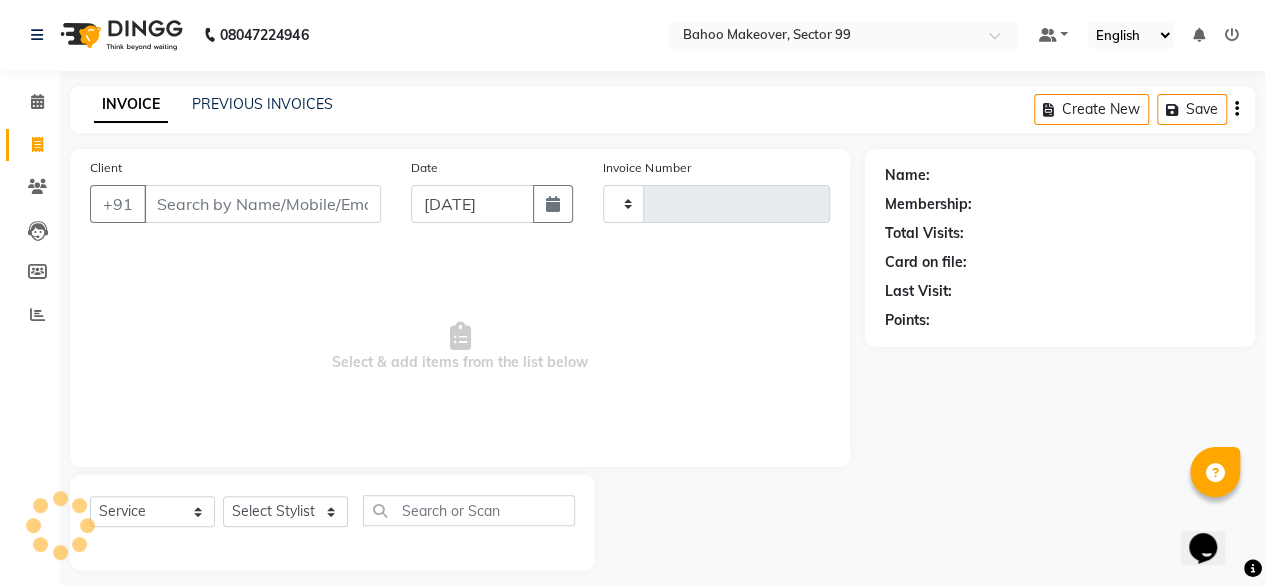 type on "1979" 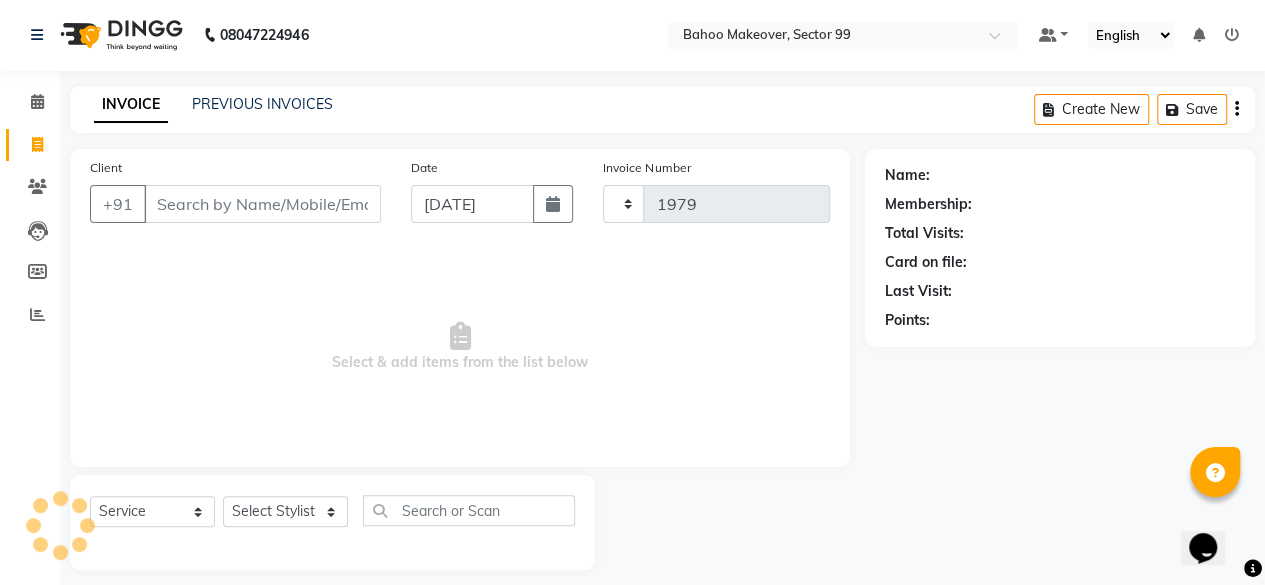 scroll, scrollTop: 15, scrollLeft: 0, axis: vertical 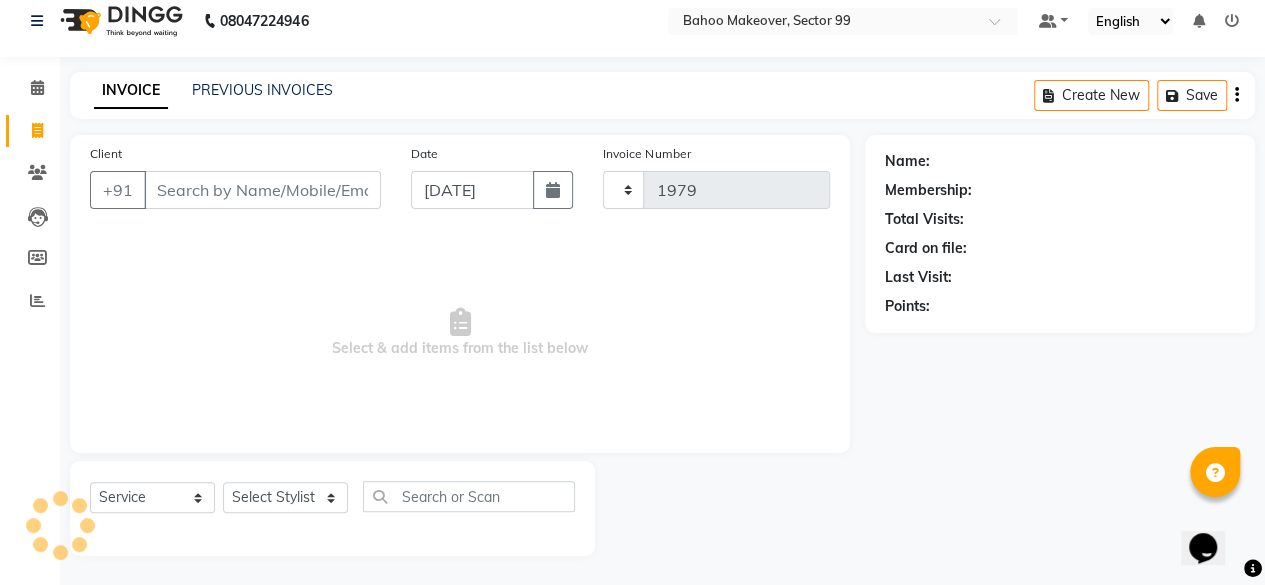 select on "6856" 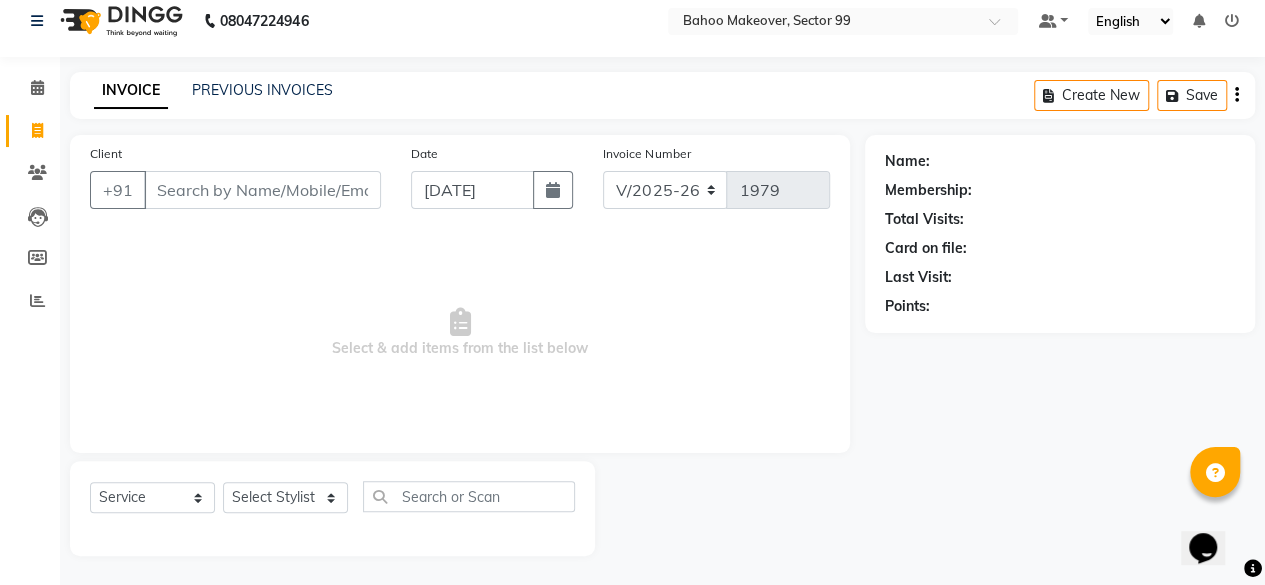 click on "Client" at bounding box center (262, 190) 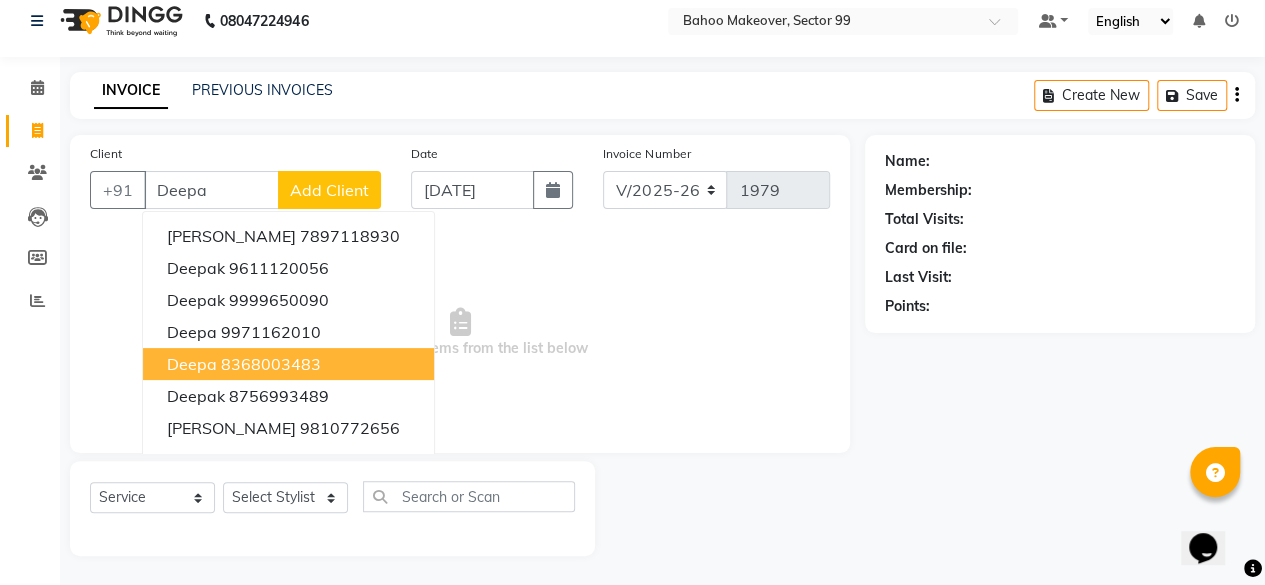 click on "INVOICE PREVIOUS INVOICES Create New   Save  Client +91 Deepa Deepak Rastugi  7897118930 deepak  9611120056 deepak  9999650090 deepa  9971162010 deepa  8368003483 deepak  8756993489 DEEPAK SANI  9810772656 deepak  7011633092 DEEPAK KATIYAR  98713374162 DEEPAK  9306533477 Add Client Date 13-07-2025 Invoice Number V/2025 V/2025-26 1979  Select & add items from the list below  Select  Service  Product  Membership  Package Voucher Prepaid Gift Card  Select Stylist Arjun Azad Babita  Bahoo Makeover Bahoo Makeover Salon Komal Madhoo Mohd Adnaan Mohd Faizan Naaz Pushpender Riya Sahil  SahNawaz Shivam Vikas Name: Membership: Total Visits: Card on file: Last Visit:  Points:" 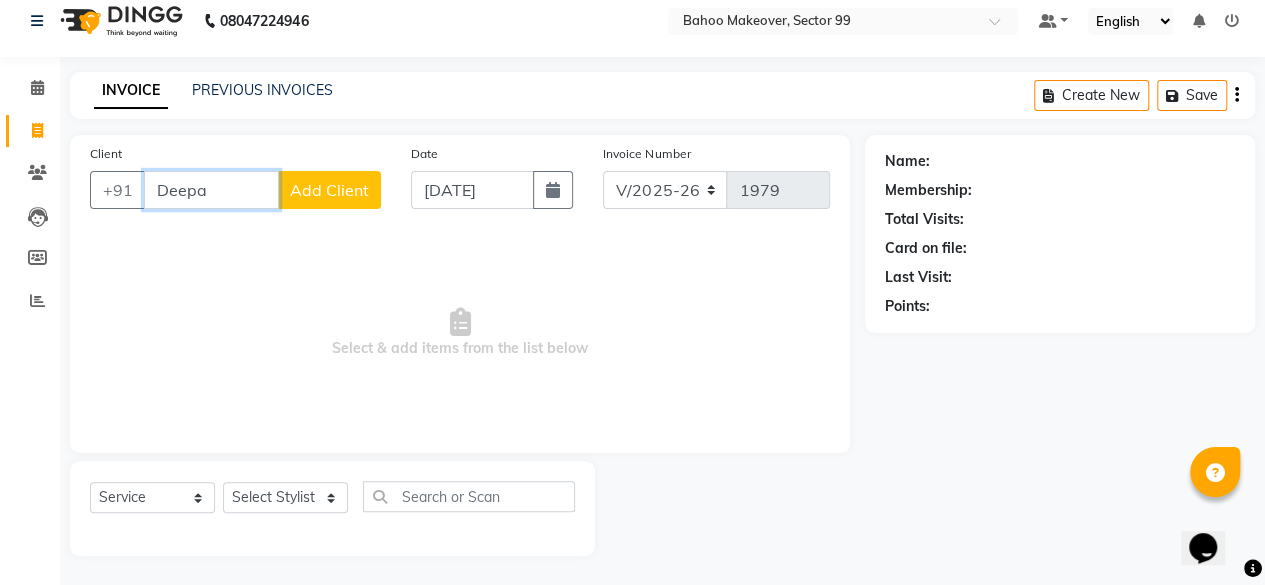 click on "Deepa" at bounding box center [211, 190] 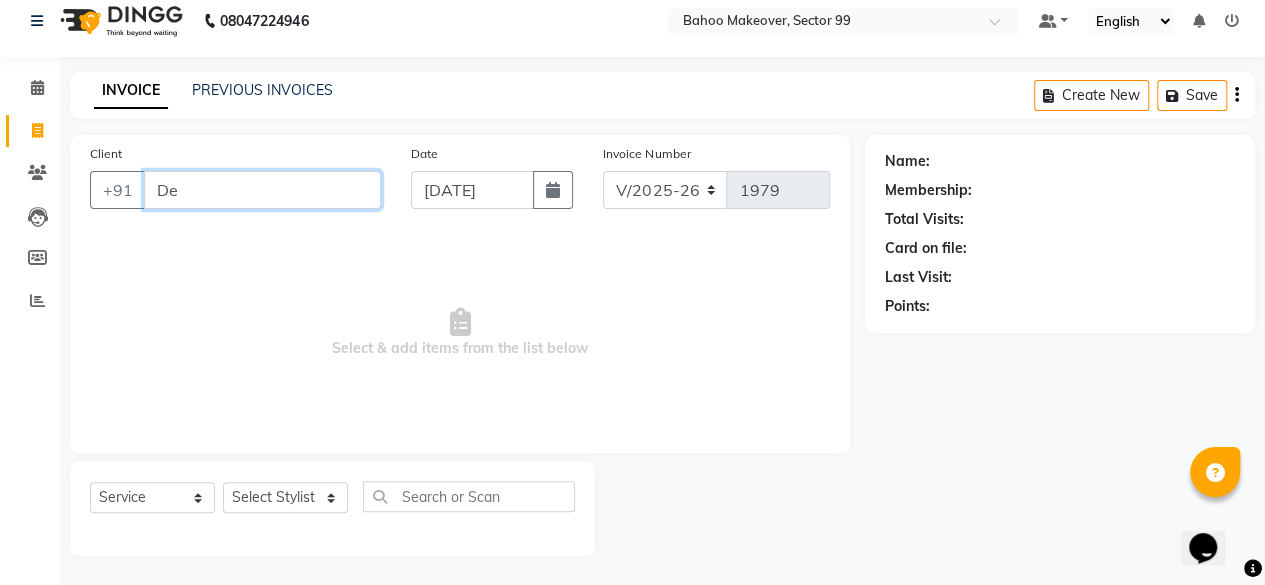 type on "D" 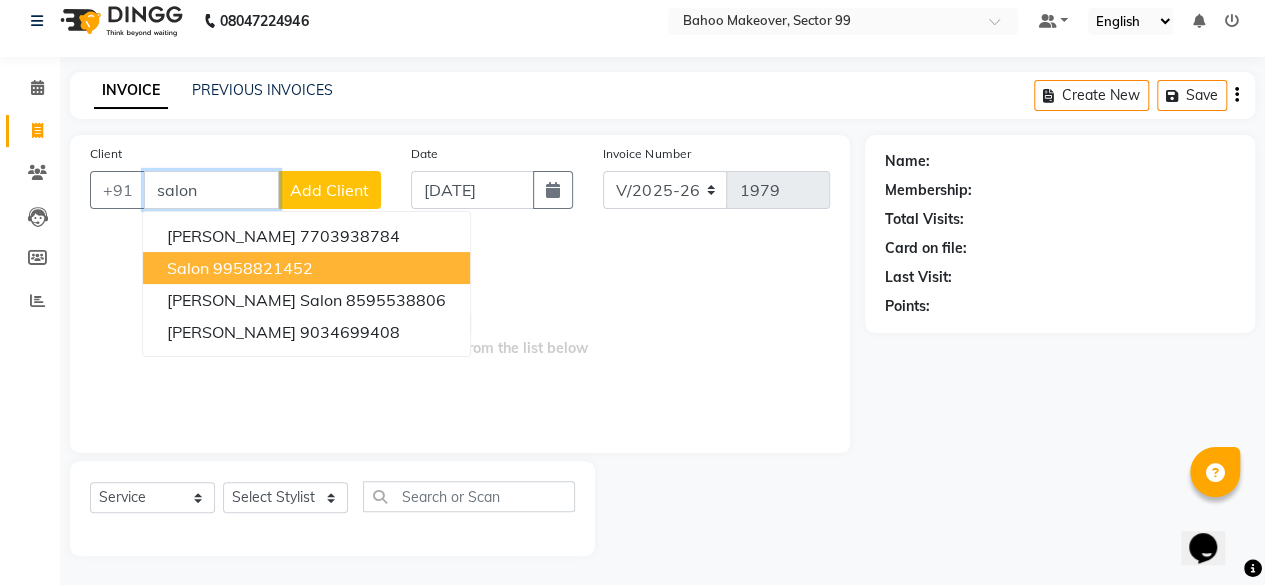 click on "9958821452" at bounding box center [263, 268] 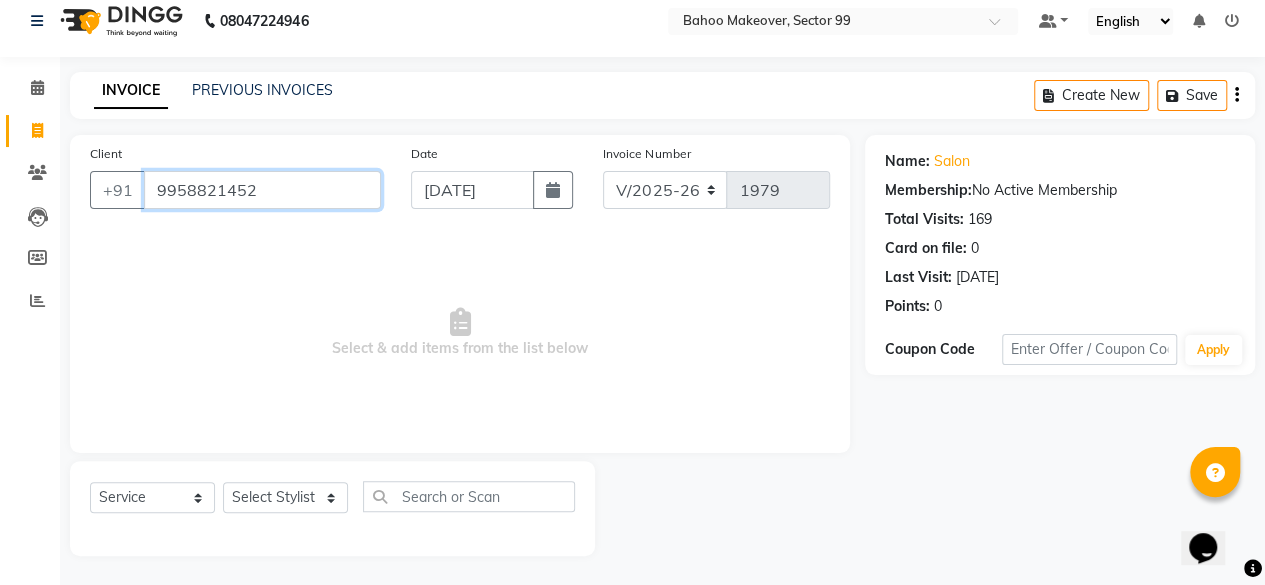 click on "9958821452" at bounding box center [262, 190] 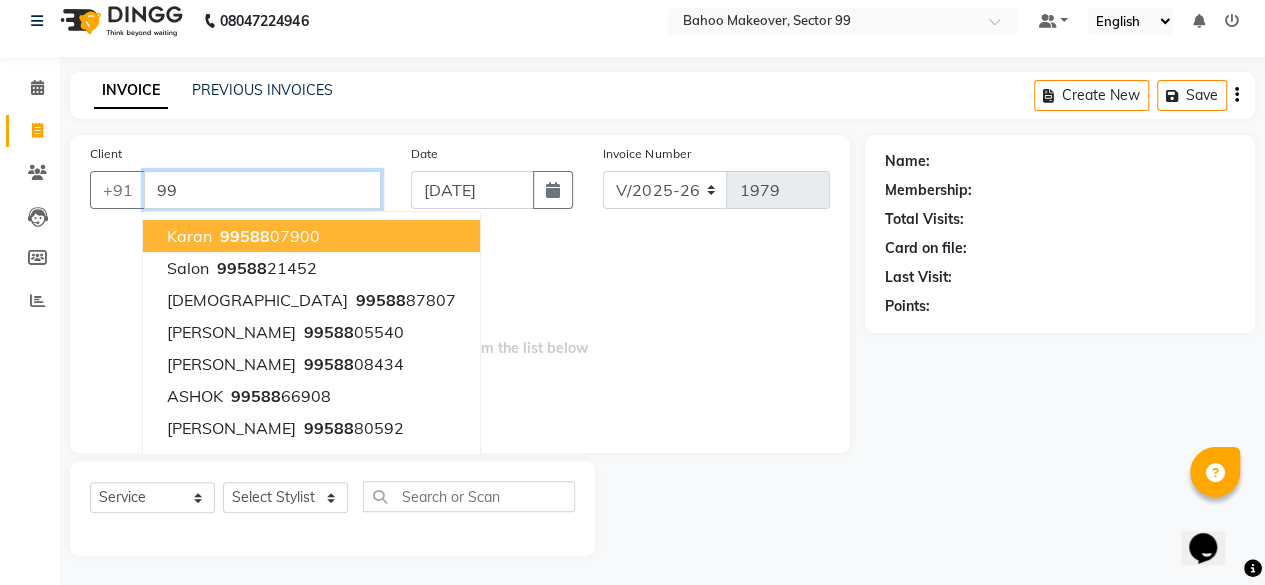 type on "9" 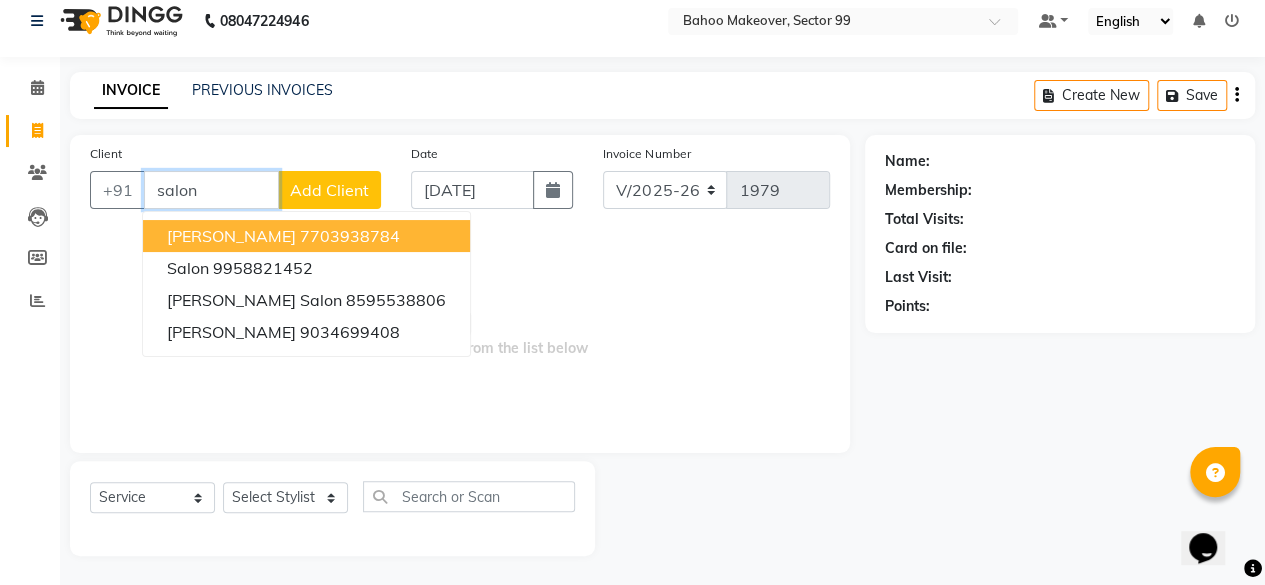 click on "salon" at bounding box center (211, 190) 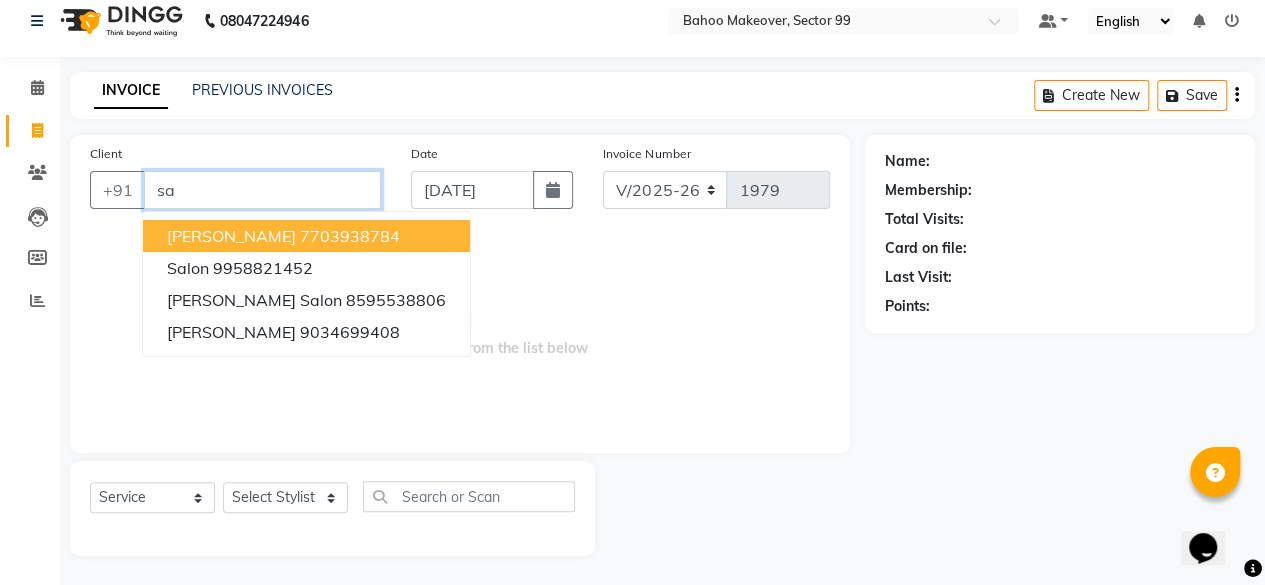 type on "s" 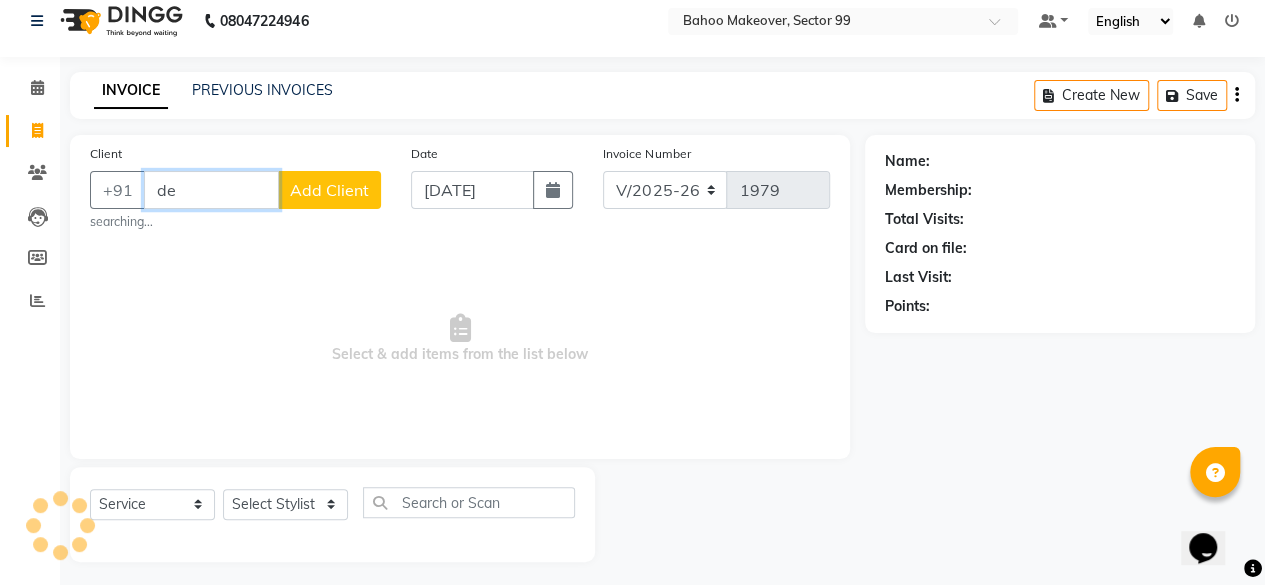 type on "d" 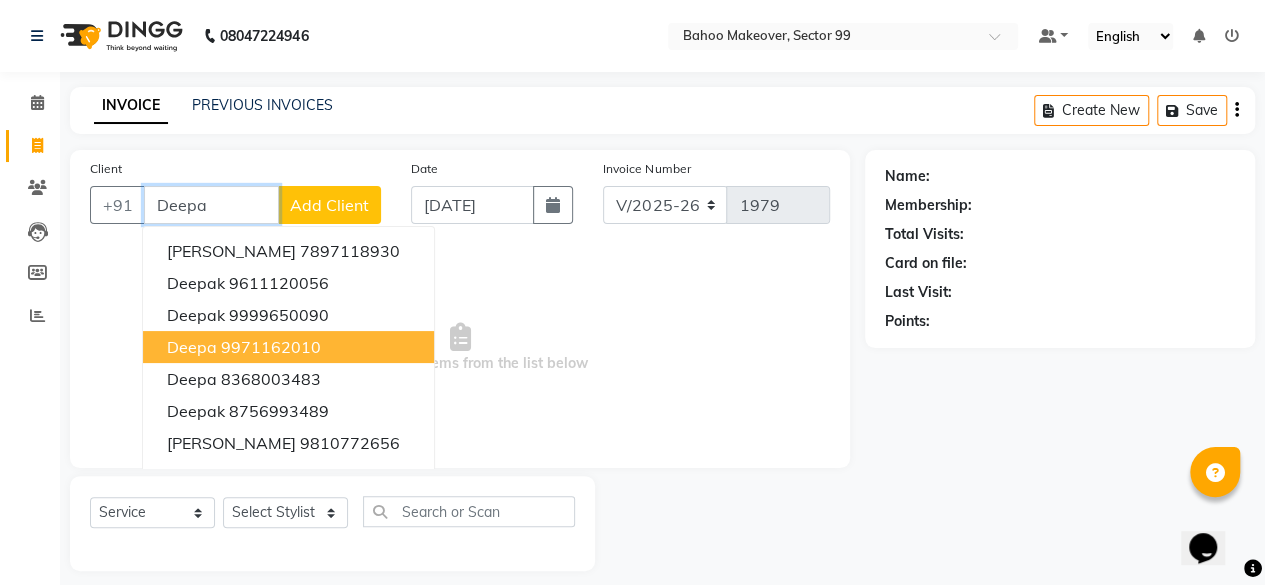 scroll, scrollTop: 15, scrollLeft: 0, axis: vertical 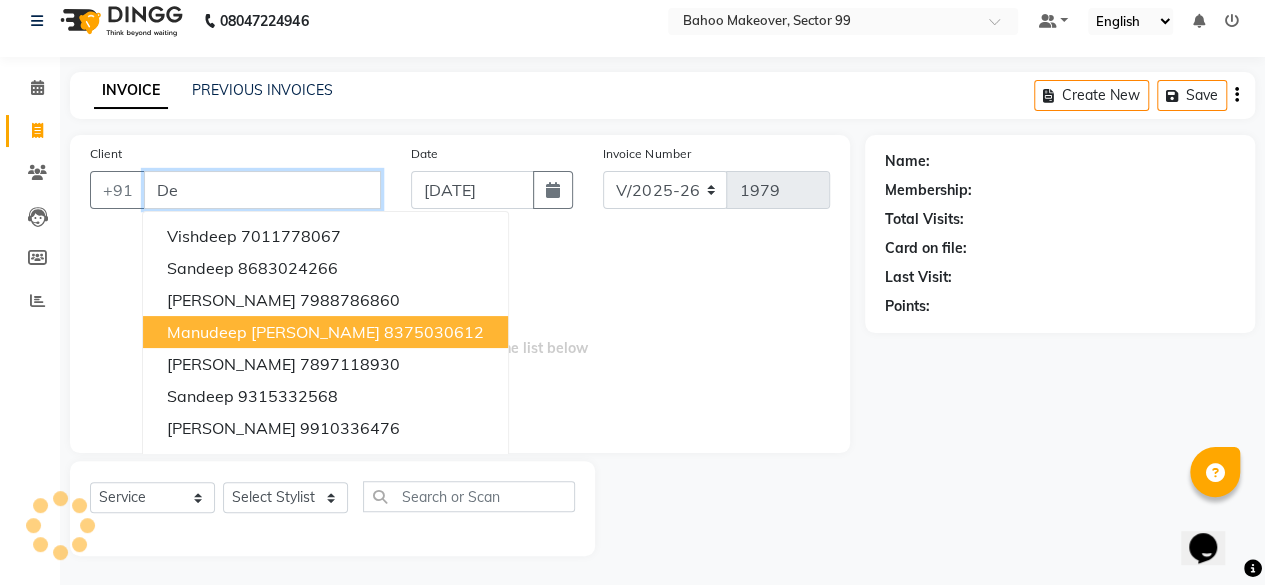 type on "D" 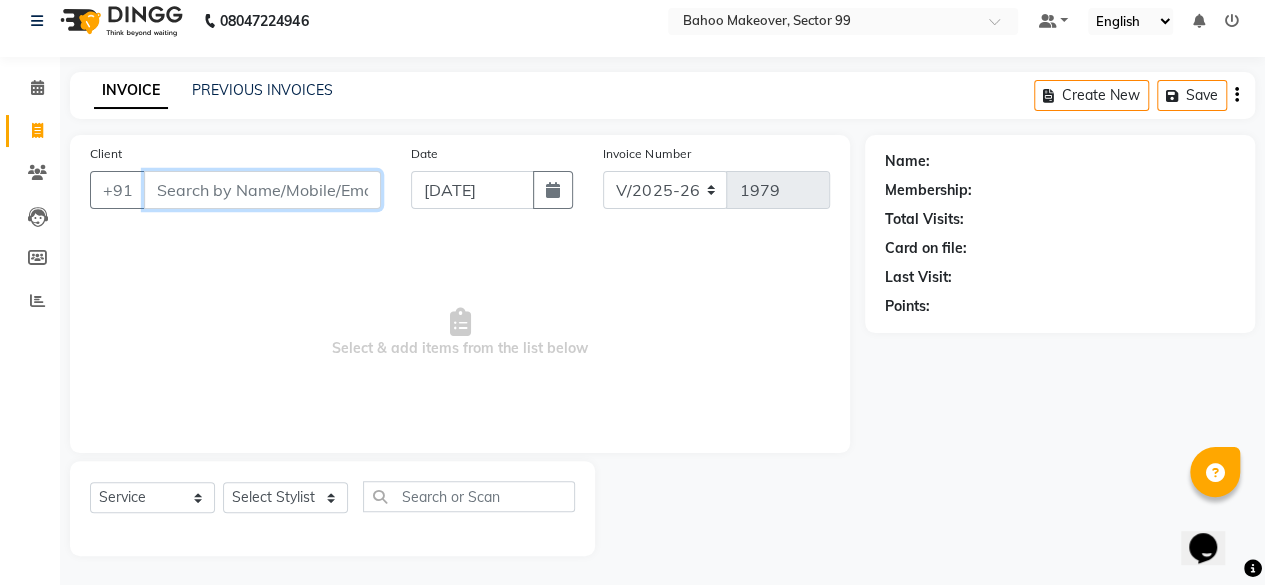 click on "Client" at bounding box center [262, 190] 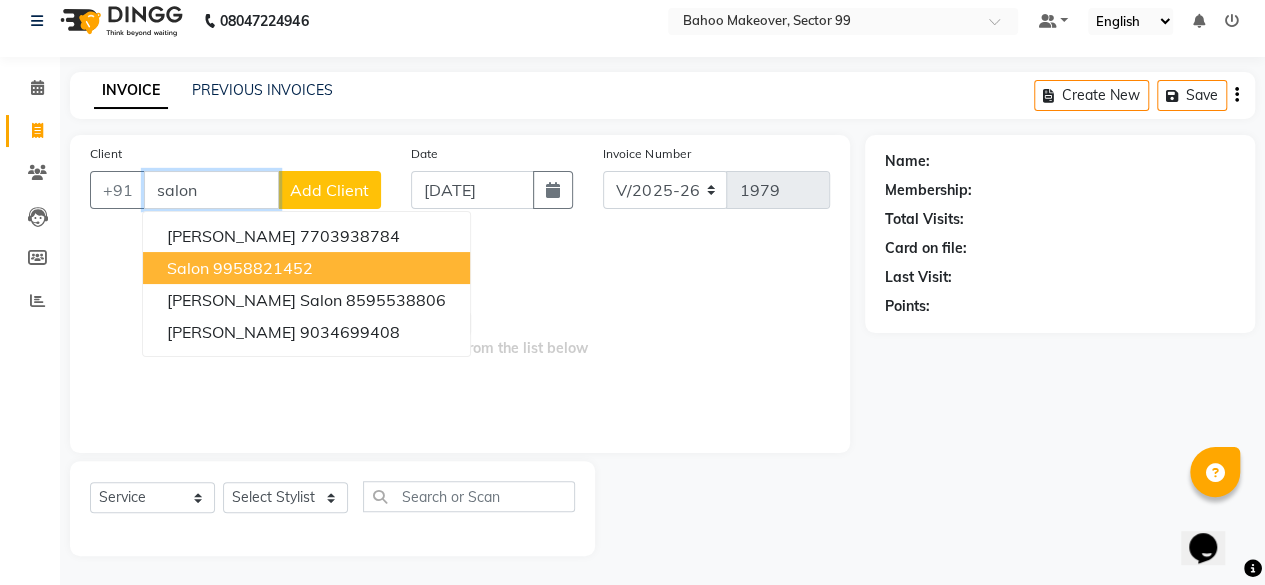click on "9958821452" at bounding box center (263, 268) 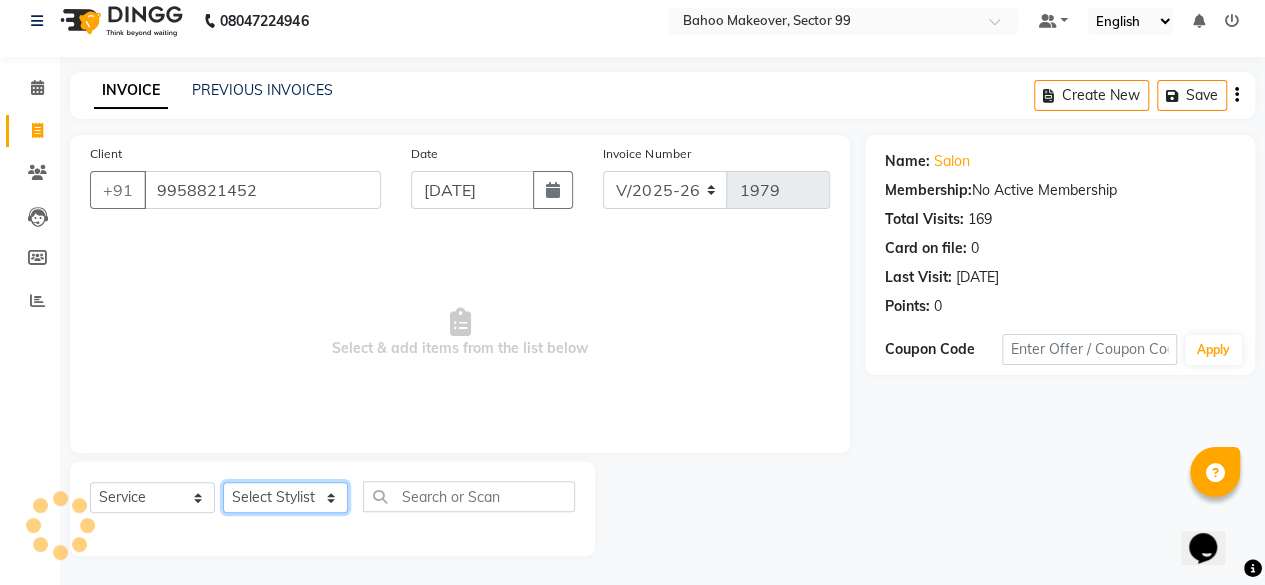 click on "Select Stylist Arjun [PERSON_NAME]  Bahoo Makeover Bahoo Makeover Salon [PERSON_NAME] [PERSON_NAME] [PERSON_NAME] [PERSON_NAME] [PERSON_NAME] [PERSON_NAME]  [PERSON_NAME] Vikas" 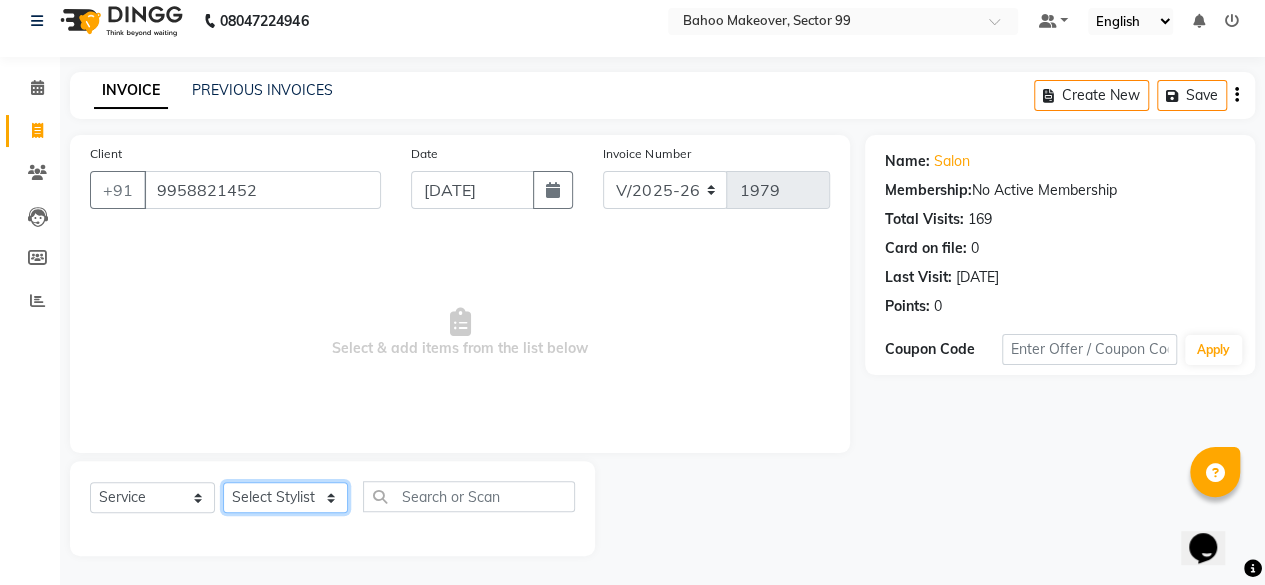 select on "64175" 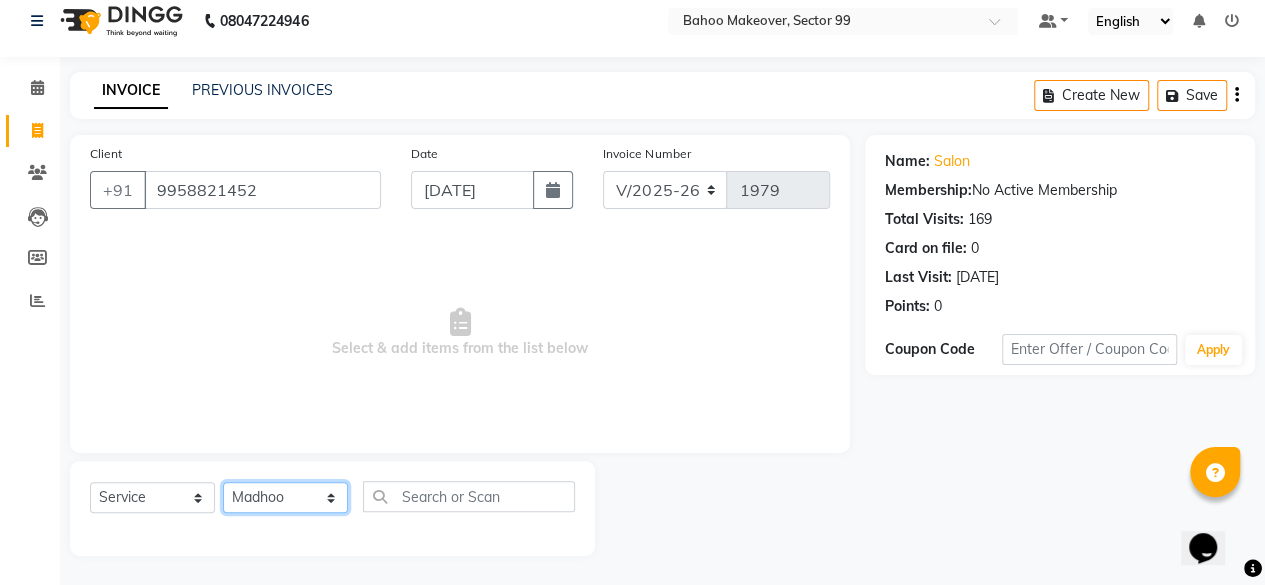 click on "Select Stylist Arjun [PERSON_NAME]  Bahoo Makeover Bahoo Makeover Salon [PERSON_NAME] [PERSON_NAME] [PERSON_NAME] [PERSON_NAME] [PERSON_NAME] [PERSON_NAME]  [PERSON_NAME] Vikas" 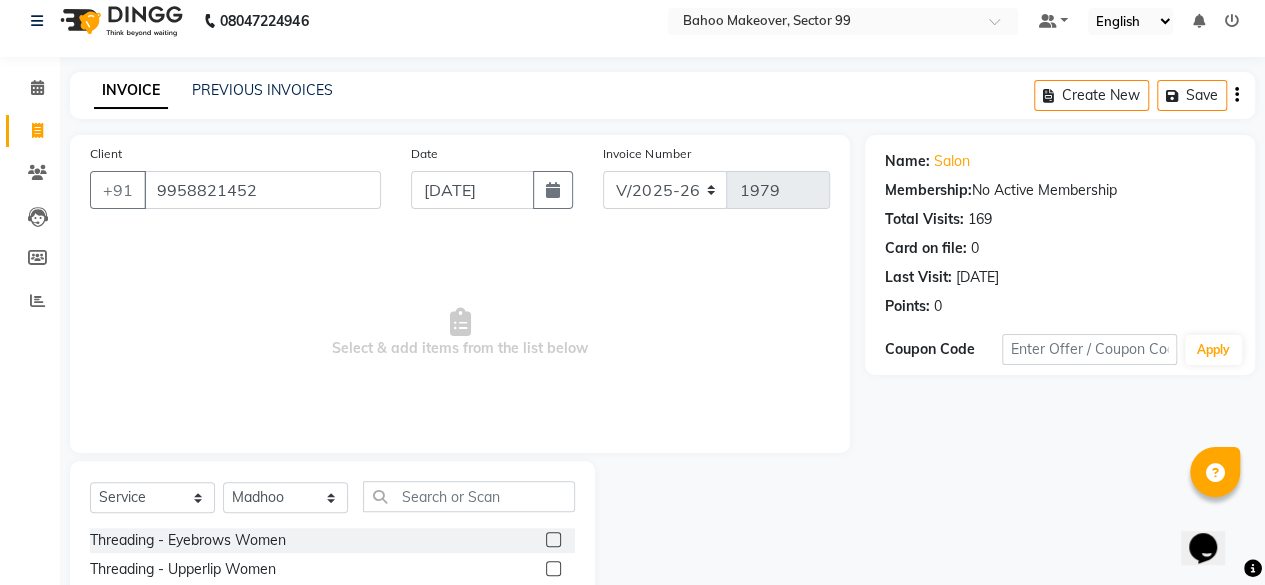 click 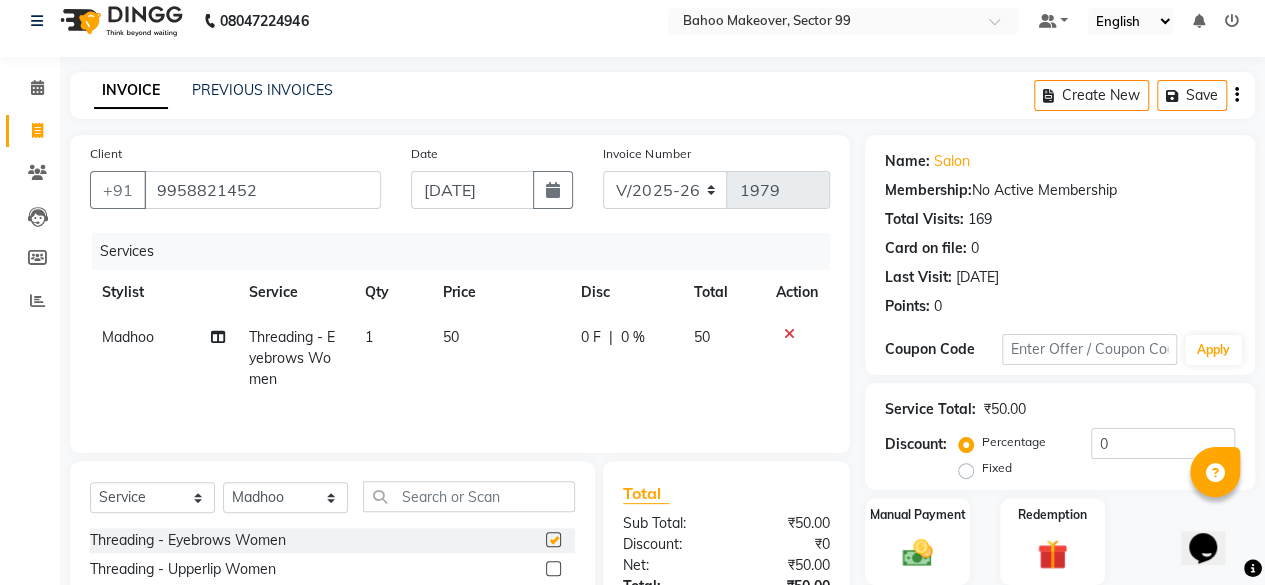 checkbox on "false" 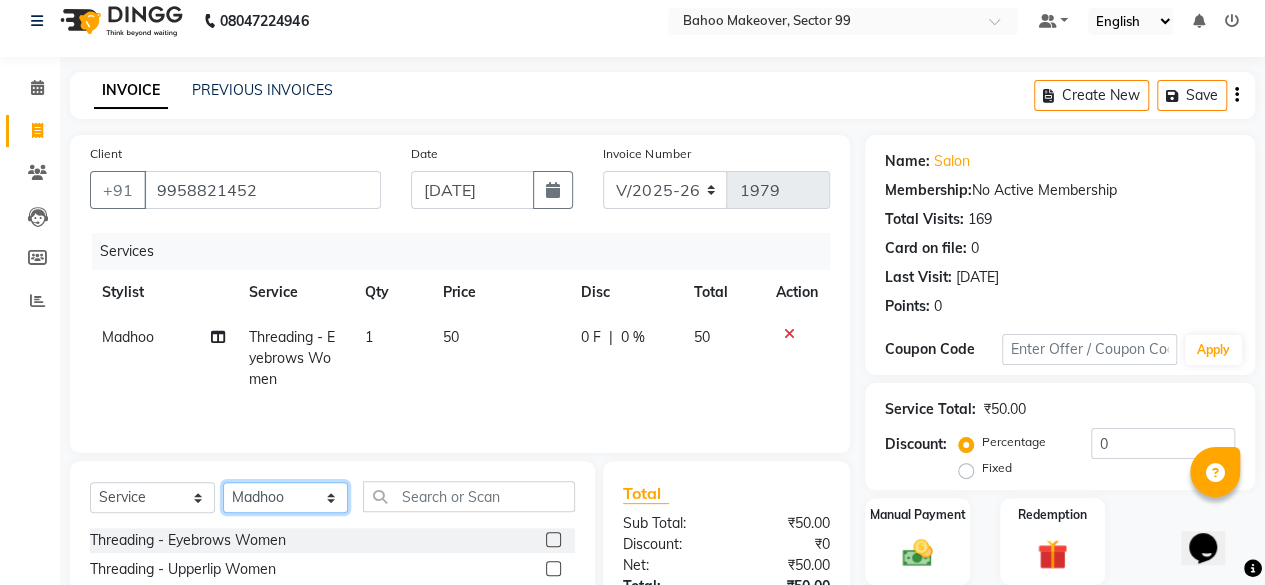 click on "Select Stylist Arjun [PERSON_NAME]  Bahoo Makeover Bahoo Makeover Salon [PERSON_NAME] [PERSON_NAME] [PERSON_NAME] [PERSON_NAME] [PERSON_NAME] [PERSON_NAME]  [PERSON_NAME] Vikas" 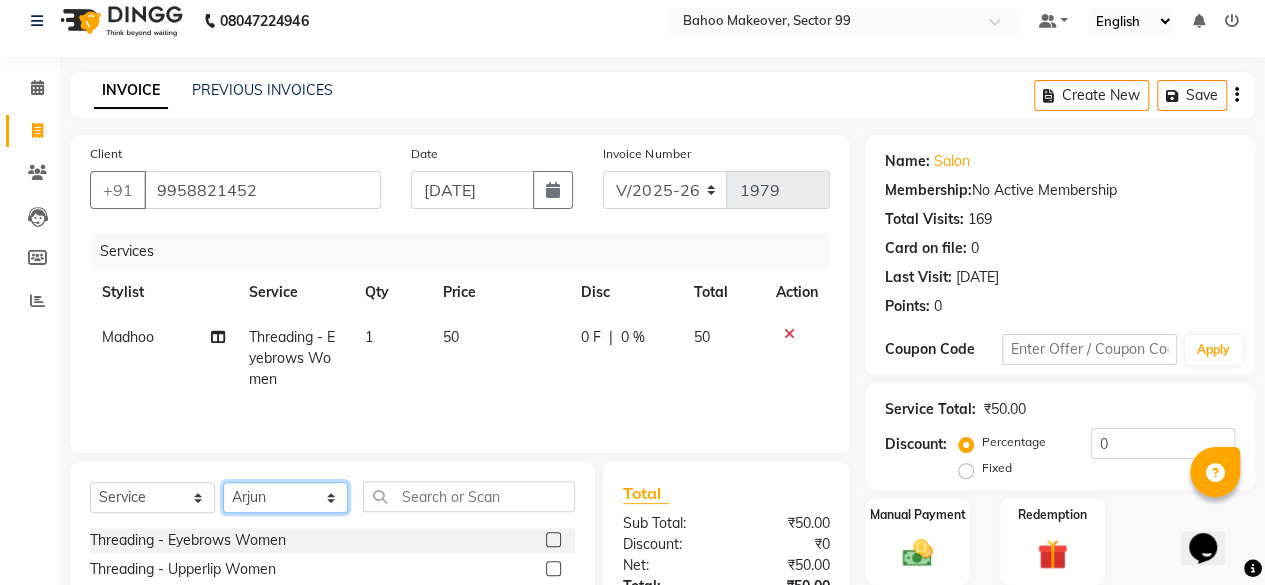 click on "Select Stylist Arjun [PERSON_NAME]  Bahoo Makeover Bahoo Makeover Salon [PERSON_NAME] [PERSON_NAME] [PERSON_NAME] [PERSON_NAME] [PERSON_NAME] [PERSON_NAME]  [PERSON_NAME] Vikas" 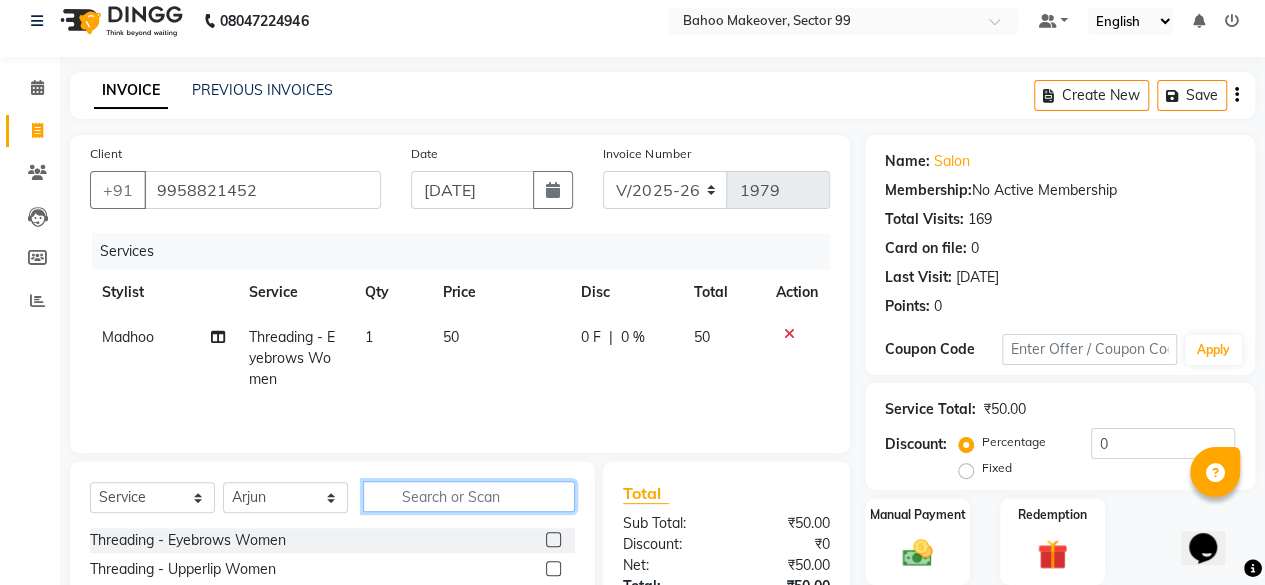 click 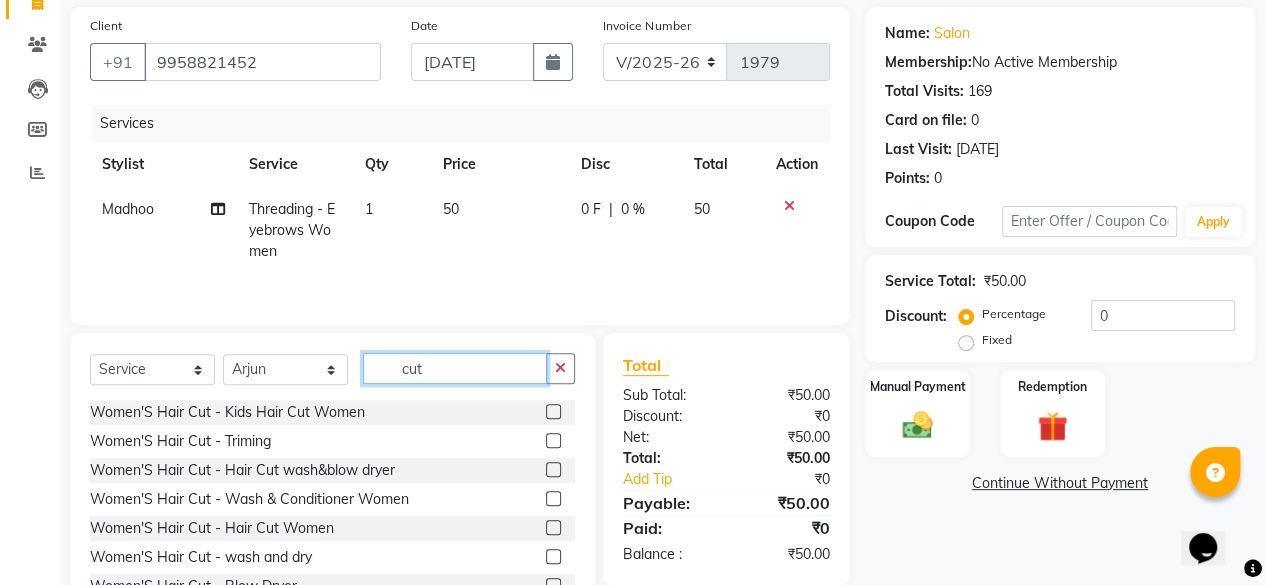 scroll, scrollTop: 215, scrollLeft: 0, axis: vertical 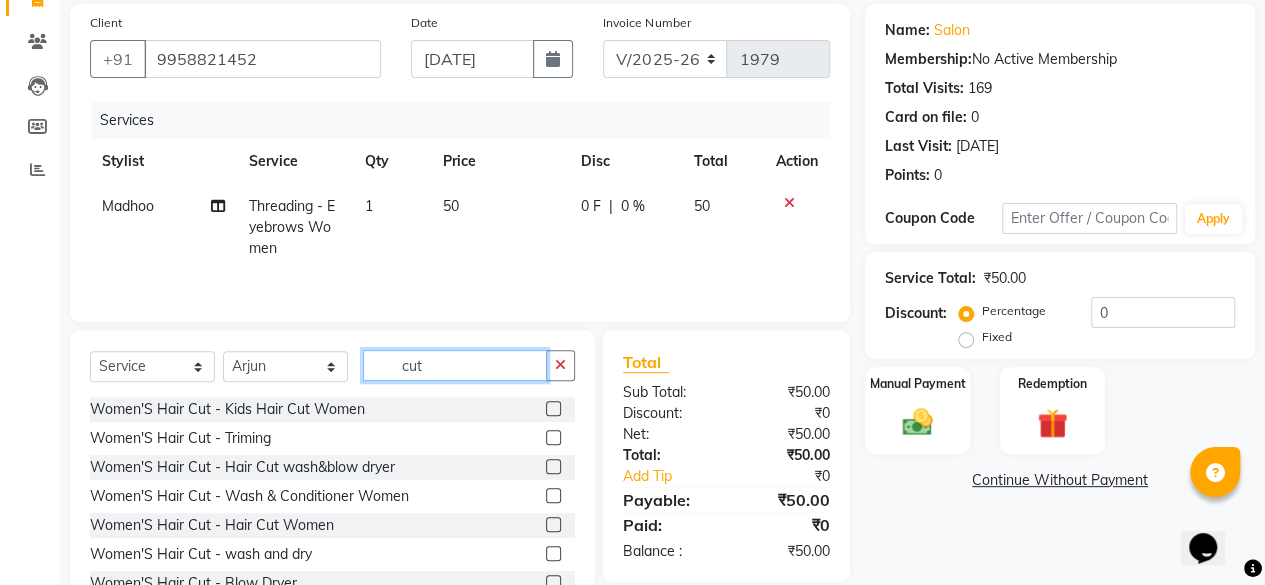 type on "cut" 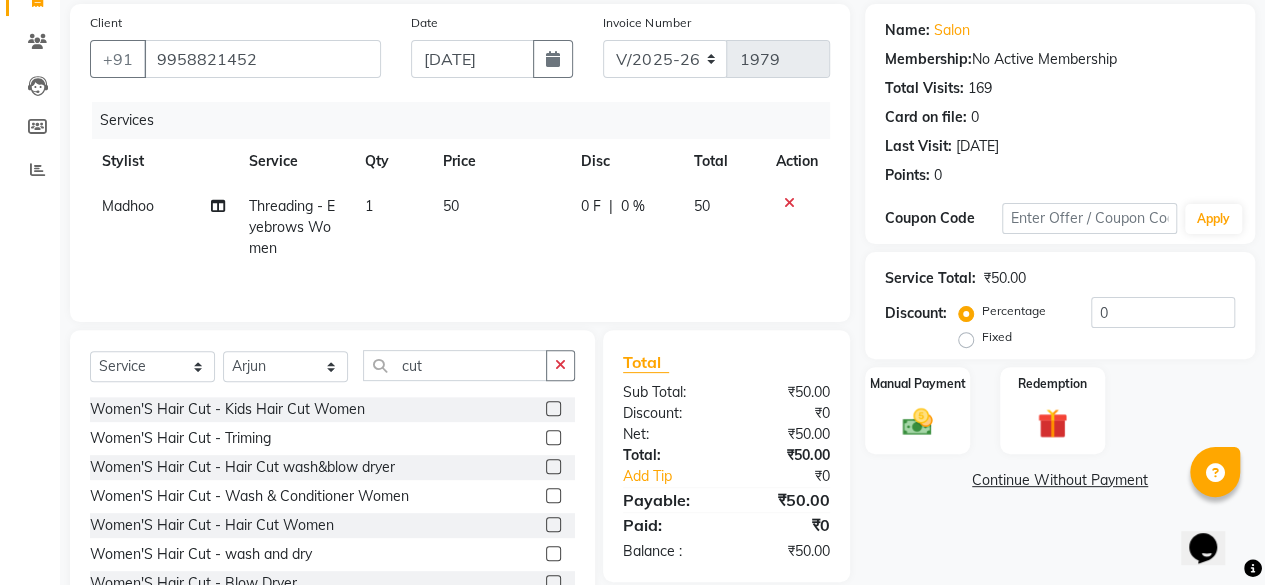 click 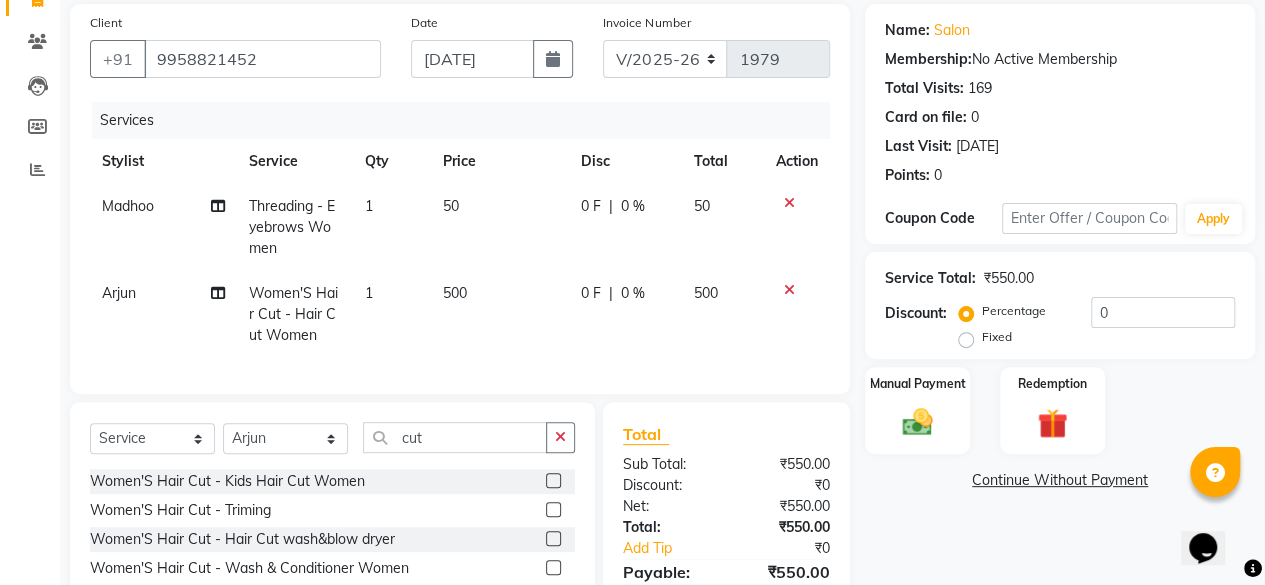 checkbox on "false" 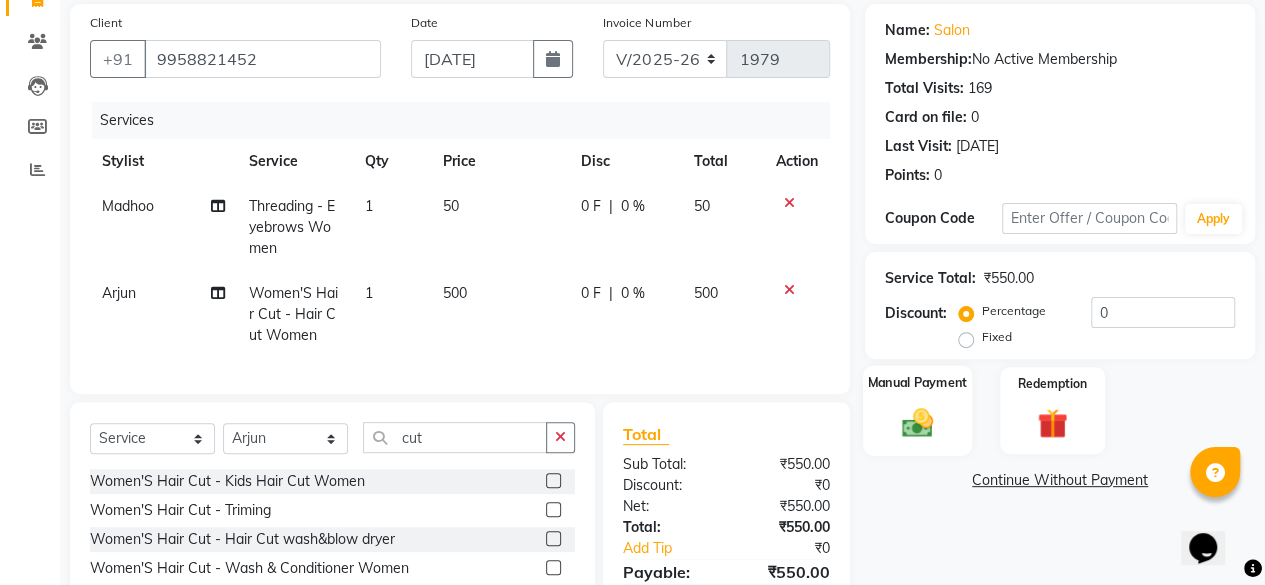 click 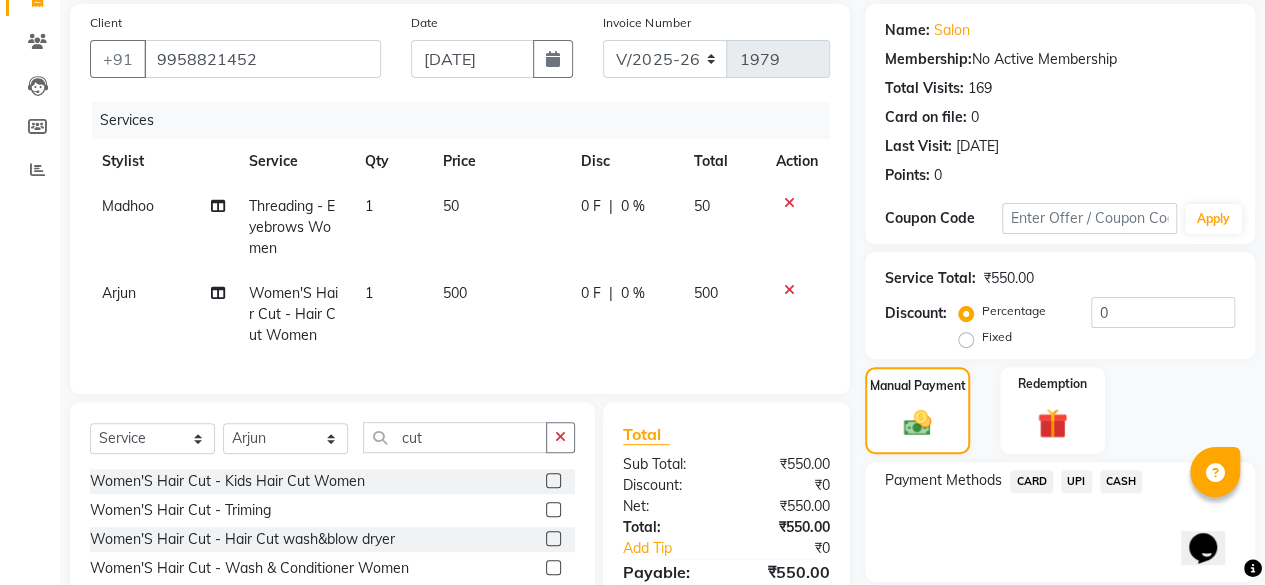 click on "UPI" 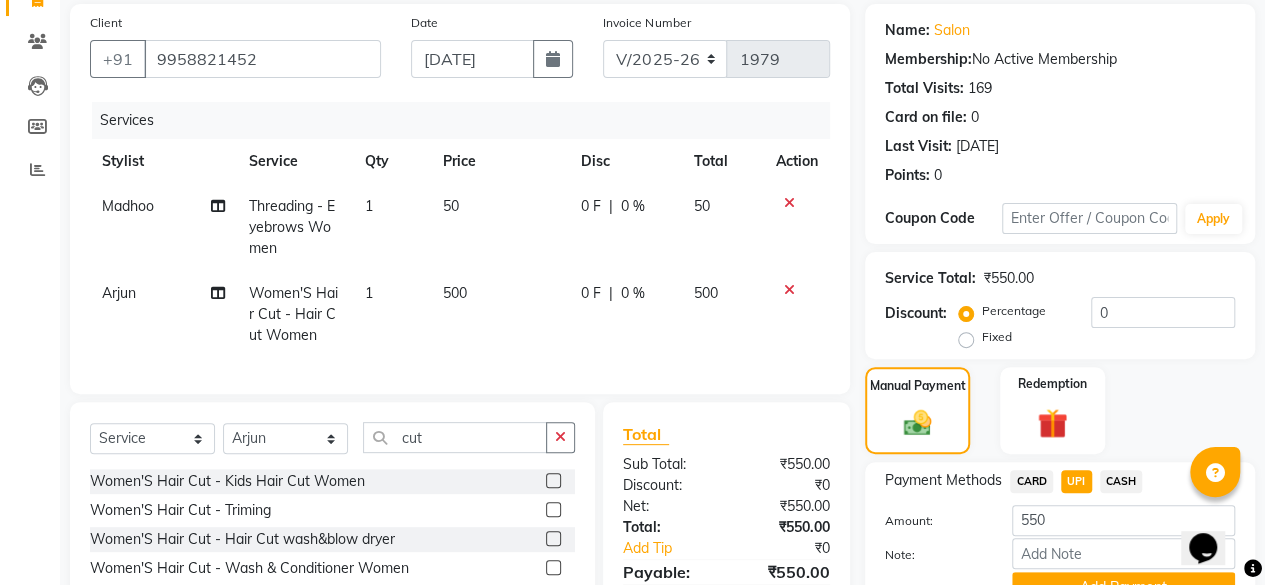 scroll, scrollTop: 302, scrollLeft: 0, axis: vertical 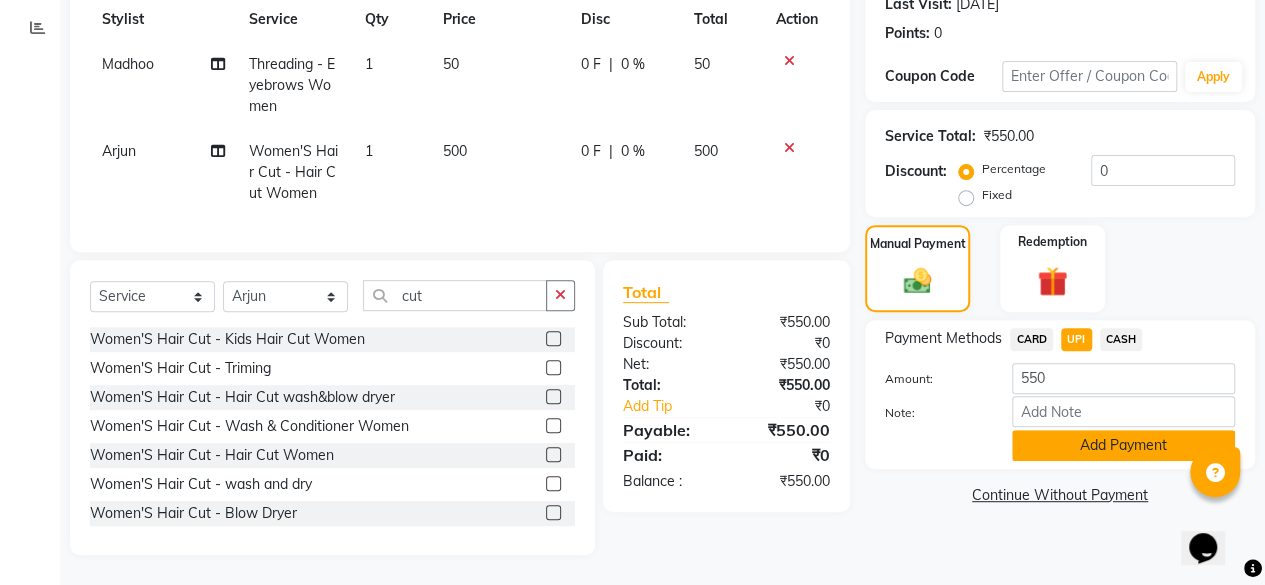 click on "Add Payment" 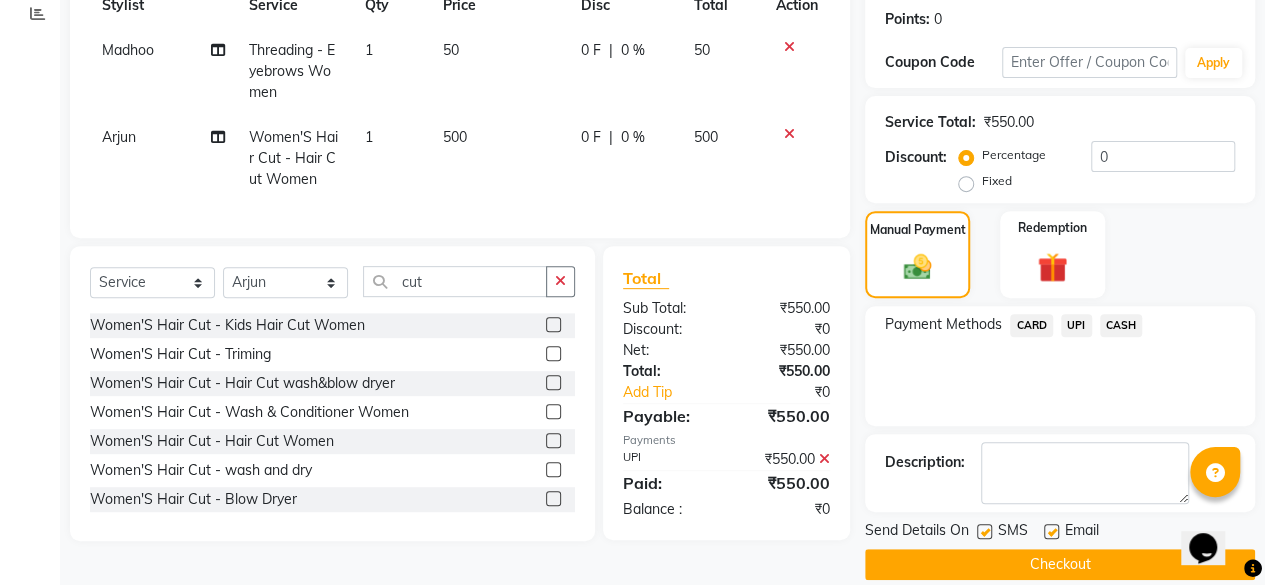 scroll, scrollTop: 324, scrollLeft: 0, axis: vertical 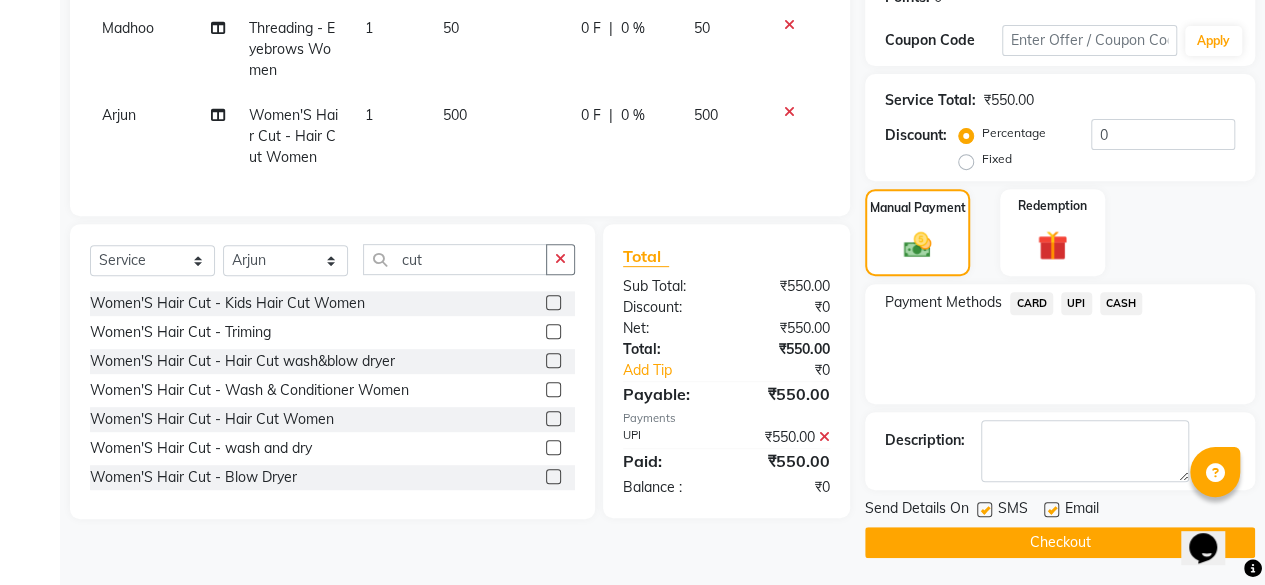 click on "Checkout" 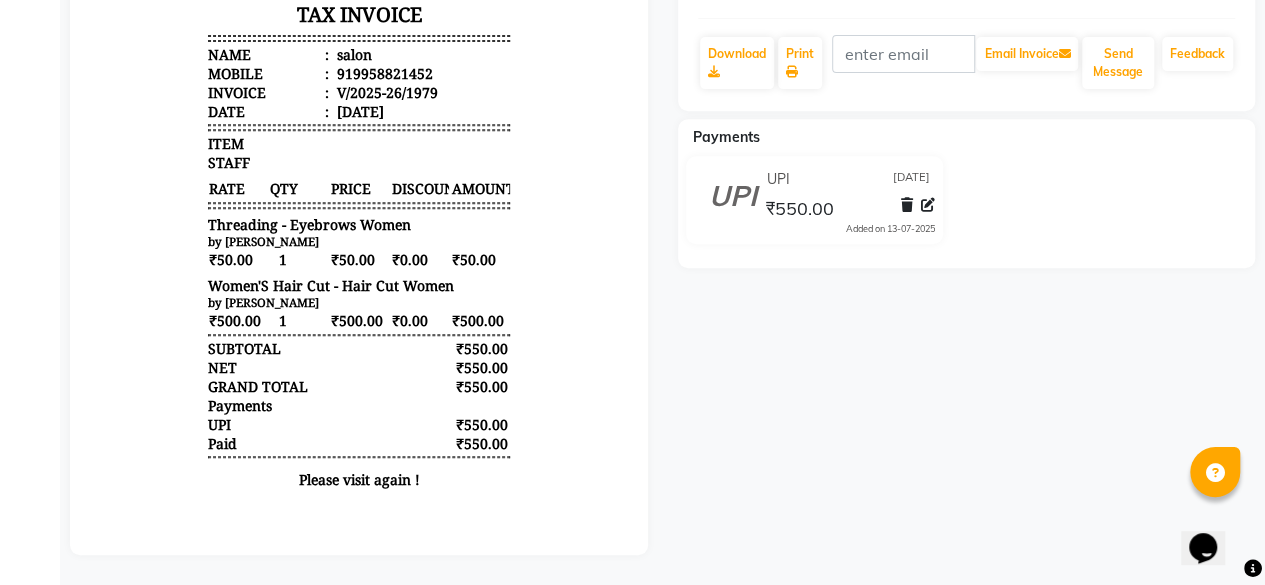 scroll, scrollTop: 0, scrollLeft: 0, axis: both 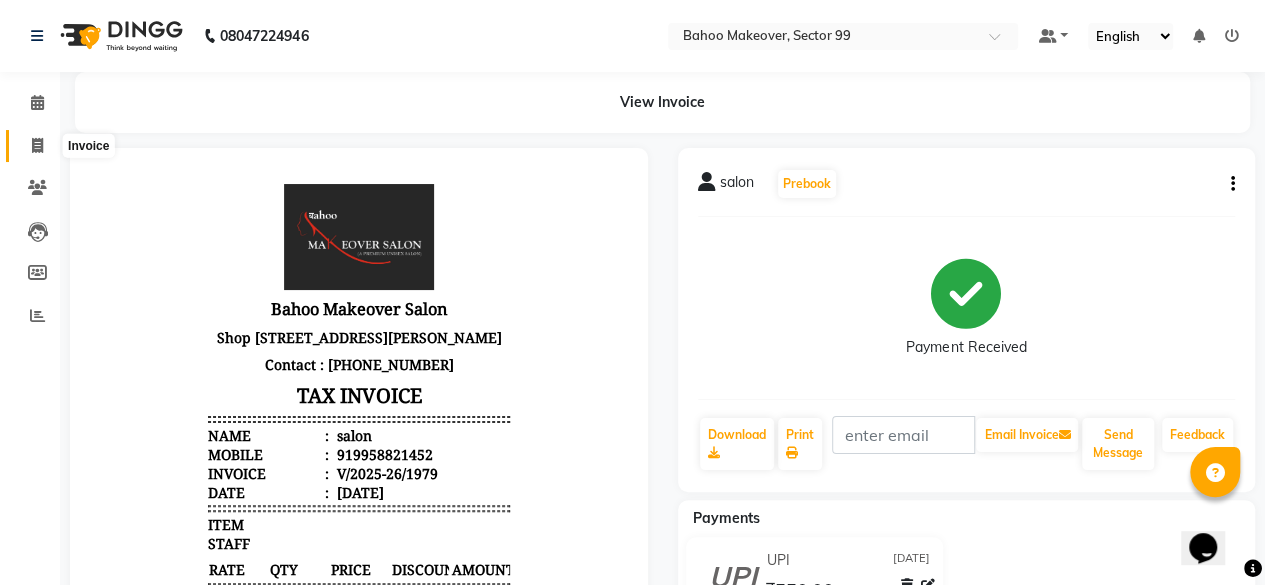 click 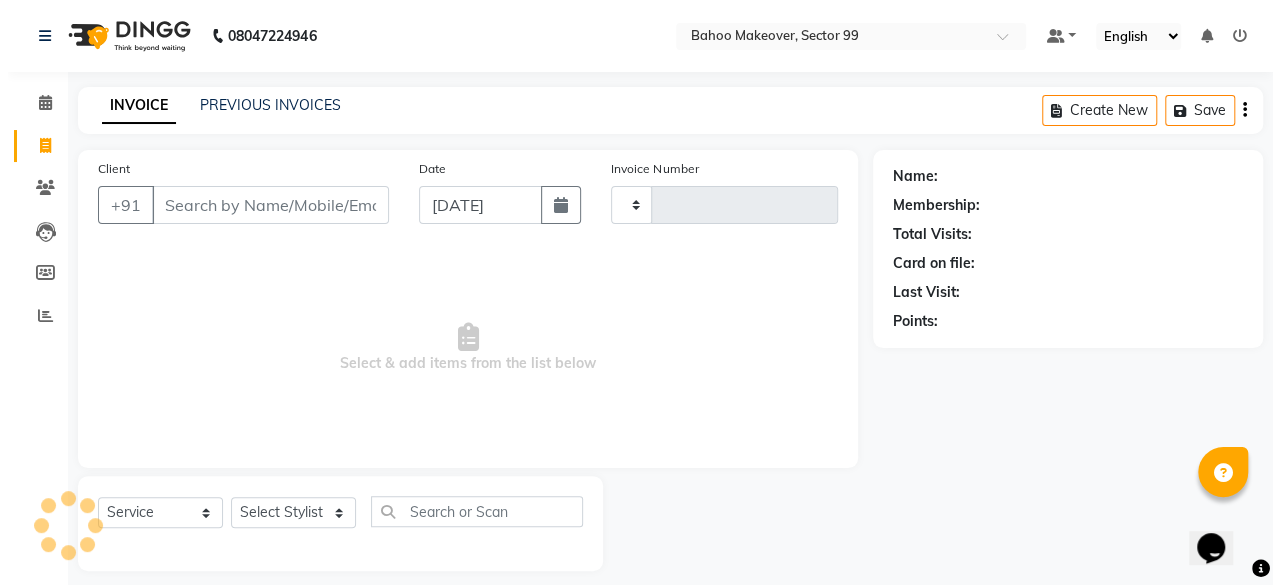 scroll, scrollTop: 15, scrollLeft: 0, axis: vertical 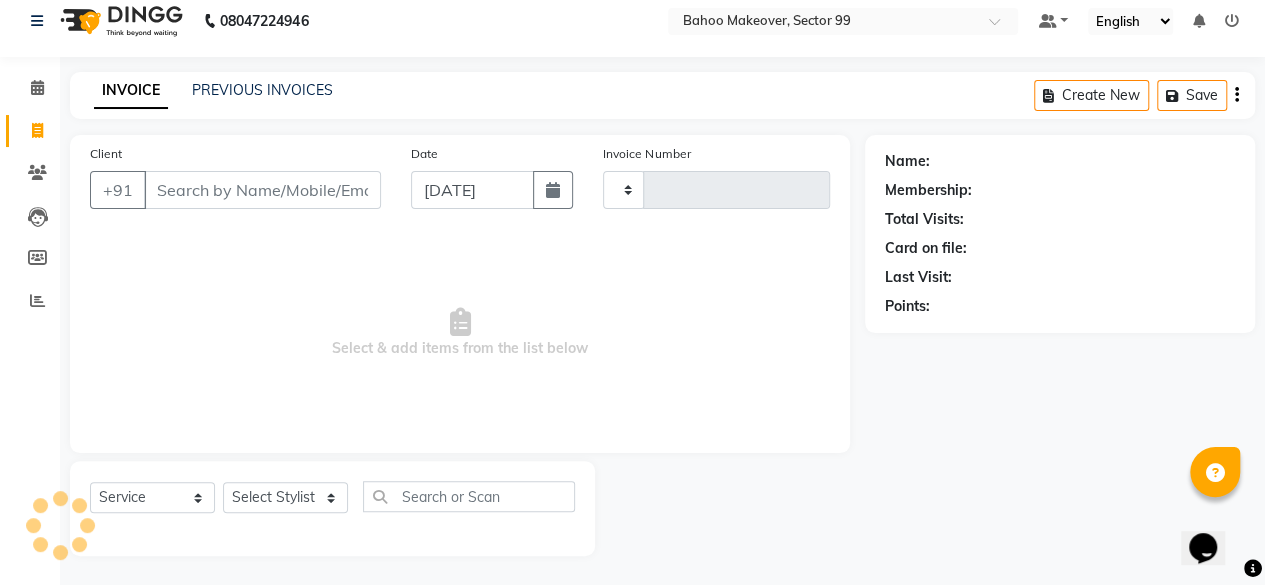 type on "1980" 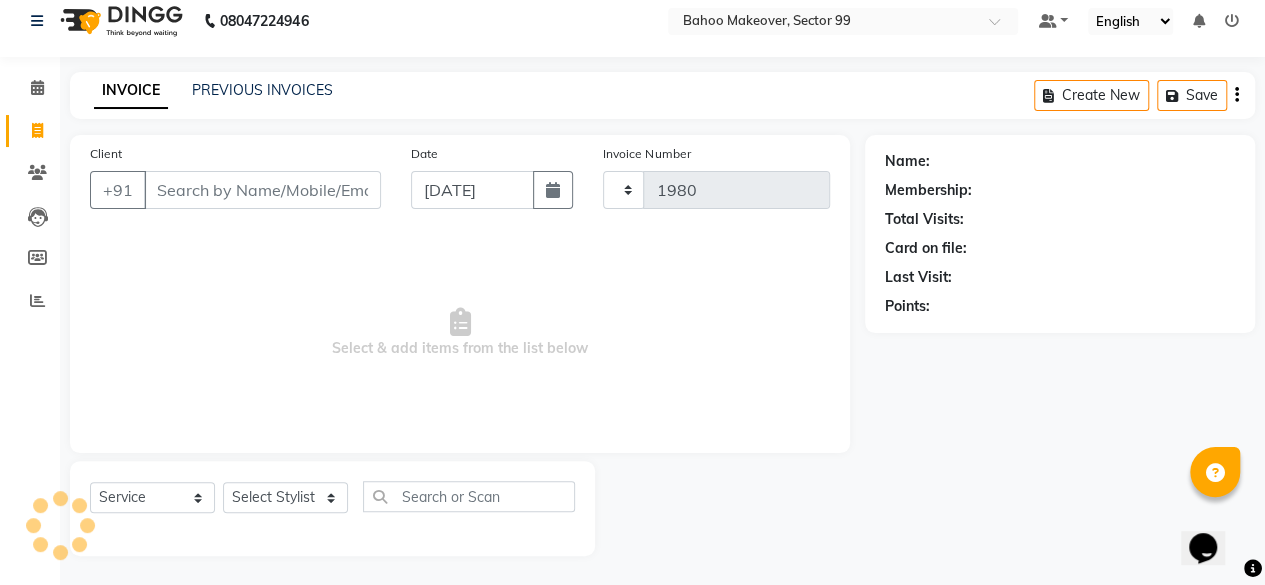select on "6856" 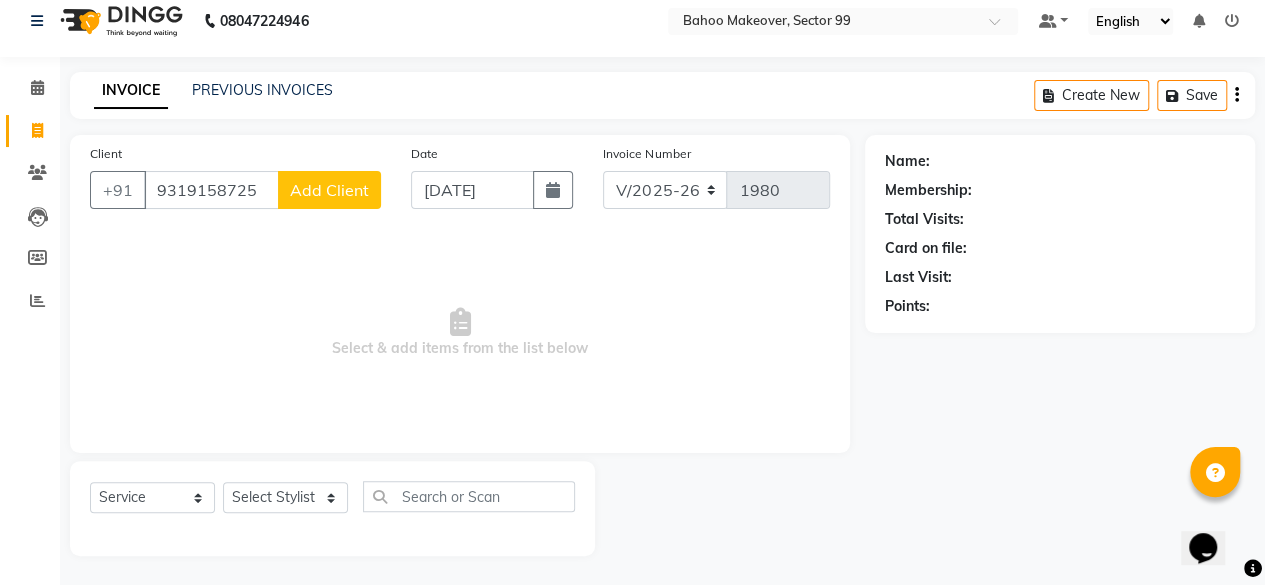 type on "9319158725" 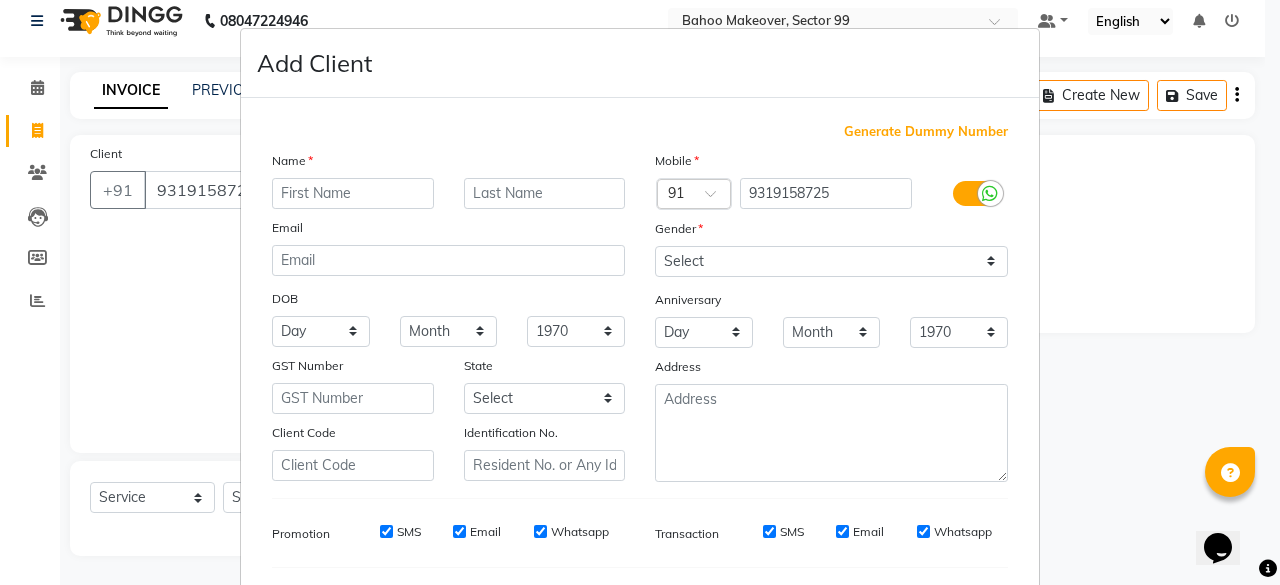 click at bounding box center [353, 193] 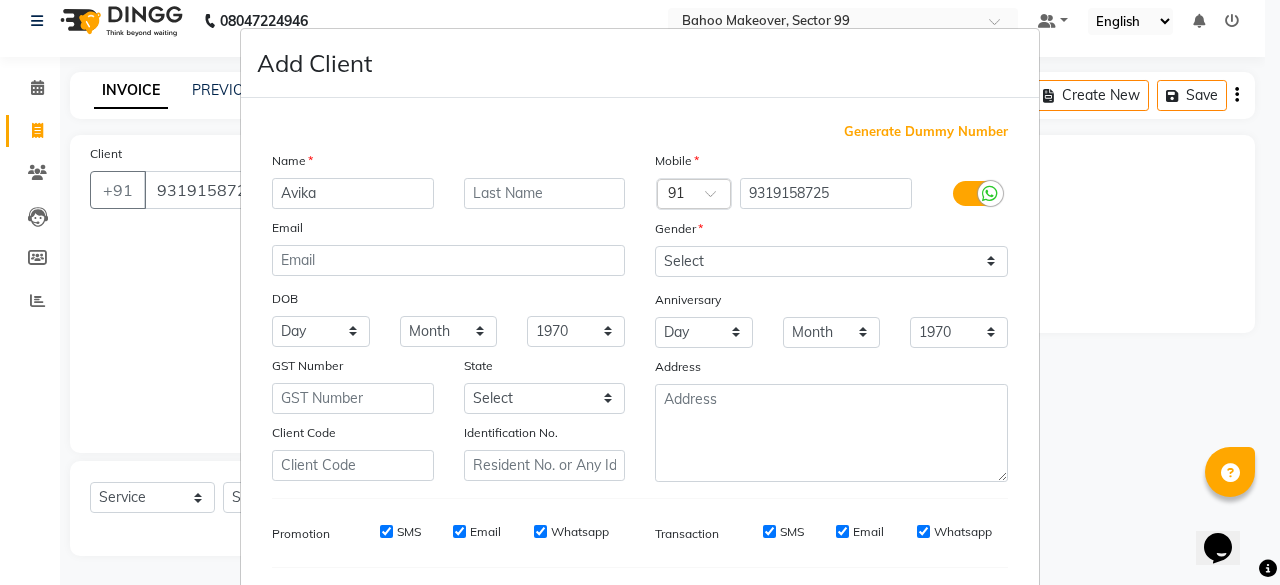 type on "Avika" 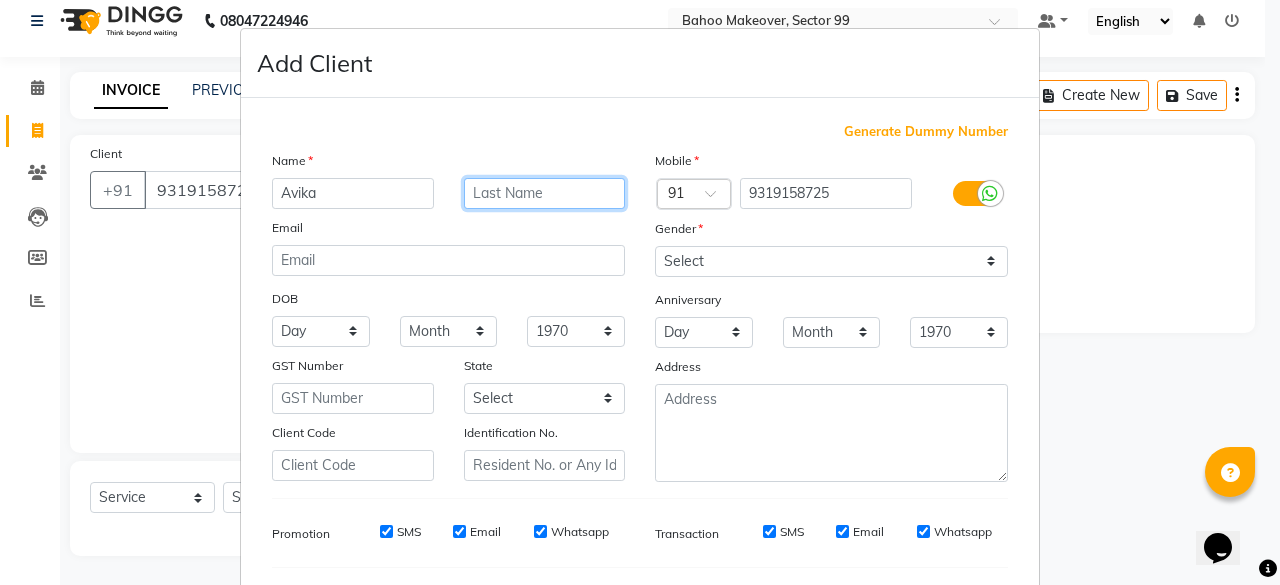 click at bounding box center [545, 193] 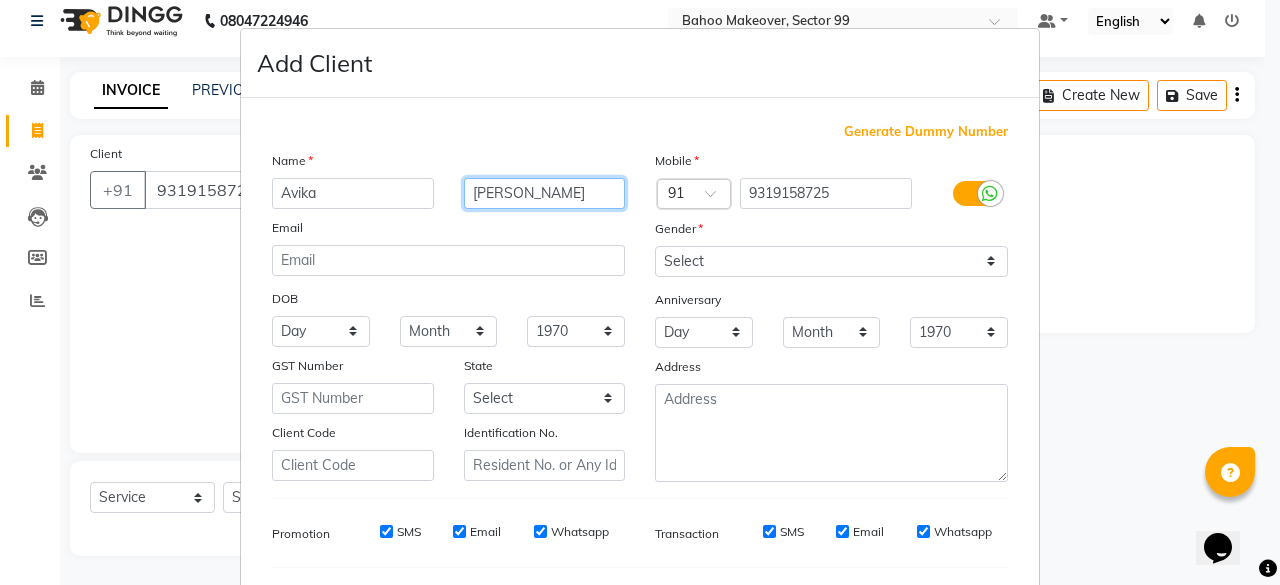 type on "Gaur" 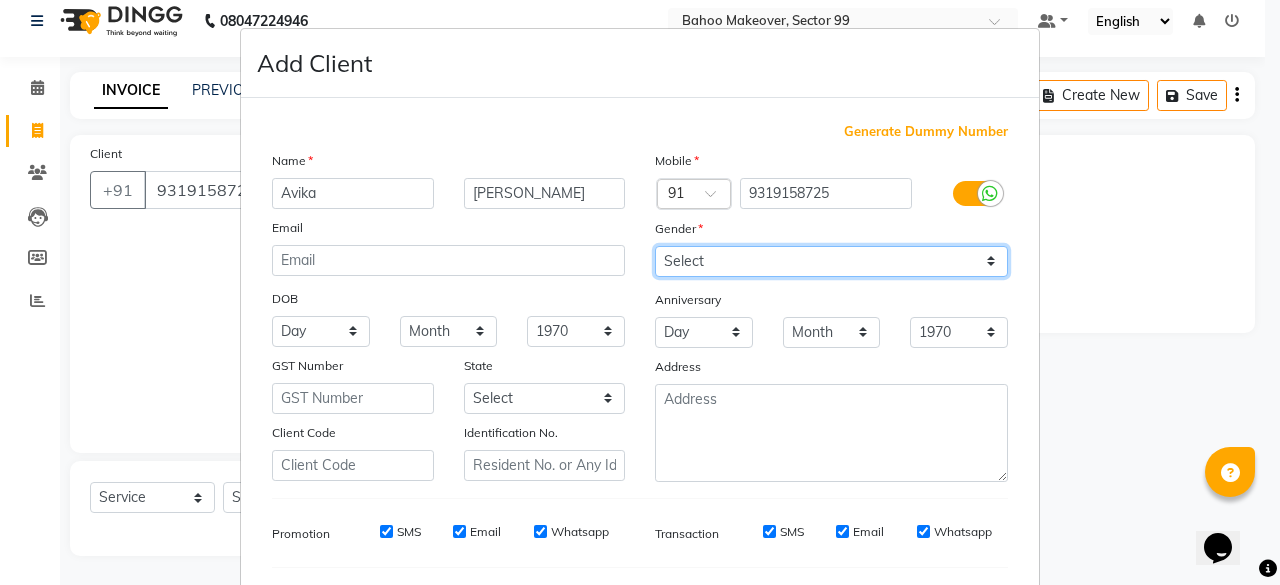 click on "Select Male Female Other Prefer Not To Say" at bounding box center (831, 261) 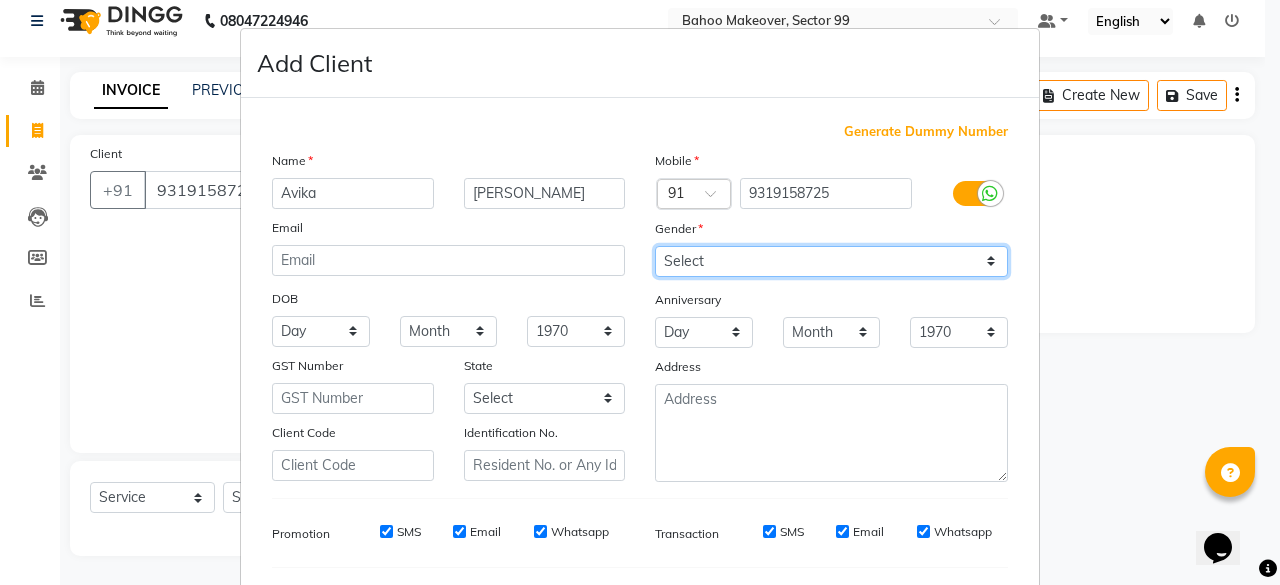 select on "female" 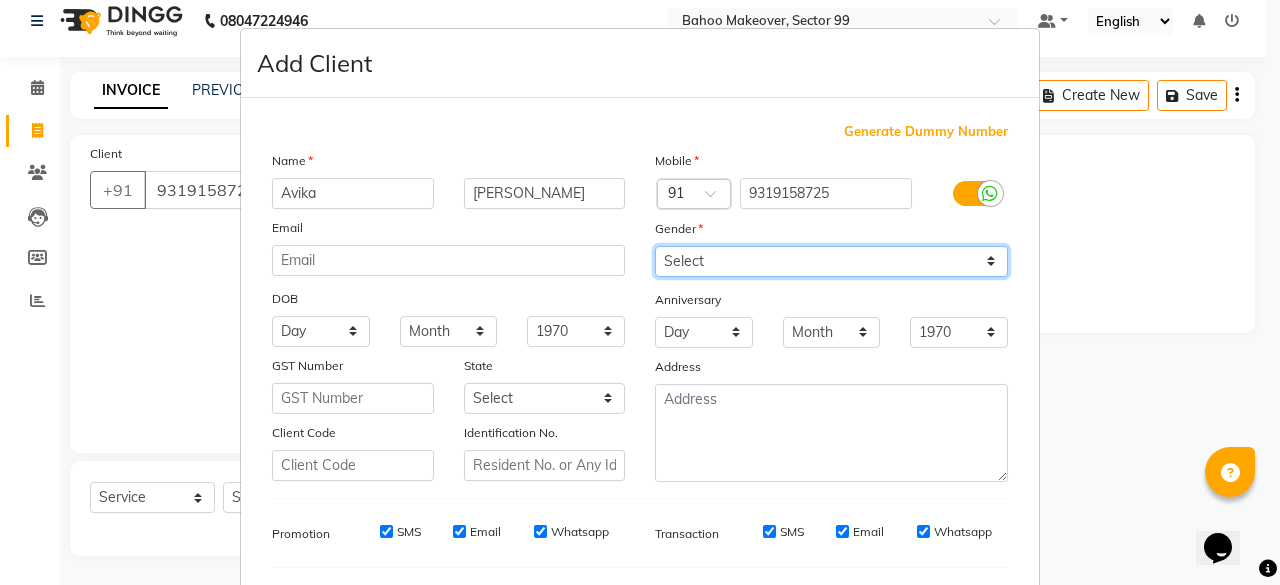 click on "Select Male Female Other Prefer Not To Say" at bounding box center (831, 261) 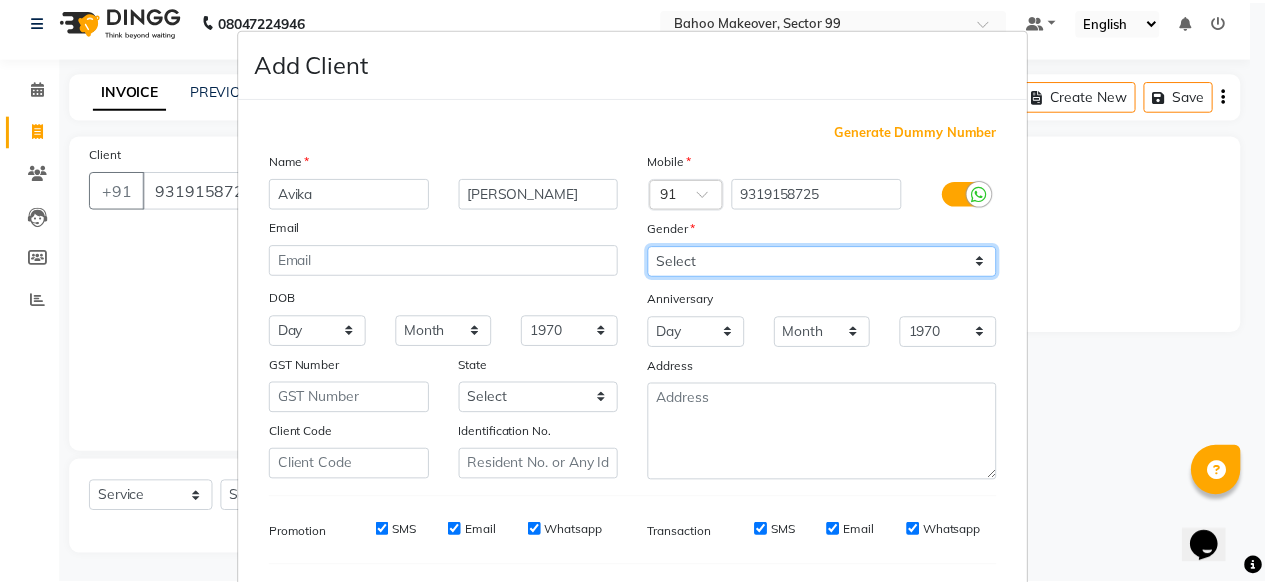 scroll, scrollTop: 260, scrollLeft: 0, axis: vertical 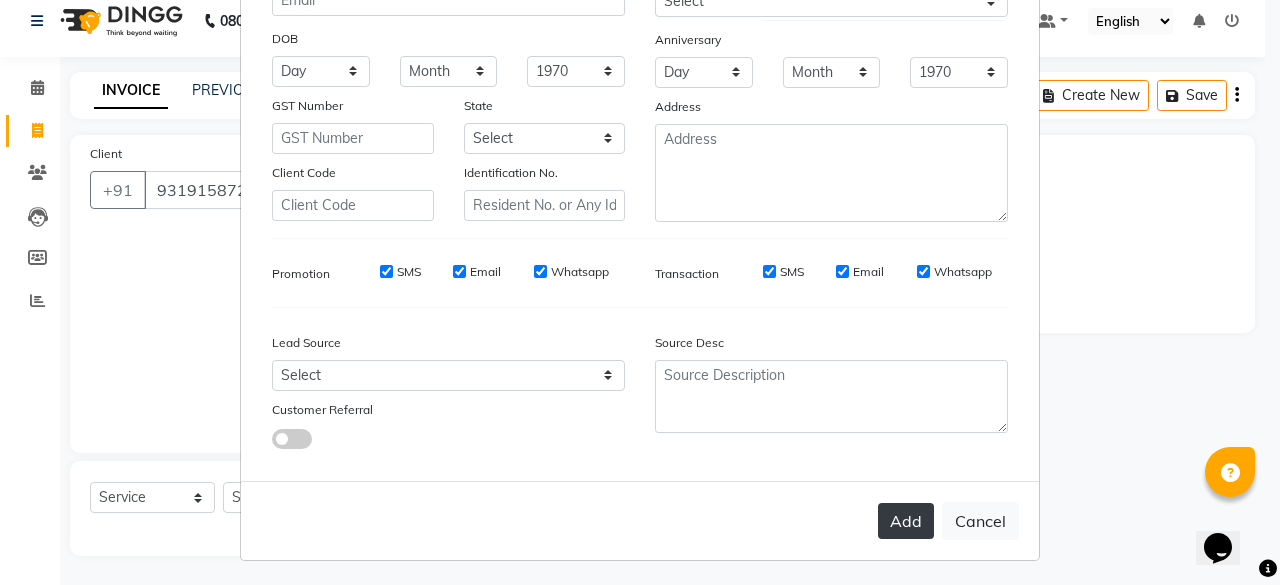 click on "Add" at bounding box center [906, 521] 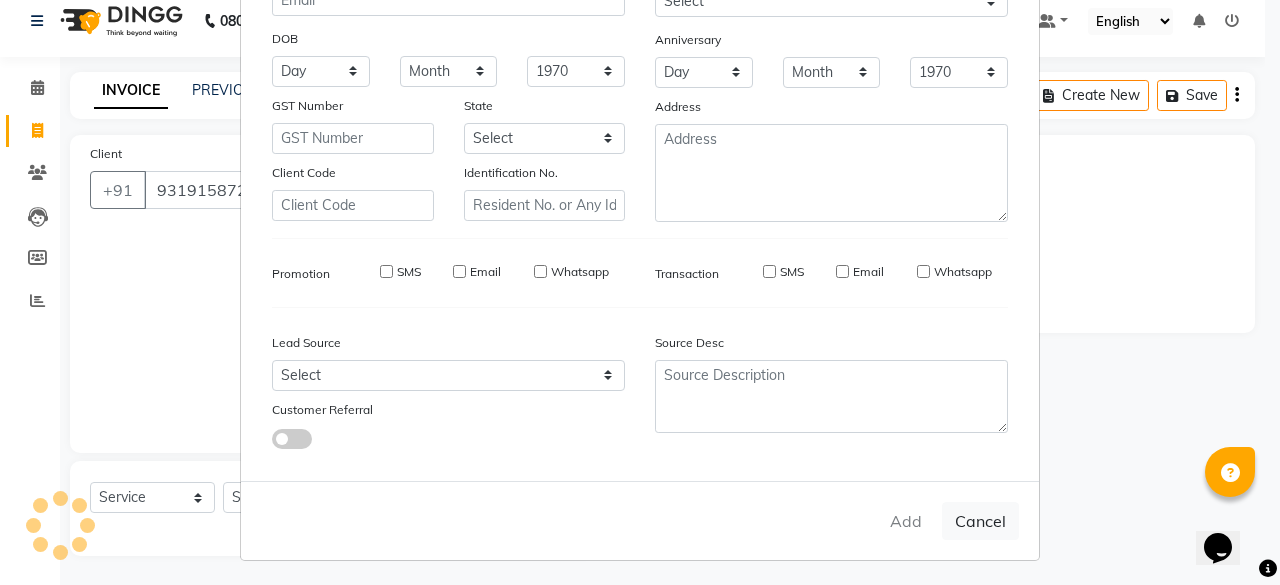 type 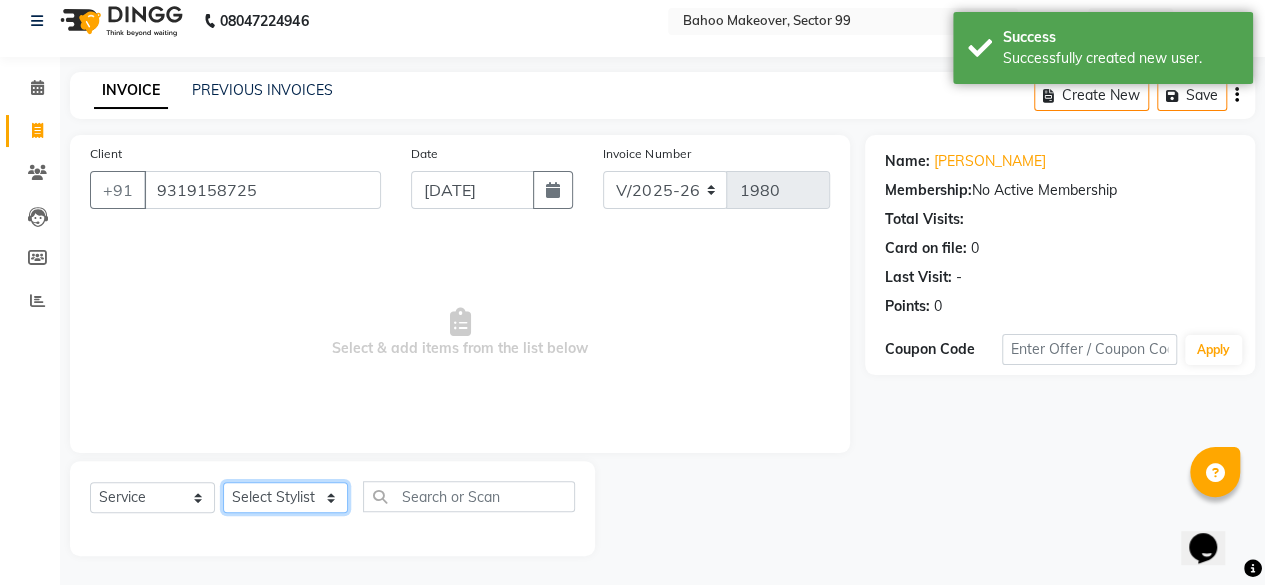 click on "Select Stylist Arjun [PERSON_NAME]  Bahoo Makeover Bahoo Makeover Salon [PERSON_NAME] [PERSON_NAME] [PERSON_NAME] [PERSON_NAME] [PERSON_NAME] [PERSON_NAME]  [PERSON_NAME] Vikas" 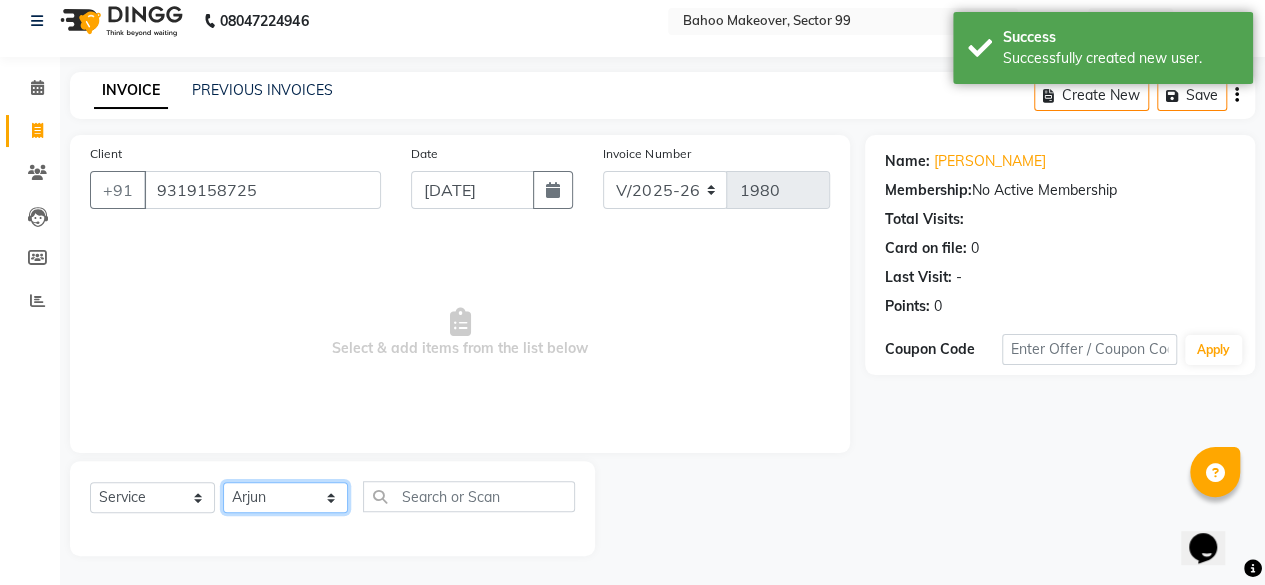 click on "Select Stylist Arjun [PERSON_NAME]  Bahoo Makeover Bahoo Makeover Salon [PERSON_NAME] [PERSON_NAME] [PERSON_NAME] [PERSON_NAME] [PERSON_NAME] [PERSON_NAME]  [PERSON_NAME] Vikas" 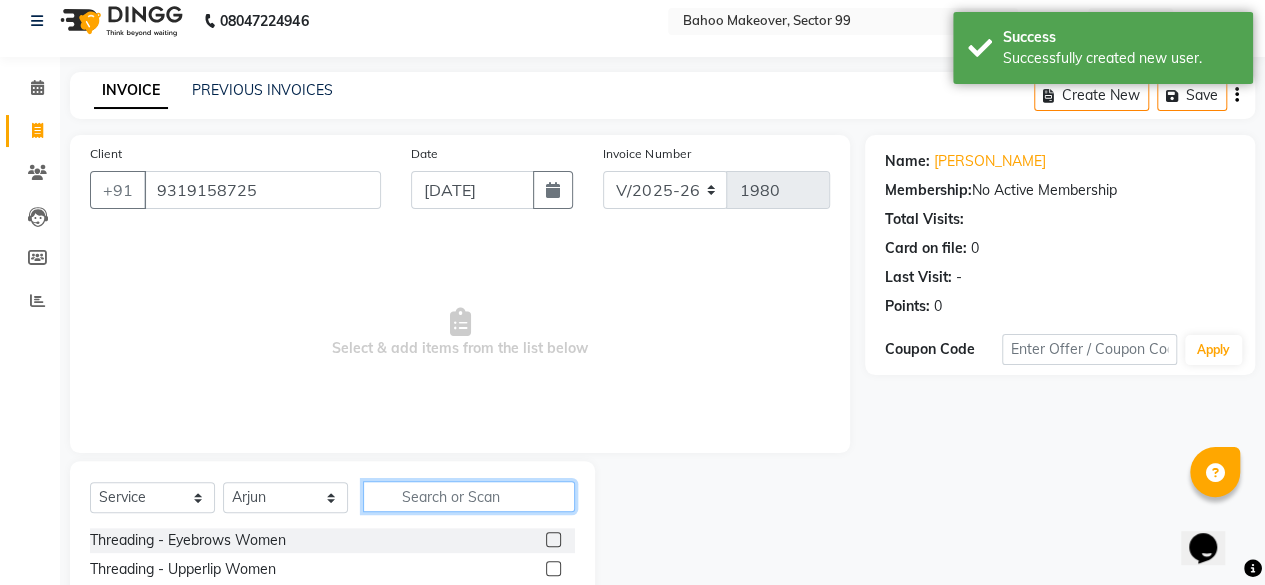 click 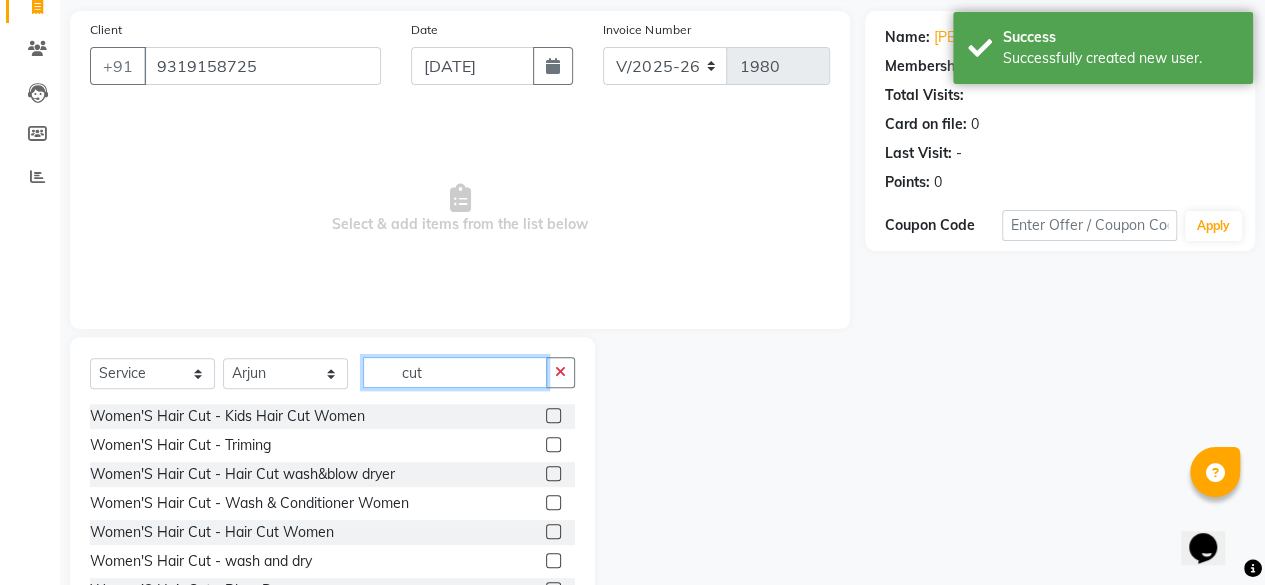 scroll, scrollTop: 140, scrollLeft: 0, axis: vertical 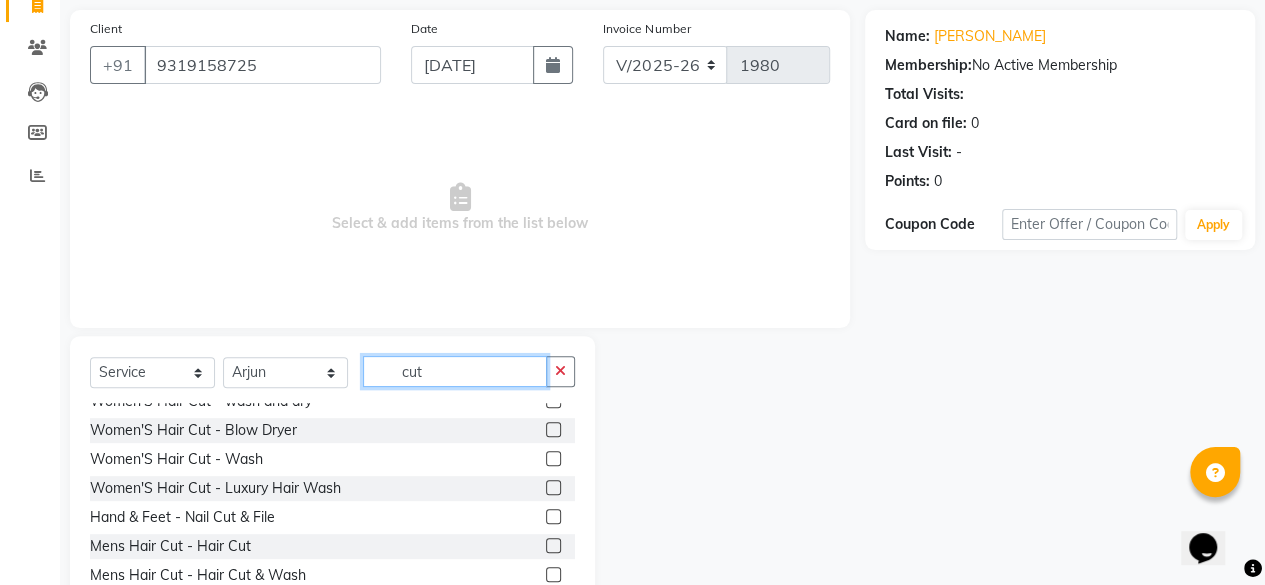 type on "cut" 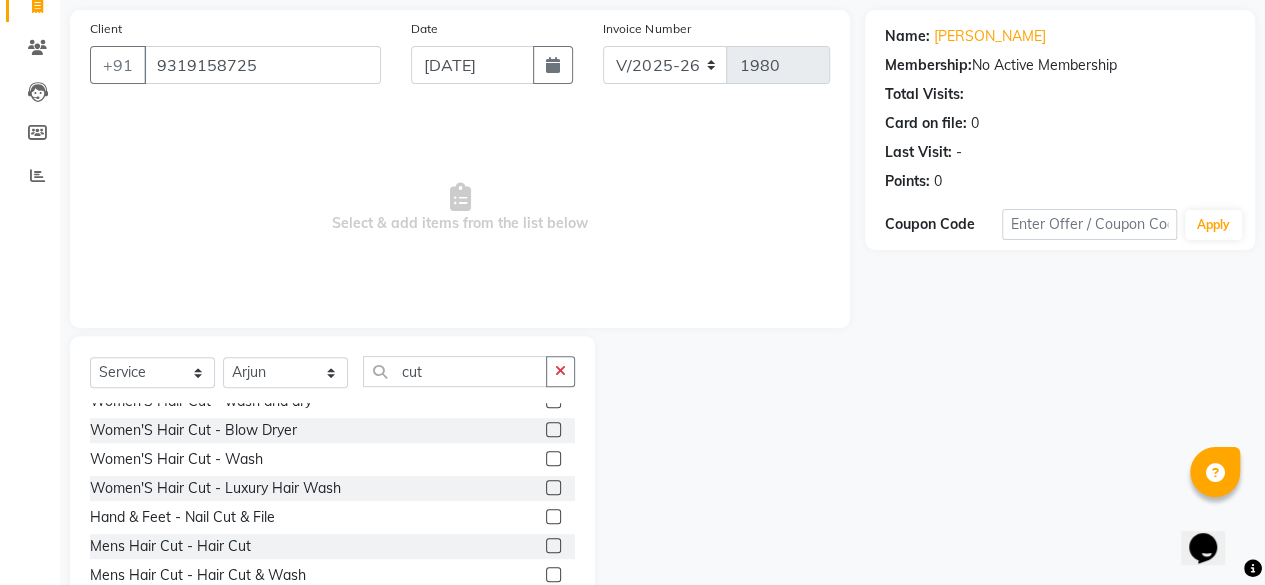 click 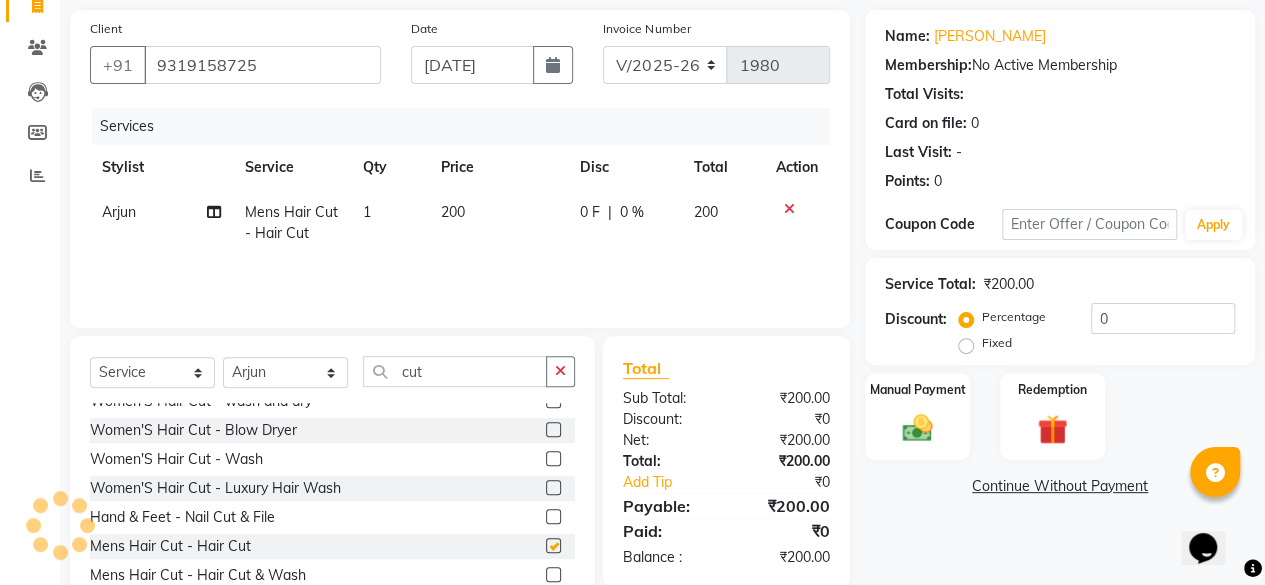 checkbox on "false" 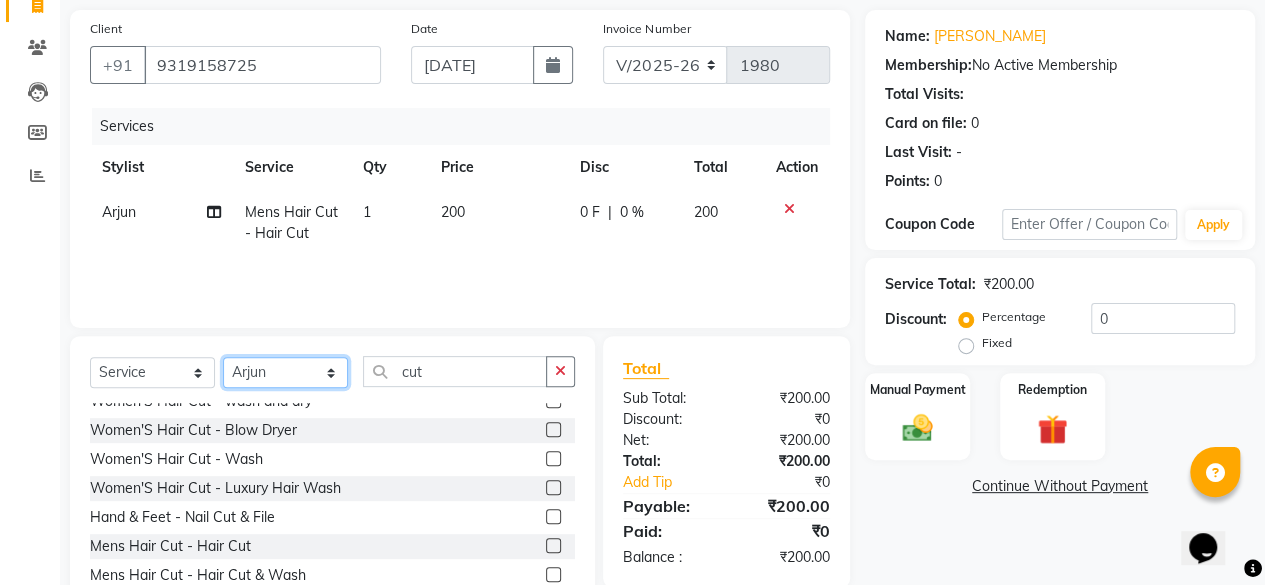 click on "Select Stylist Arjun [PERSON_NAME]  Bahoo Makeover Bahoo Makeover Salon [PERSON_NAME] [PERSON_NAME] [PERSON_NAME] [PERSON_NAME] [PERSON_NAME] [PERSON_NAME]  [PERSON_NAME] Vikas" 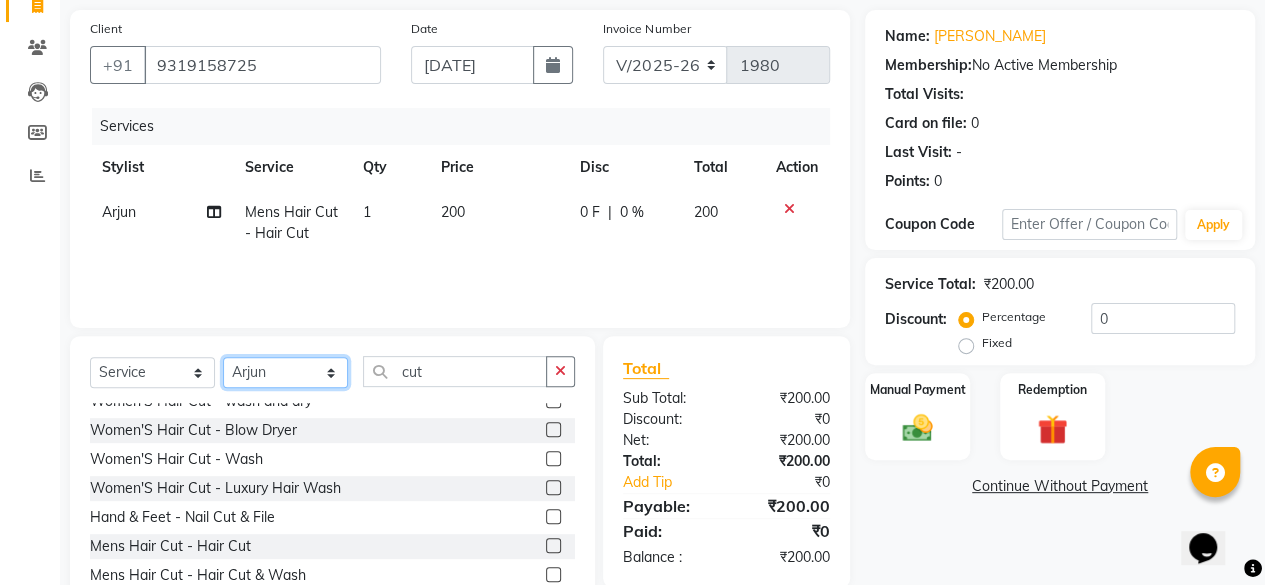 select on "71122" 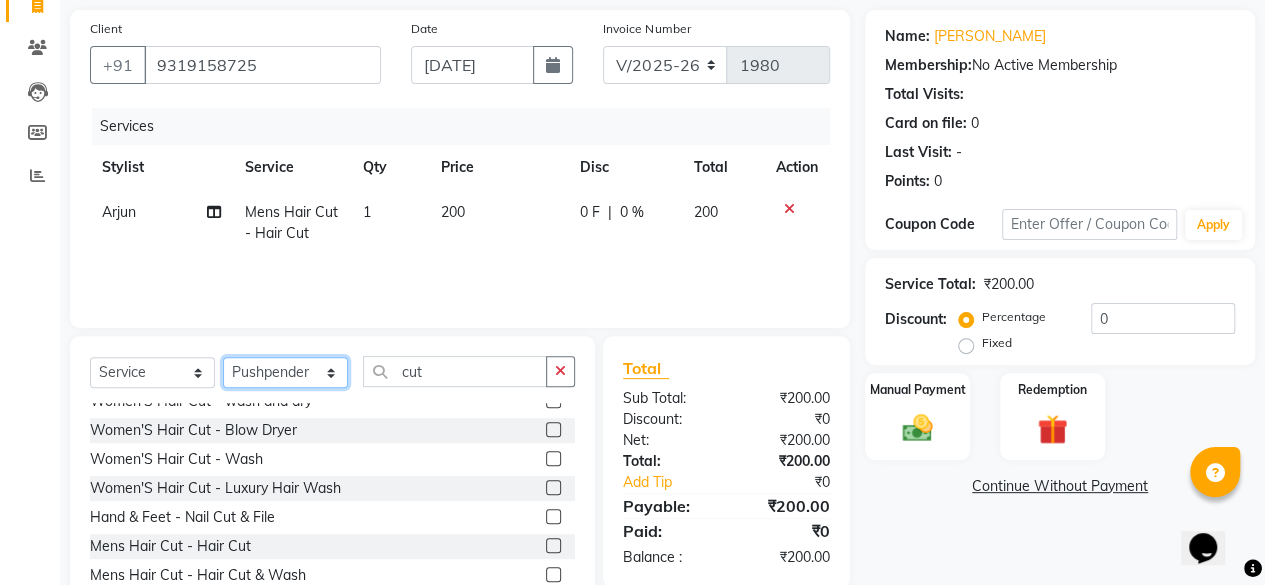 click on "Select Stylist Arjun [PERSON_NAME]  Bahoo Makeover Bahoo Makeover Salon [PERSON_NAME] [PERSON_NAME] [PERSON_NAME] [PERSON_NAME] [PERSON_NAME] [PERSON_NAME]  [PERSON_NAME] Vikas" 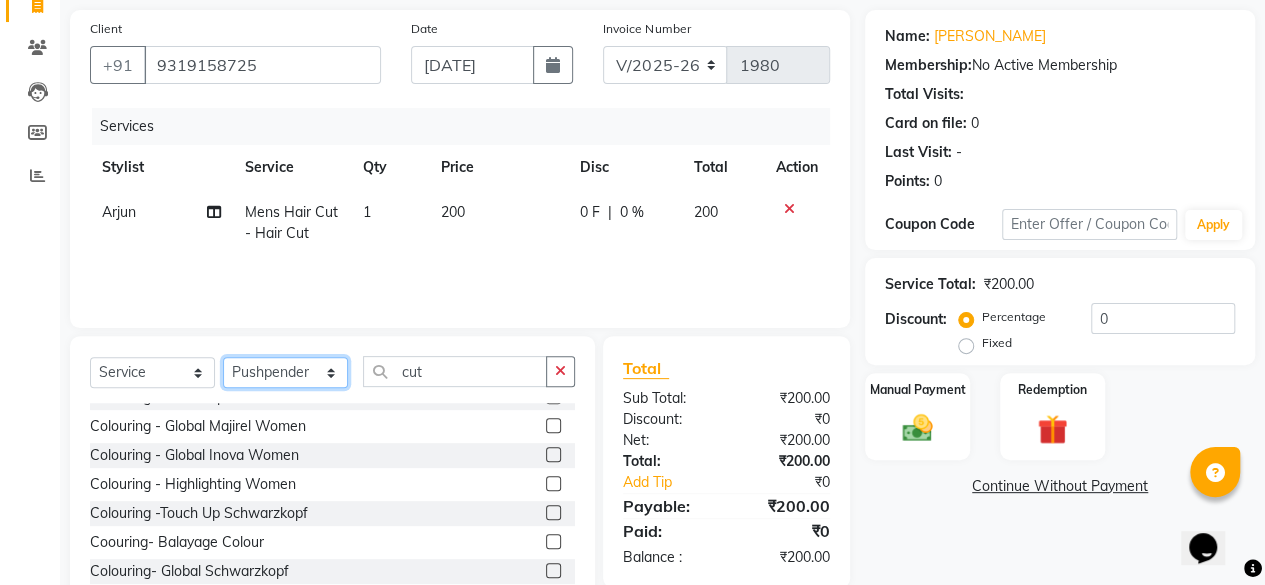 scroll, scrollTop: 483, scrollLeft: 0, axis: vertical 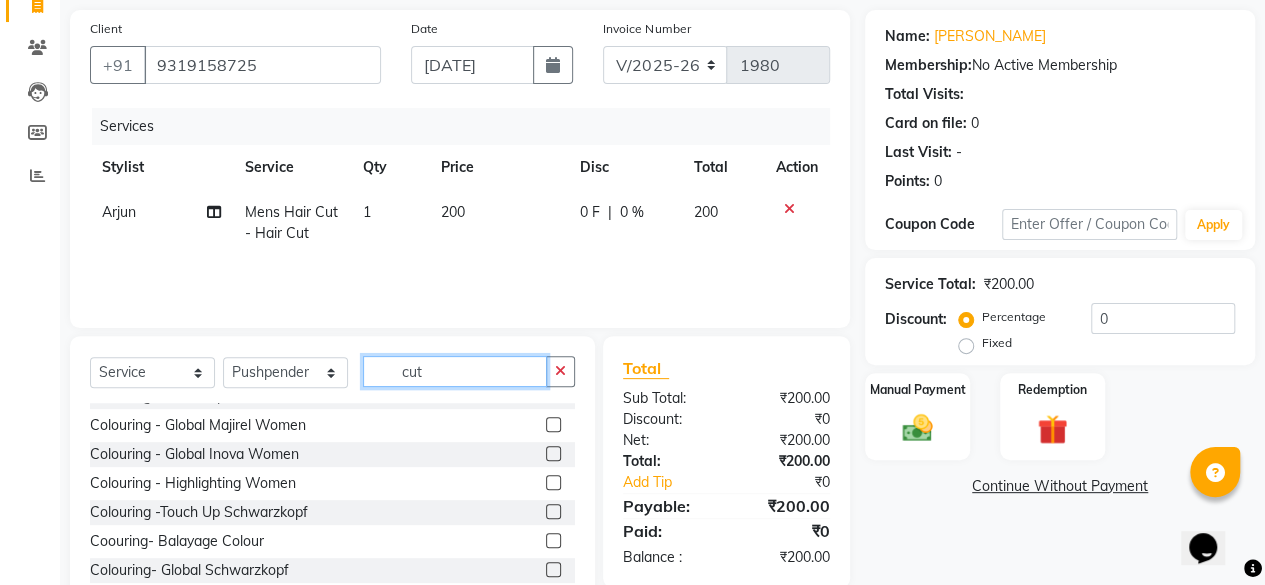 click on "cut" 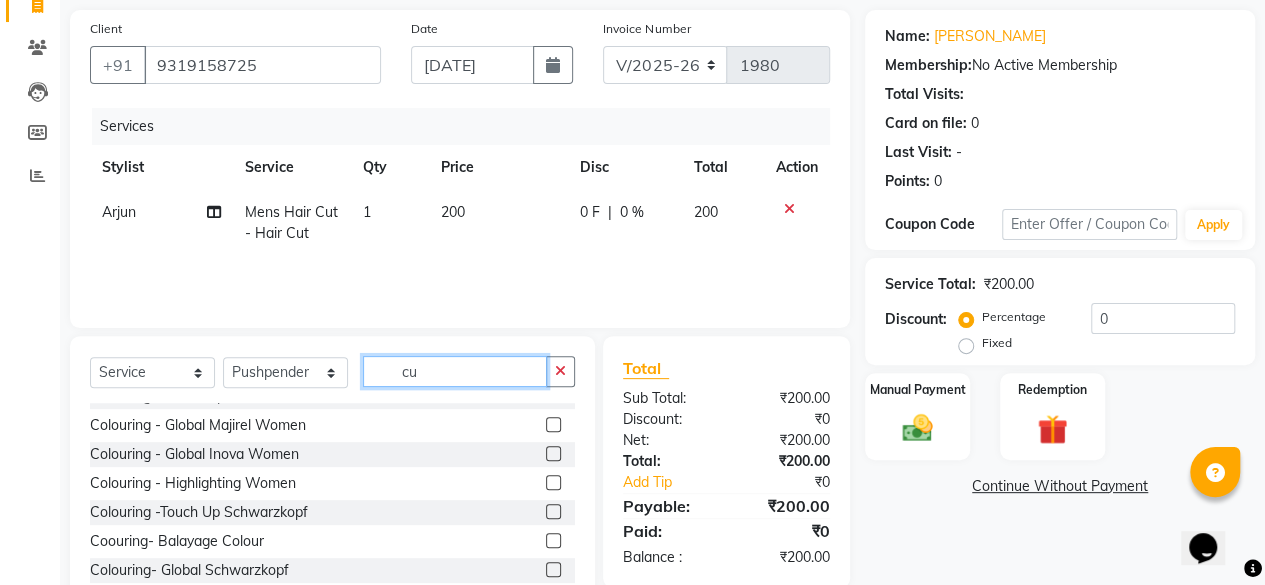 type on "c" 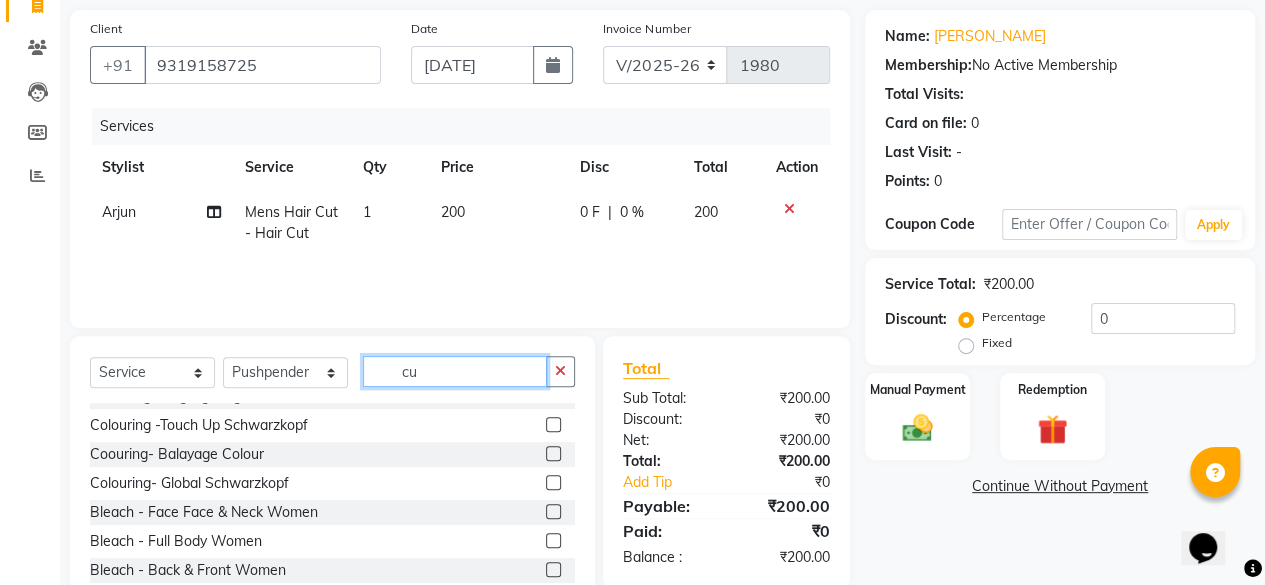 type on "cut" 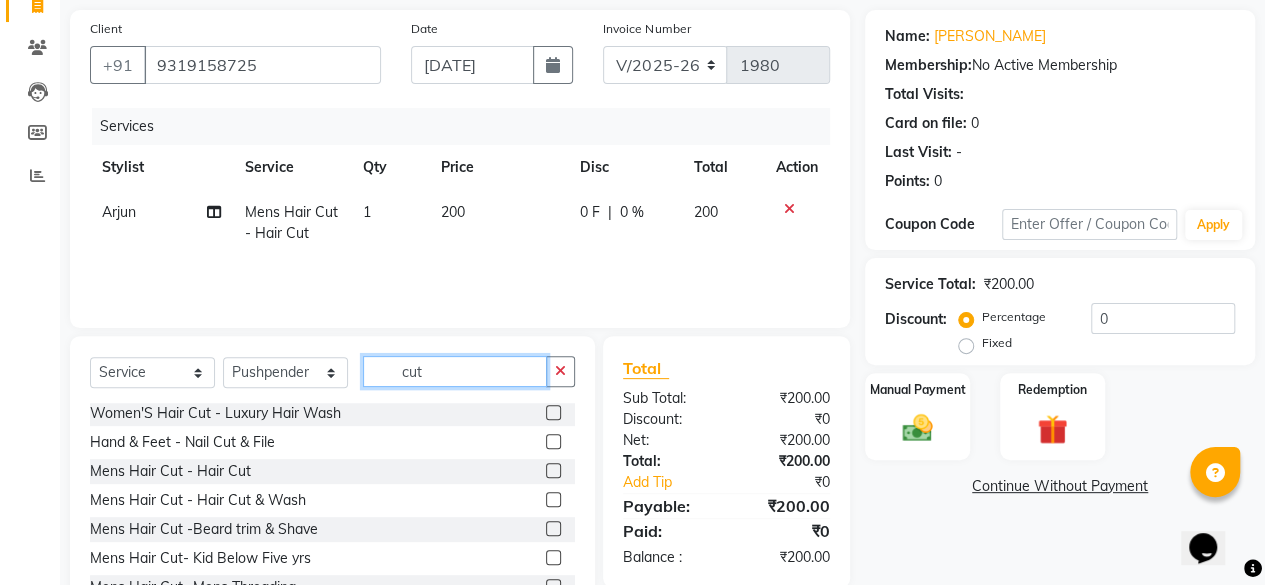 scroll, scrollTop: 234, scrollLeft: 0, axis: vertical 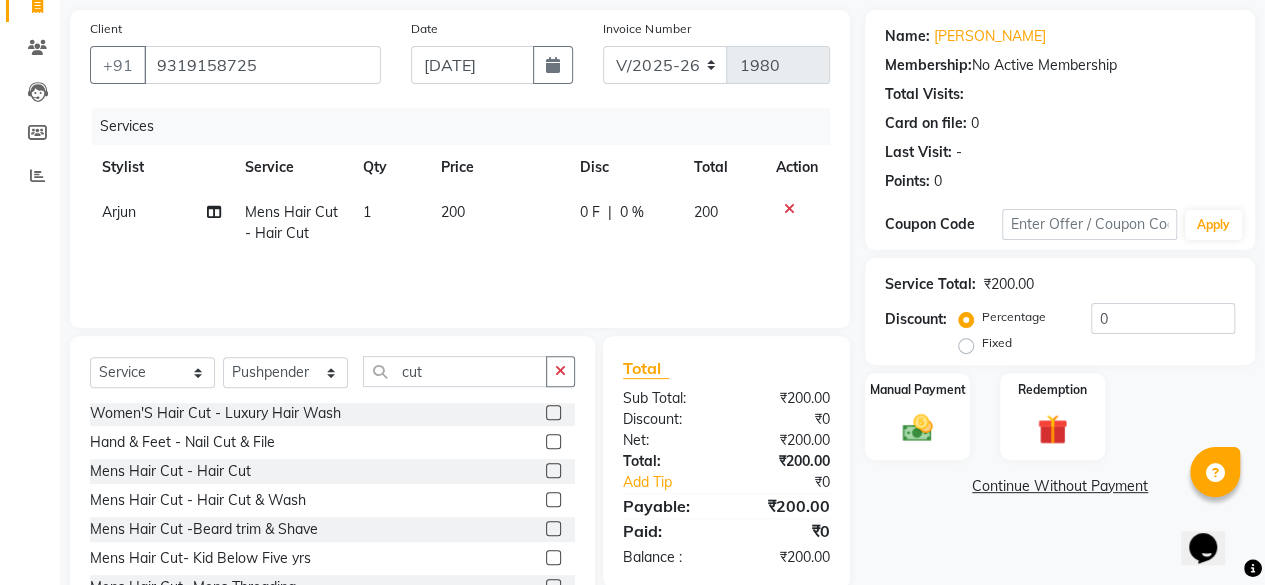 click 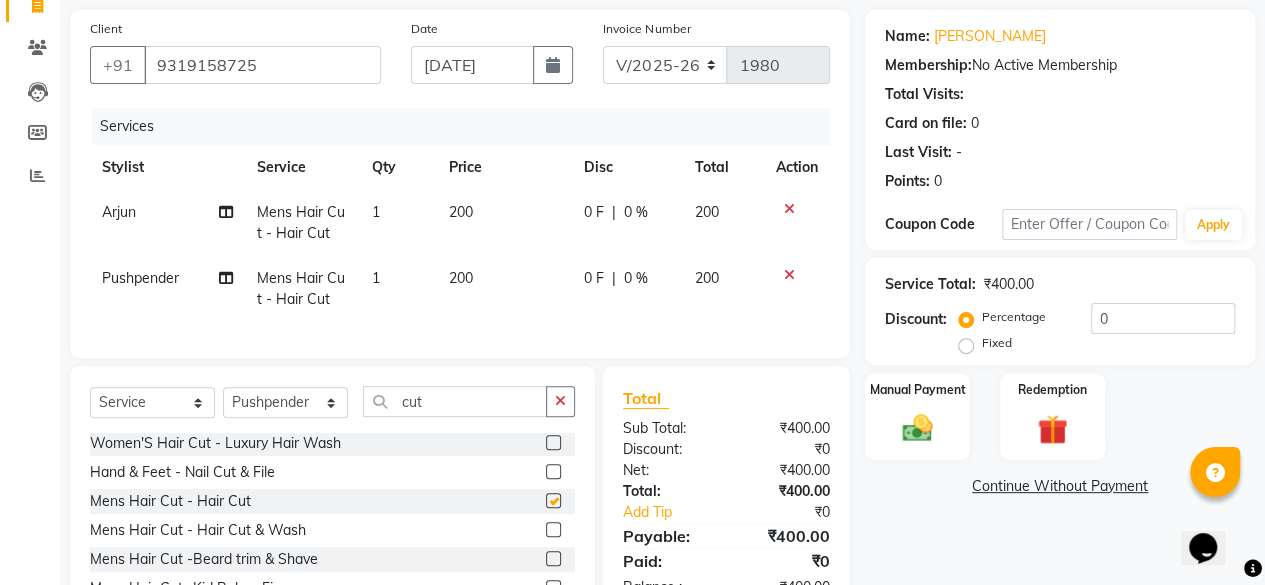 checkbox on "false" 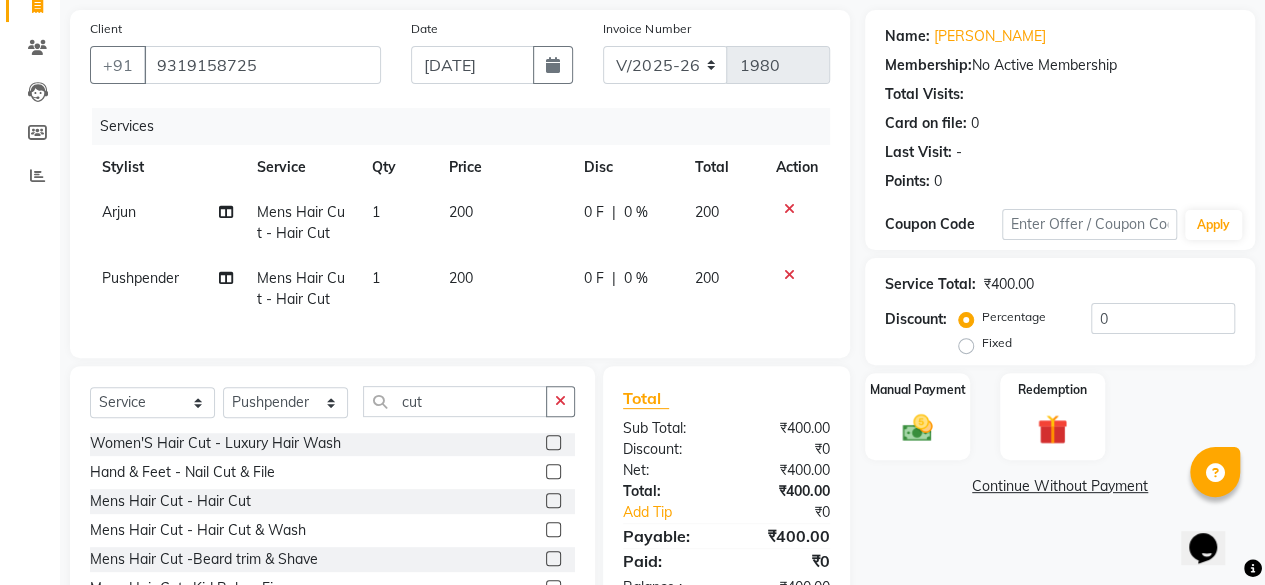 scroll, scrollTop: 260, scrollLeft: 0, axis: vertical 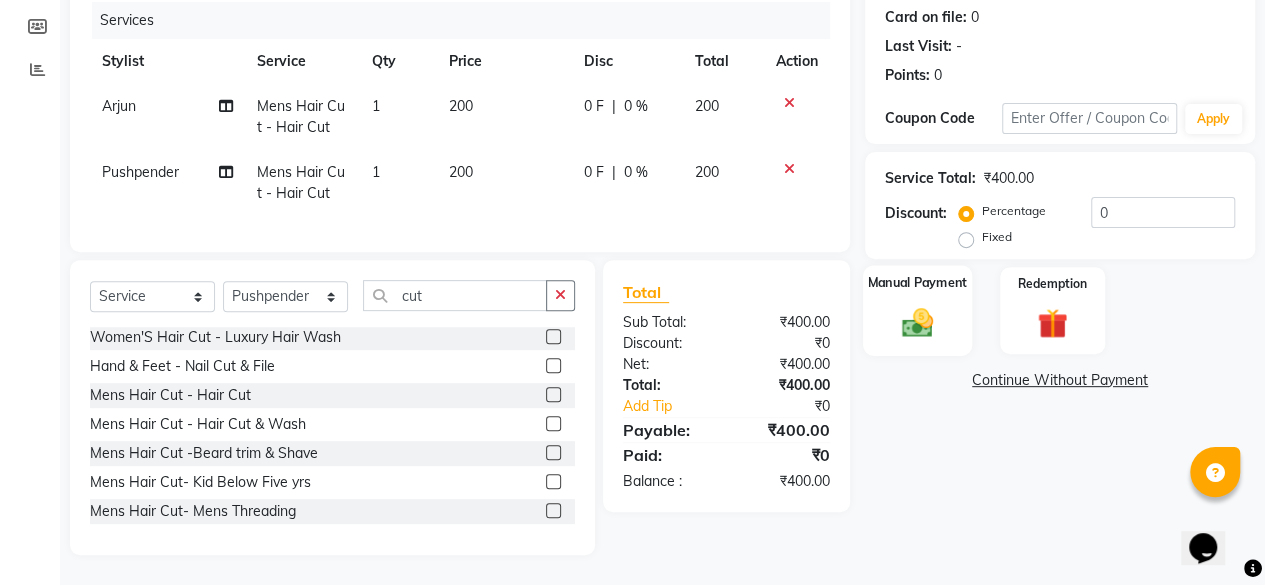 click 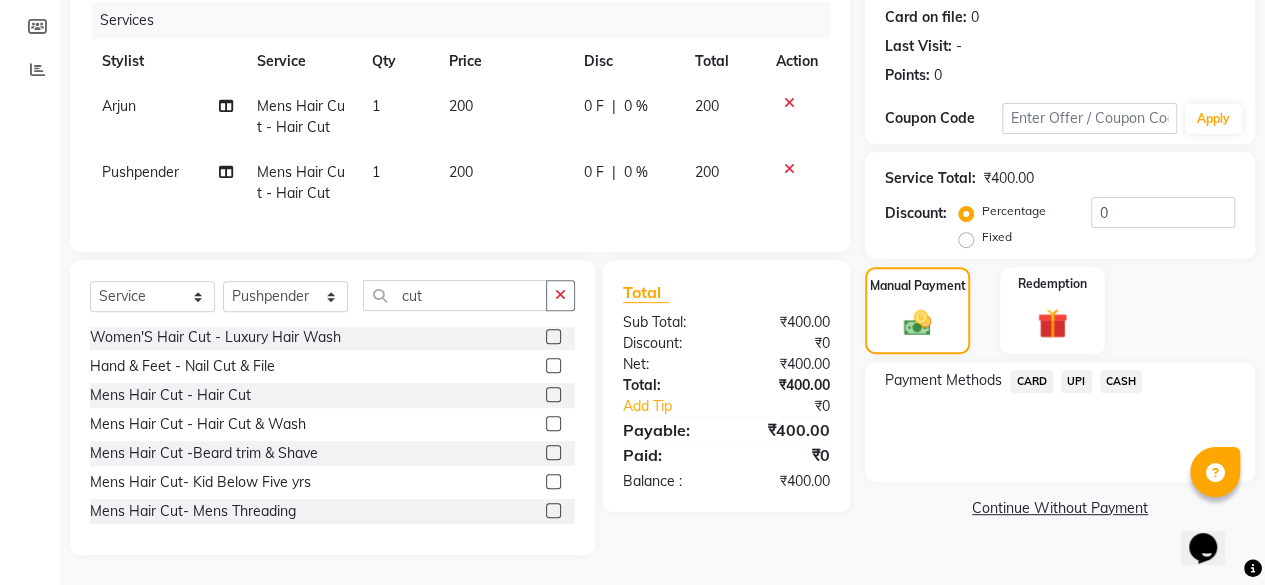 click on "UPI" 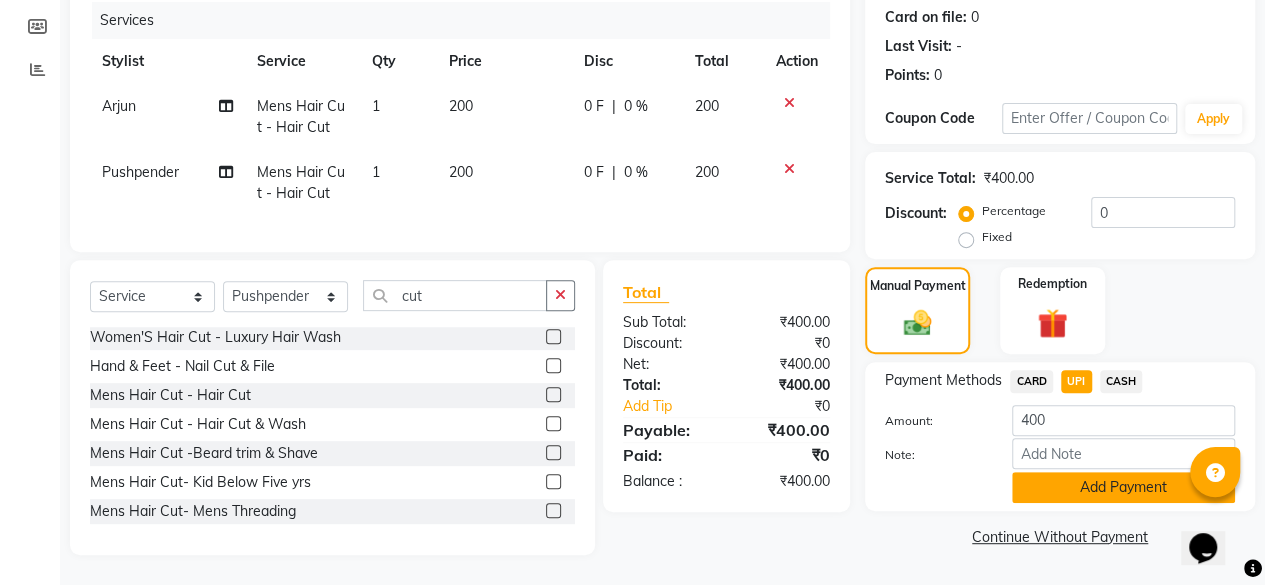 click on "Add Payment" 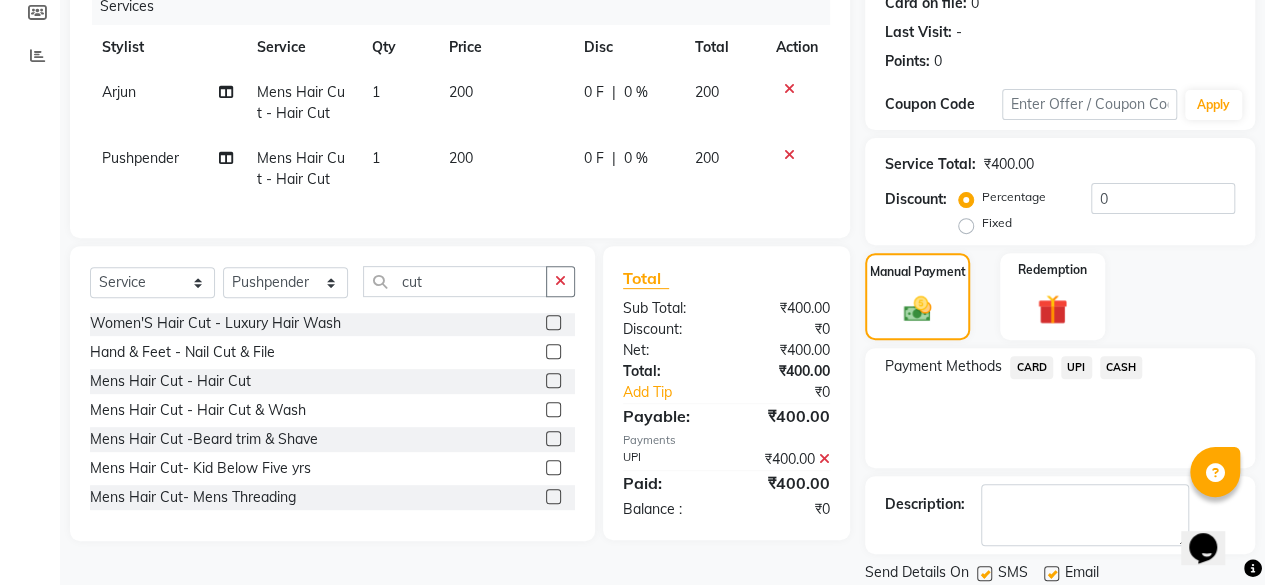 click on "UPI" 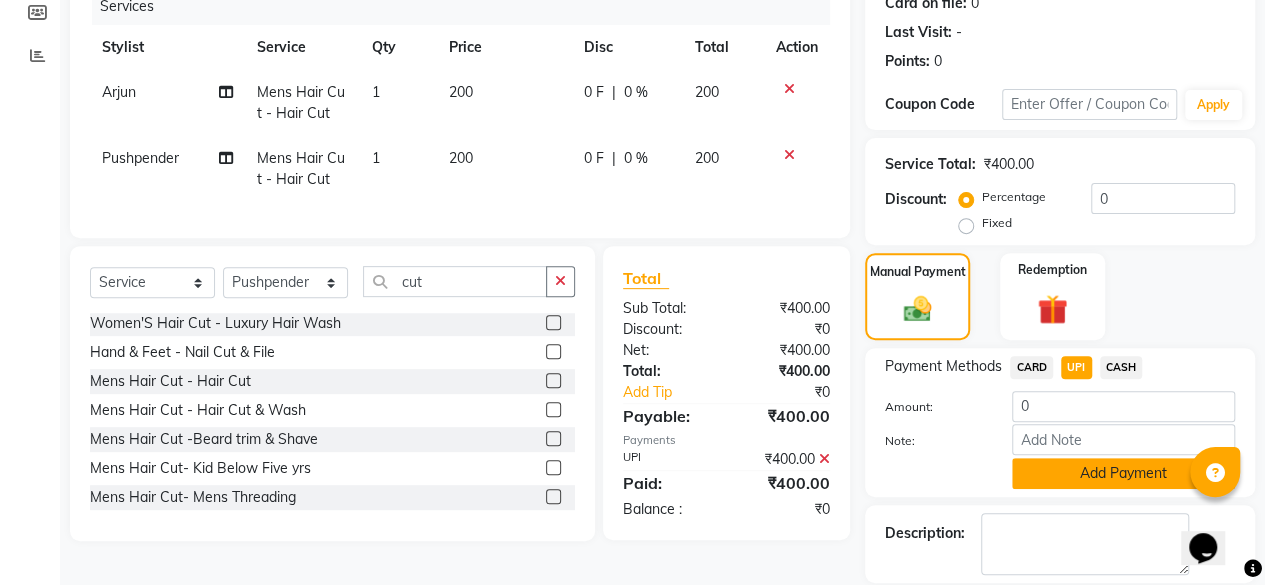 click on "Add Payment" 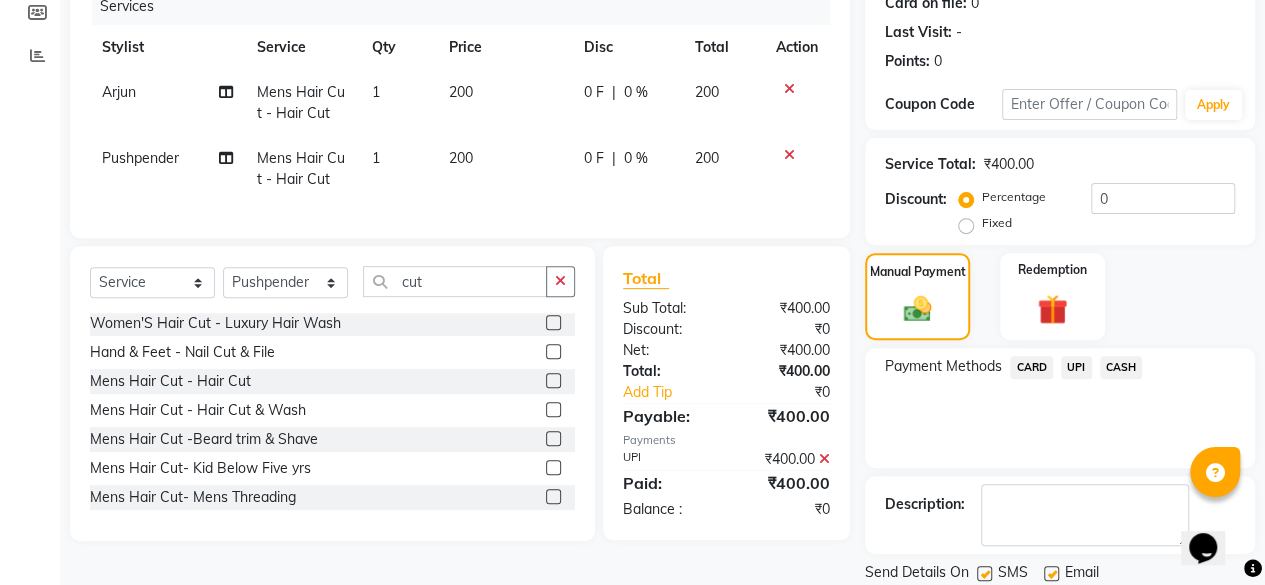 scroll, scrollTop: 324, scrollLeft: 0, axis: vertical 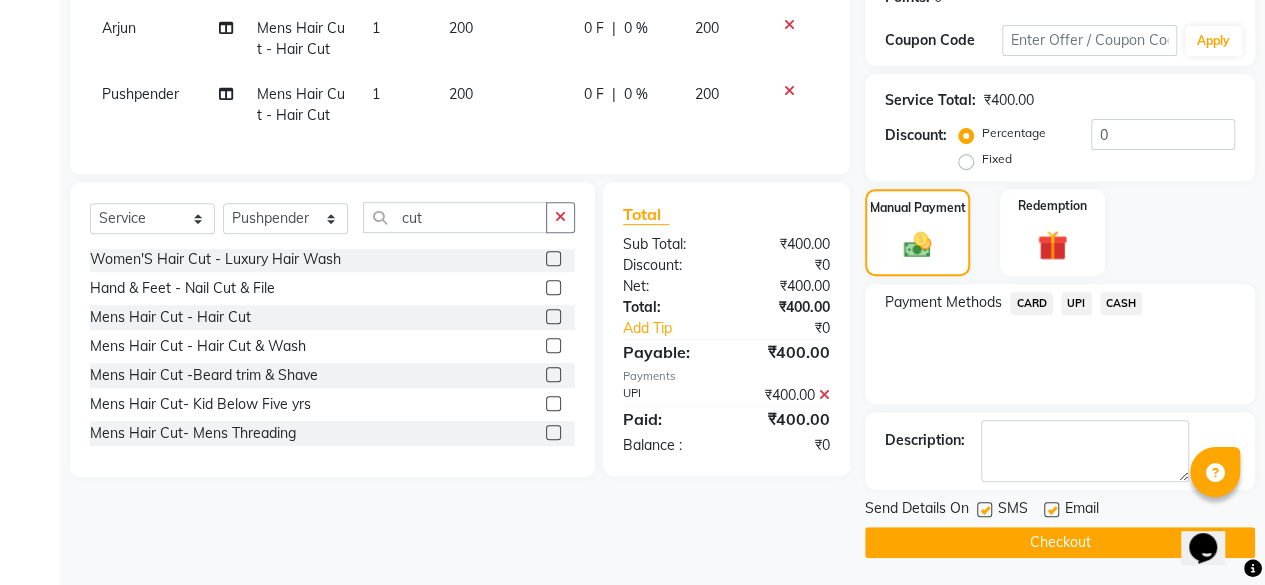 click on "Checkout" 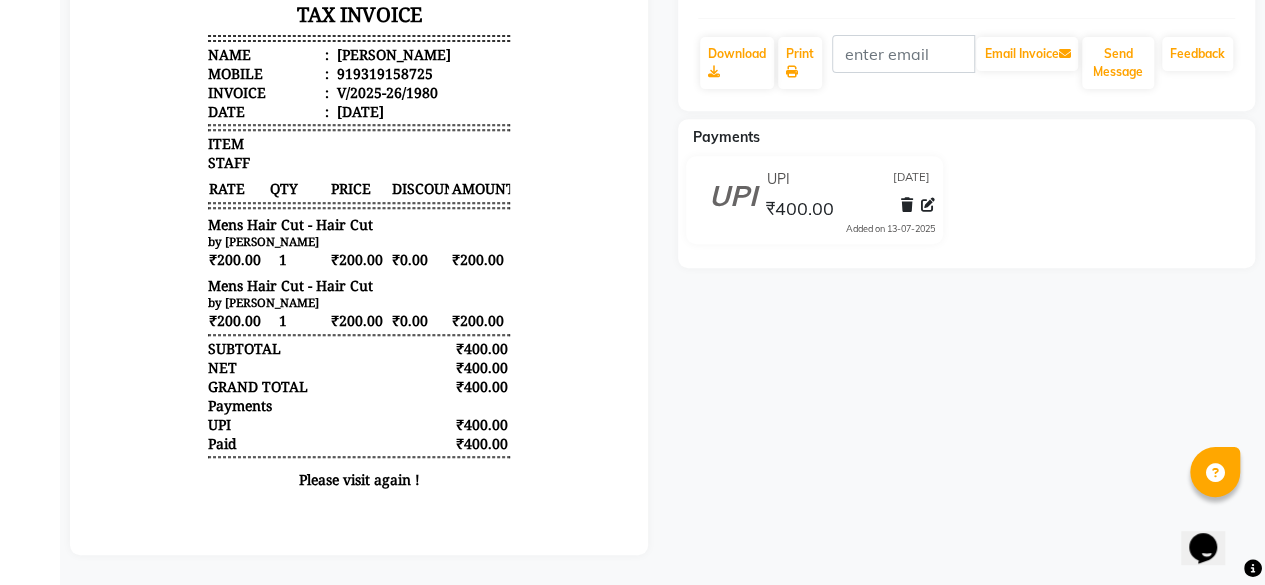 scroll, scrollTop: 0, scrollLeft: 0, axis: both 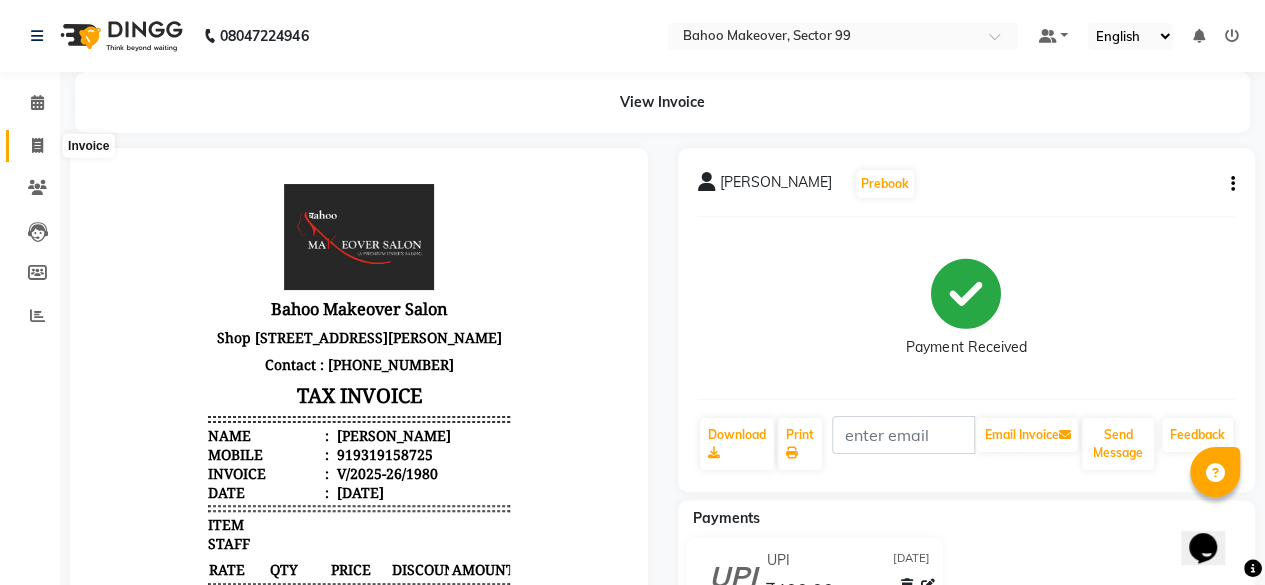 click 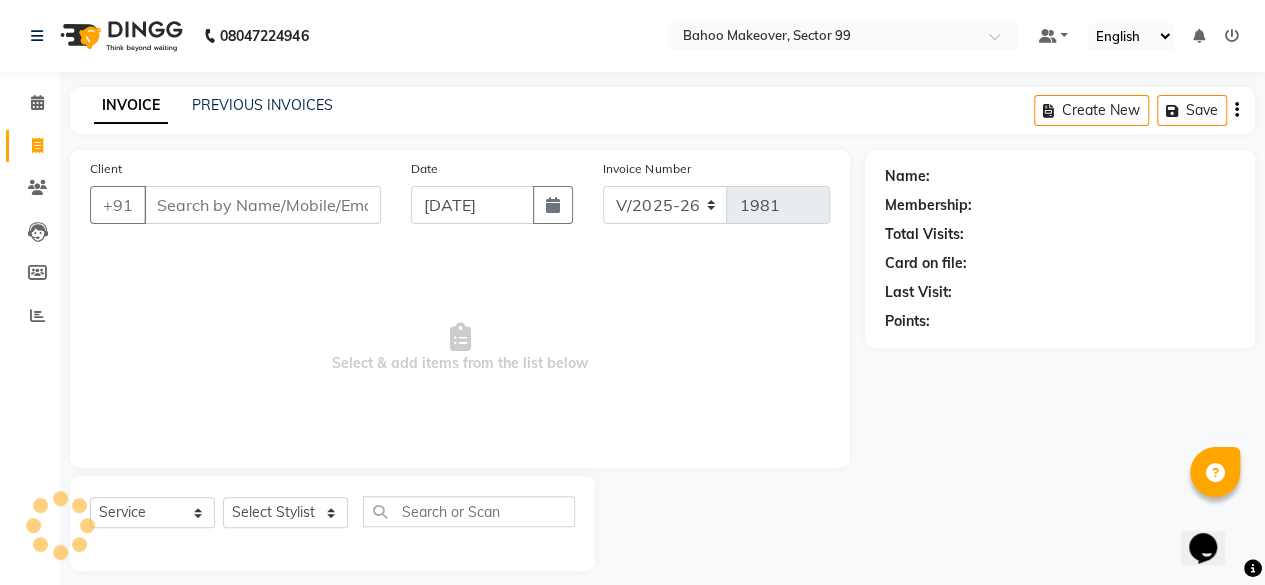 scroll, scrollTop: 15, scrollLeft: 0, axis: vertical 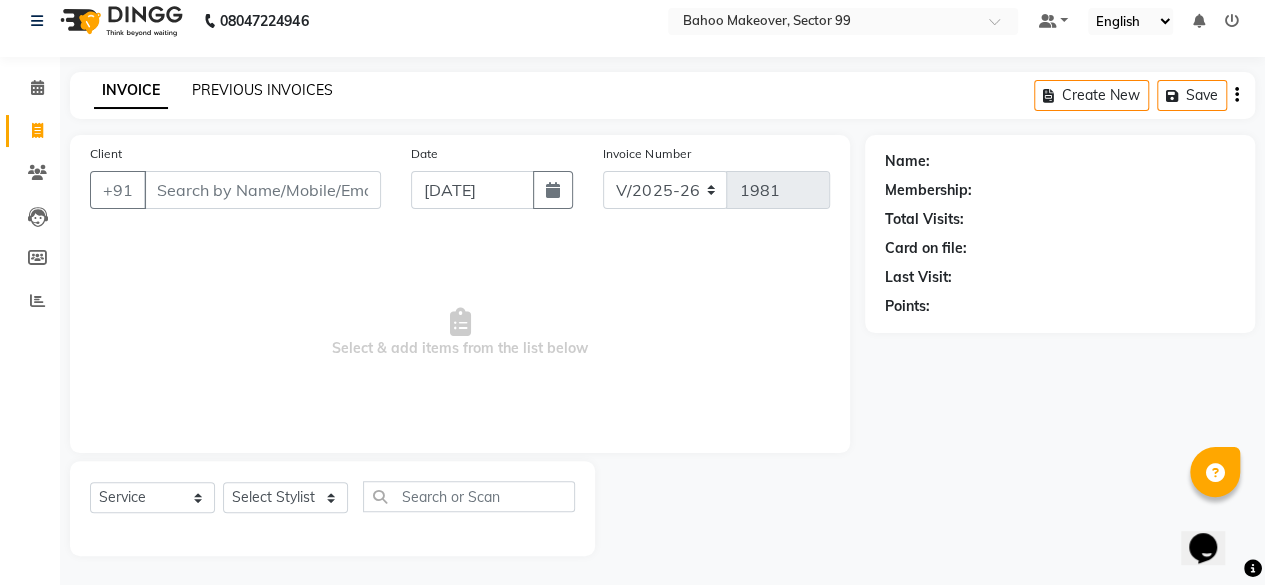 click on "PREVIOUS INVOICES" 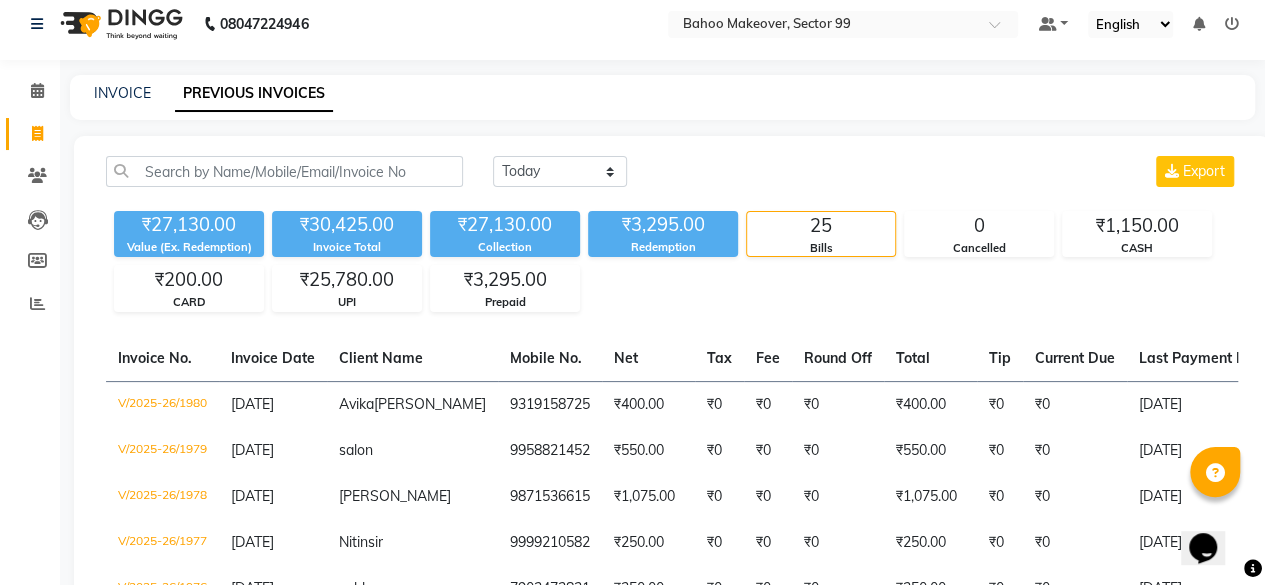 scroll, scrollTop: 0, scrollLeft: 0, axis: both 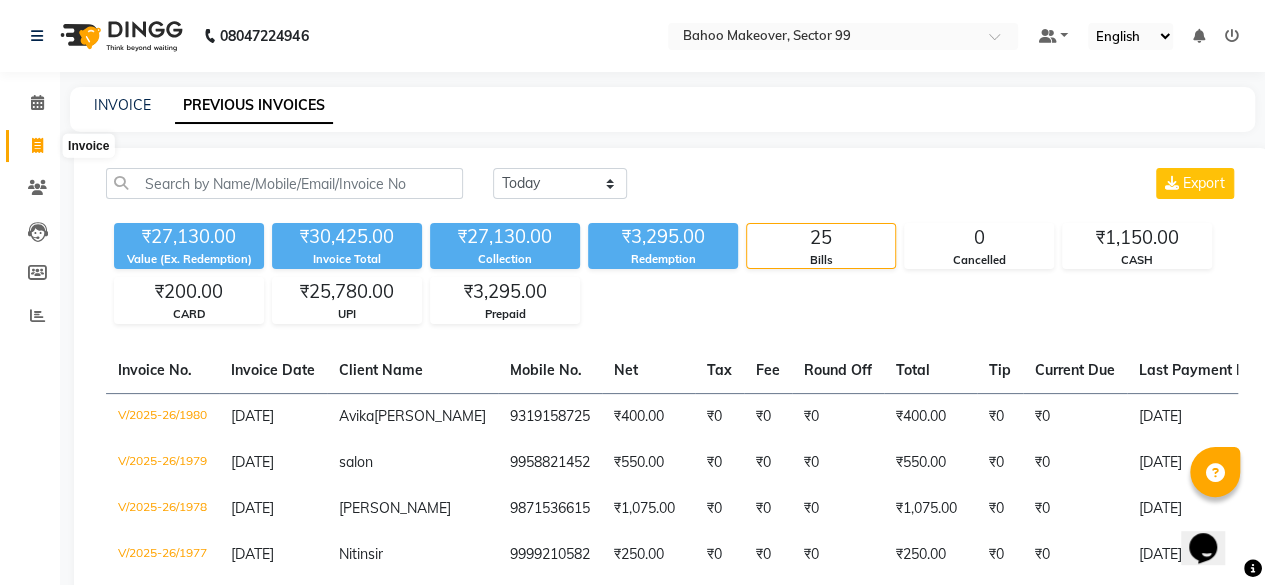 click 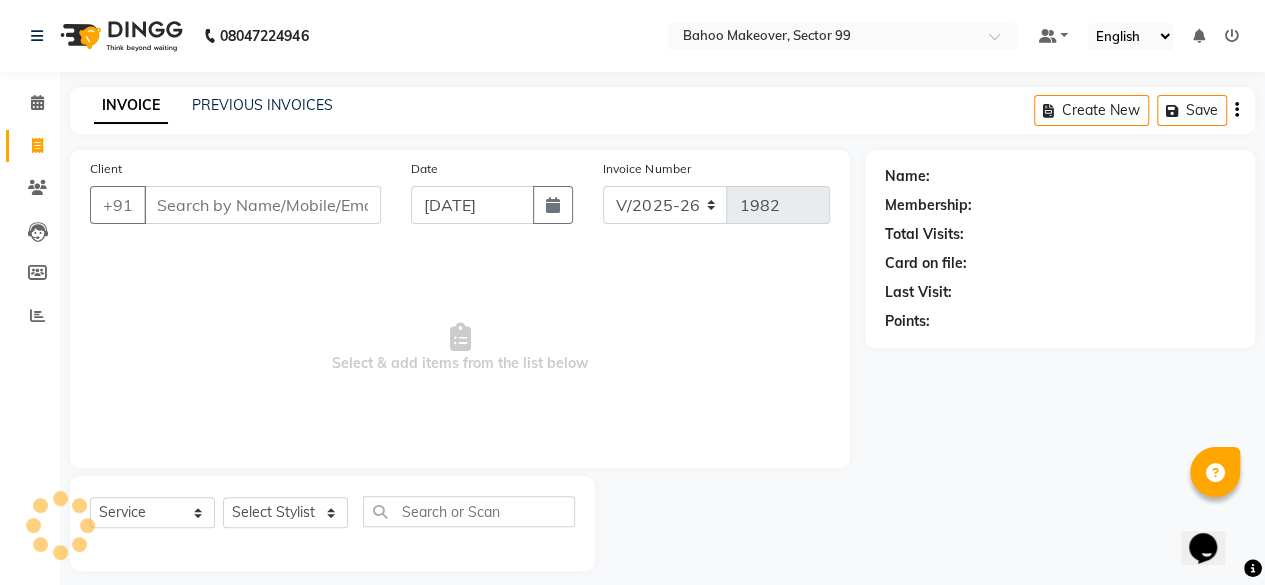 scroll, scrollTop: 15, scrollLeft: 0, axis: vertical 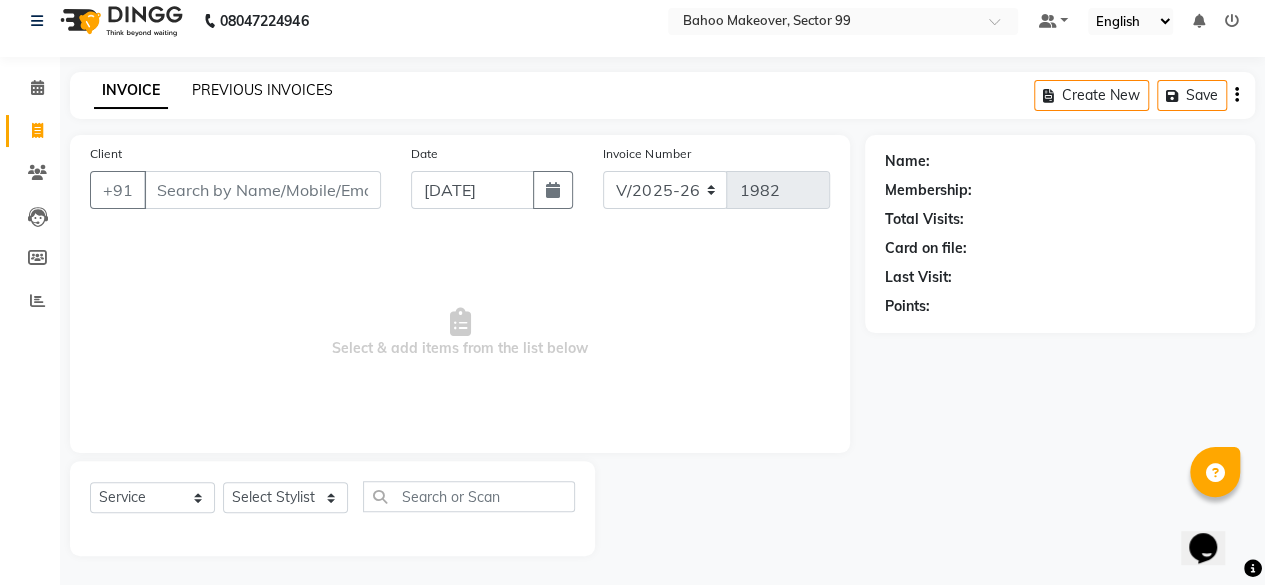 click on "PREVIOUS INVOICES" 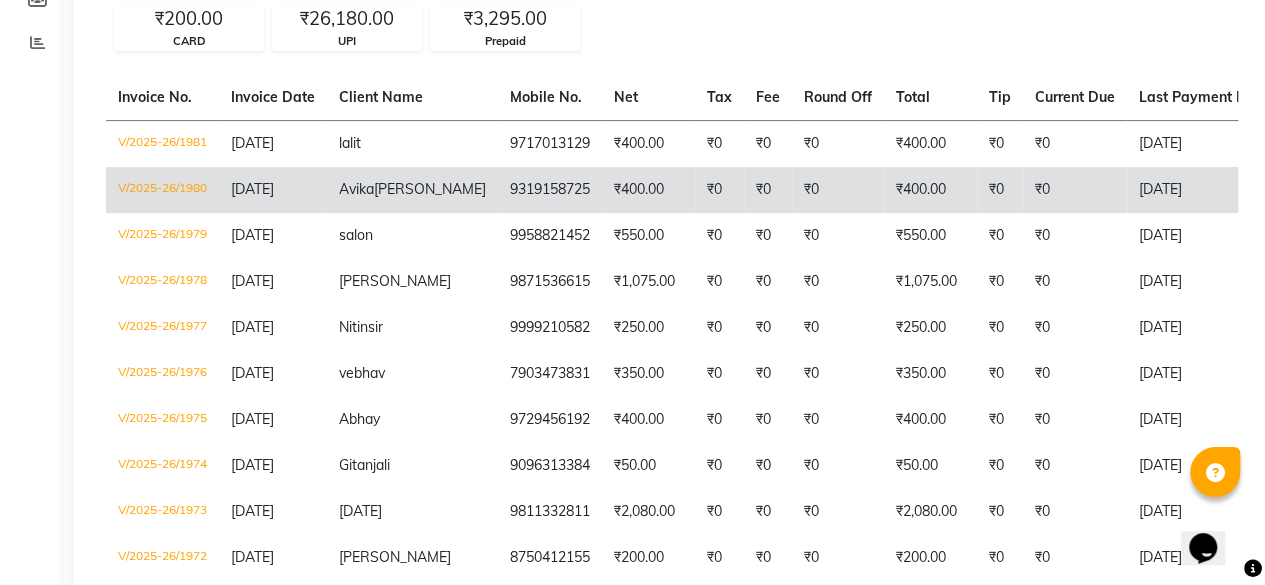 scroll, scrollTop: 0, scrollLeft: 0, axis: both 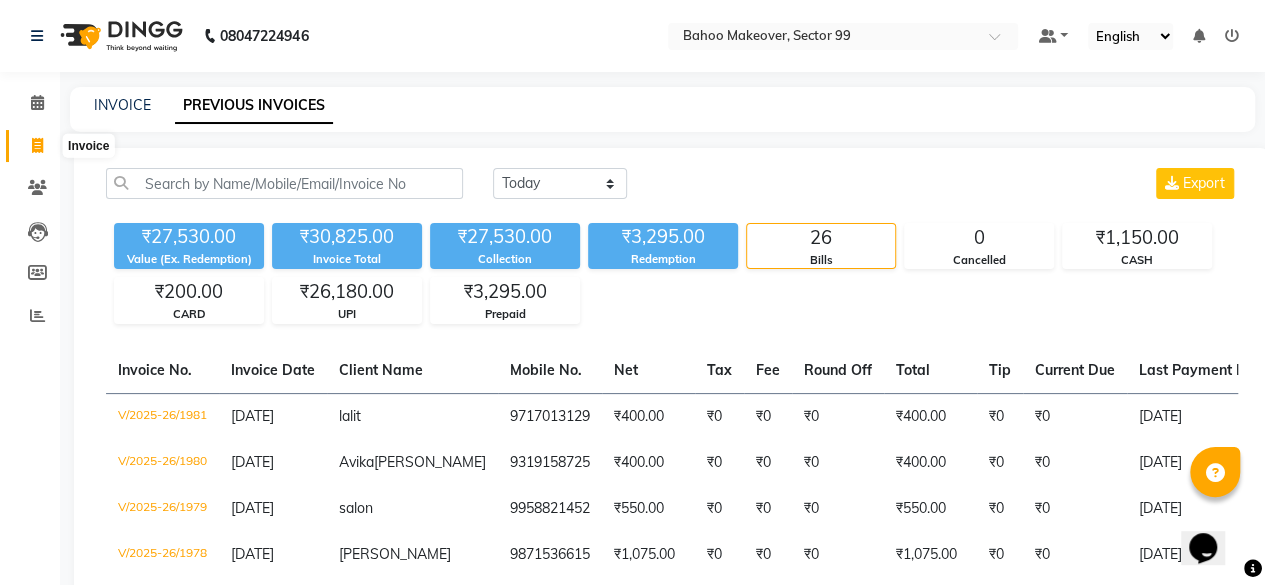 click 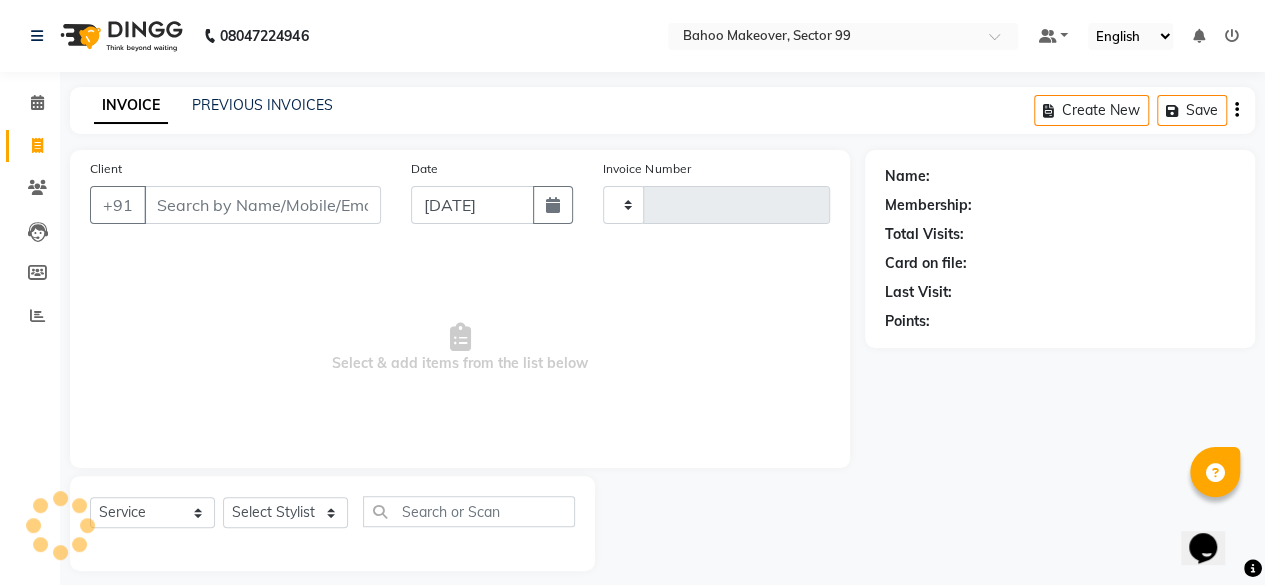 type on "1982" 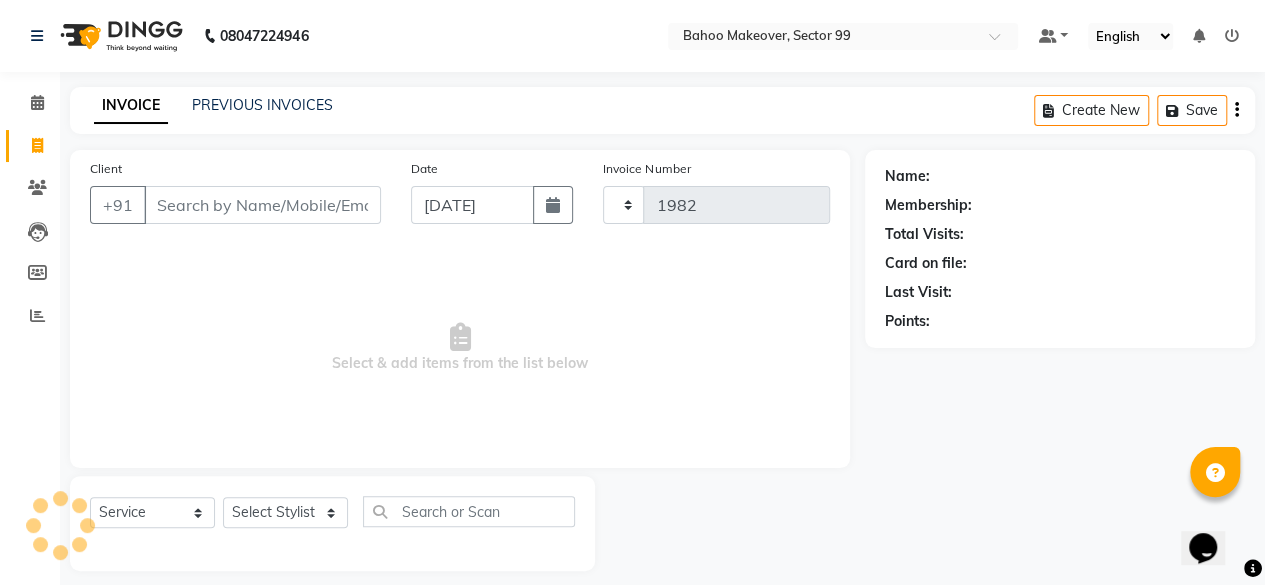 scroll, scrollTop: 15, scrollLeft: 0, axis: vertical 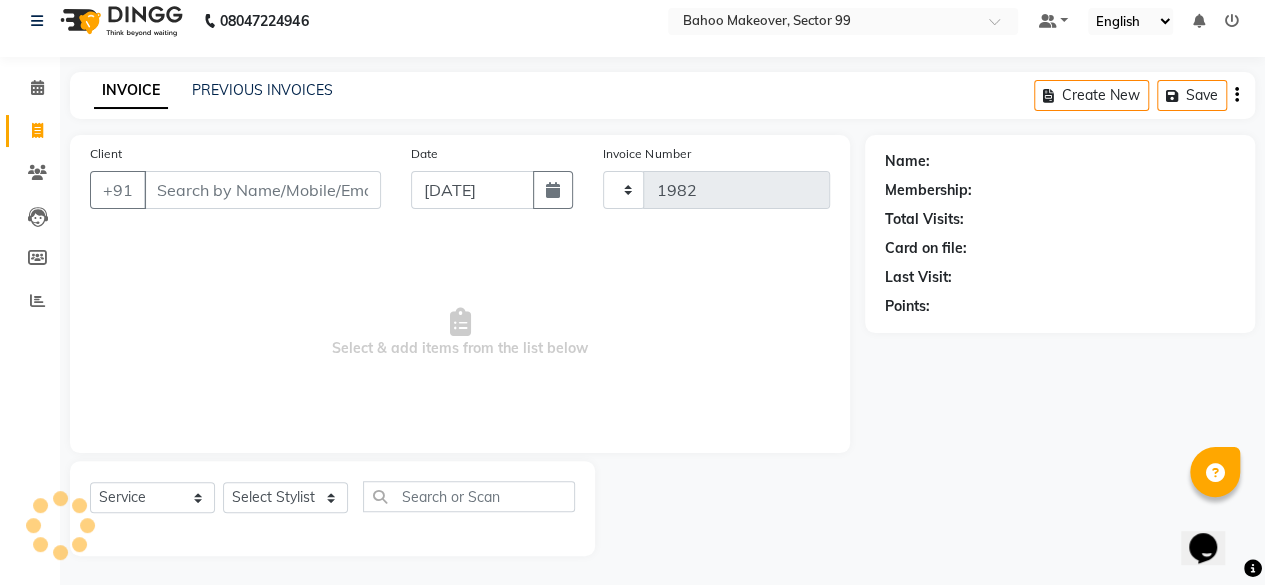 select on "6856" 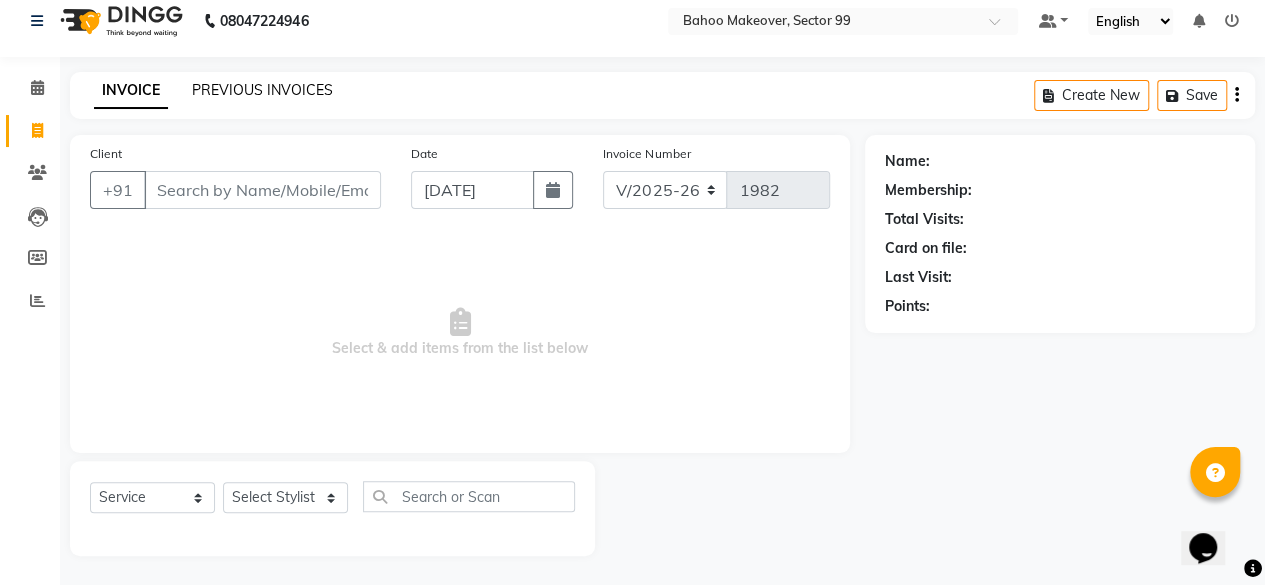 click on "PREVIOUS INVOICES" 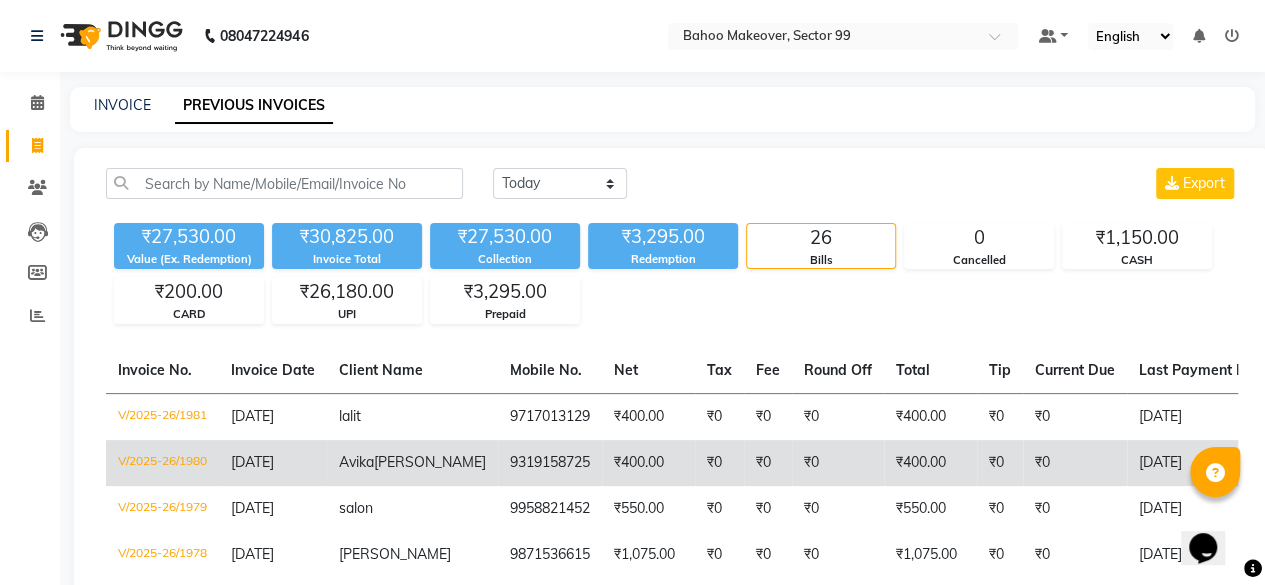 scroll, scrollTop: 0, scrollLeft: 4, axis: horizontal 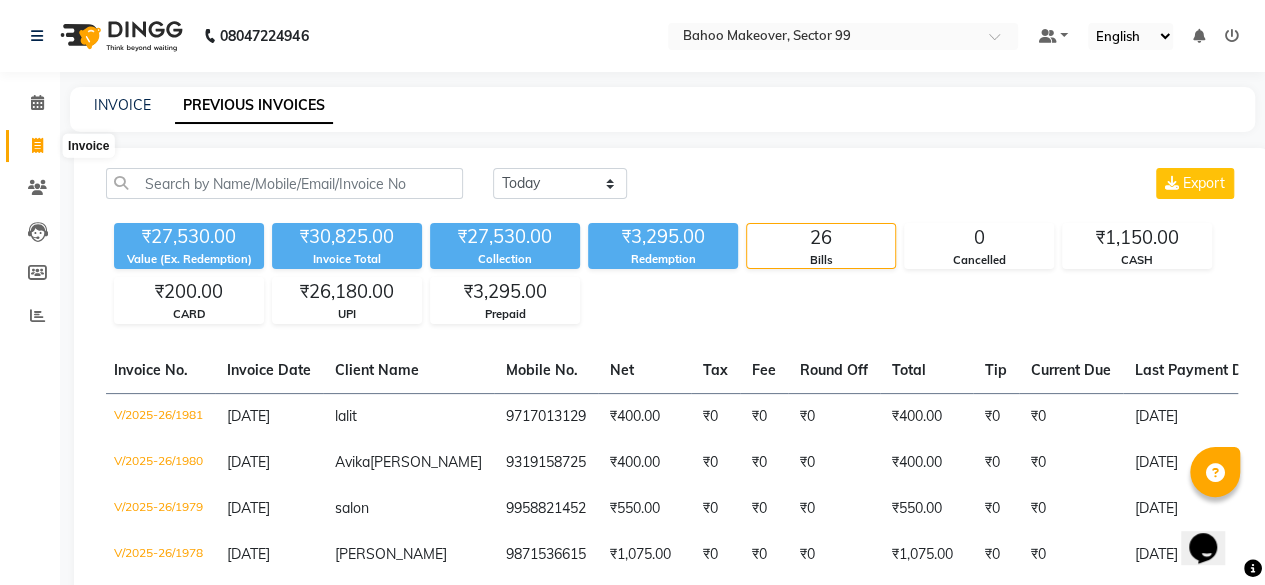 click 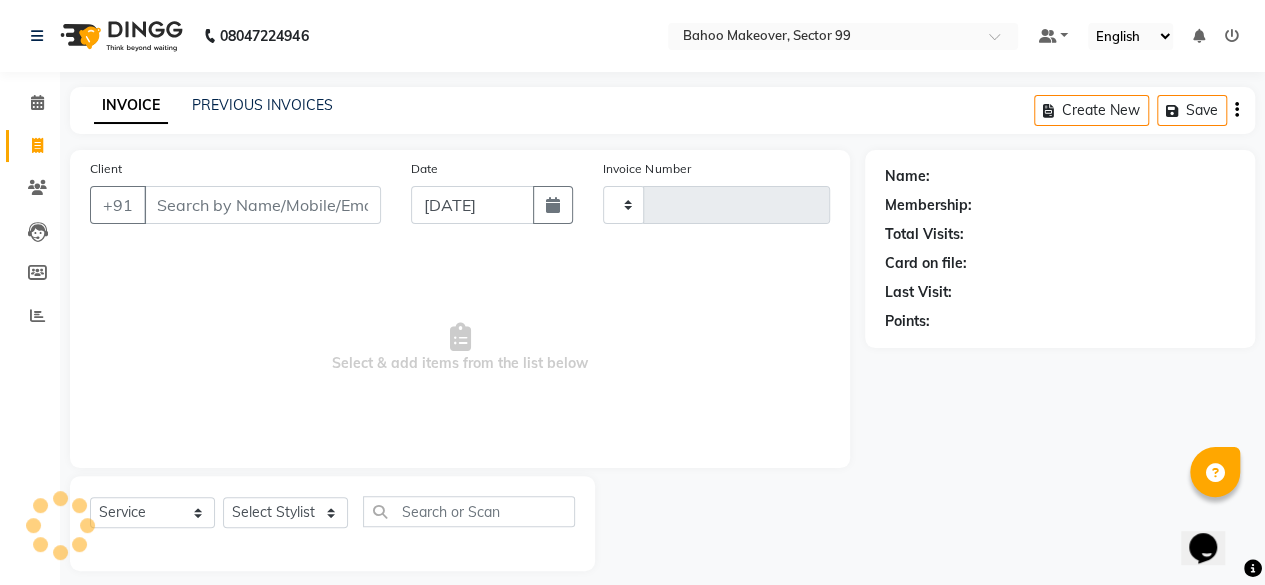 type on "1982" 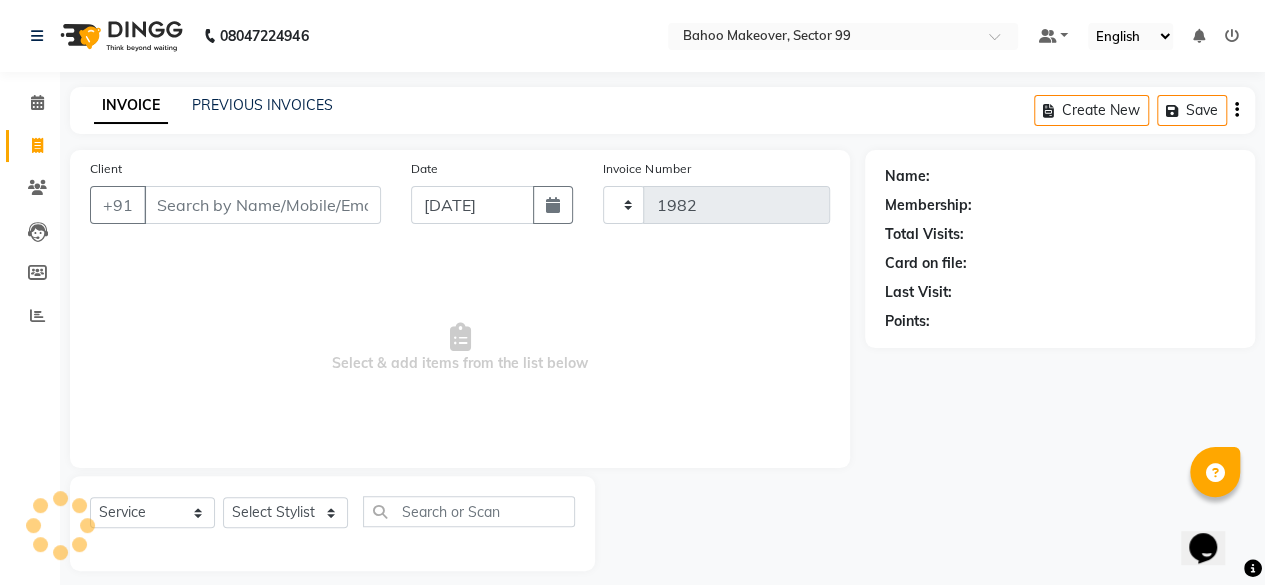 scroll, scrollTop: 15, scrollLeft: 0, axis: vertical 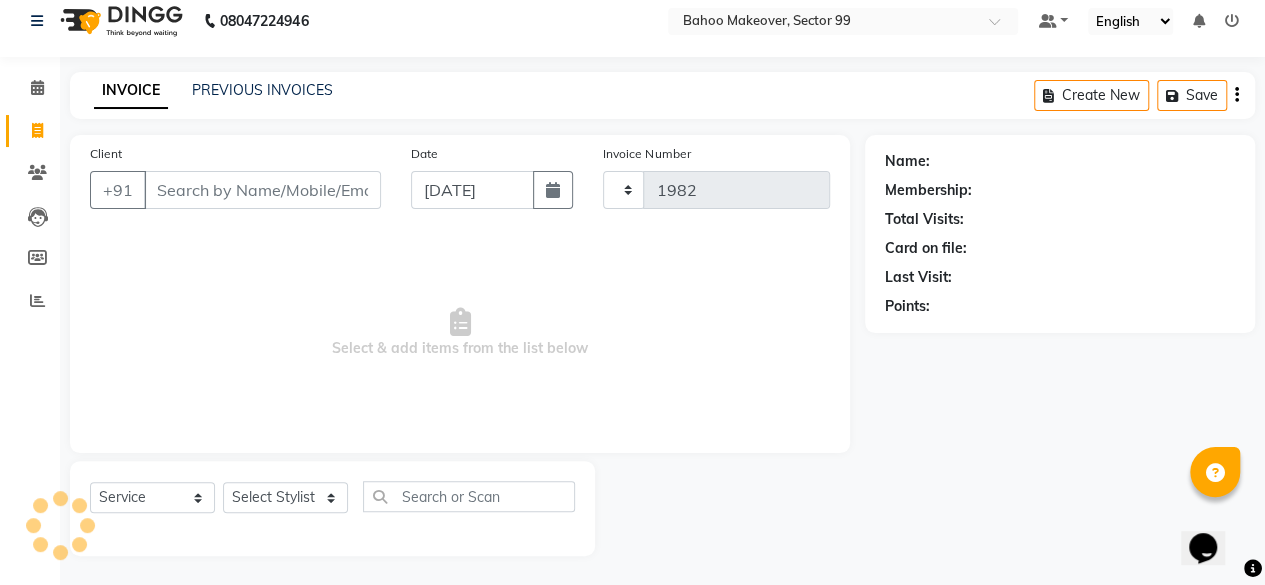 select on "6856" 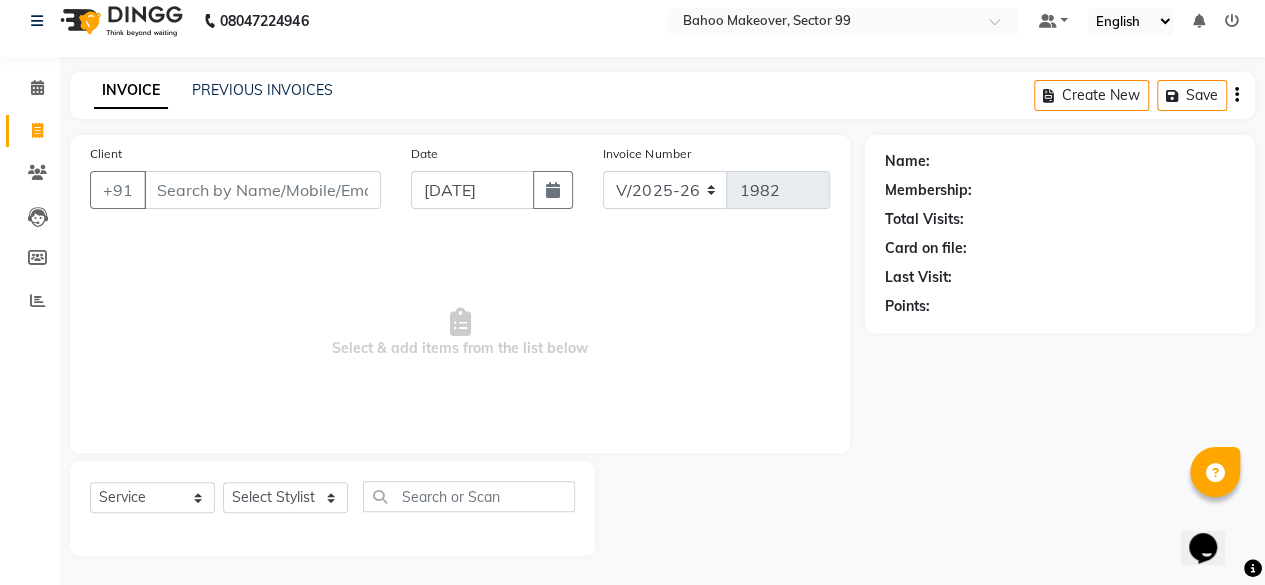 scroll, scrollTop: 0, scrollLeft: 0, axis: both 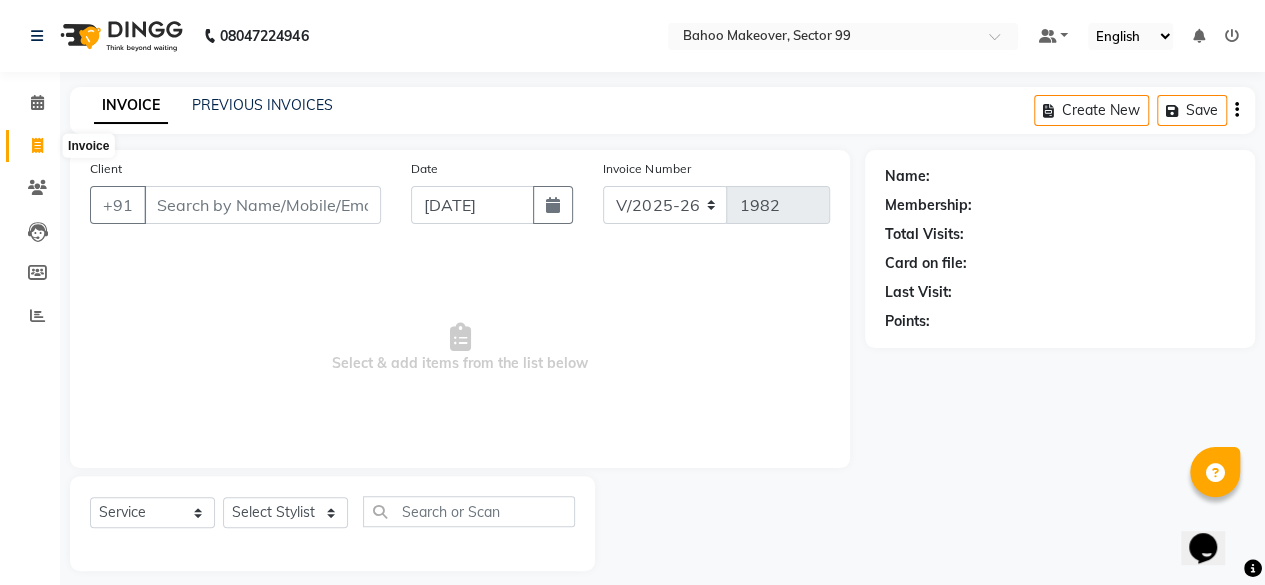 click 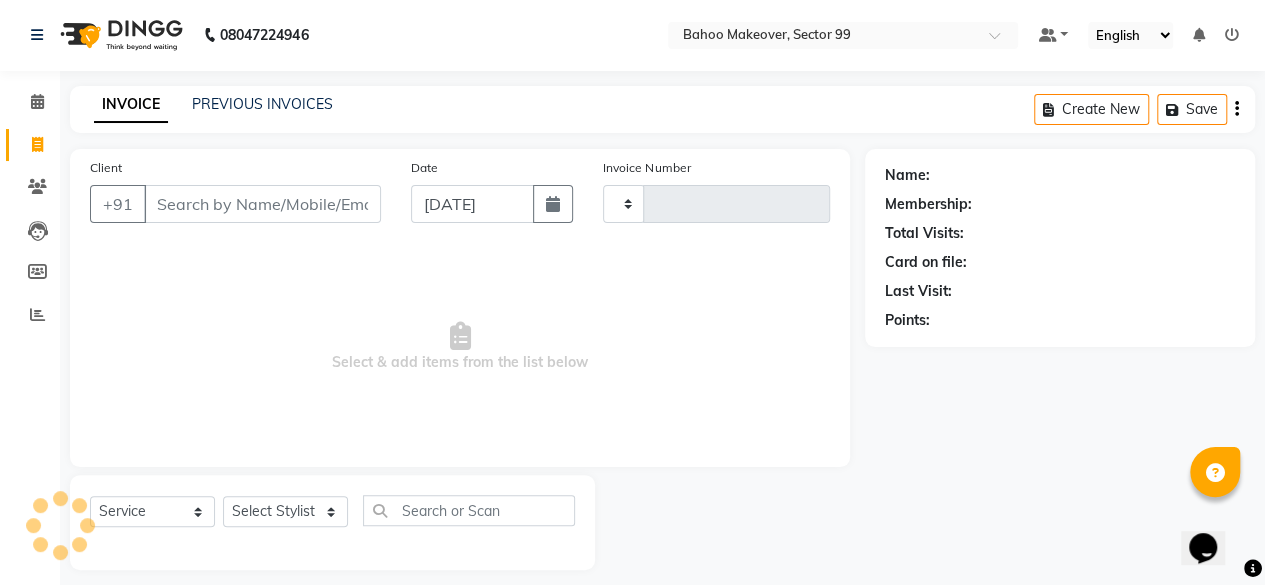 type on "1982" 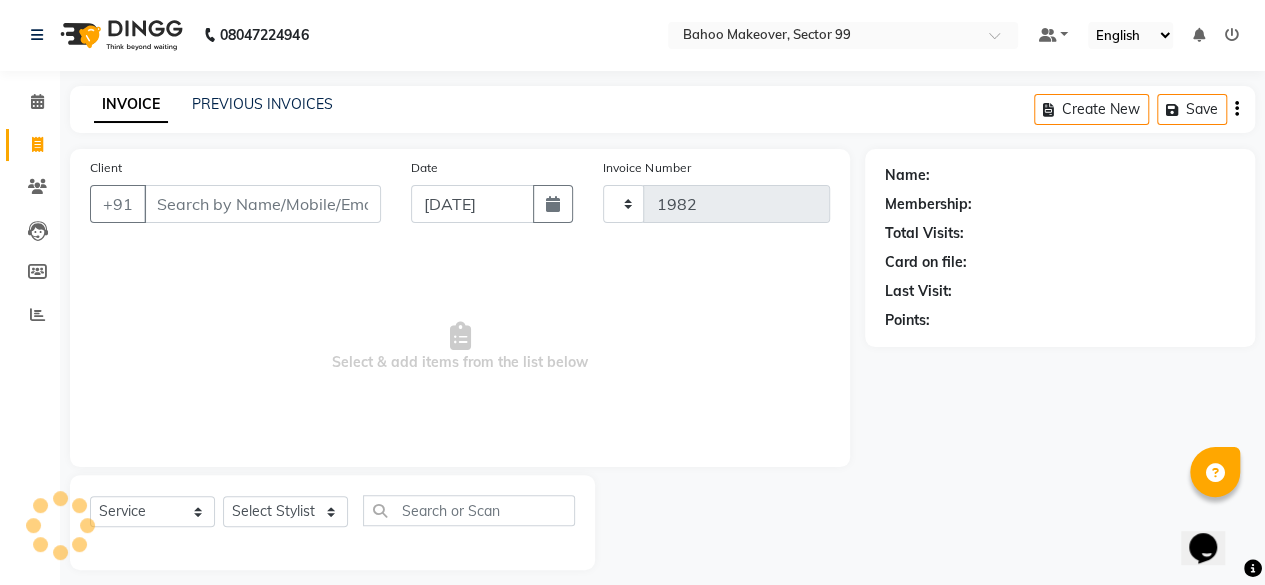 scroll, scrollTop: 15, scrollLeft: 0, axis: vertical 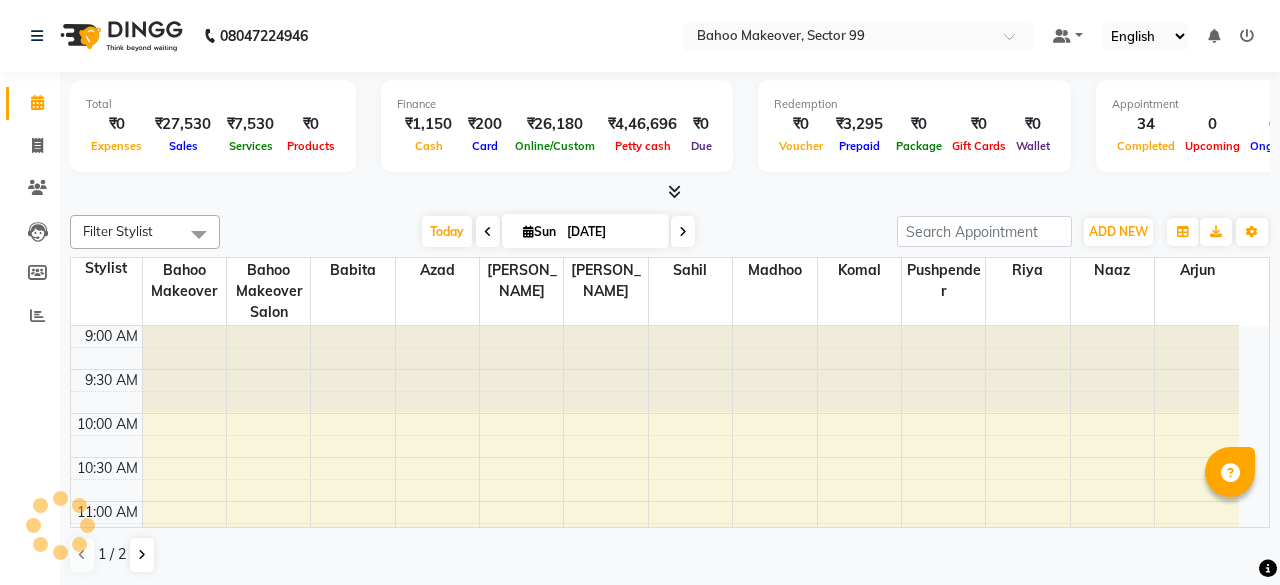 click at bounding box center [670, 192] 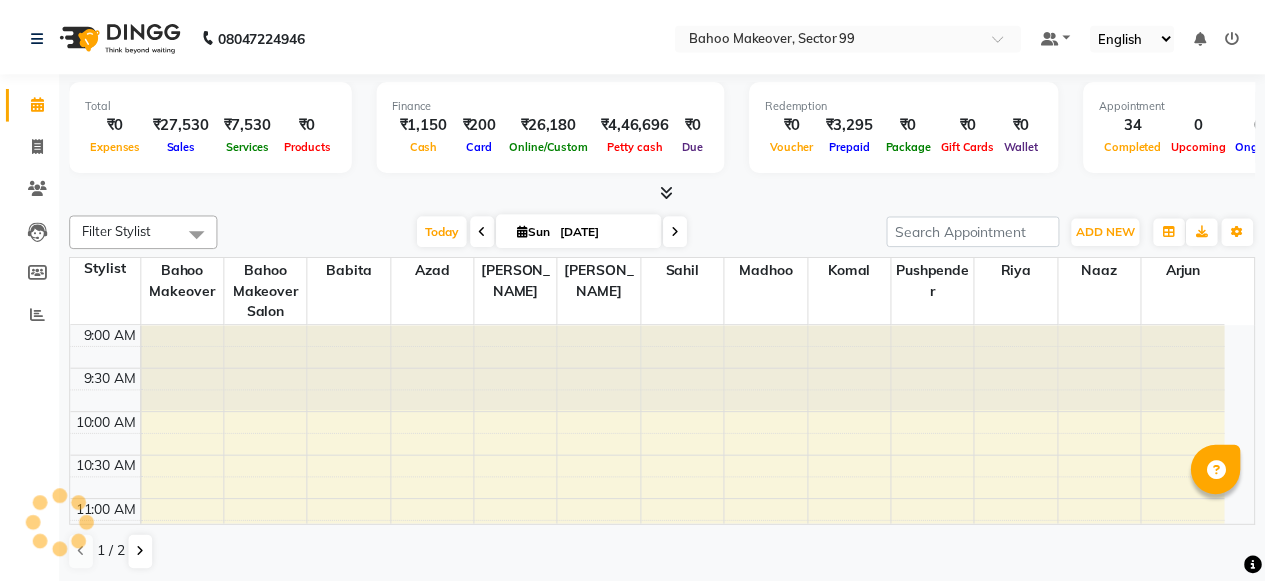 scroll, scrollTop: 0, scrollLeft: 0, axis: both 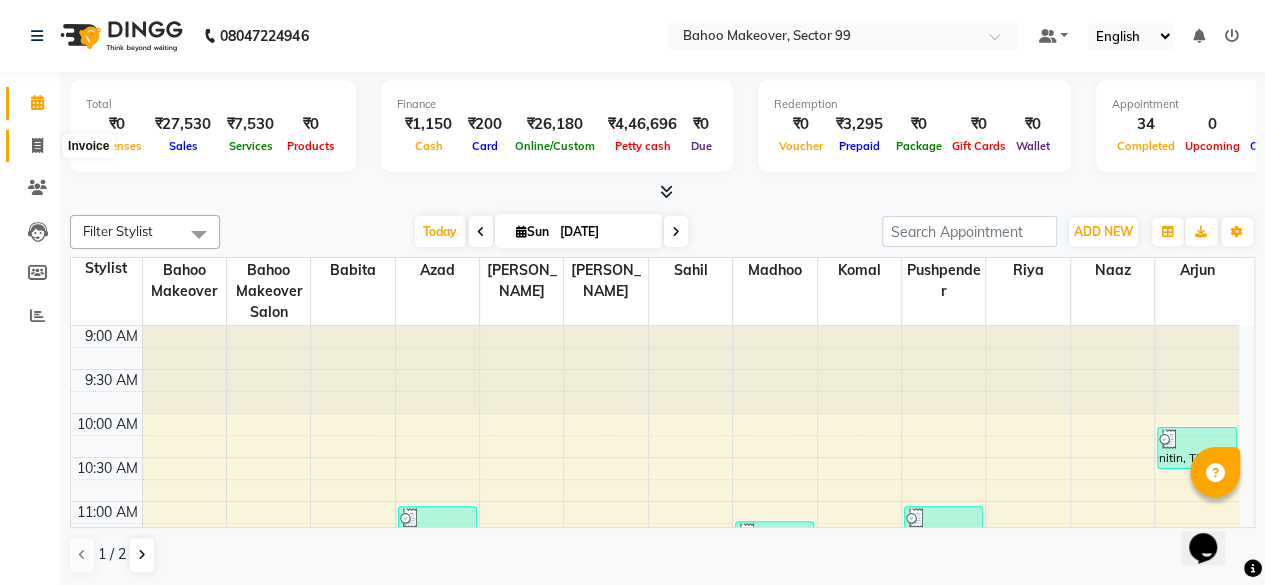 click 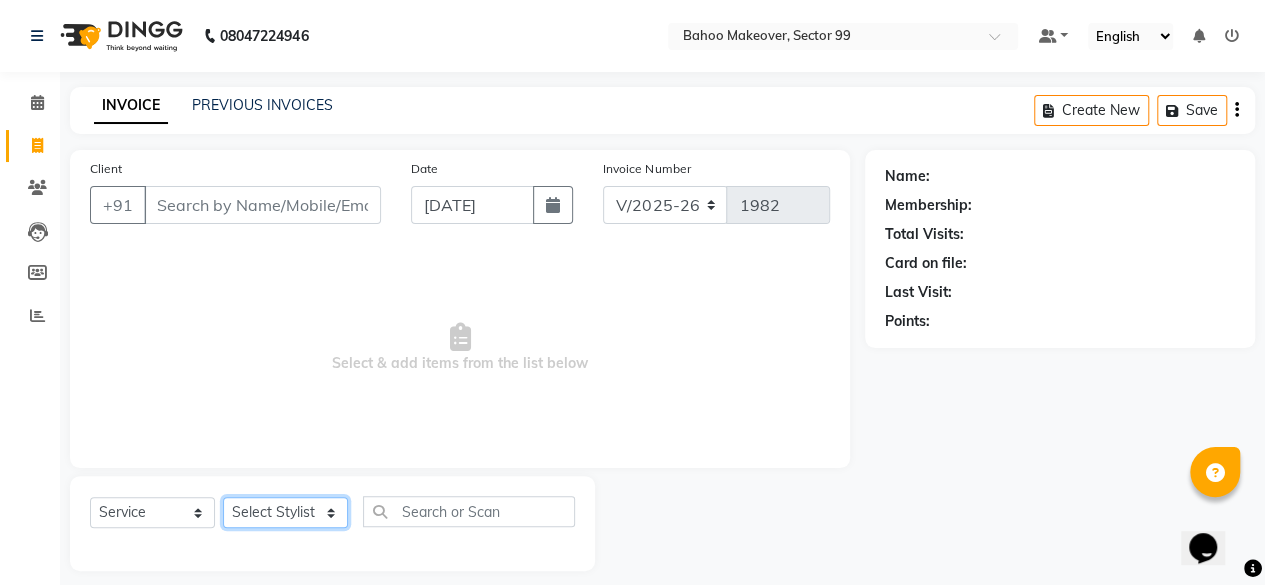 click on "Select Stylist Arjun [PERSON_NAME]  Bahoo Makeover Bahoo Makeover Salon [PERSON_NAME] [PERSON_NAME] [PERSON_NAME] [PERSON_NAME] [PERSON_NAME] [PERSON_NAME]  [PERSON_NAME] Vikas" 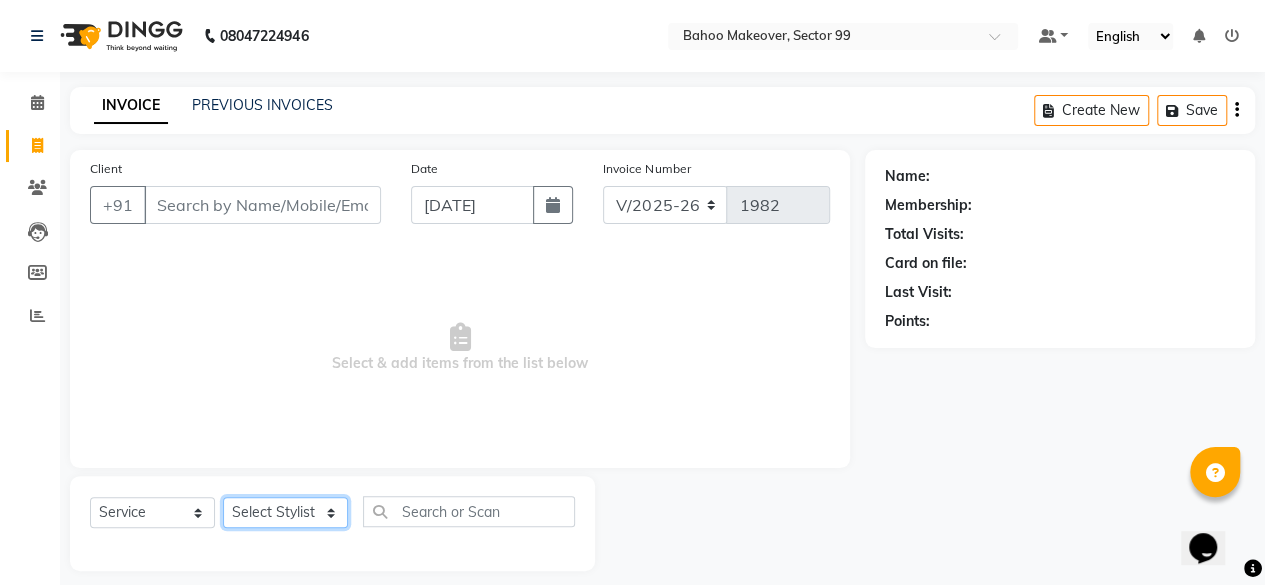 select on "71122" 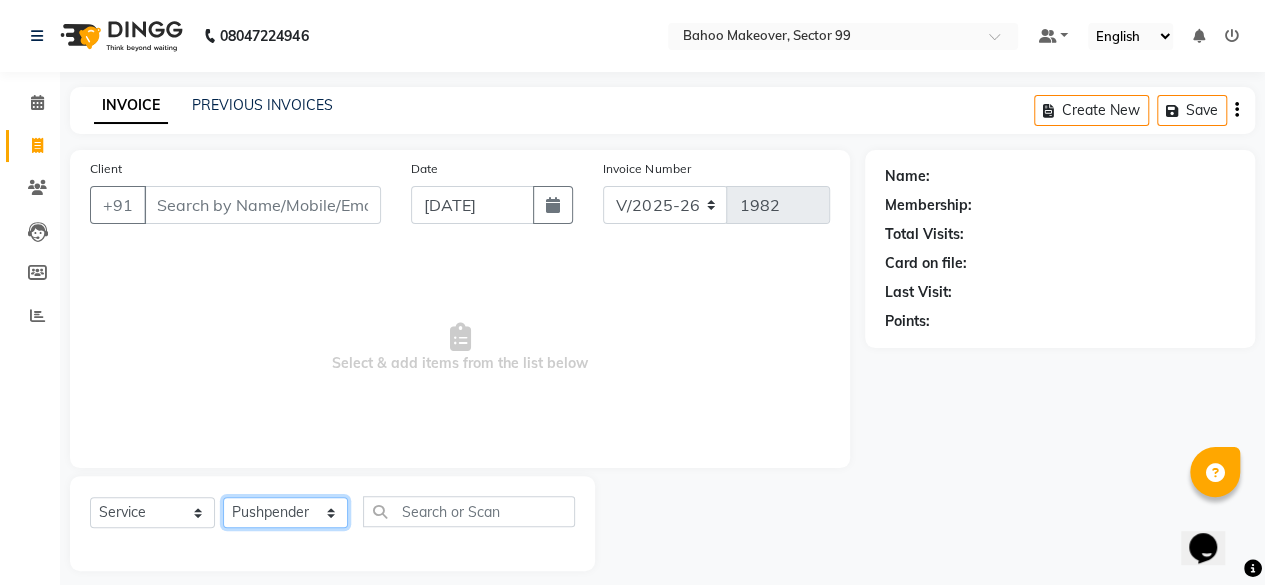 click on "Select Stylist Arjun [PERSON_NAME]  Bahoo Makeover Bahoo Makeover Salon [PERSON_NAME] [PERSON_NAME] [PERSON_NAME] [PERSON_NAME] [PERSON_NAME] [PERSON_NAME]  [PERSON_NAME] Vikas" 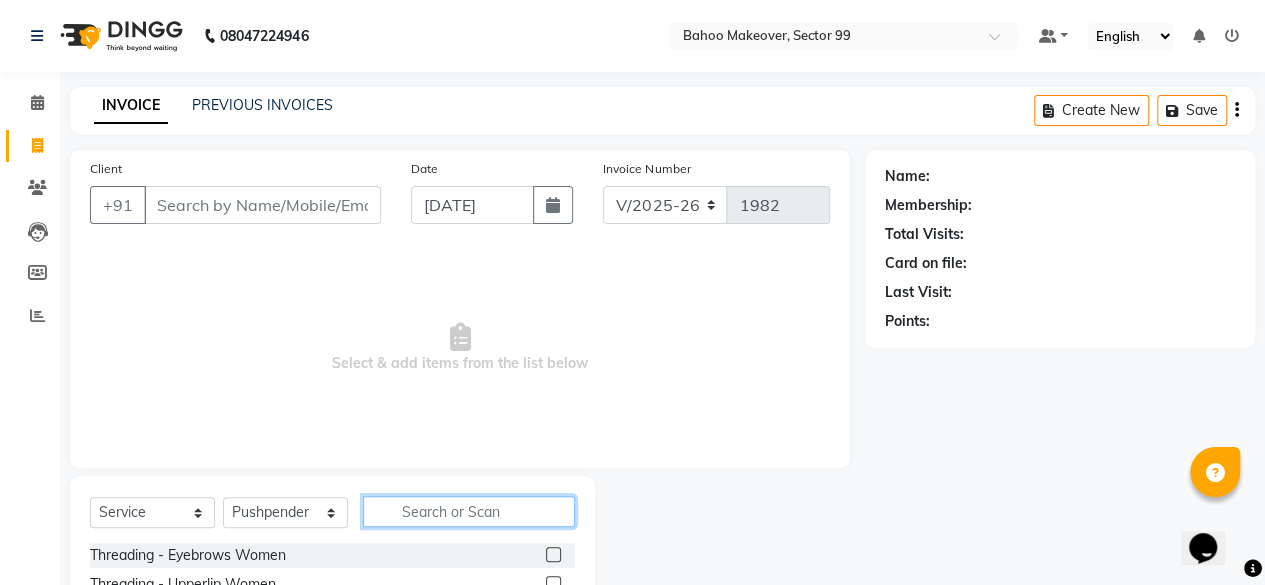 click 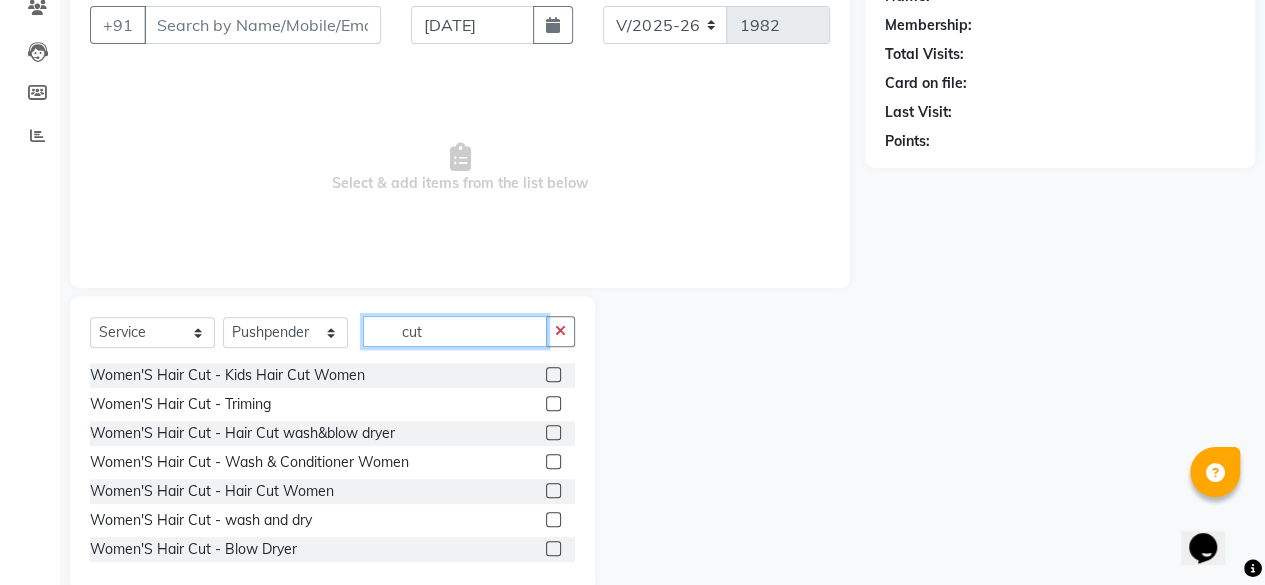 scroll, scrollTop: 181, scrollLeft: 0, axis: vertical 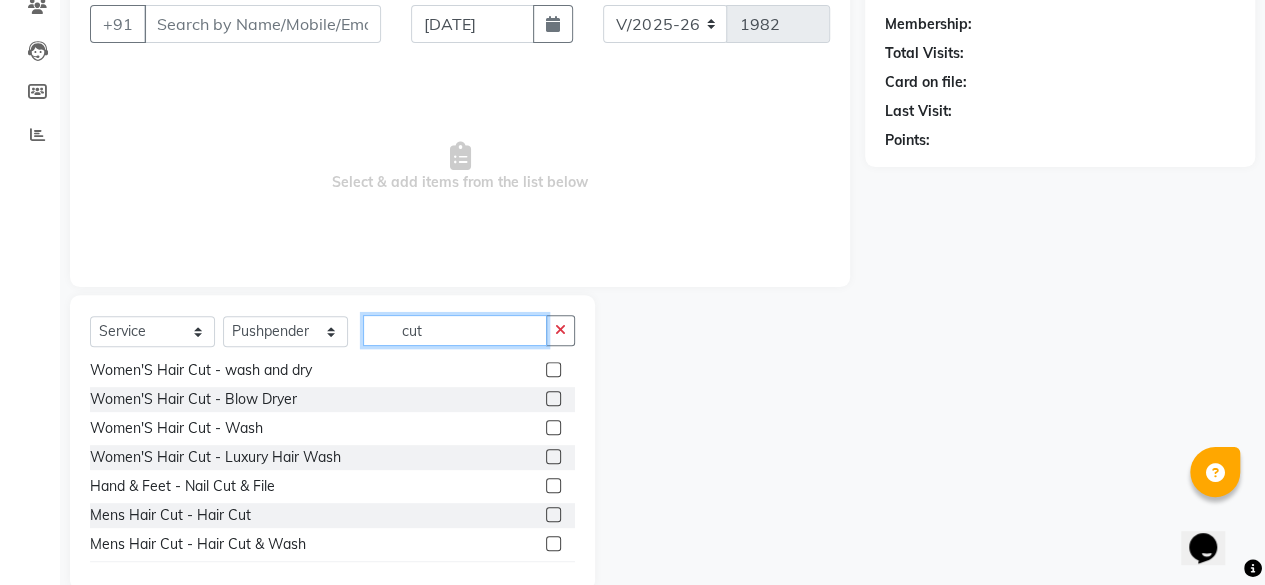type on "cut" 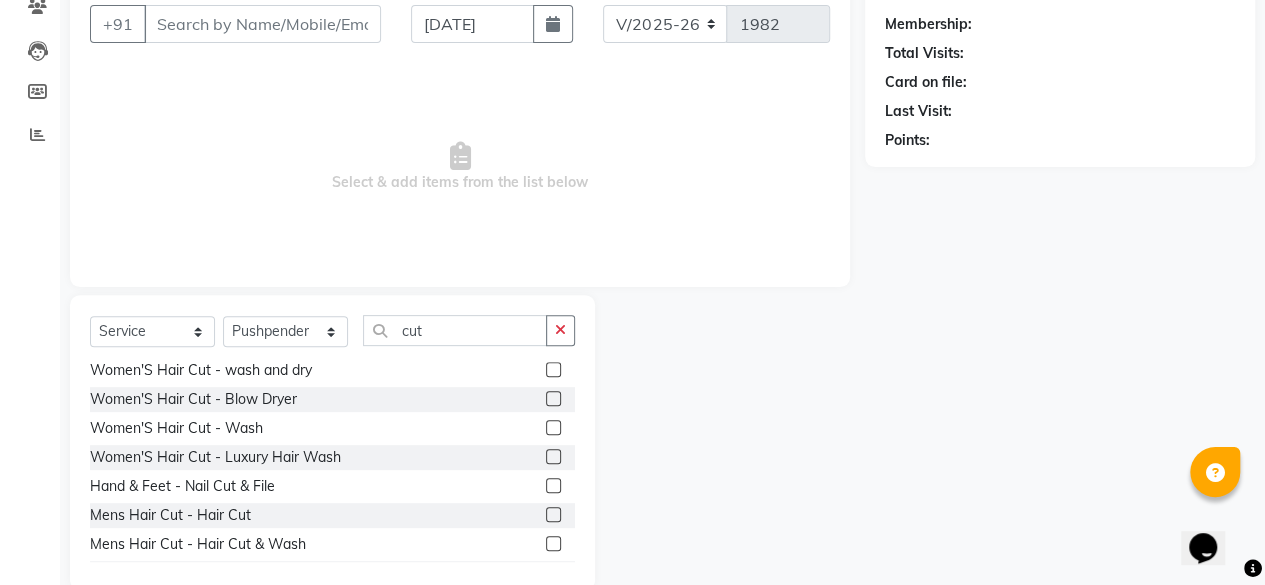 click 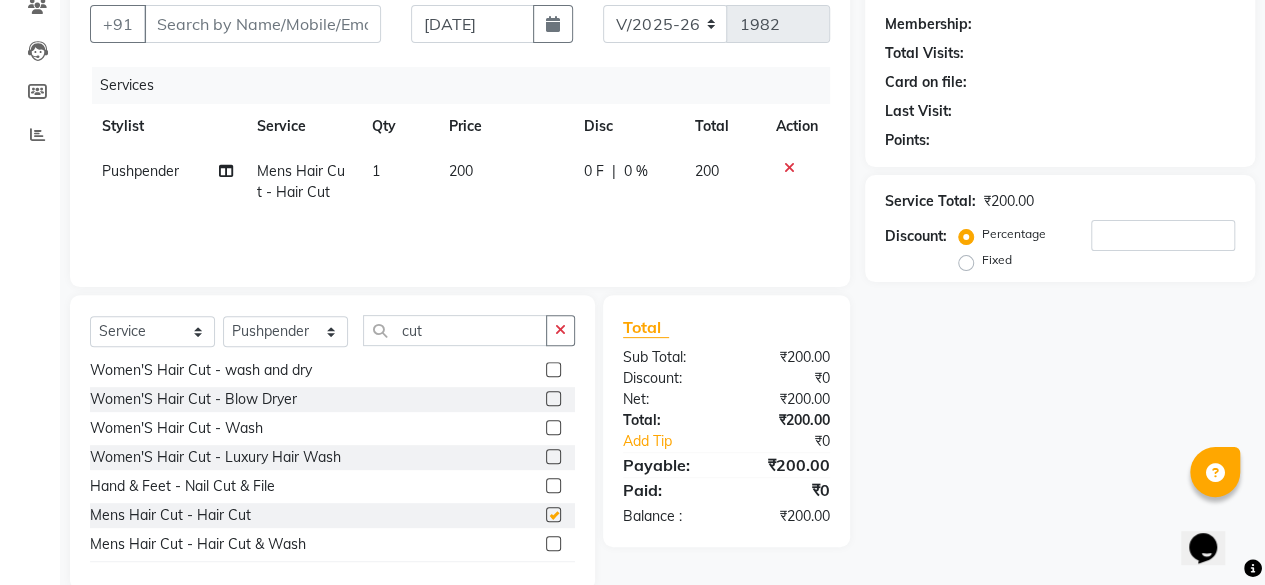 checkbox on "false" 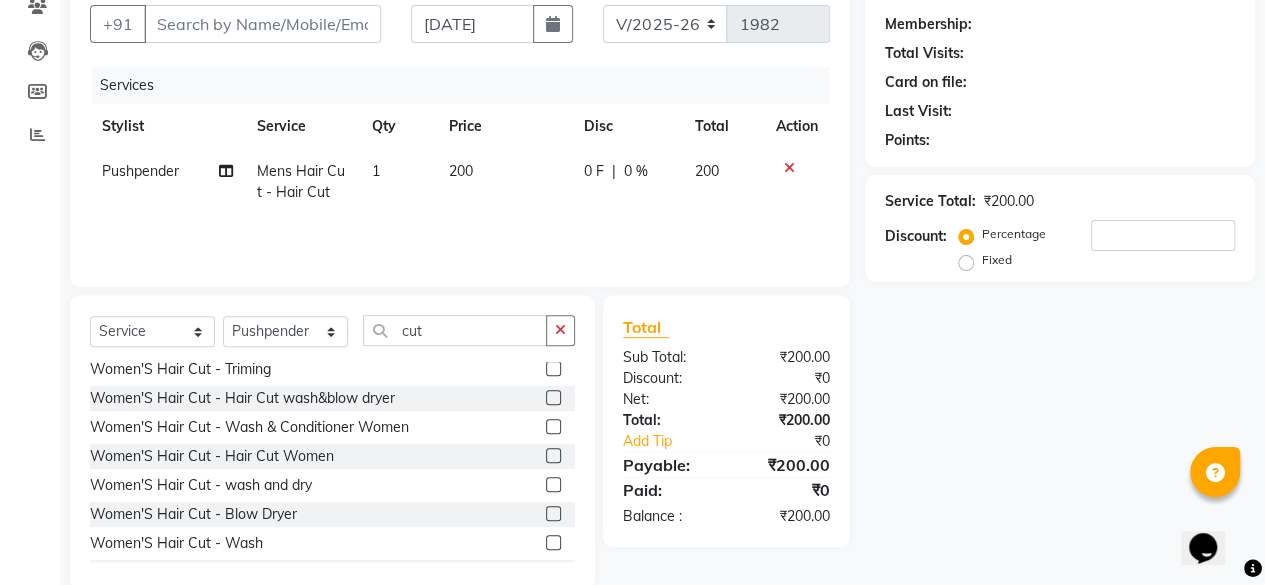 scroll, scrollTop: 0, scrollLeft: 0, axis: both 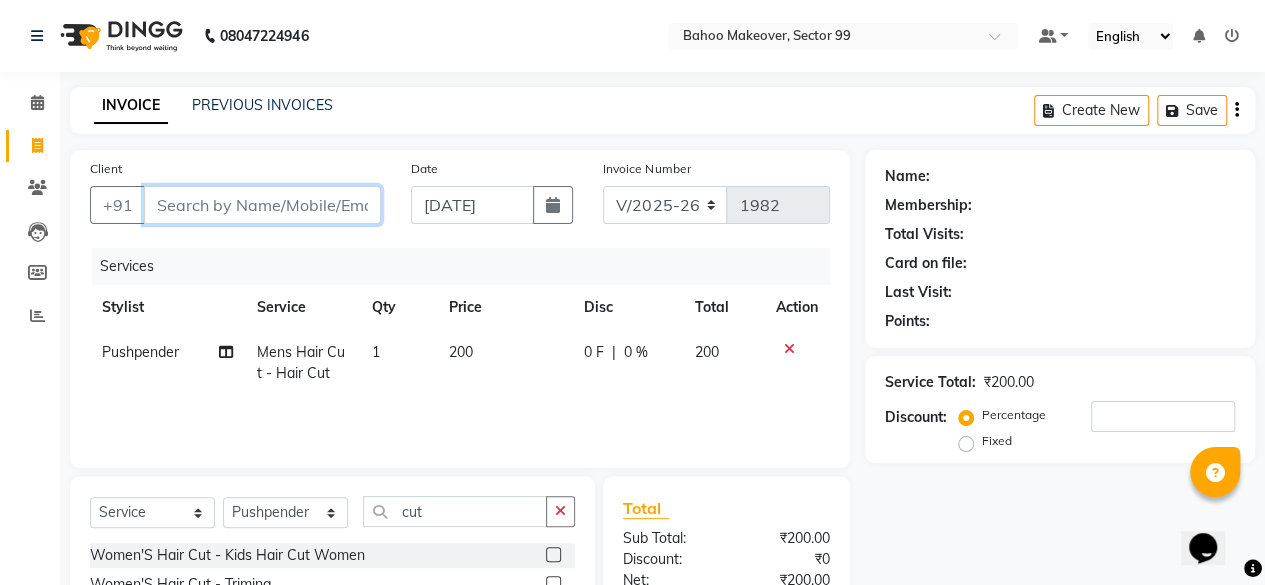 click on "Client" at bounding box center (262, 205) 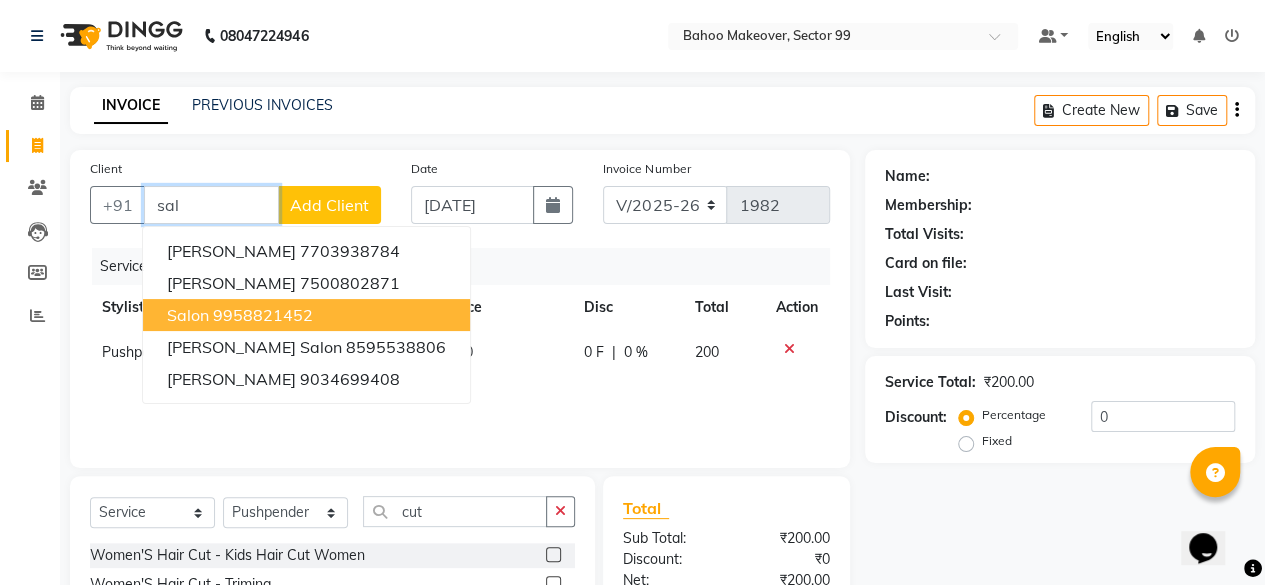 click on "9958821452" at bounding box center [263, 315] 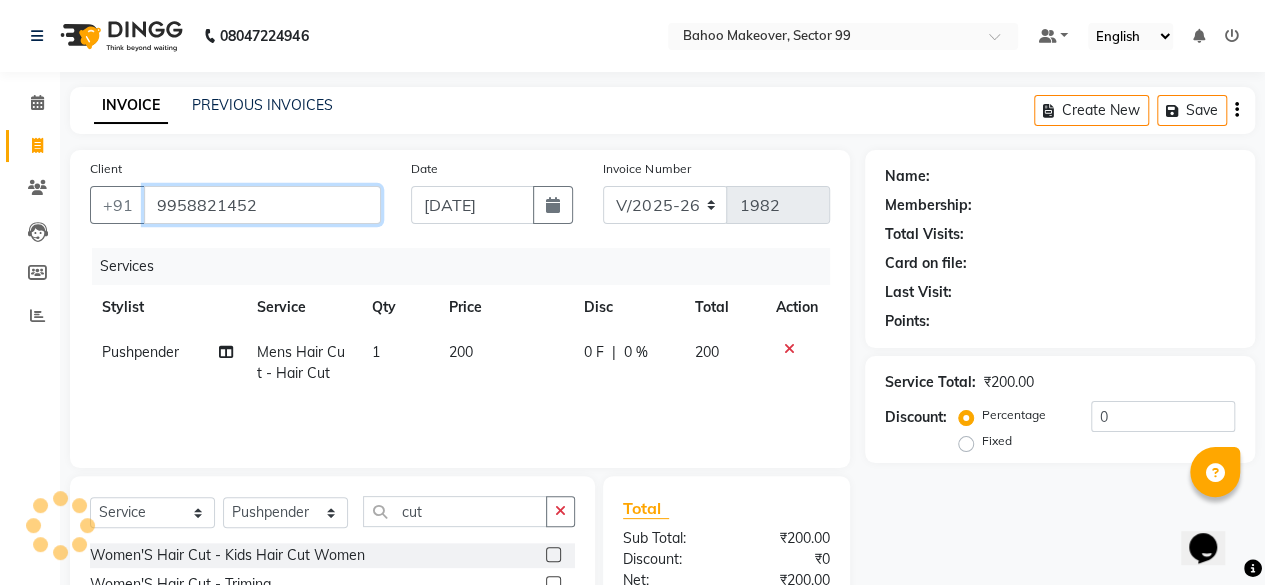 type on "9958821452" 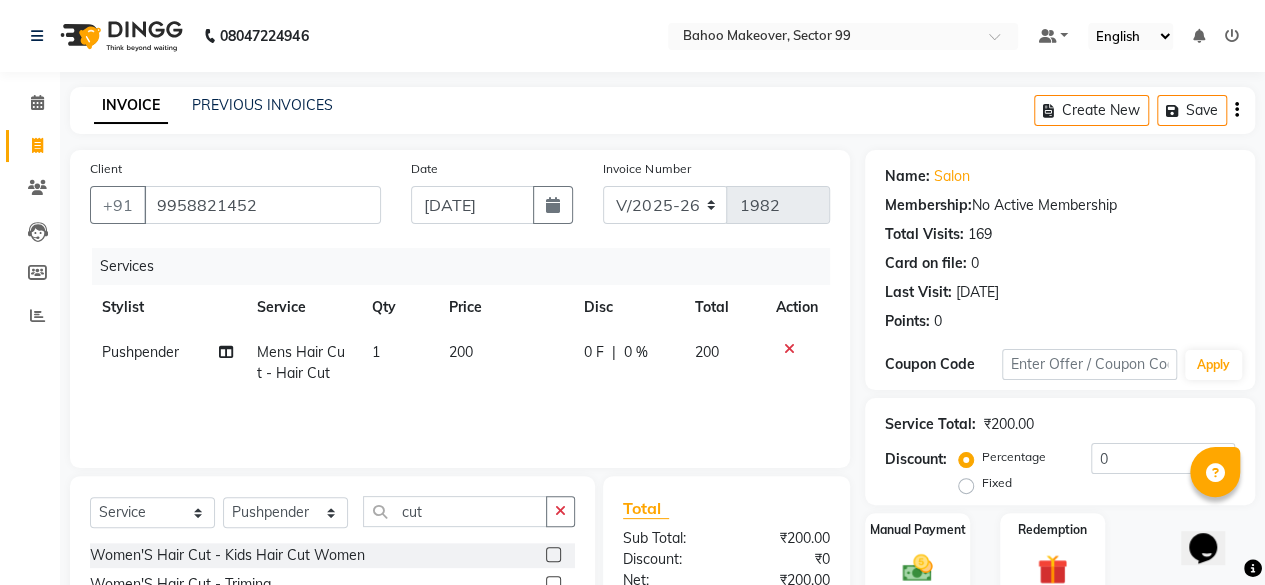 scroll, scrollTop: 215, scrollLeft: 0, axis: vertical 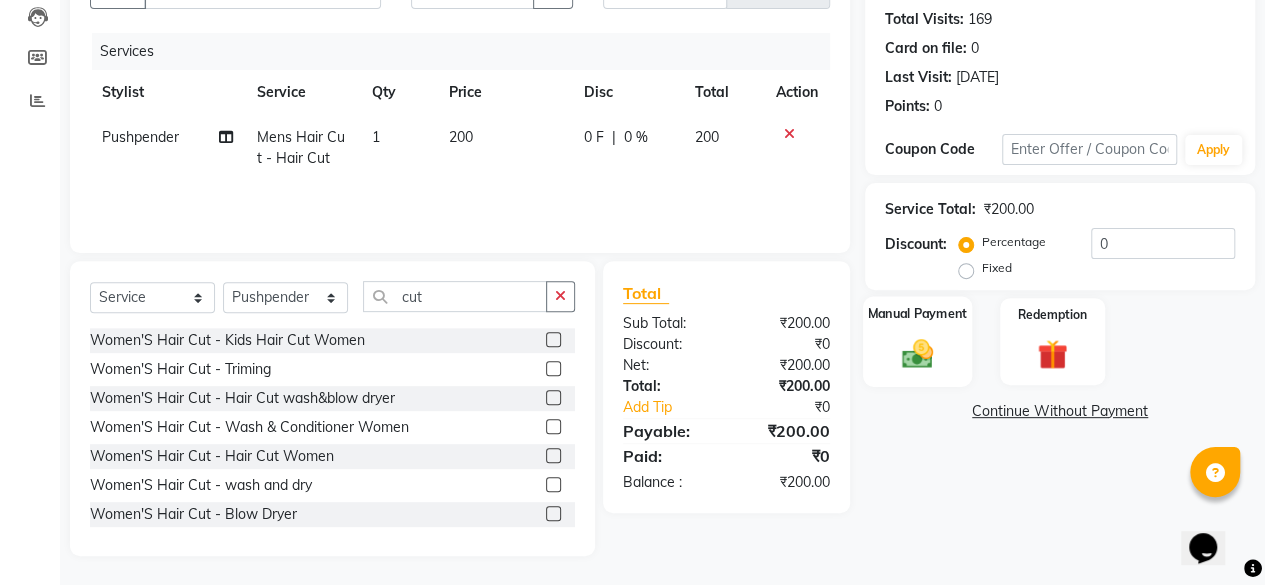 click 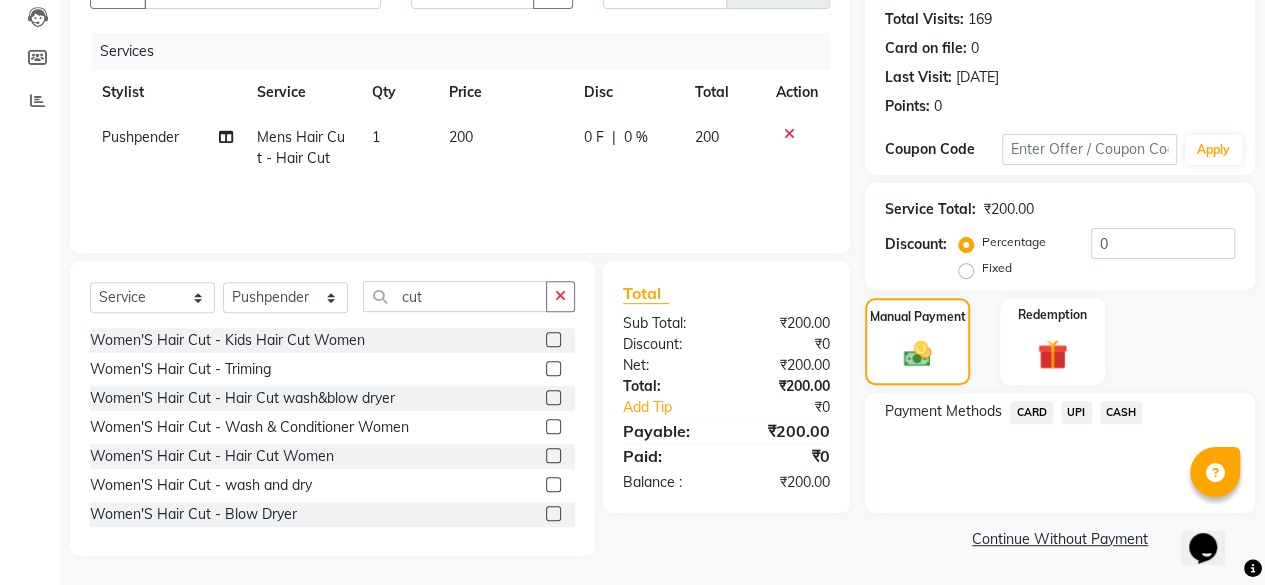 click on "UPI" 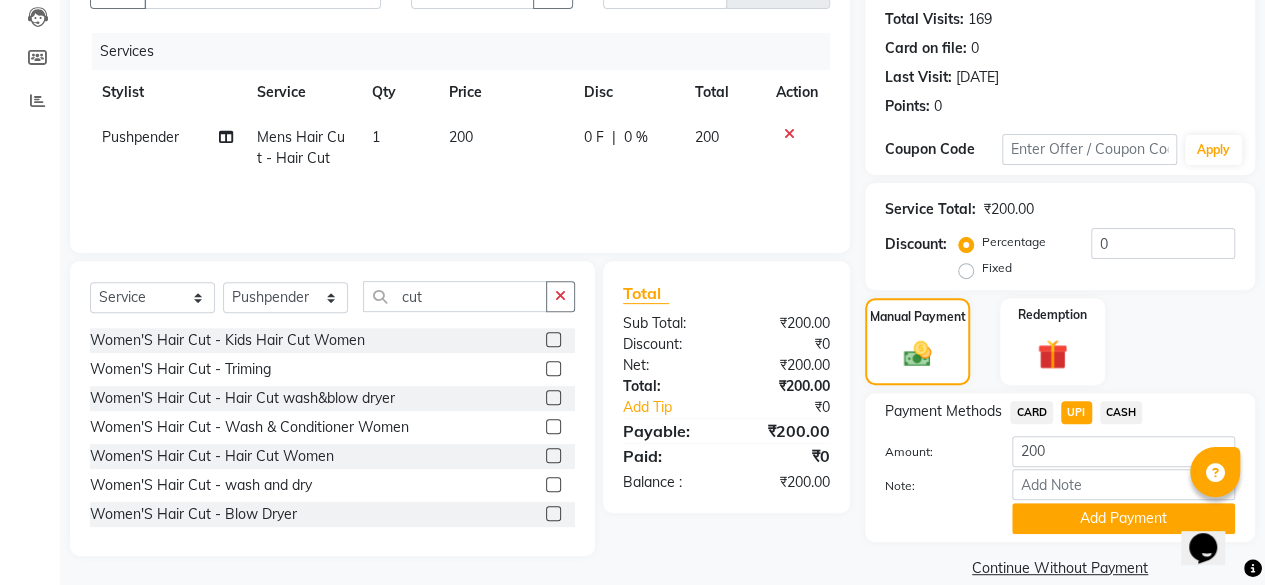 scroll, scrollTop: 242, scrollLeft: 0, axis: vertical 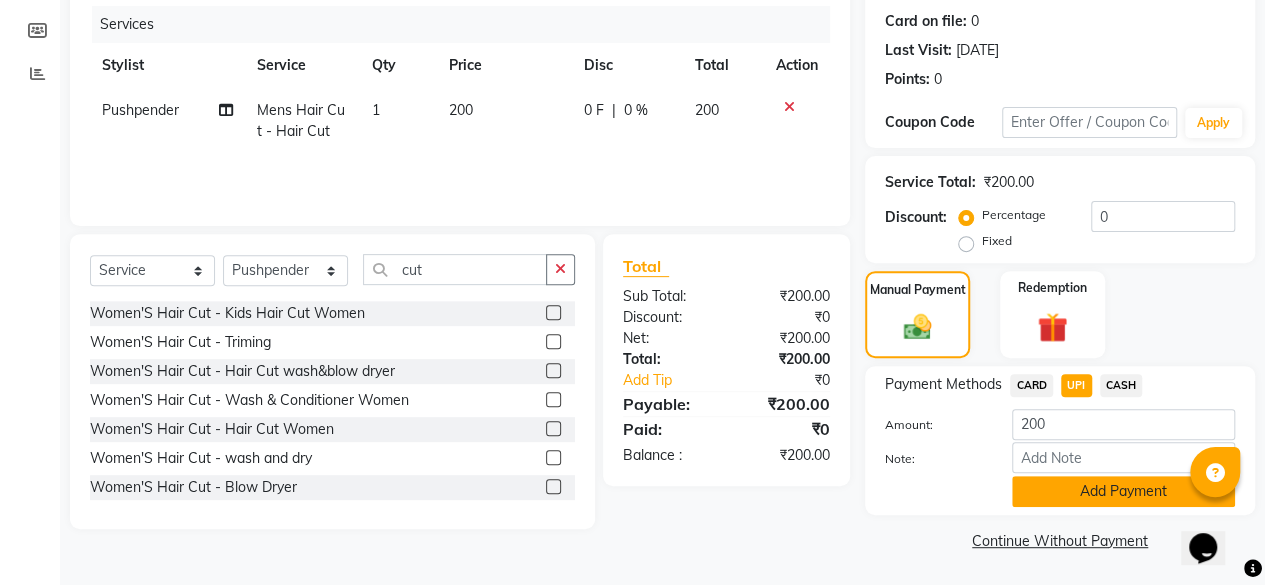 click on "Add Payment" 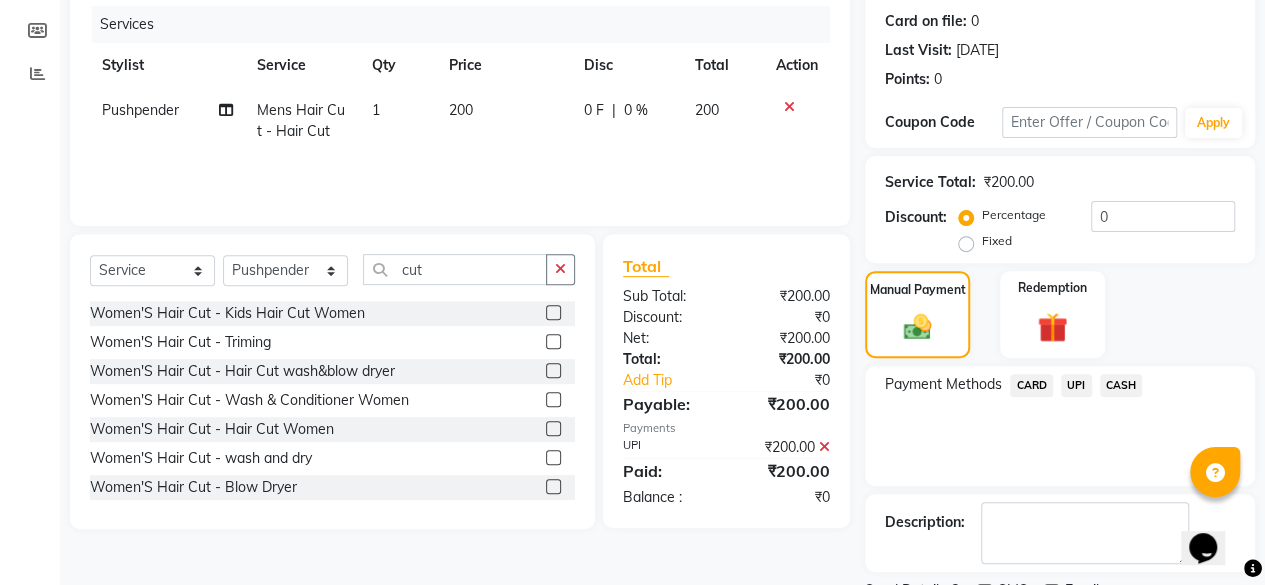 scroll, scrollTop: 324, scrollLeft: 0, axis: vertical 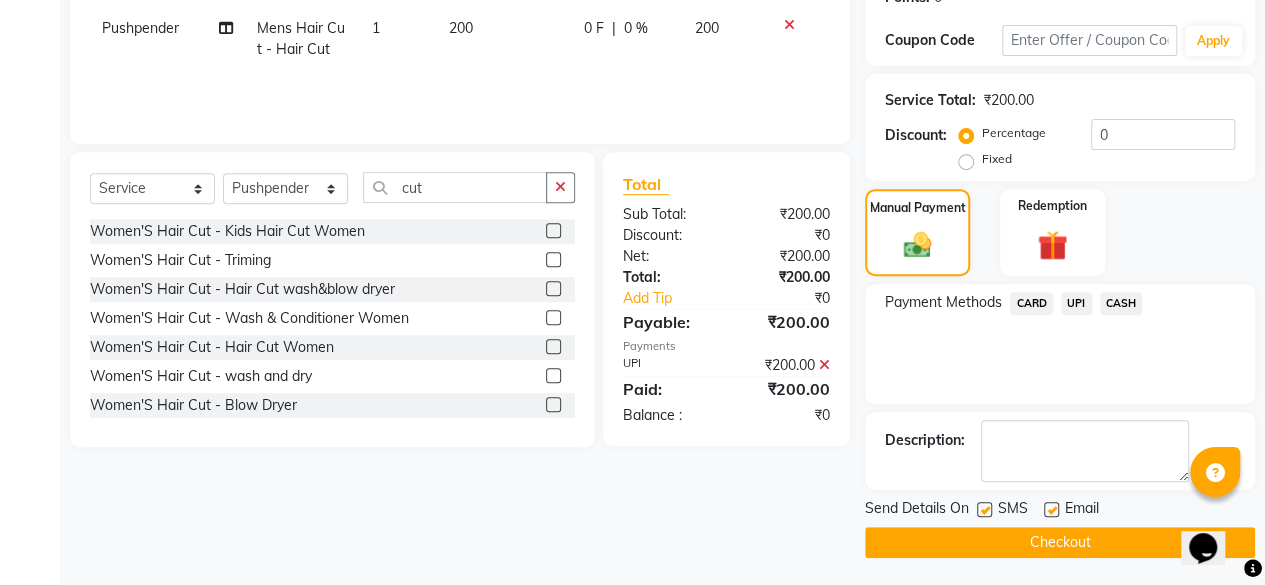 click on "Checkout" 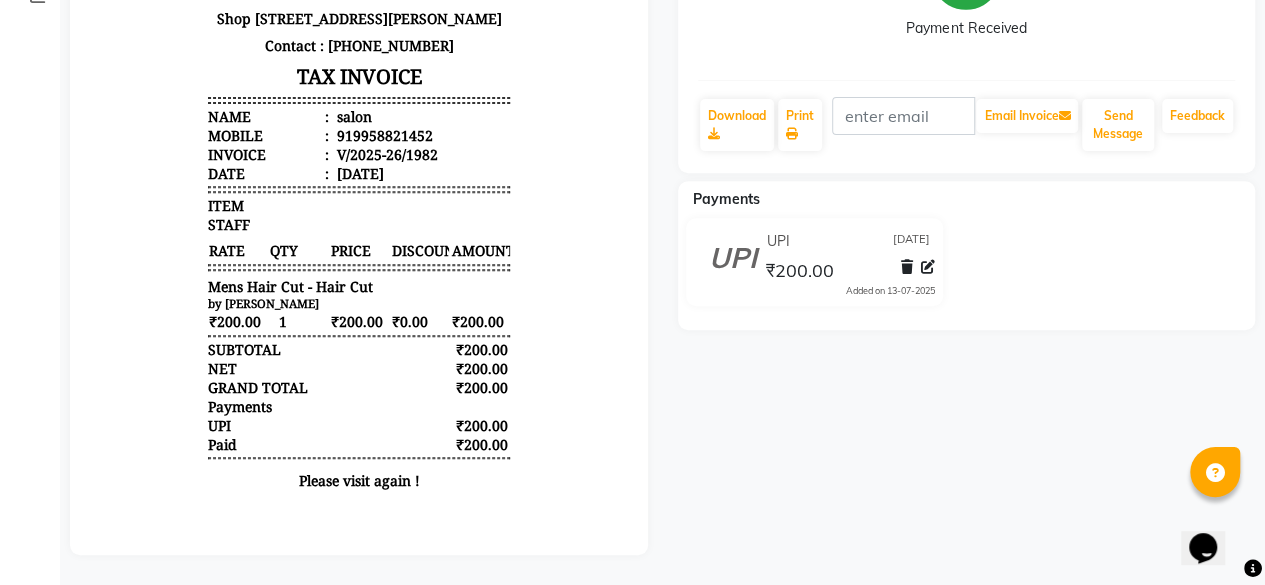 scroll, scrollTop: 0, scrollLeft: 0, axis: both 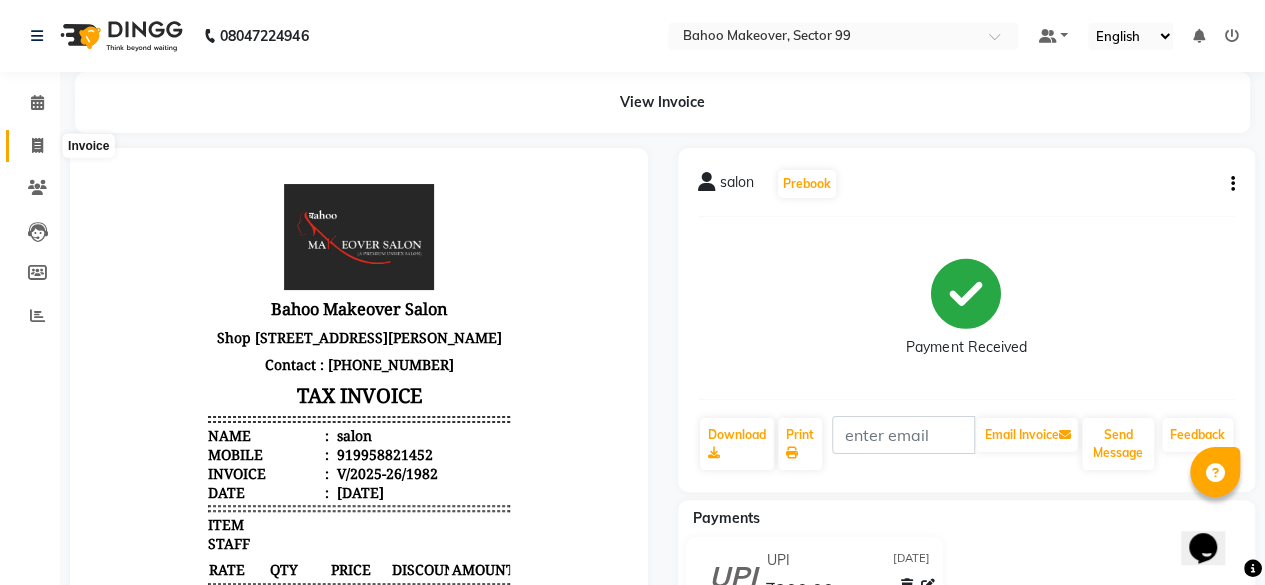 click 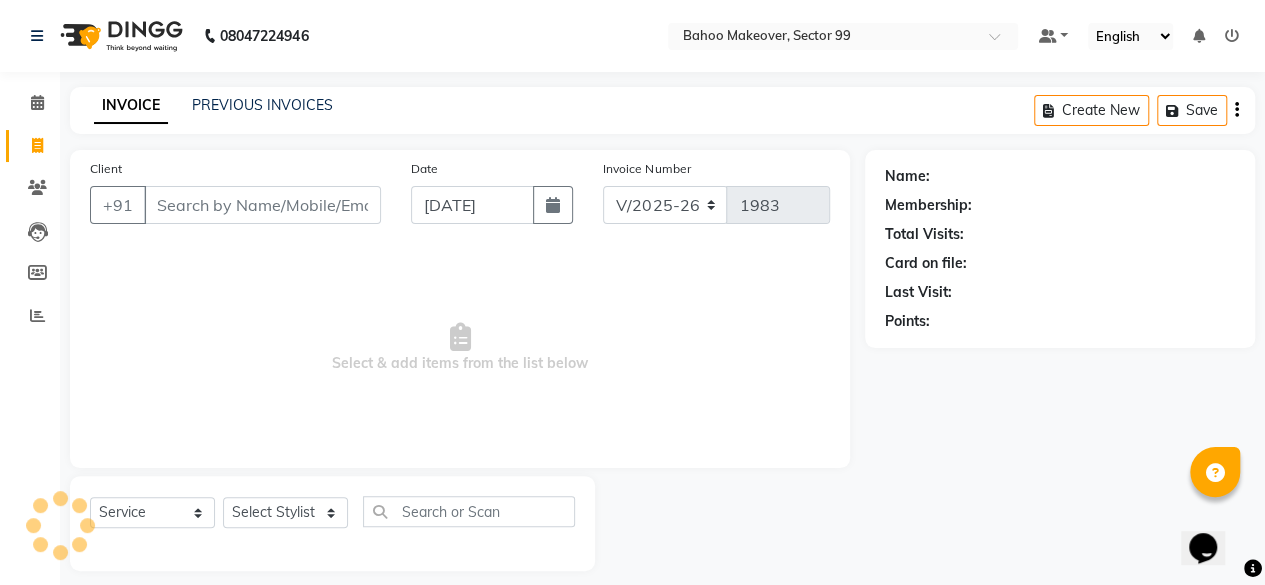 scroll, scrollTop: 15, scrollLeft: 0, axis: vertical 